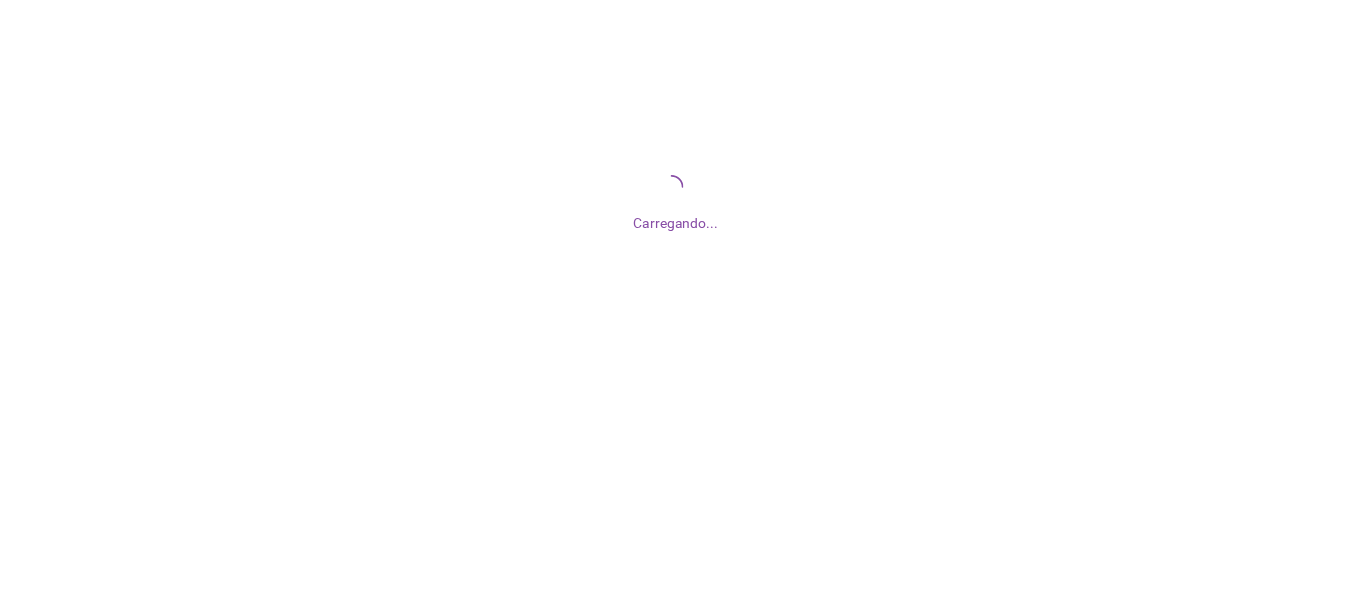scroll, scrollTop: 0, scrollLeft: 0, axis: both 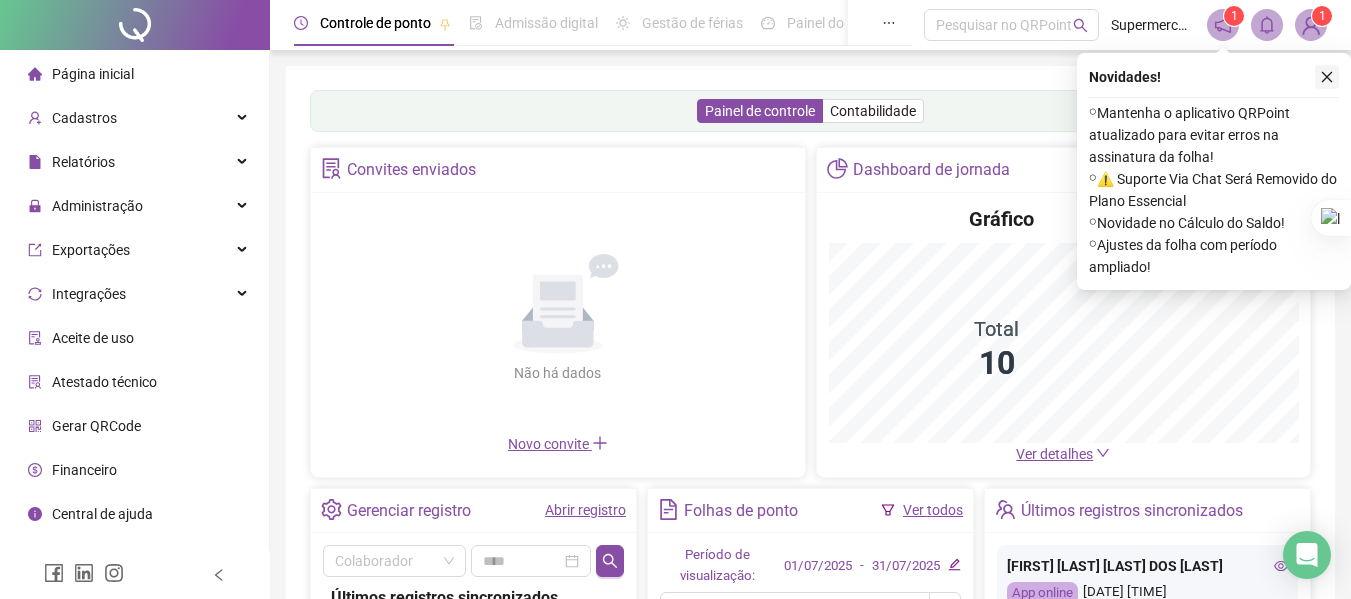 click 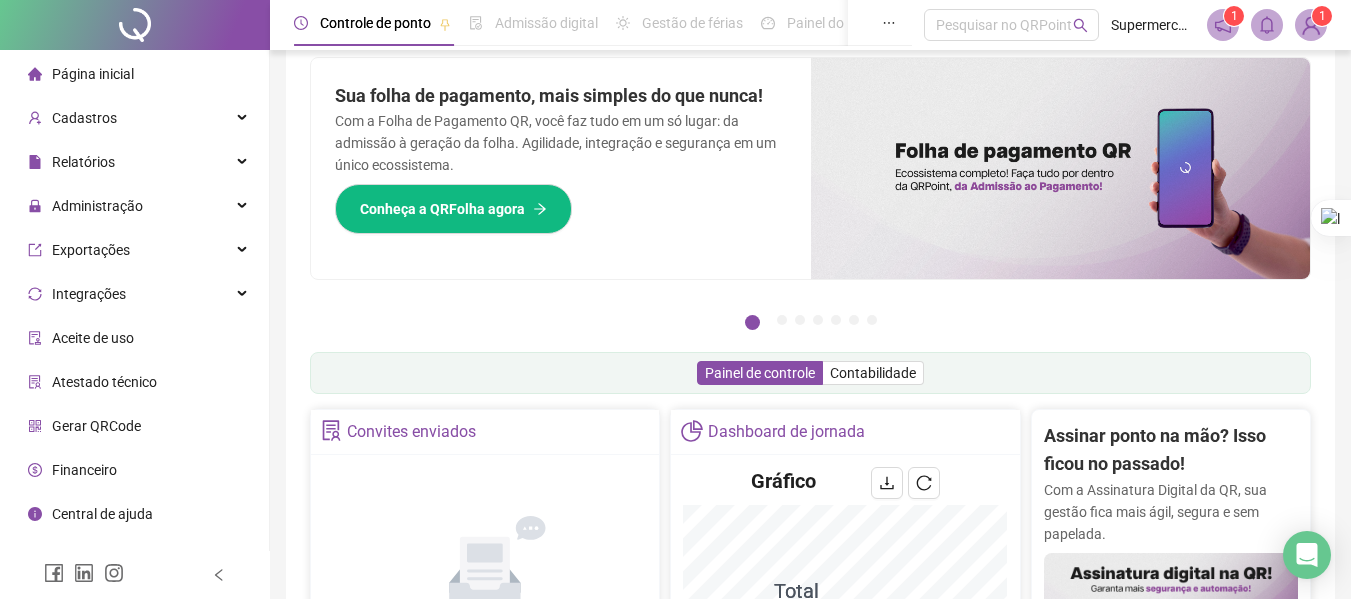 scroll, scrollTop: 0, scrollLeft: 0, axis: both 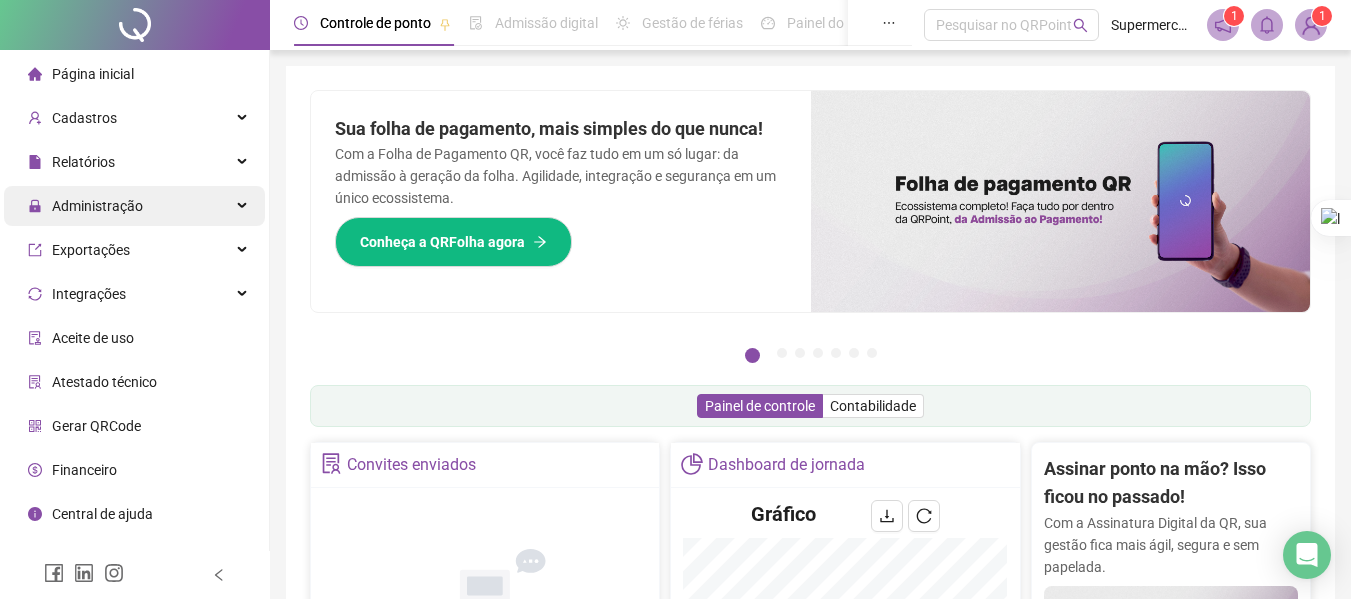 click on "Administração" at bounding box center (97, 206) 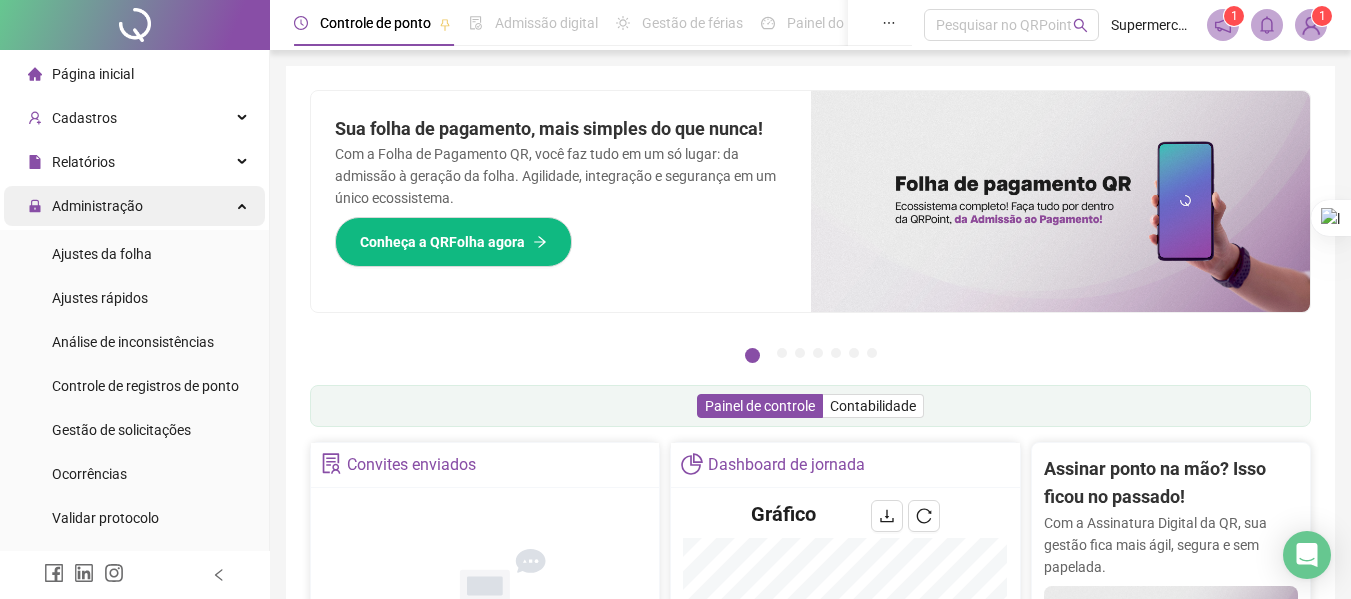 click on "Administração" at bounding box center [97, 206] 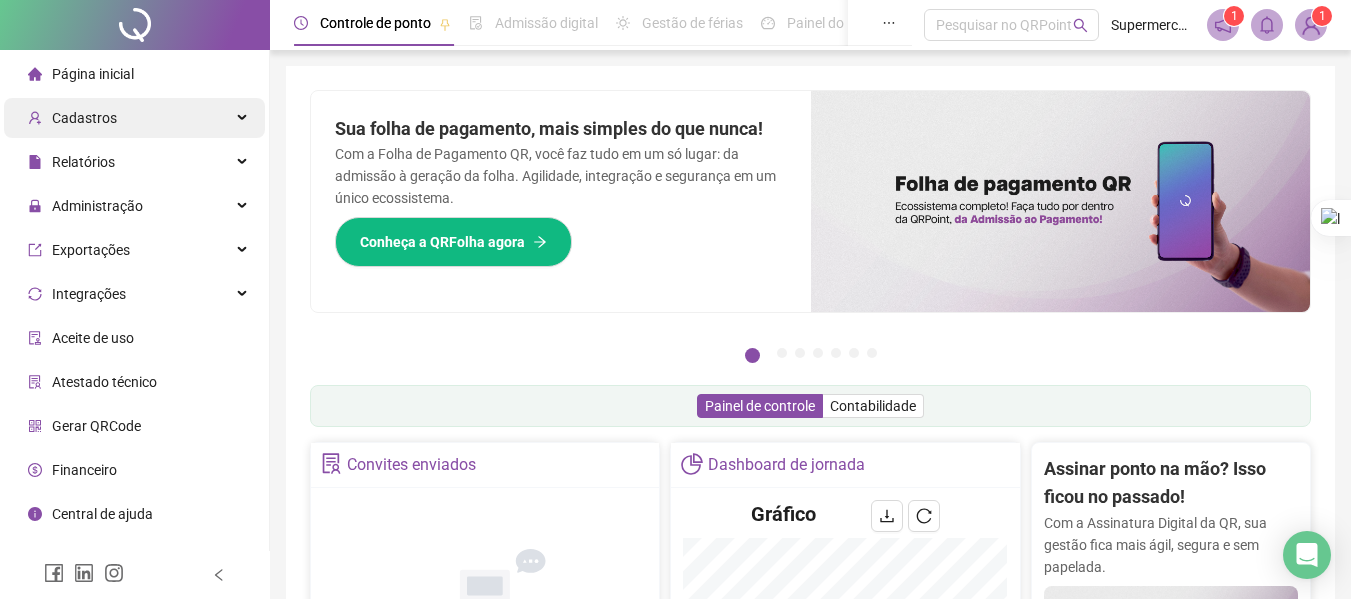 click on "Cadastros" at bounding box center (134, 118) 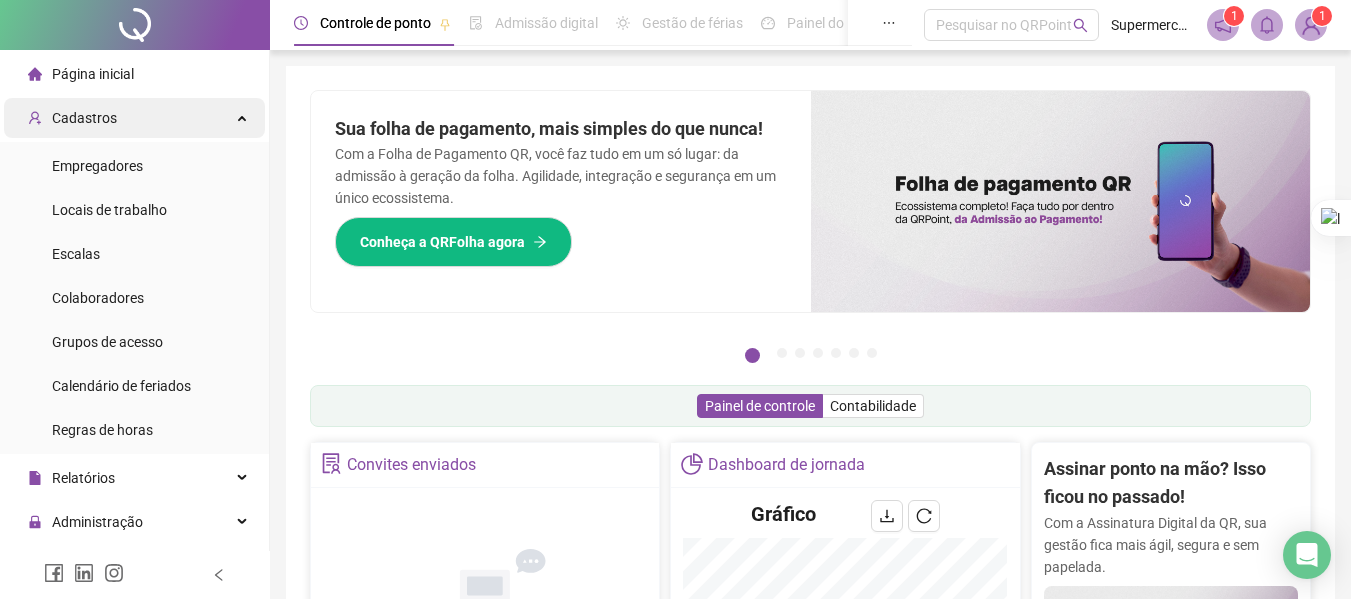 click on "Cadastros" at bounding box center [134, 118] 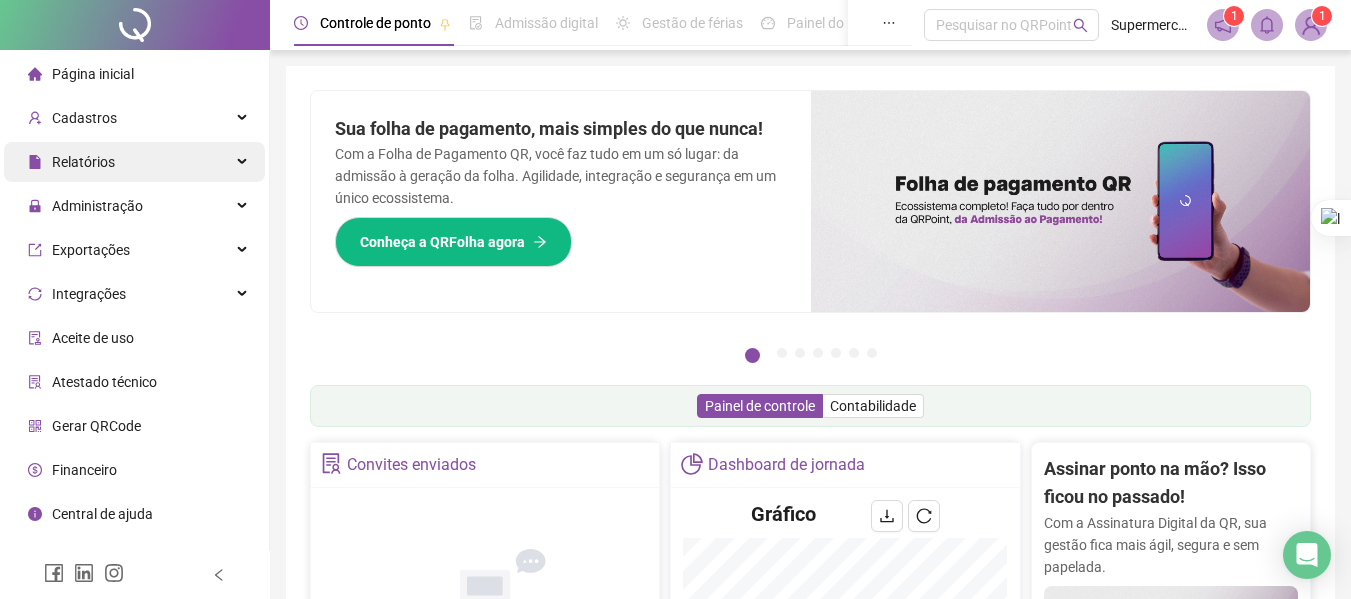 click on "Página inicial Cadastros Empregadores Locais de trabalho Escalas Colaboradores Grupos de acesso Calendário de feriados Regras de horas Relatórios Administração Ajustes da folha Ajustes rápidos Análise de inconsistências Controle de registros de ponto Gestão de solicitações Ocorrências Validar protocolo Link para Registro Rápido Exportações Integrações Aceite de uso Atestado técnico Gerar QRCode Financeiro Central de ajuda Clube QR - Beneficios Controle de ponto Admissão digital Gestão de férias Painel do DP Folha de pagamento   Pesquisar no QRPoint Supermercado imperio  1 1 Pague o QRPoint com Cartão de Crédito Sua assinatura: mais segurança, prática e sem preocupações com boletos! Saiba mais Sua folha de pagamento, mais simples do que nunca! Com a Folha de Pagamento QR, você faz tudo em um só lugar: da admissão à geração da folha. Agilidade, integração e segurança em um único ecossistema. Conheça a QRFolha agora 🔍 Precisa de Ajuda? Conte com o Suporte da QRPoint! 1 2" at bounding box center [675, 299] 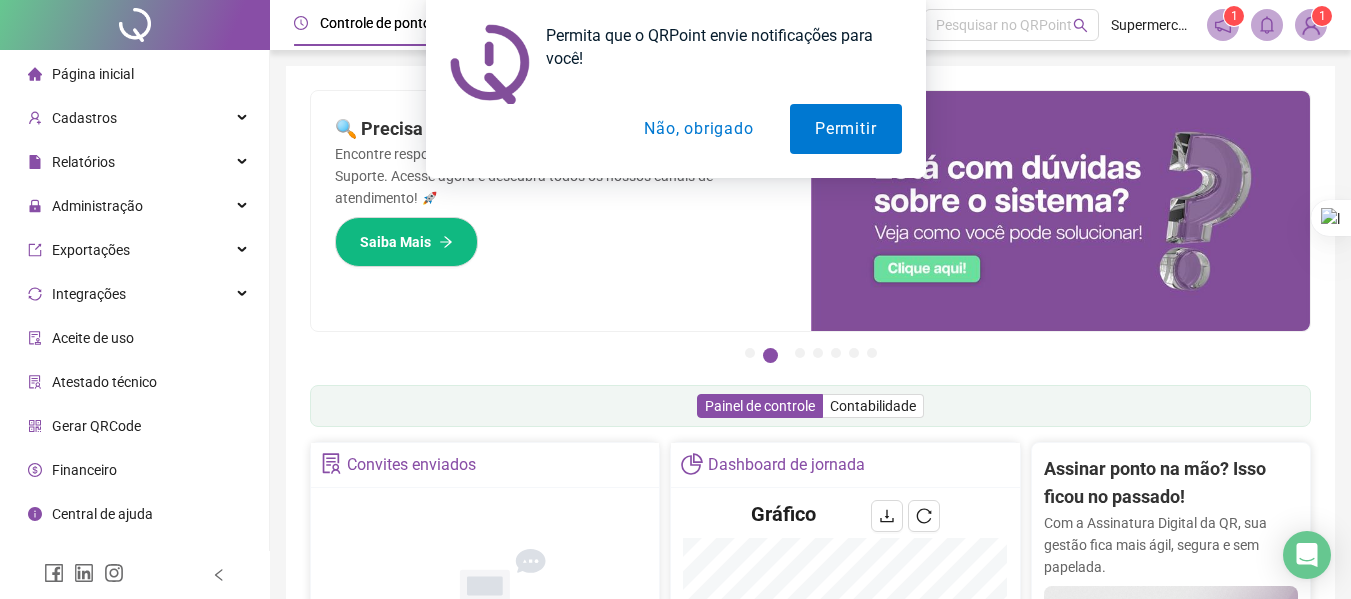 click on "Não, obrigado" at bounding box center (698, 129) 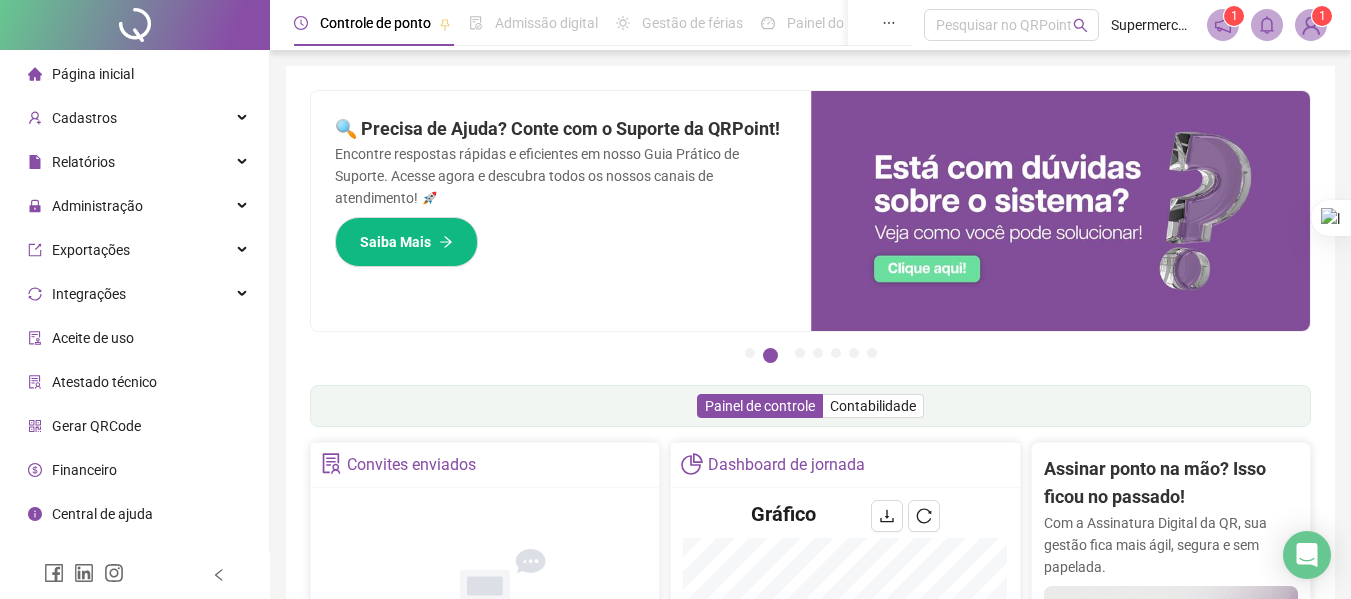 click on "Relatórios" at bounding box center (134, 162) 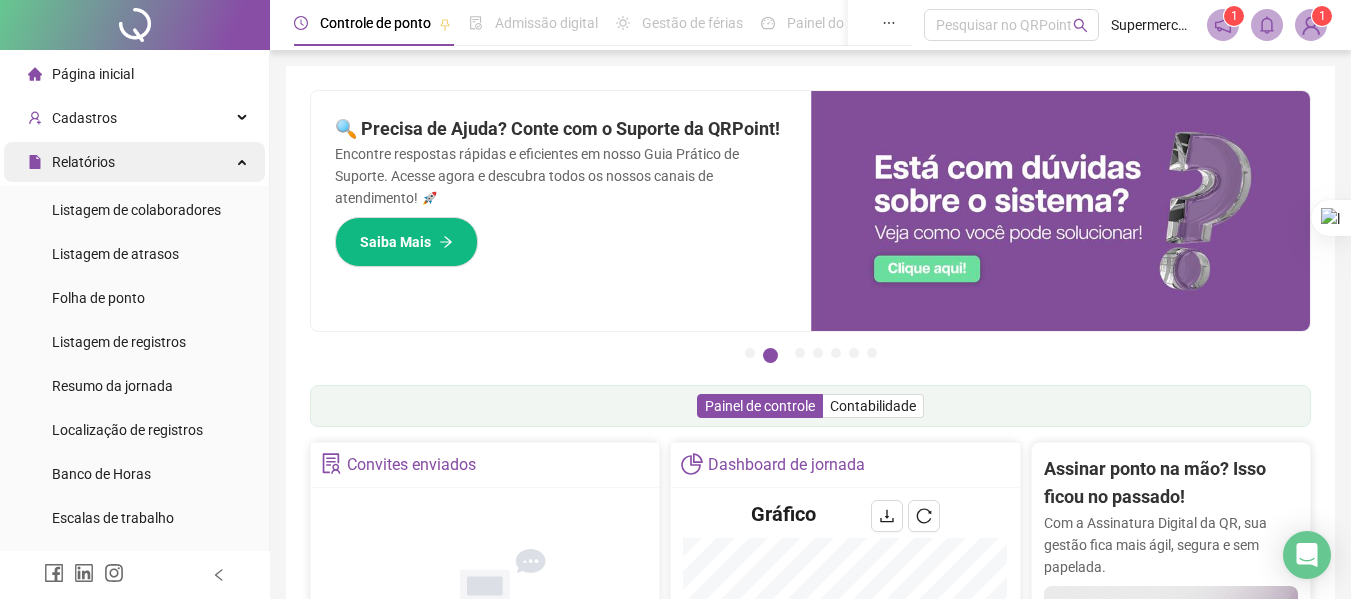 click on "Relatórios" at bounding box center (134, 162) 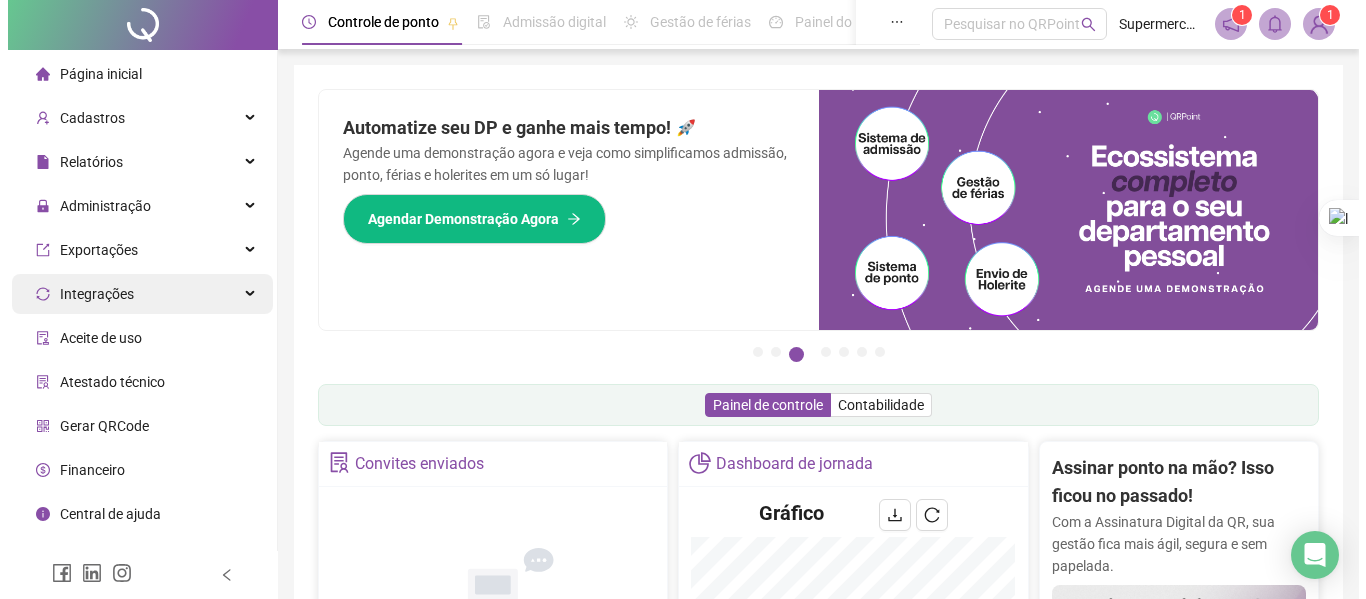 scroll, scrollTop: 0, scrollLeft: 0, axis: both 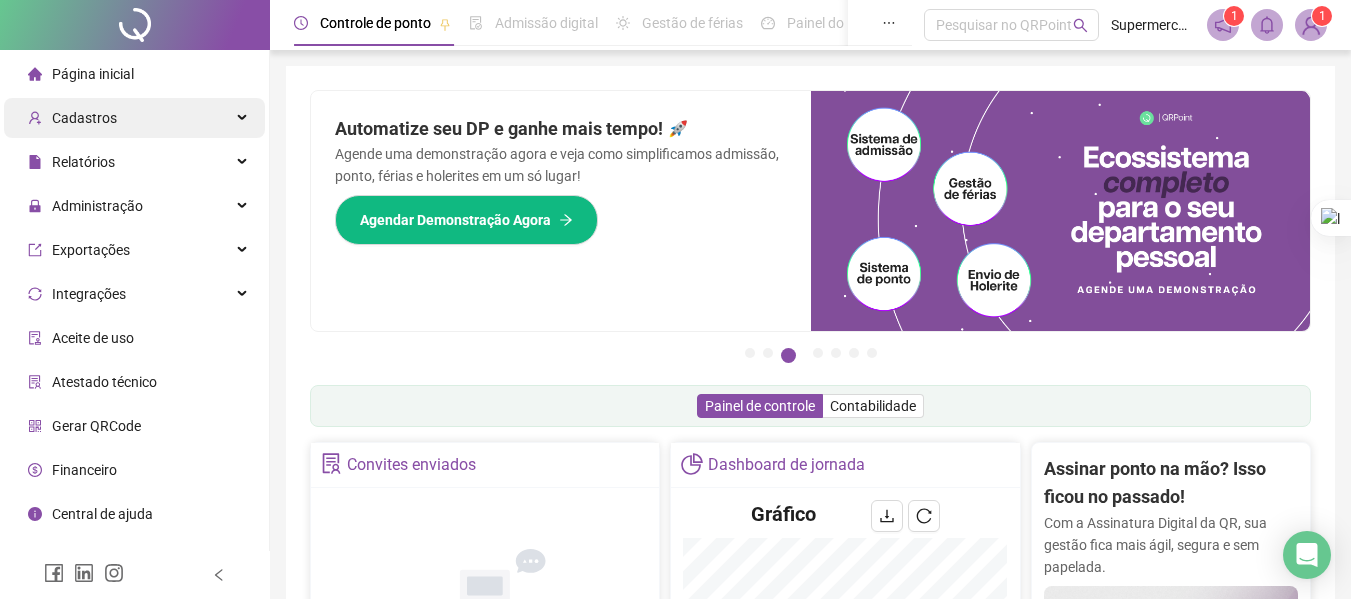click on "Cadastros" at bounding box center (134, 118) 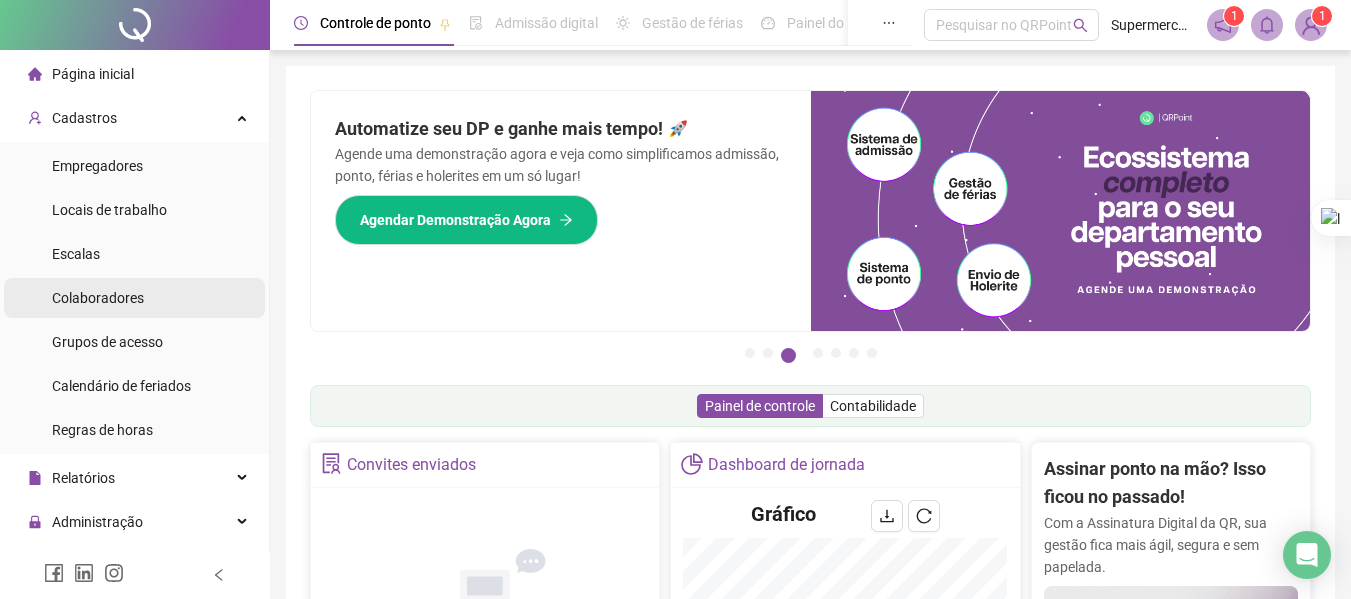 click on "Colaboradores" at bounding box center (98, 298) 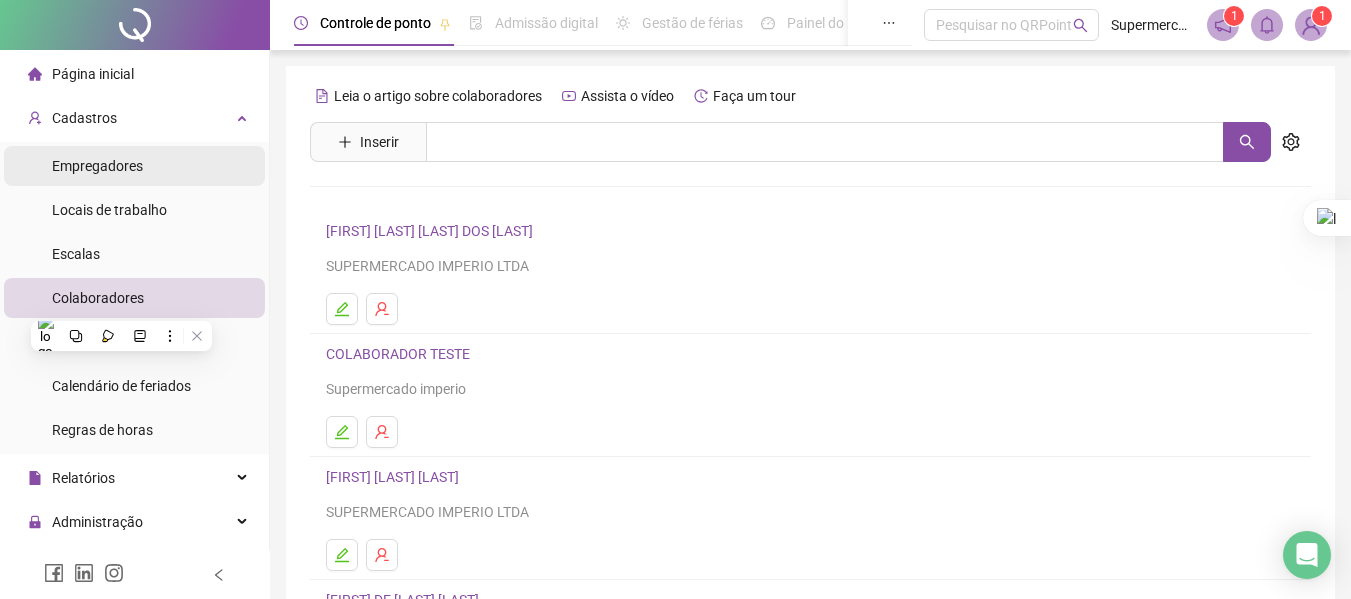 click on "Empregadores" at bounding box center (134, 166) 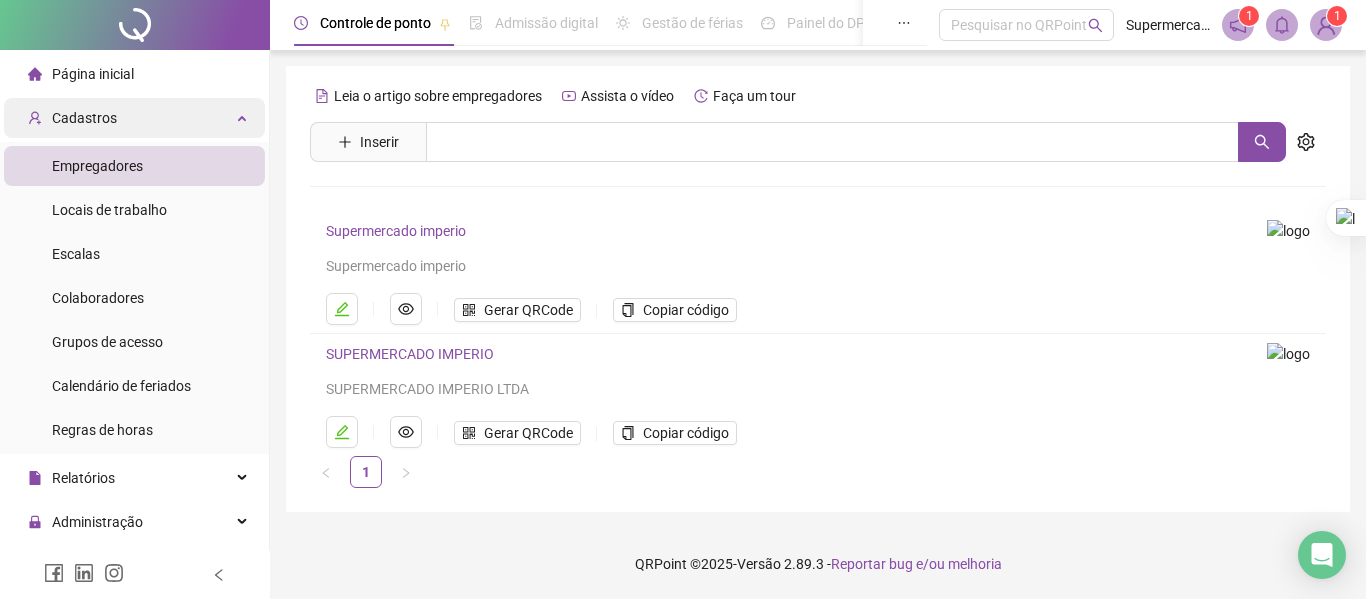 click on "Cadastros" at bounding box center (134, 118) 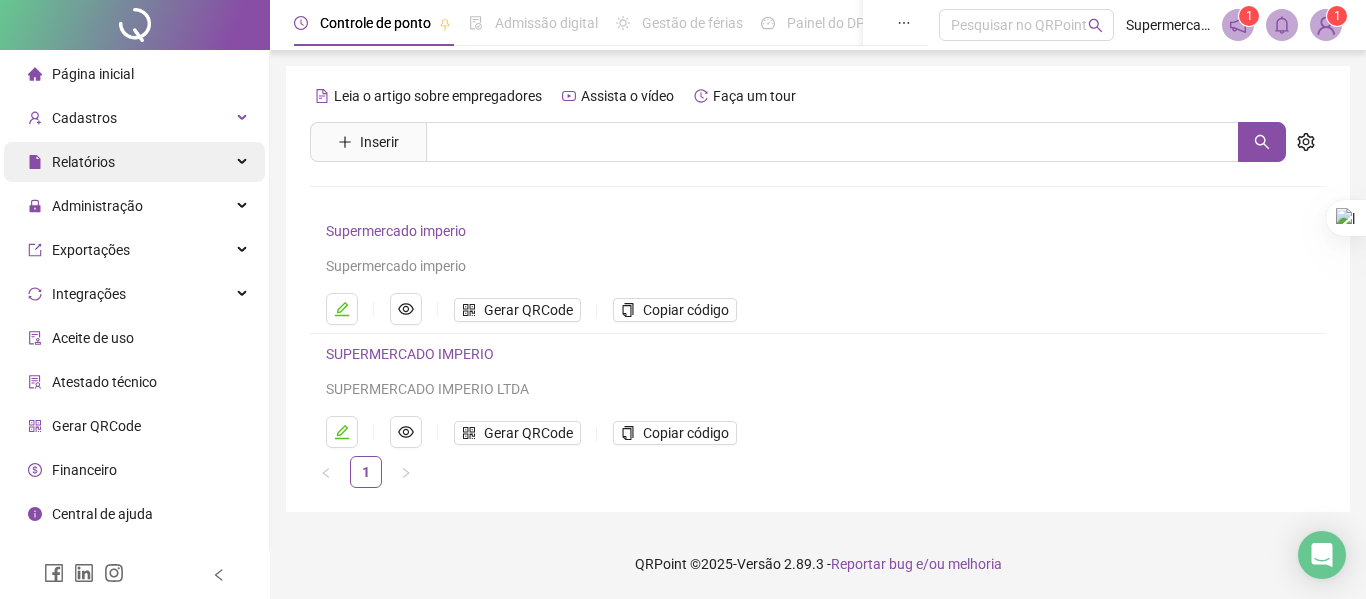 click on "Relatórios" at bounding box center [134, 162] 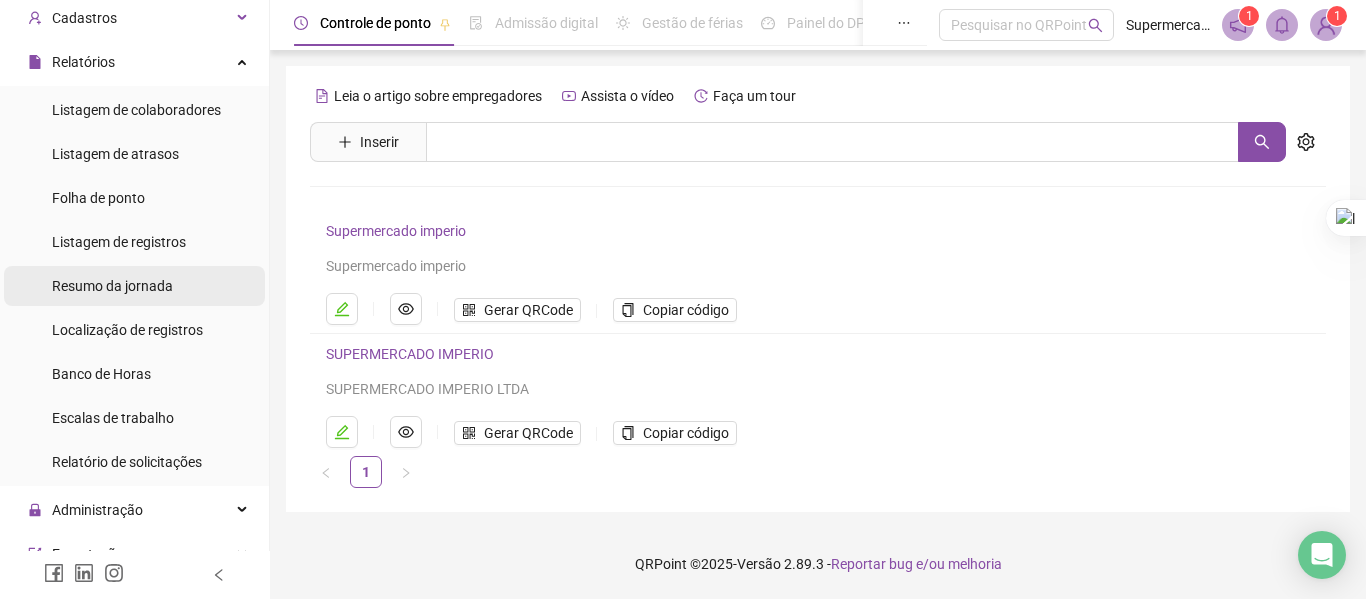 scroll, scrollTop: 0, scrollLeft: 0, axis: both 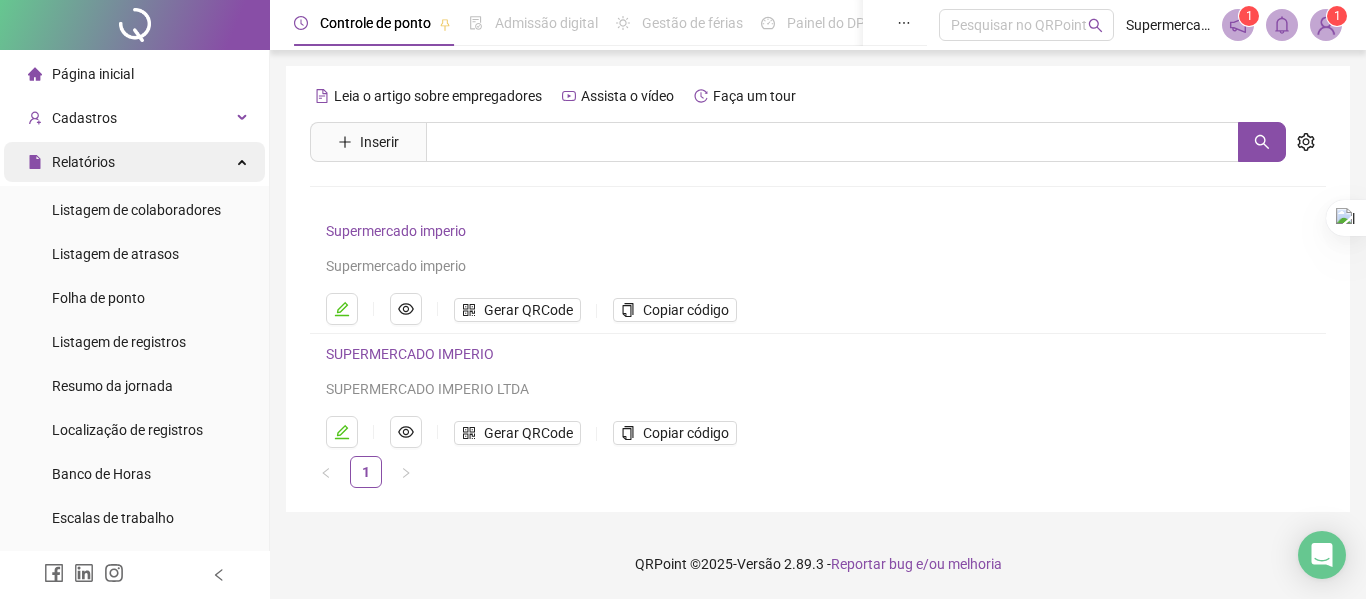 click on "Relatórios" at bounding box center (134, 162) 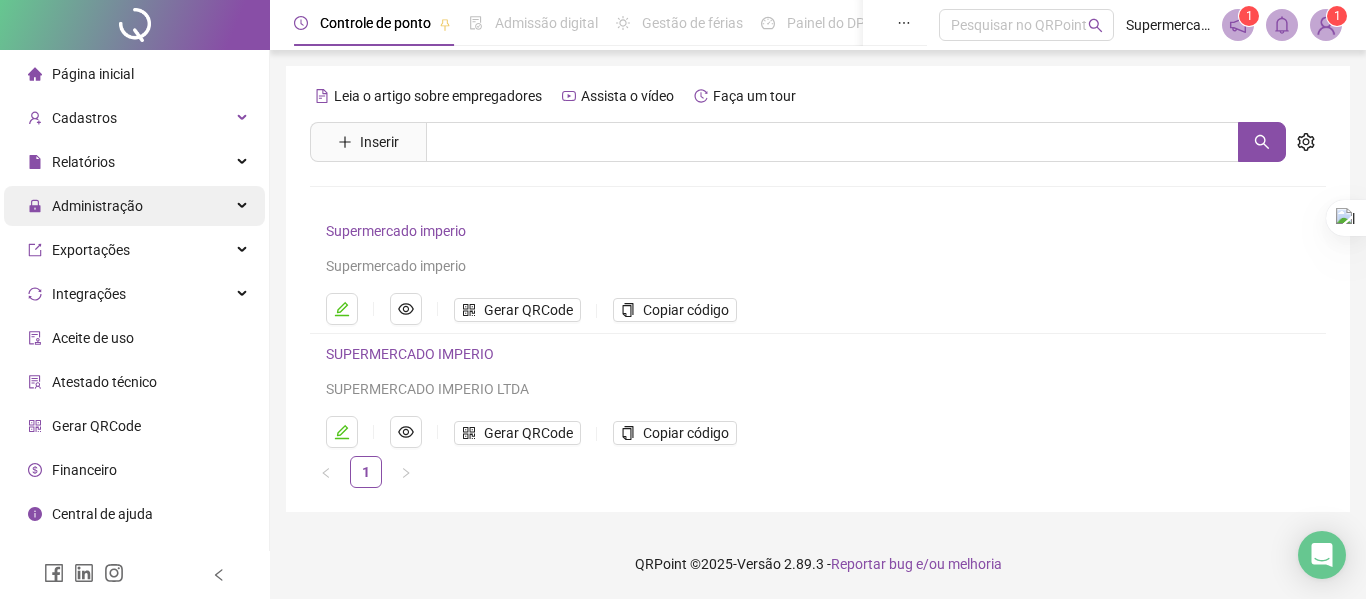 click on "Administração" at bounding box center [97, 206] 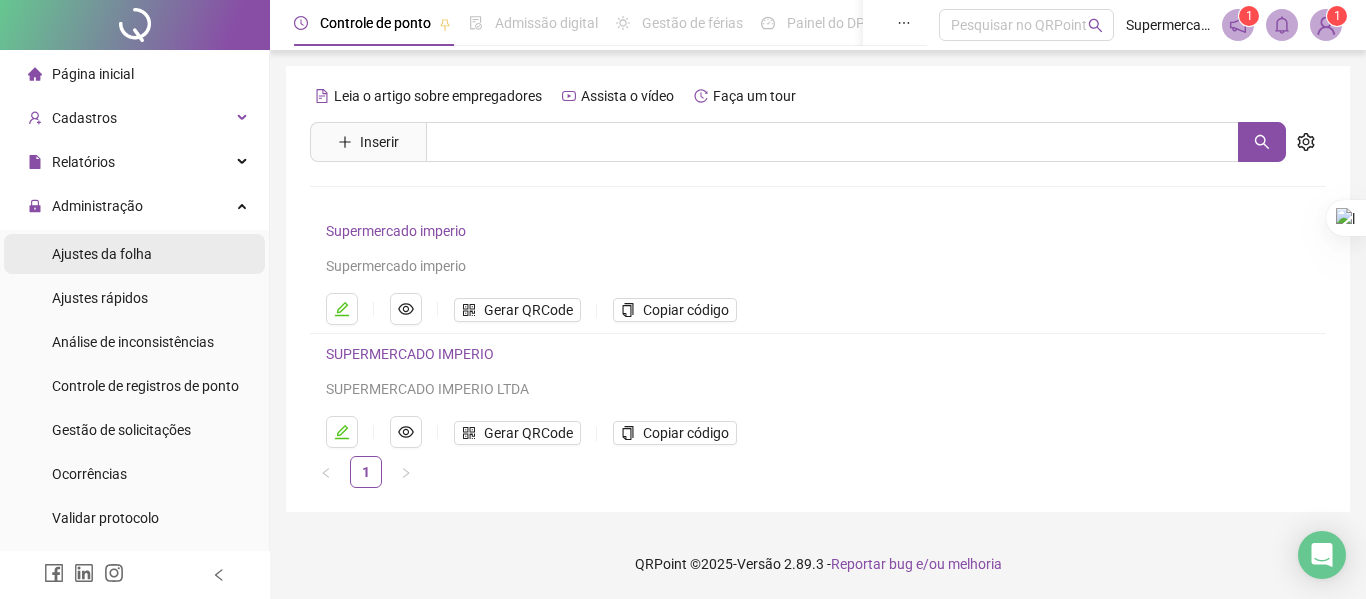 click on "Ajustes da folha" at bounding box center (134, 254) 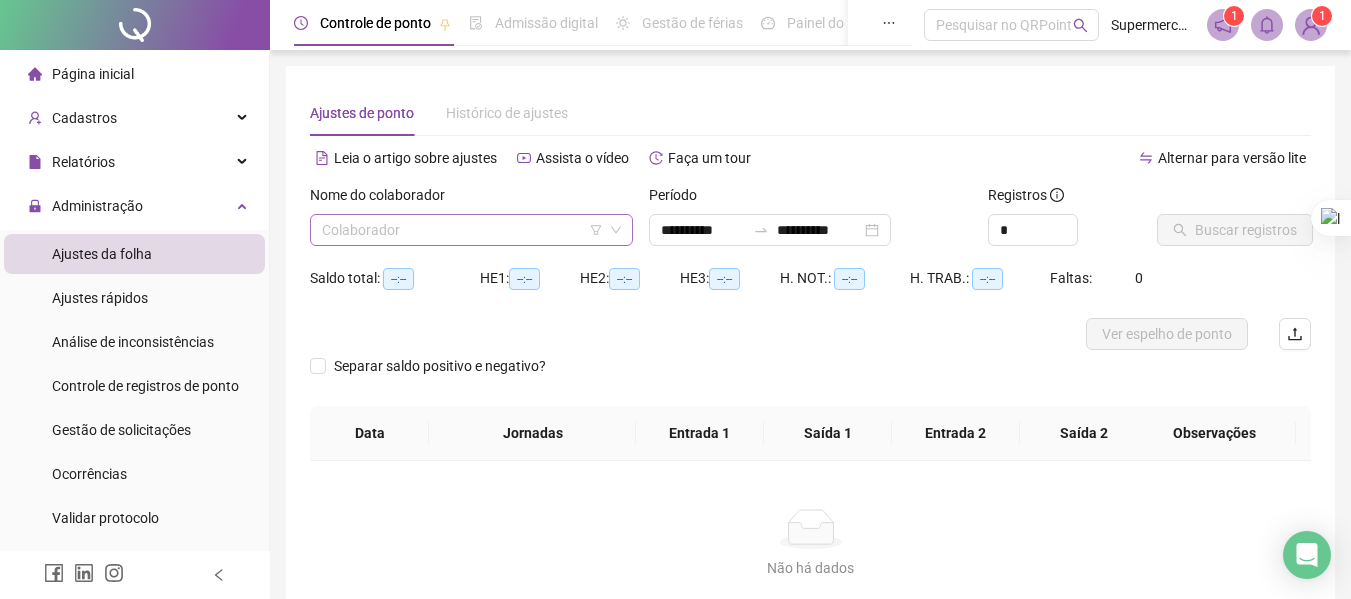 click at bounding box center (462, 230) 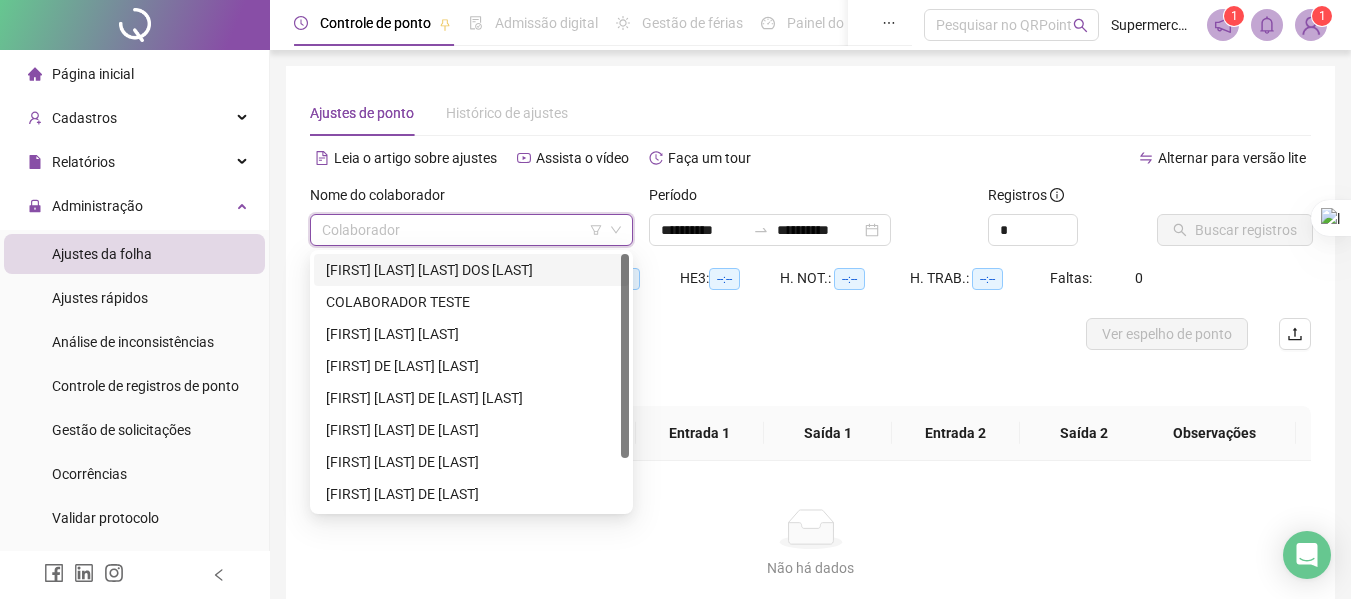 click on "[FIRST] [LAST] [LAST] DOS [LAST]" at bounding box center (471, 270) 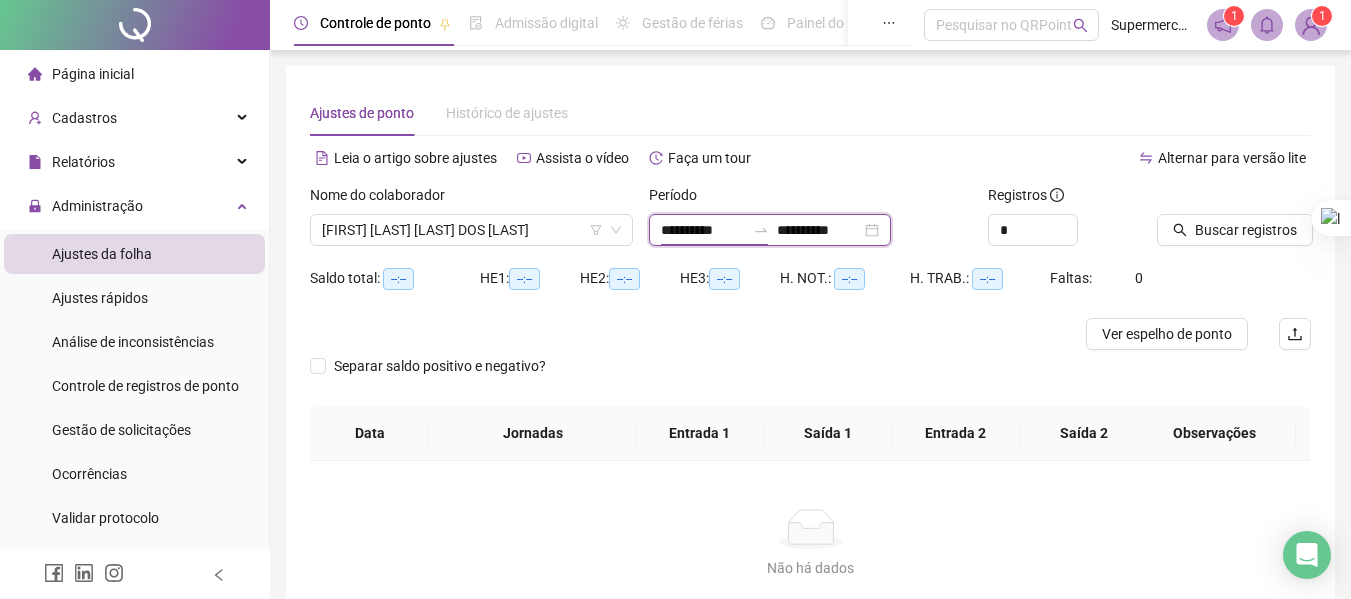 click on "**********" at bounding box center [703, 230] 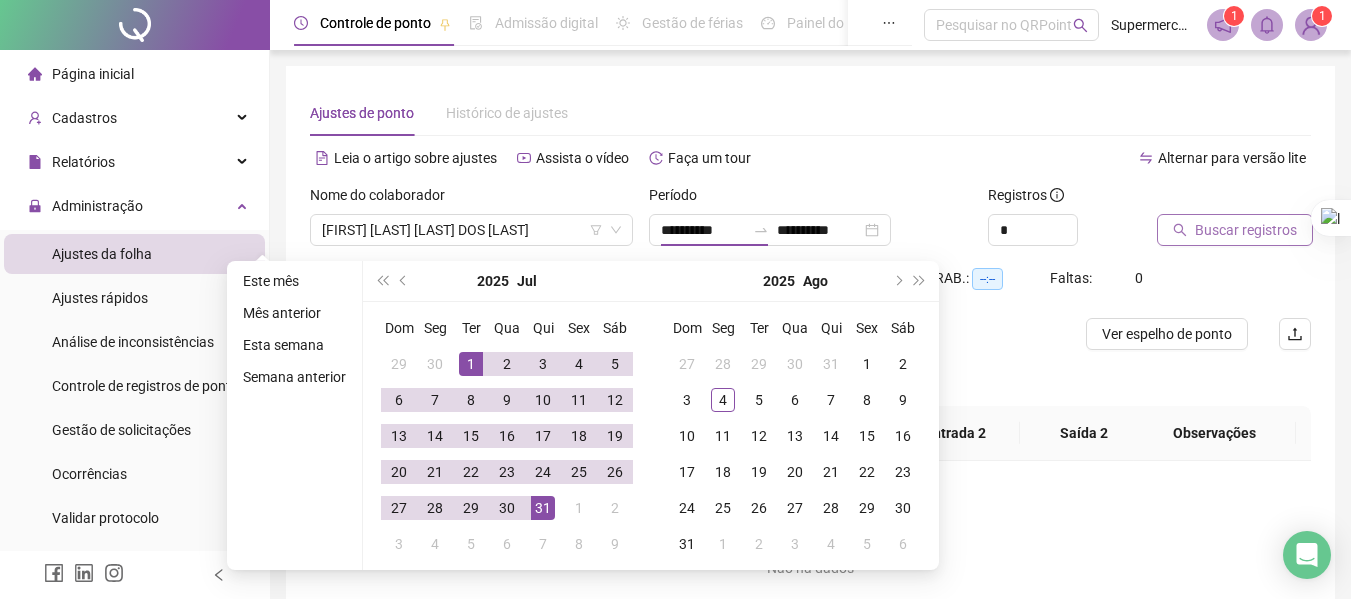 click on "Buscar registros" at bounding box center (1246, 230) 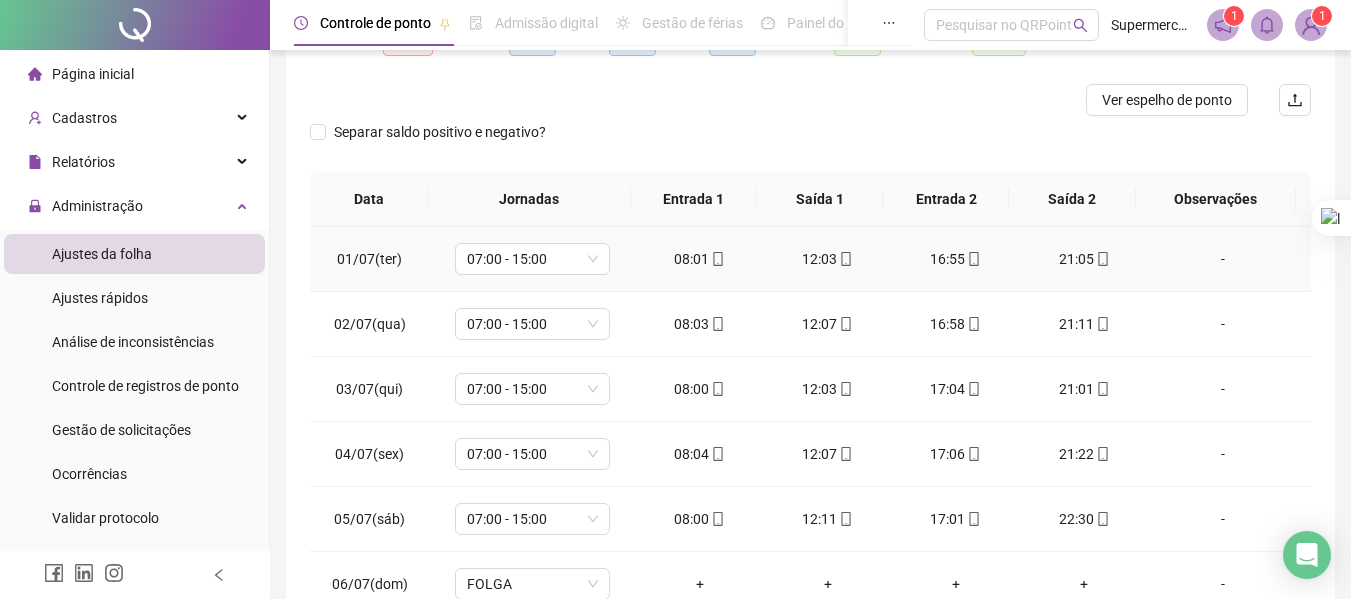 scroll, scrollTop: 399, scrollLeft: 0, axis: vertical 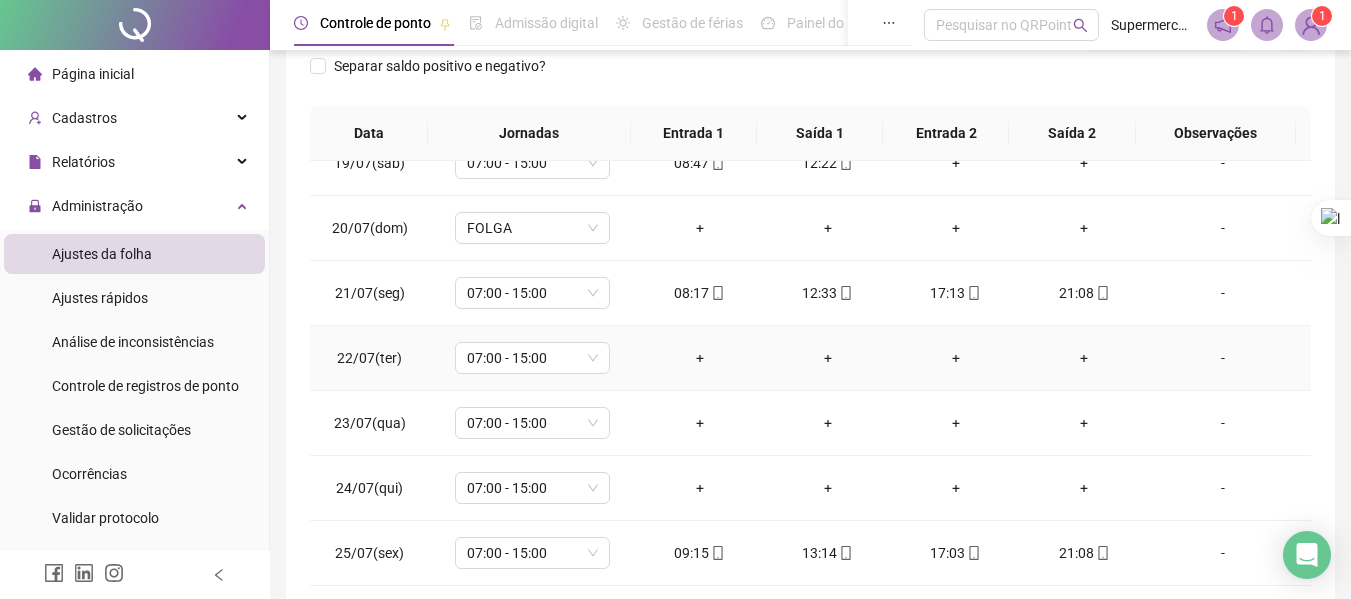 click on "+" at bounding box center [700, 358] 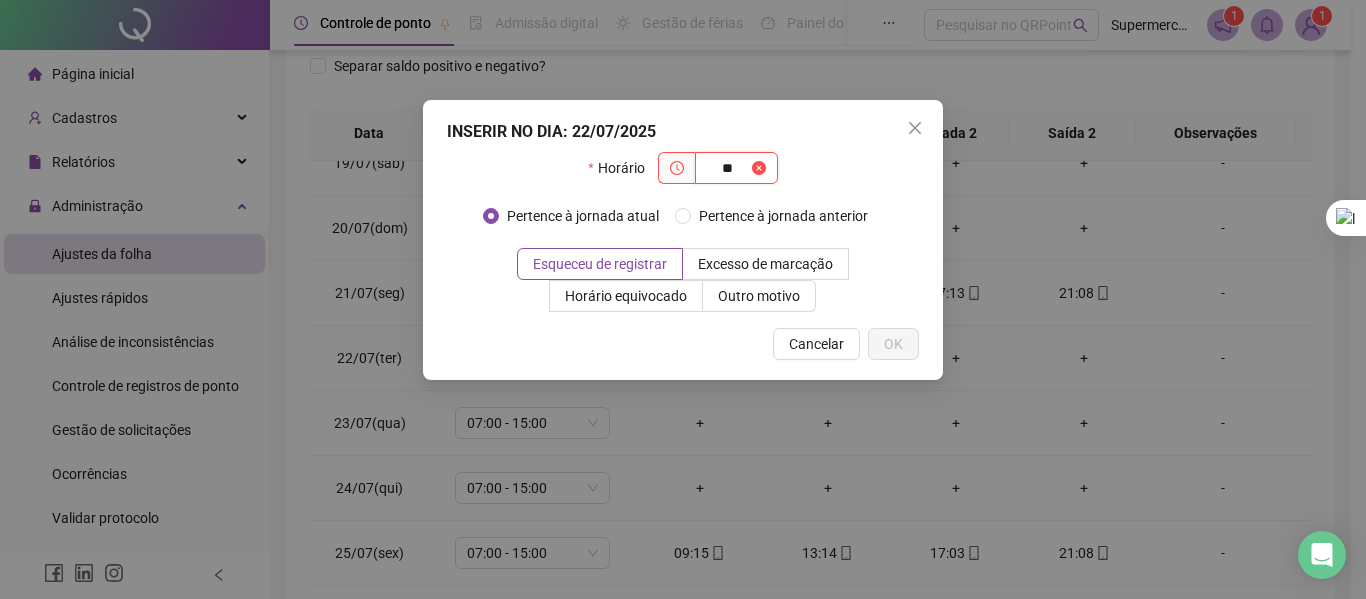 type on "*" 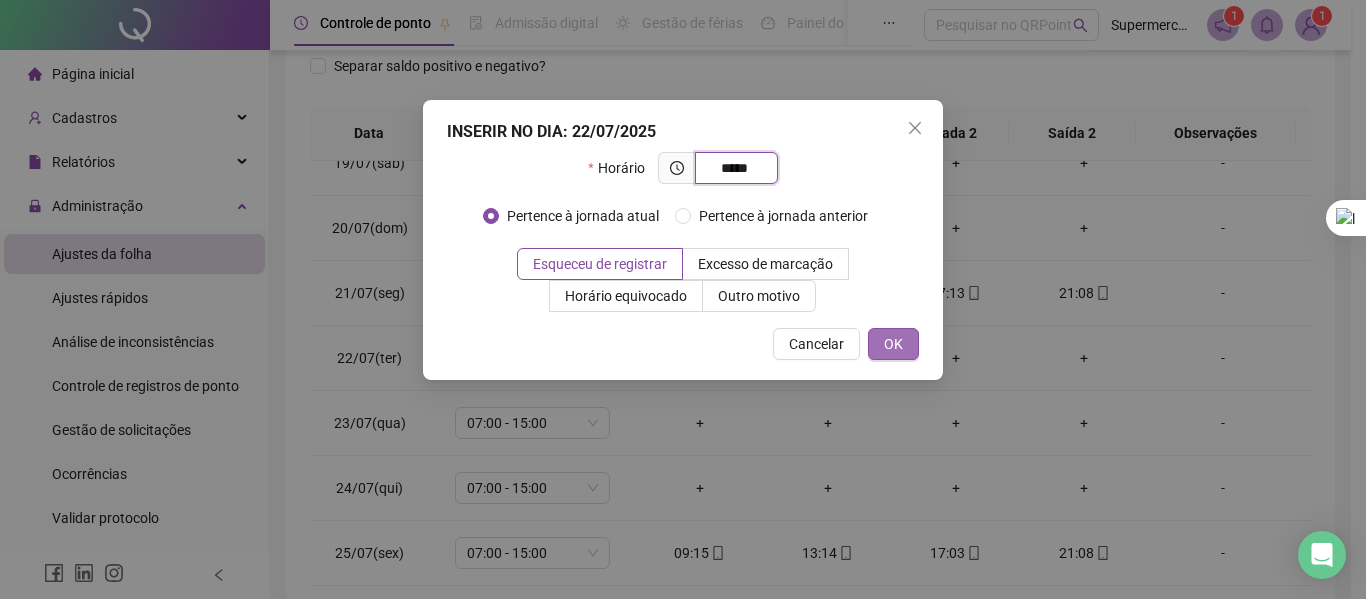 type on "*****" 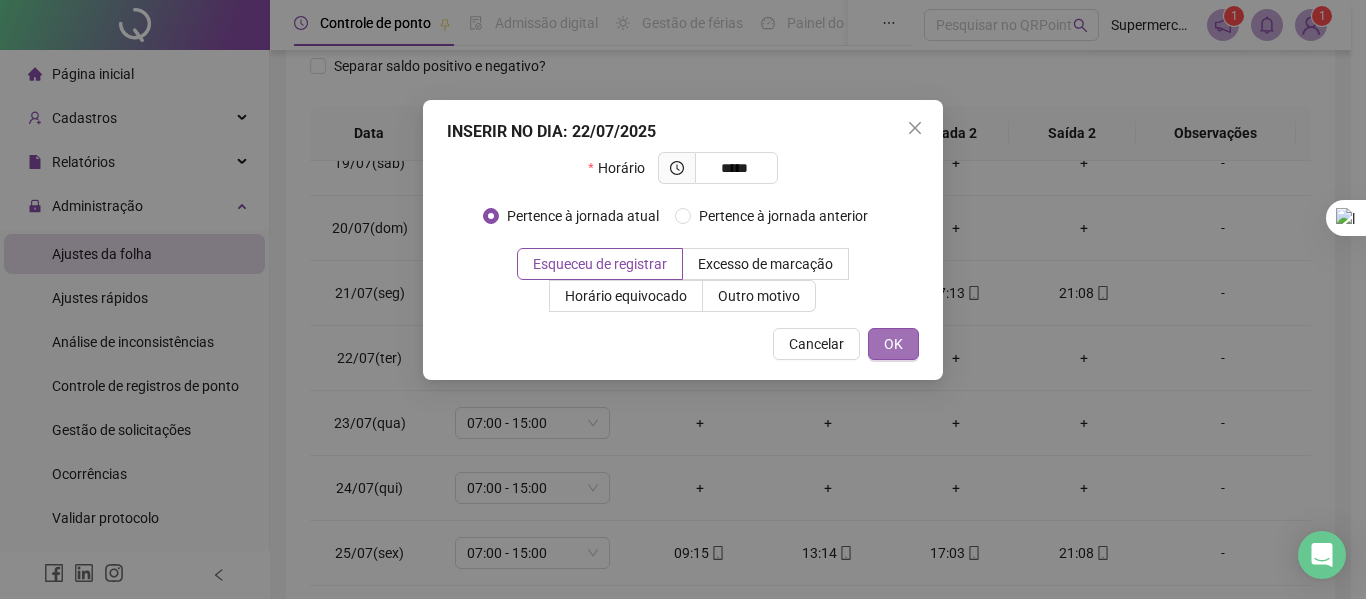 click on "OK" at bounding box center [893, 344] 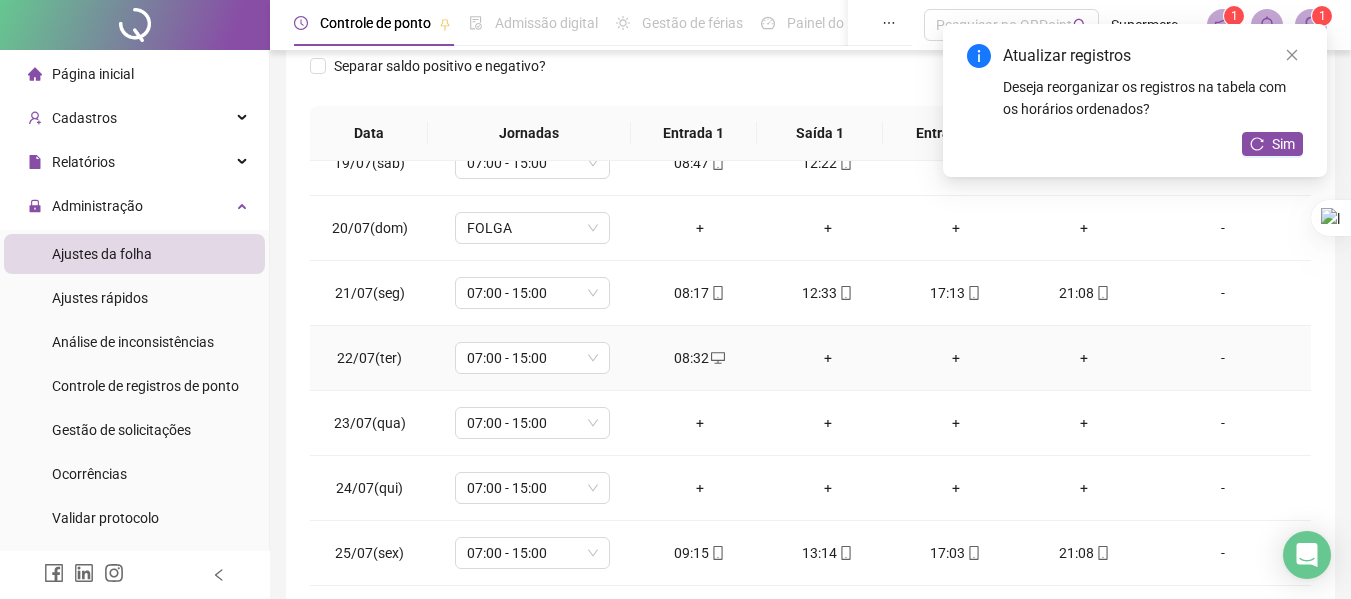 click on "+" at bounding box center [828, 358] 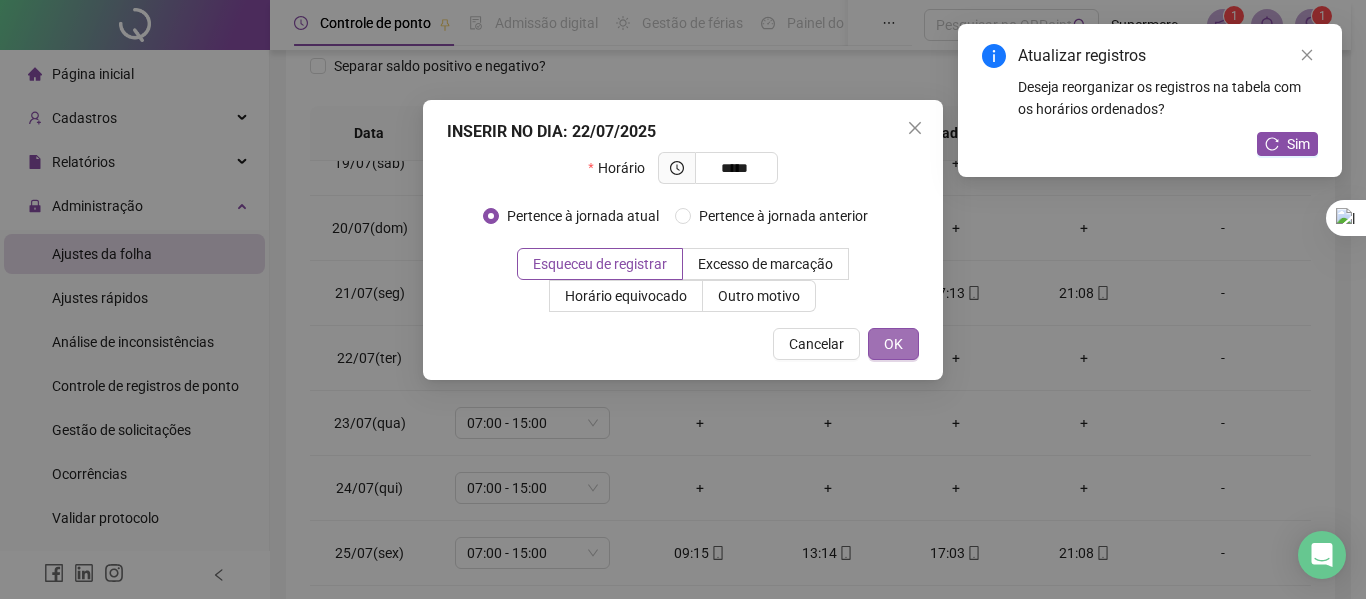 type on "*****" 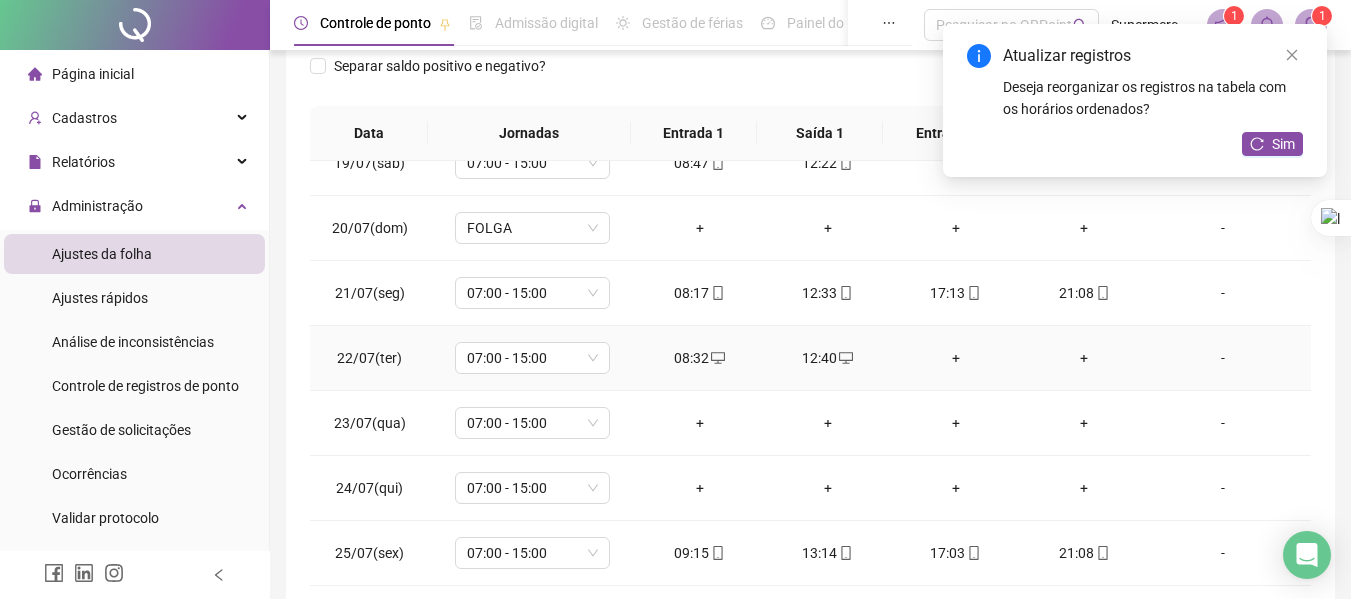 click on "+" at bounding box center [956, 358] 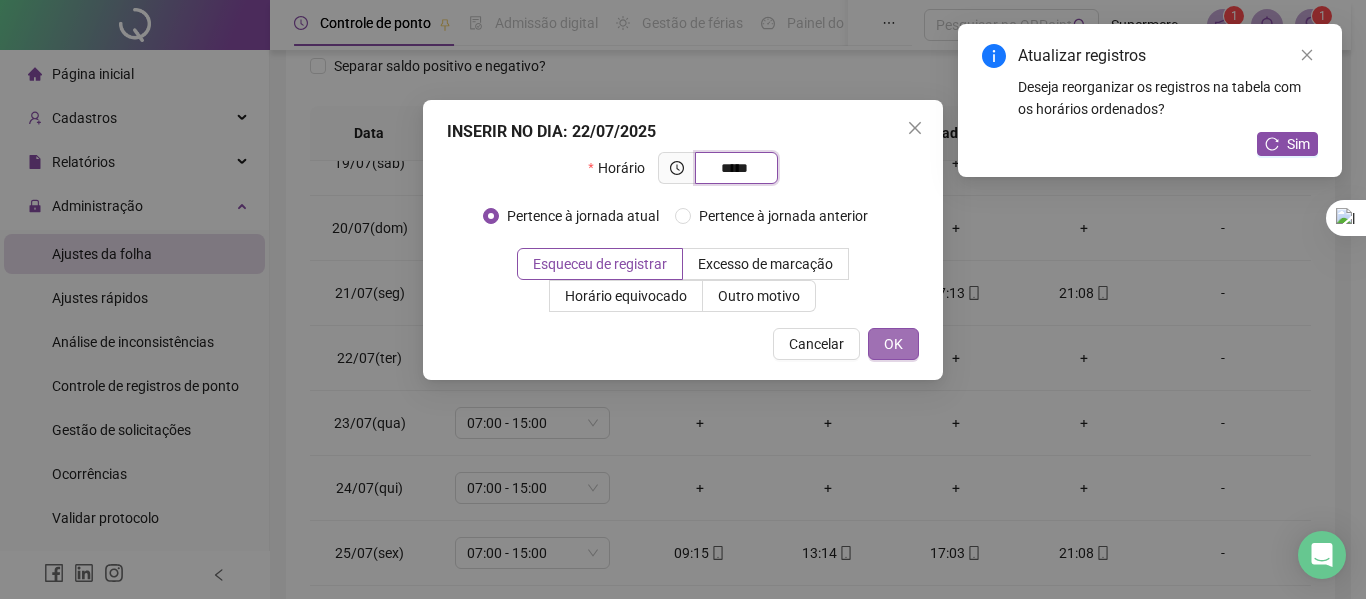 type on "*****" 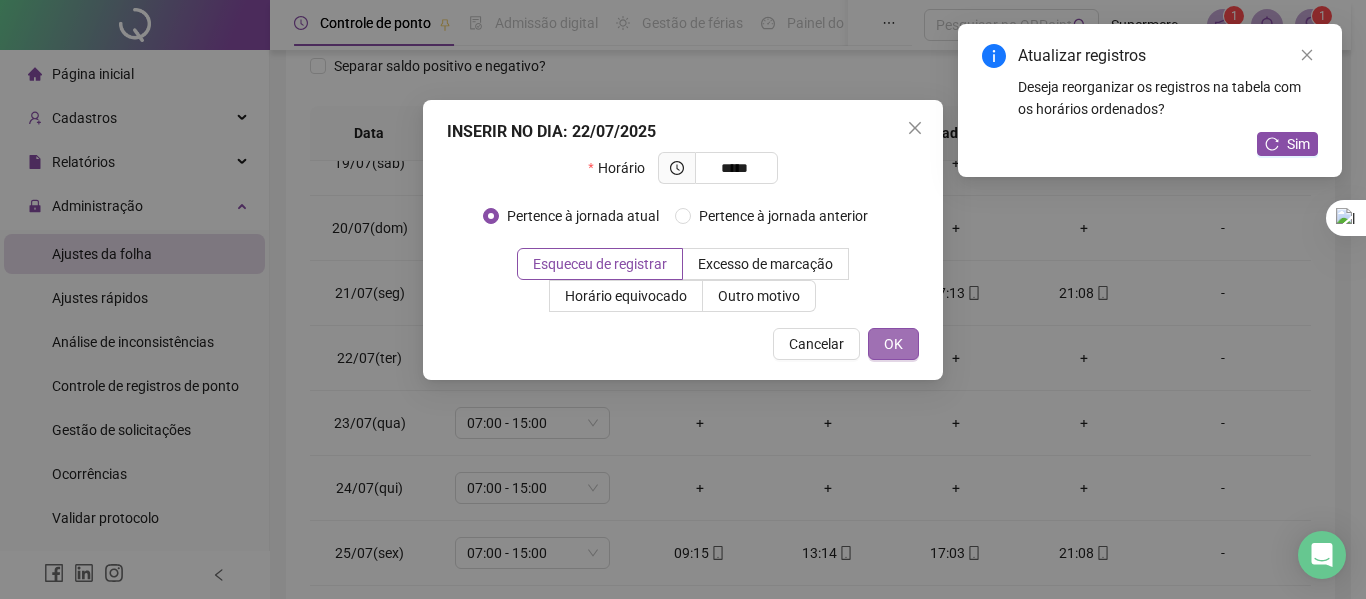 click on "OK" at bounding box center (893, 344) 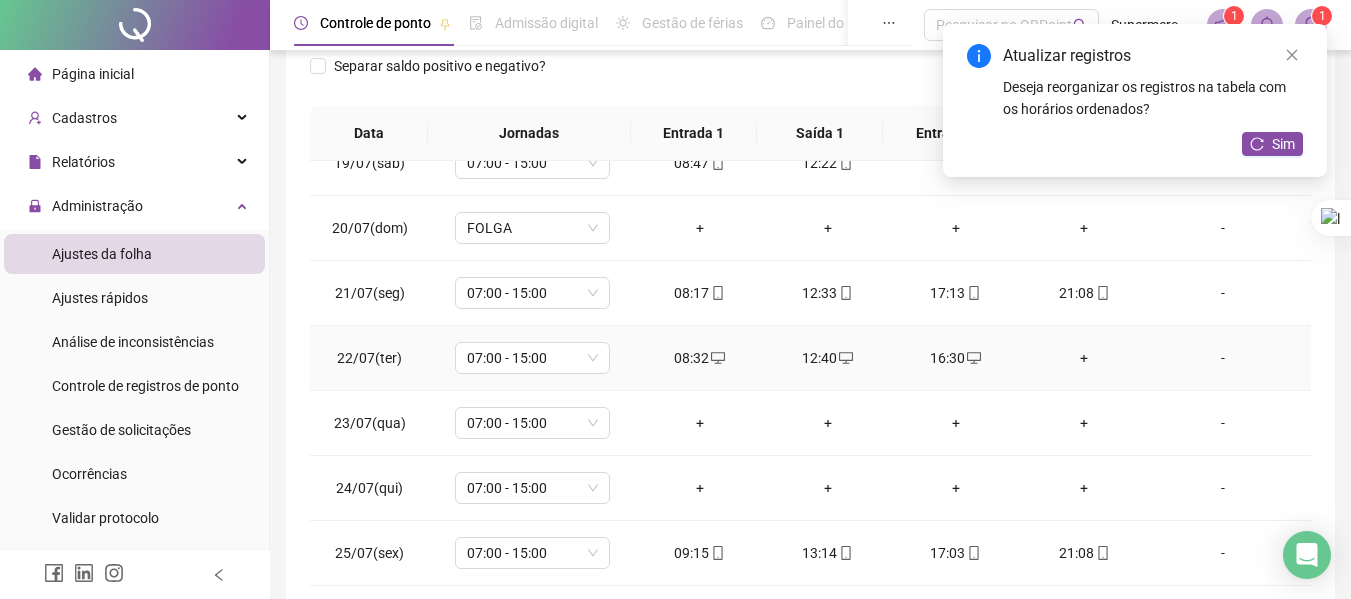 click on "+" at bounding box center [1084, 358] 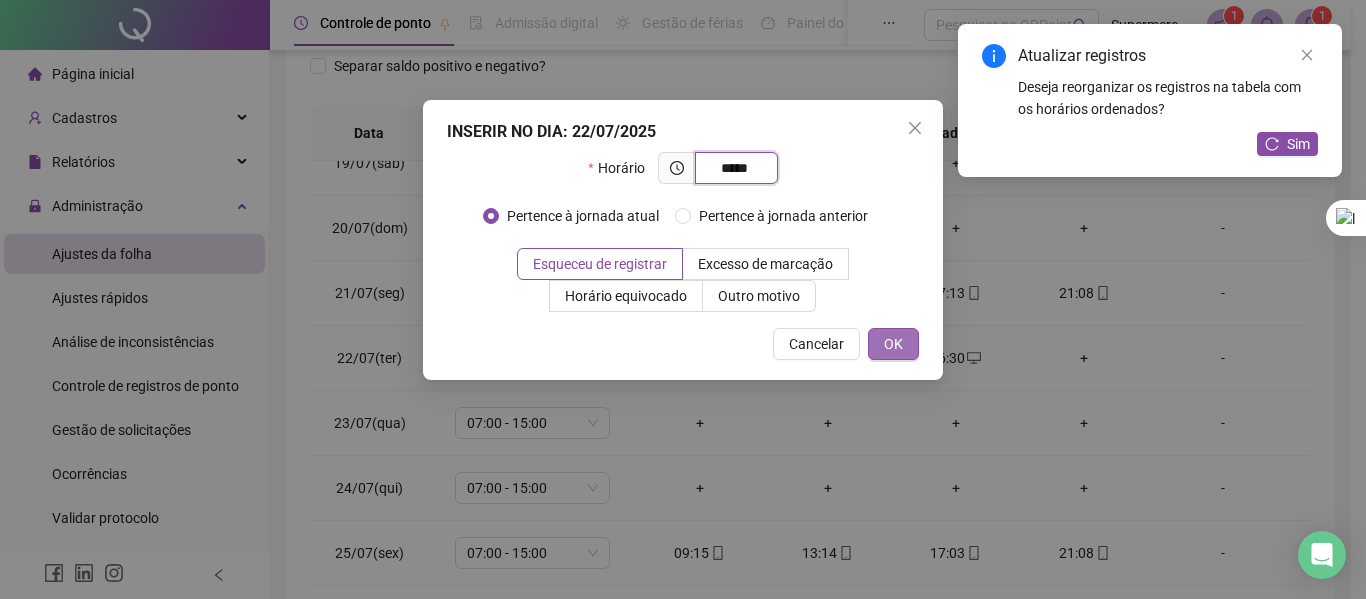type on "*****" 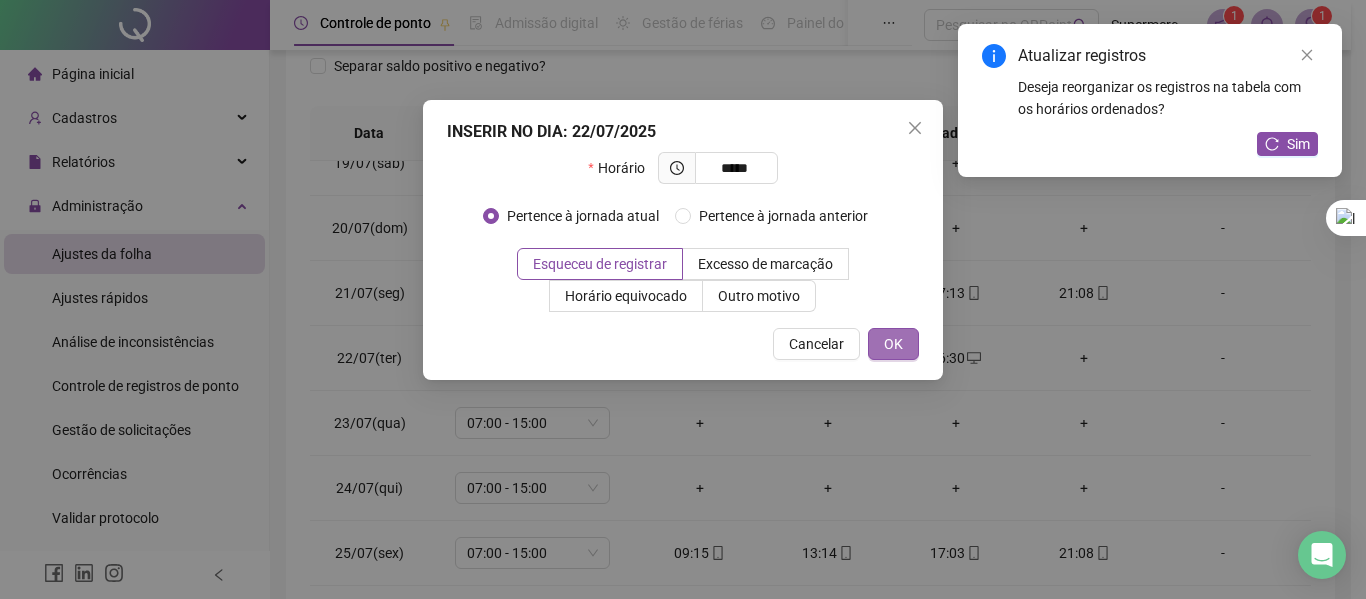 click on "OK" at bounding box center [893, 344] 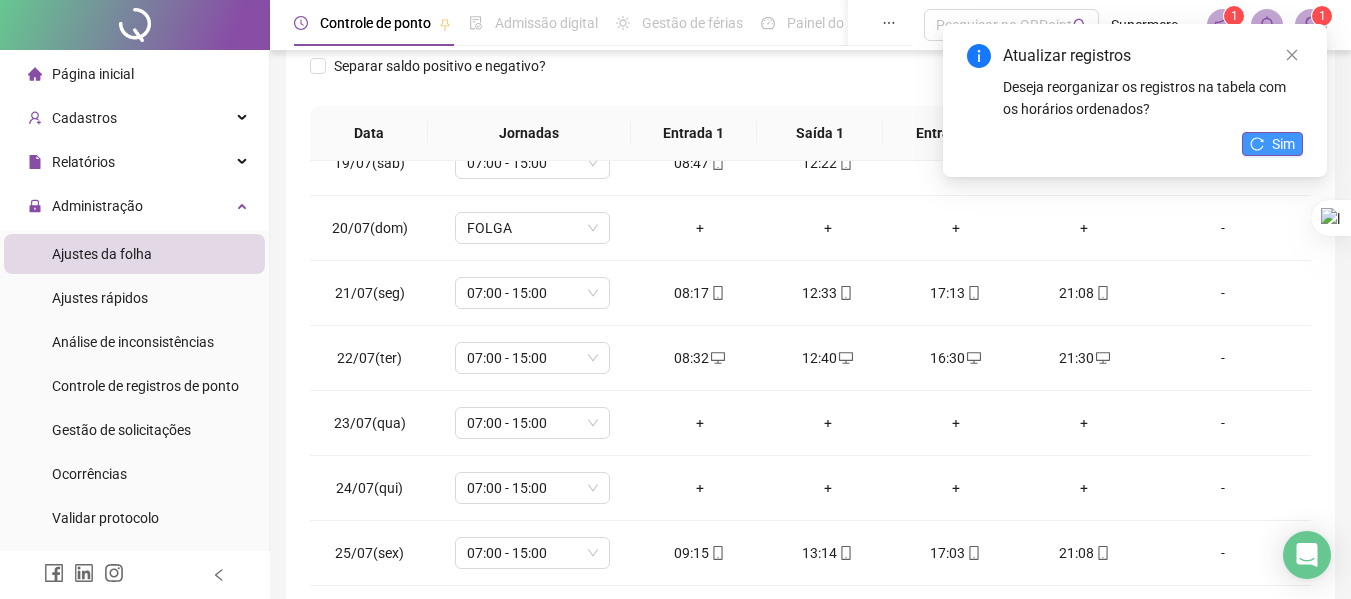 click on "Sim" at bounding box center (1283, 144) 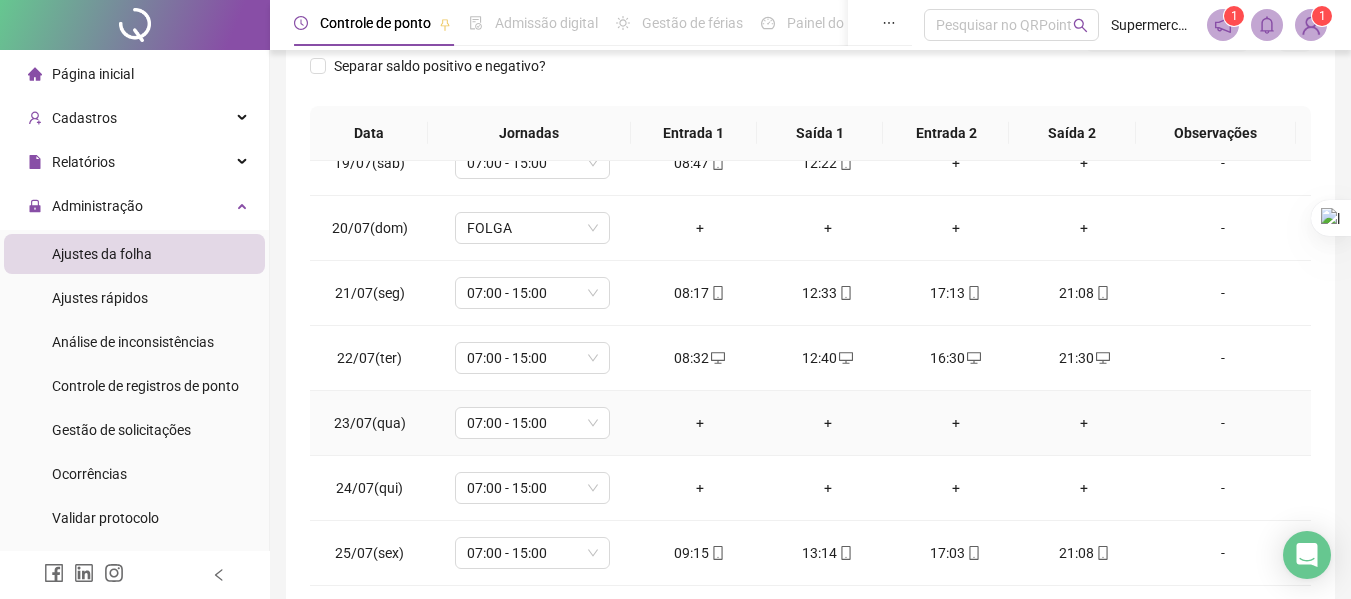 click on "+" at bounding box center (700, 423) 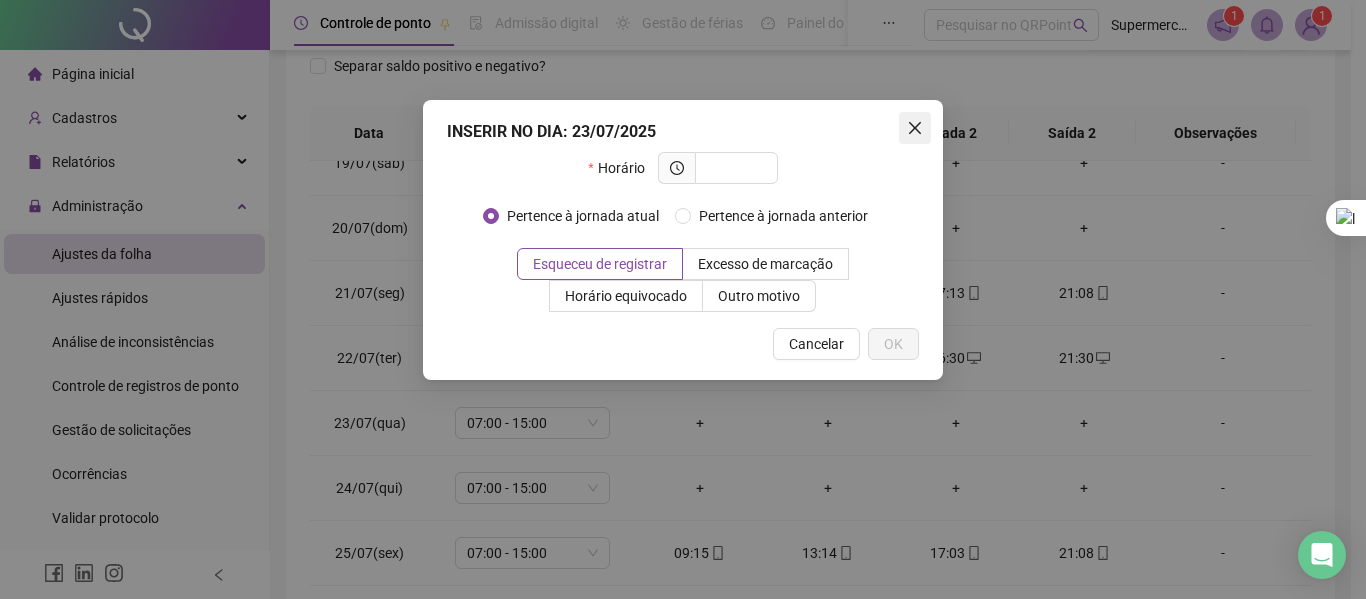 click 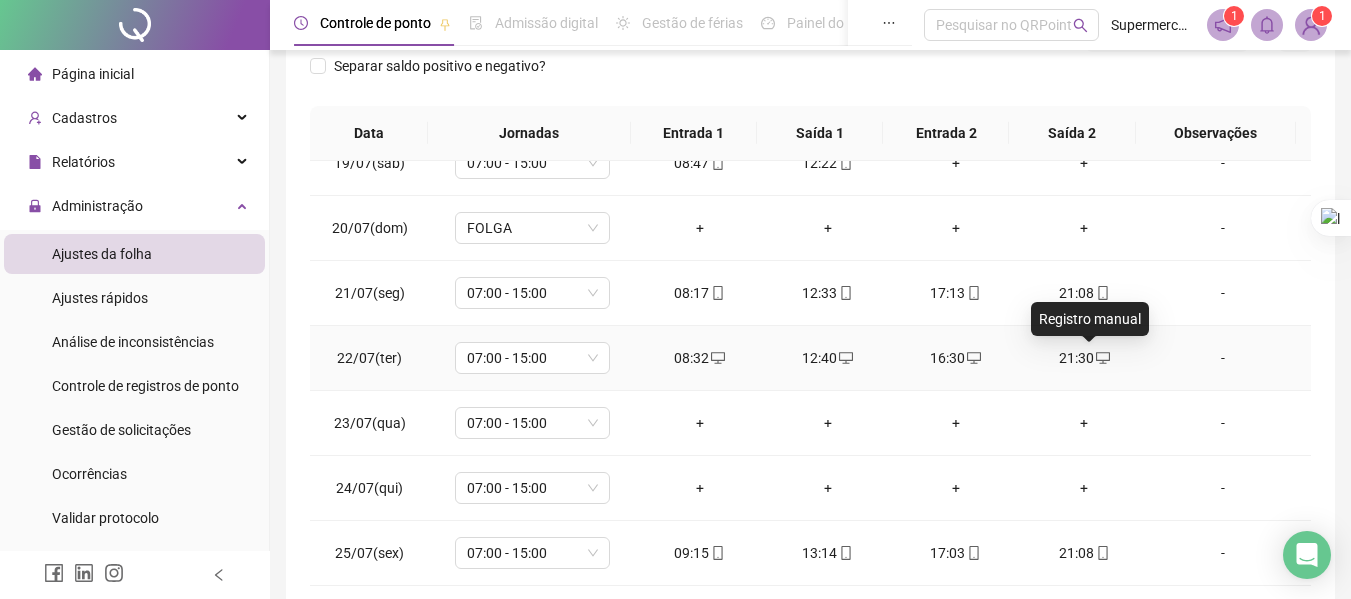 click 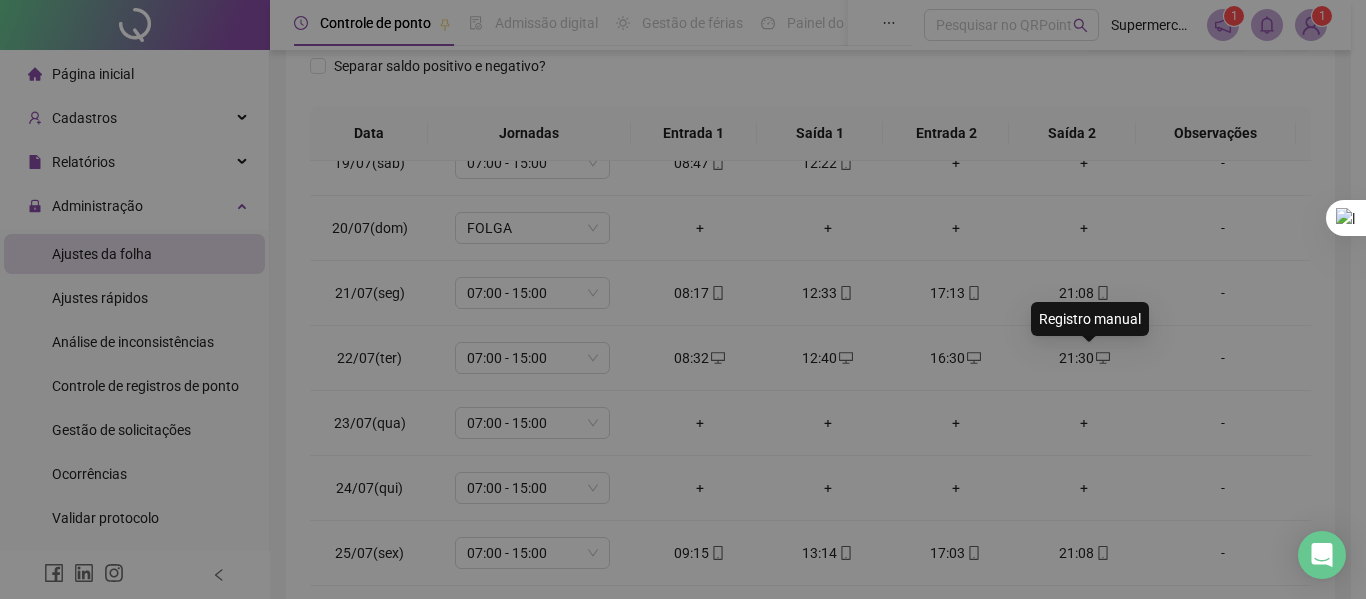 type on "**********" 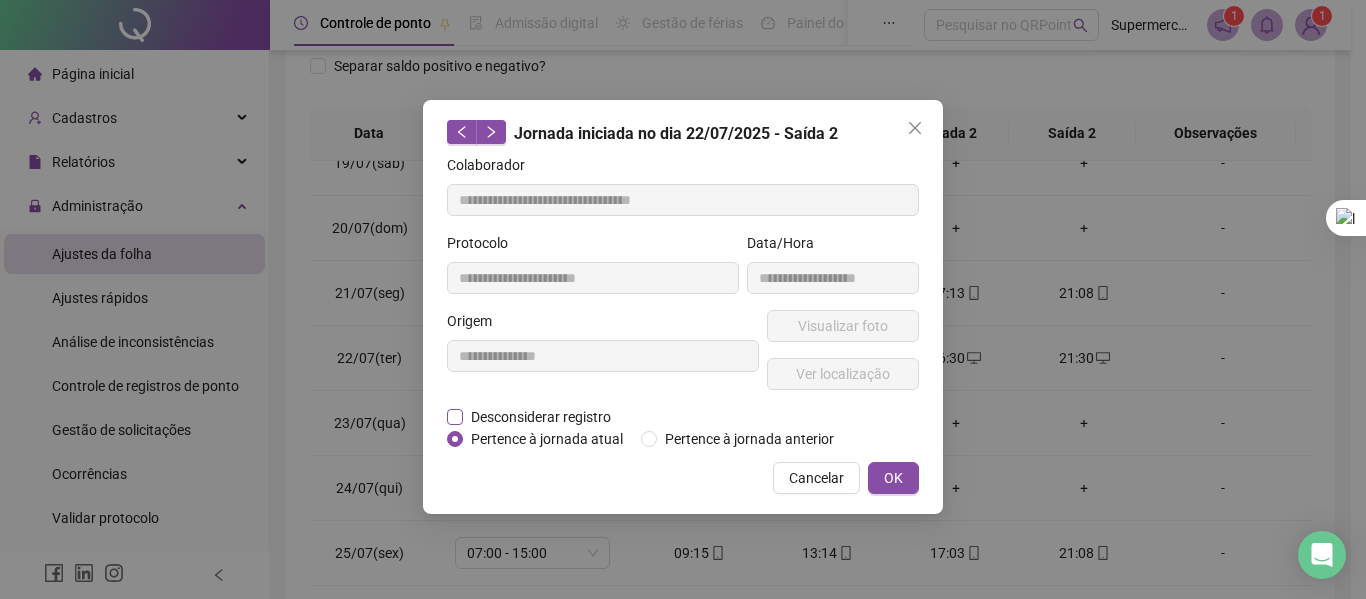 click on "Desconsiderar registro" at bounding box center [541, 417] 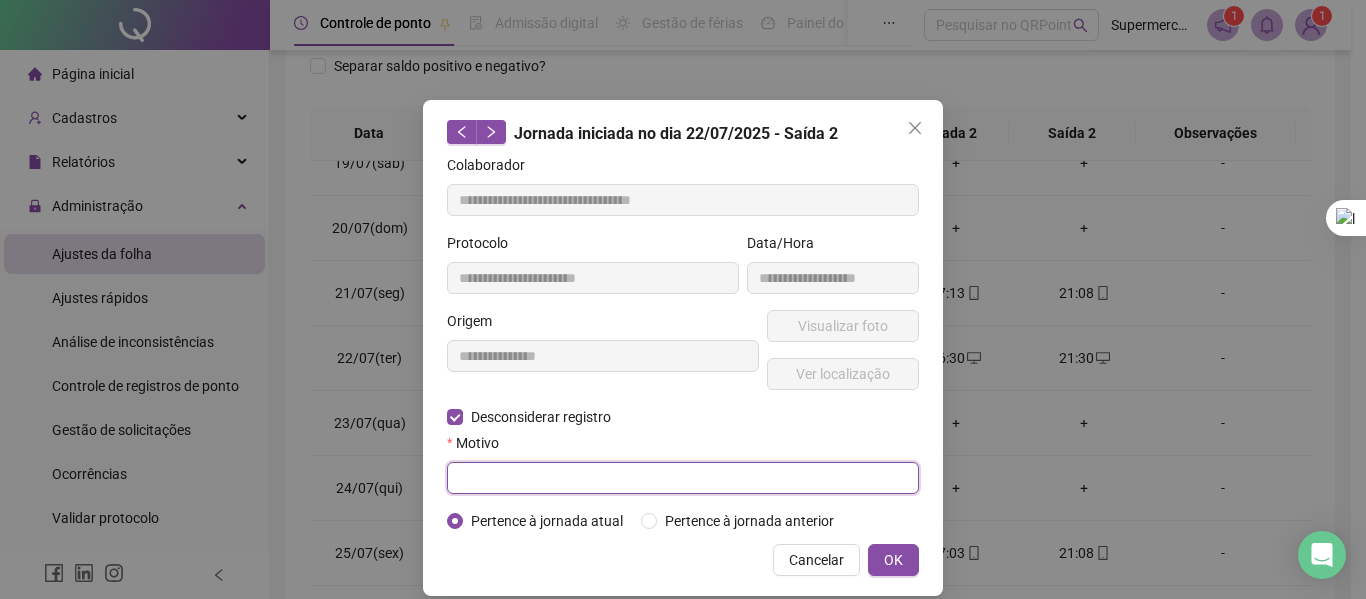 click at bounding box center [683, 478] 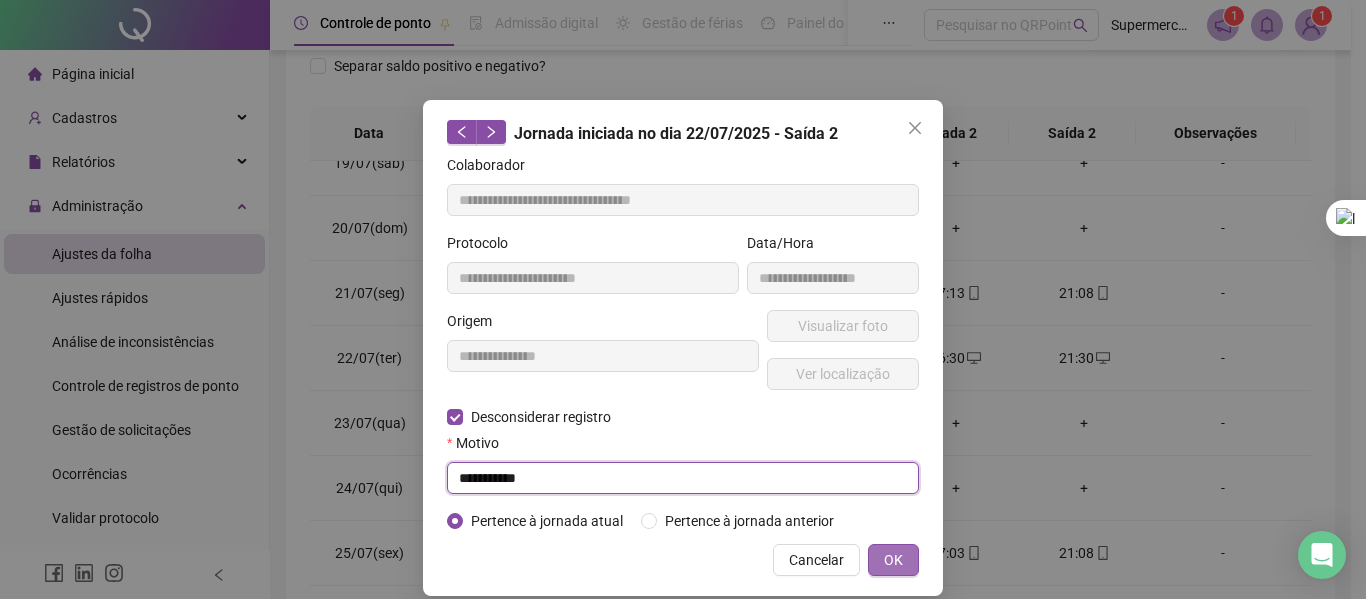 type on "**********" 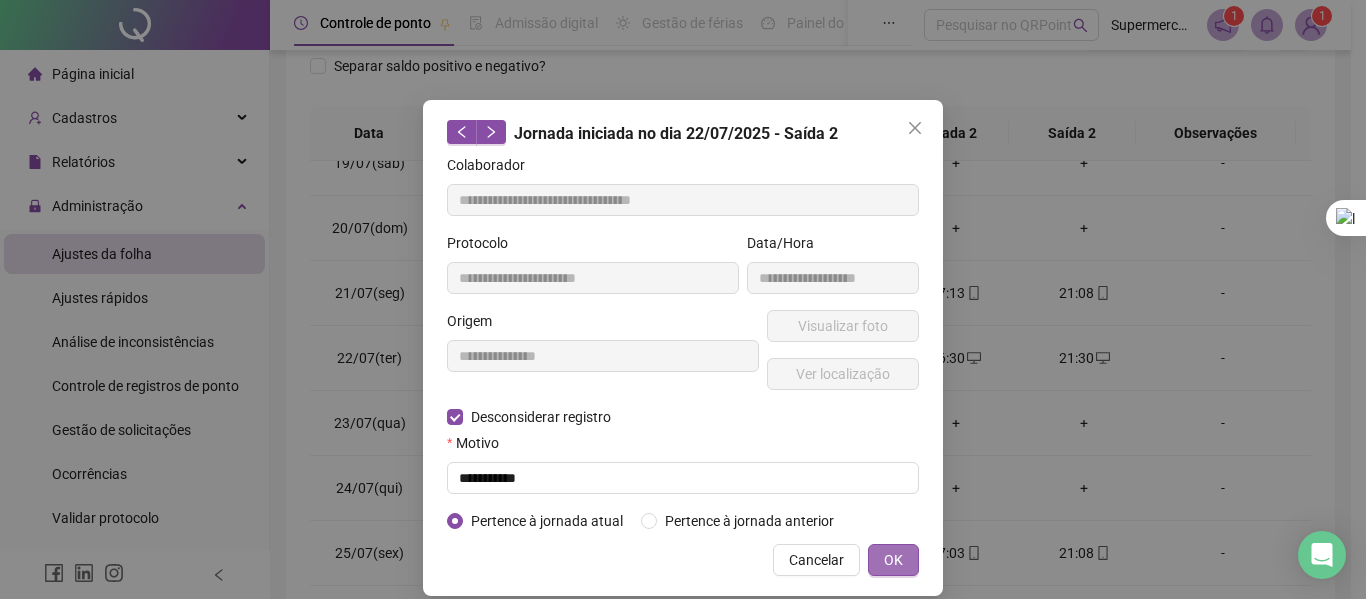 click on "OK" at bounding box center (893, 560) 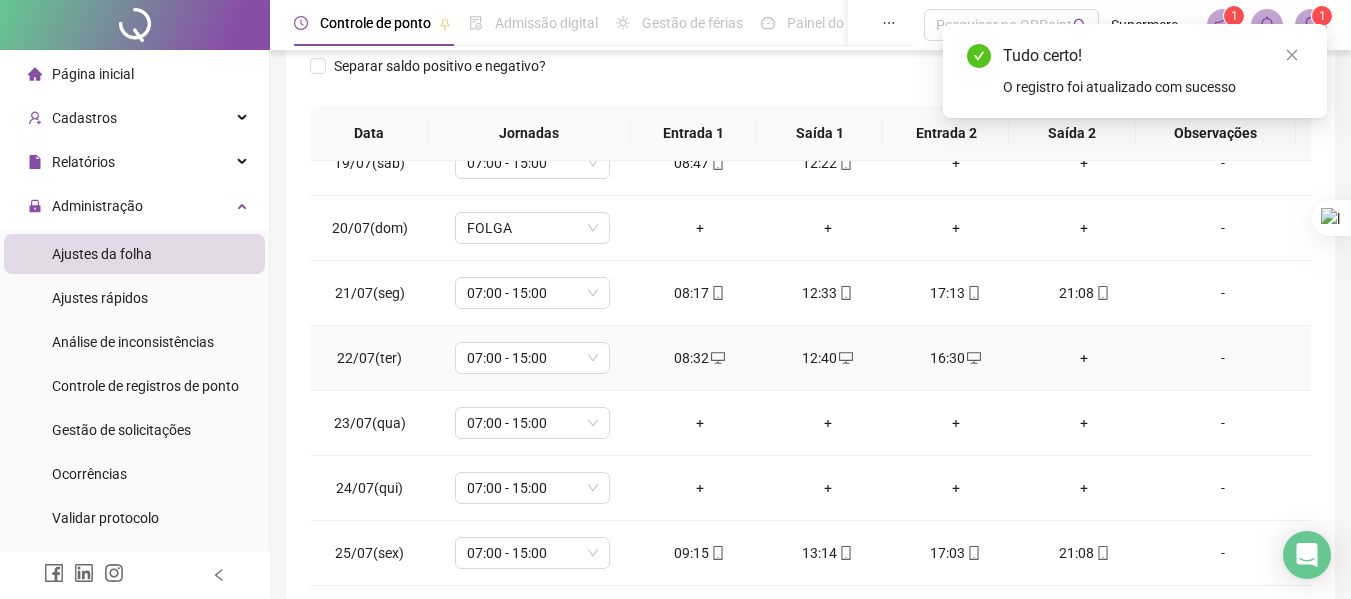 click on "+" at bounding box center [1084, 358] 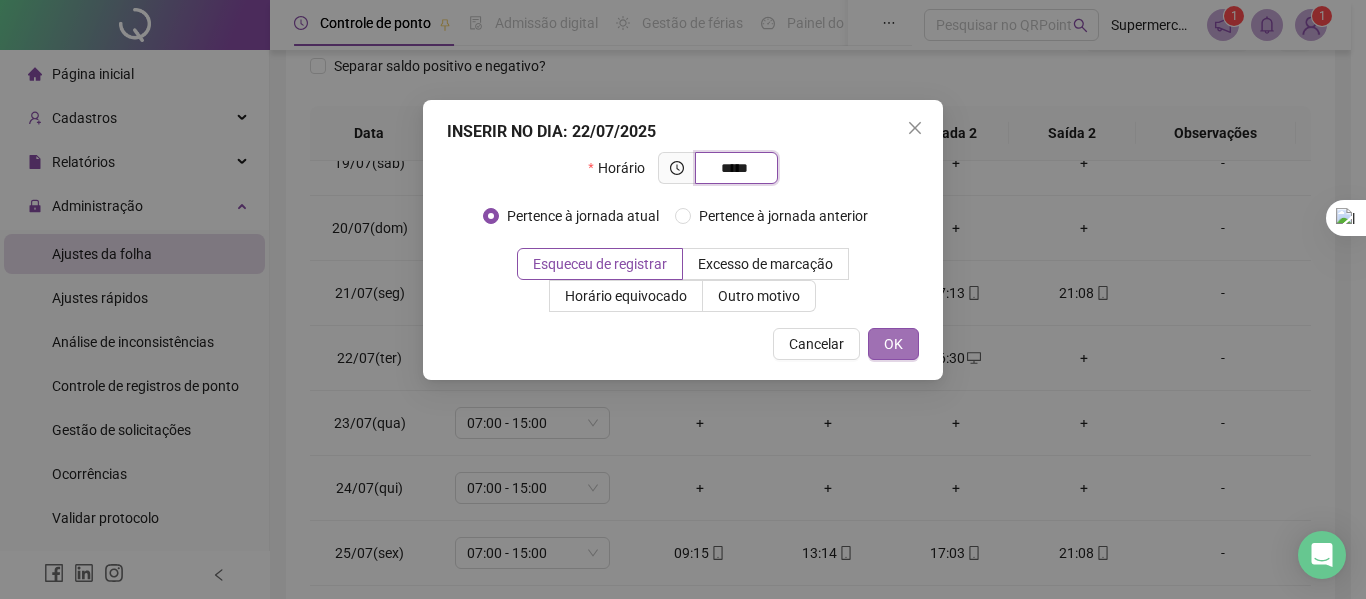 type on "*****" 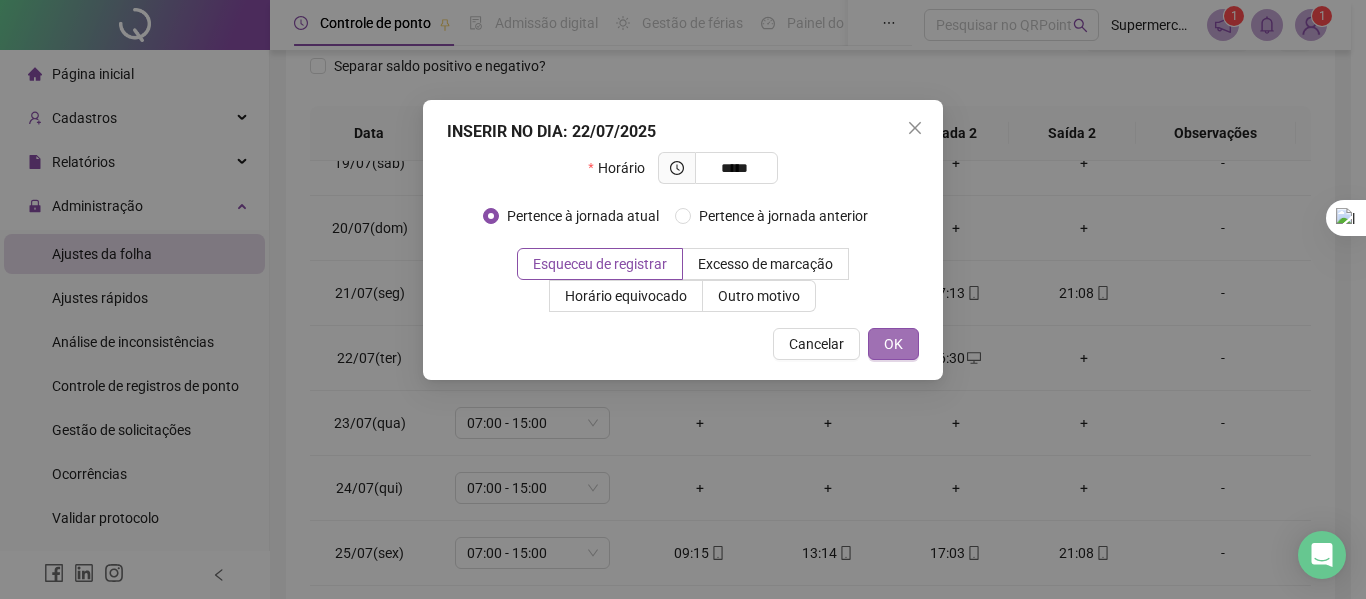 click on "OK" at bounding box center [893, 344] 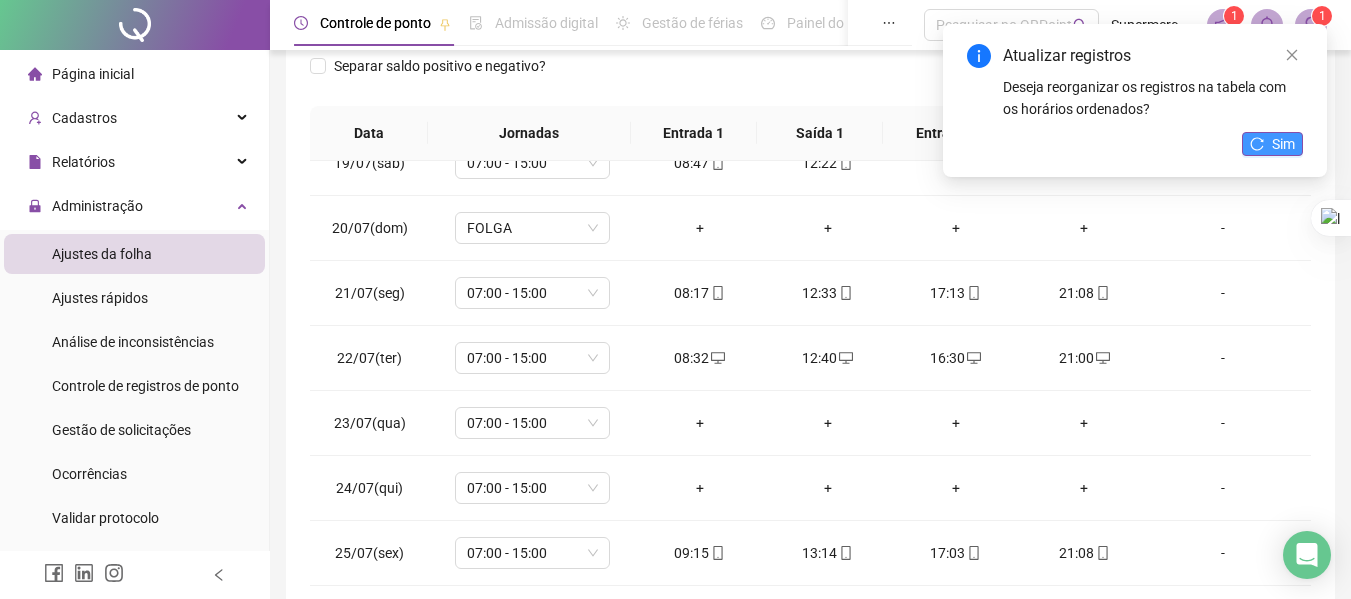 click 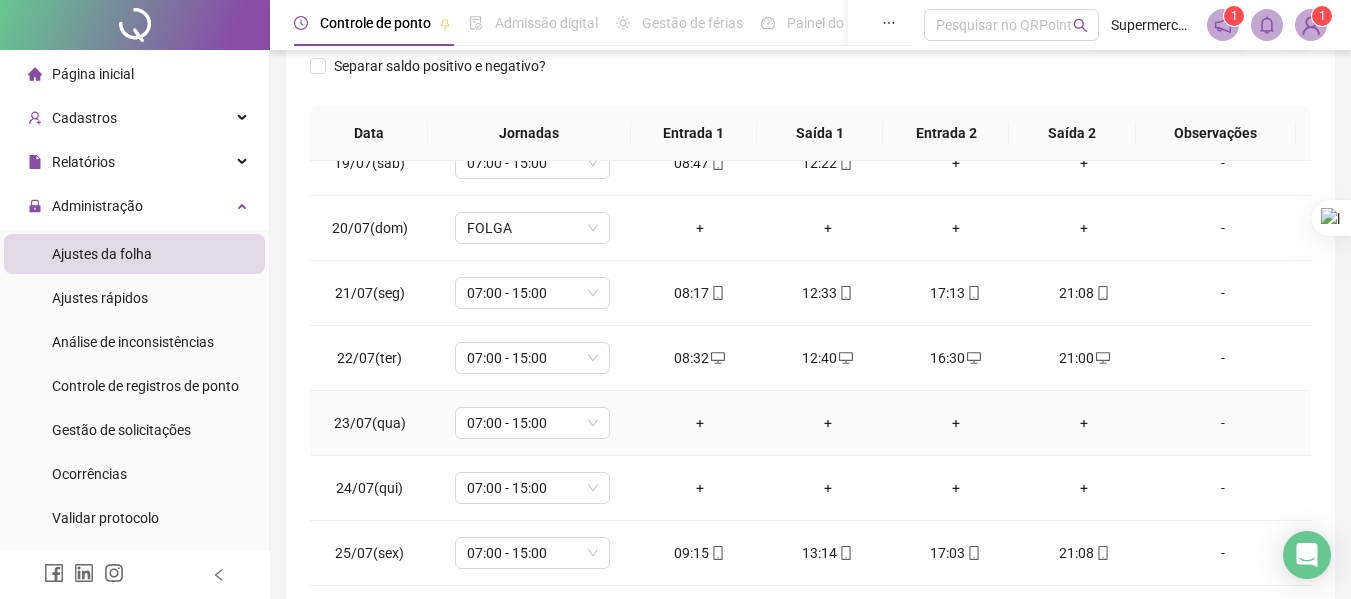 click on "+" at bounding box center [700, 423] 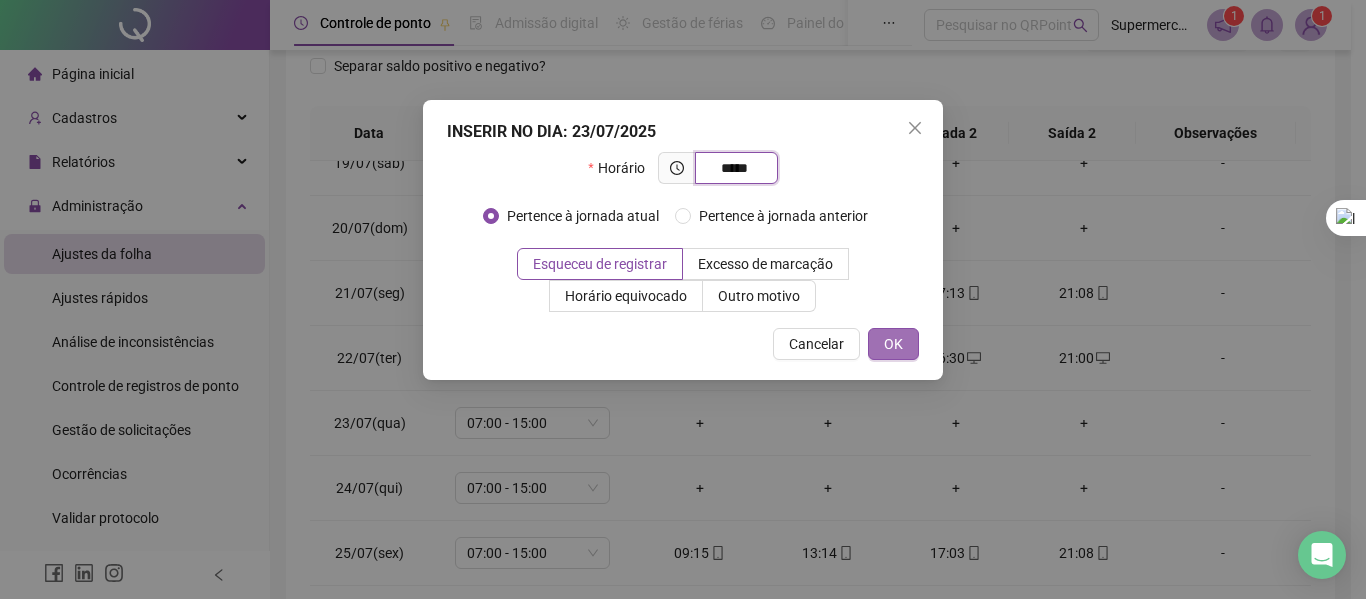 type on "*****" 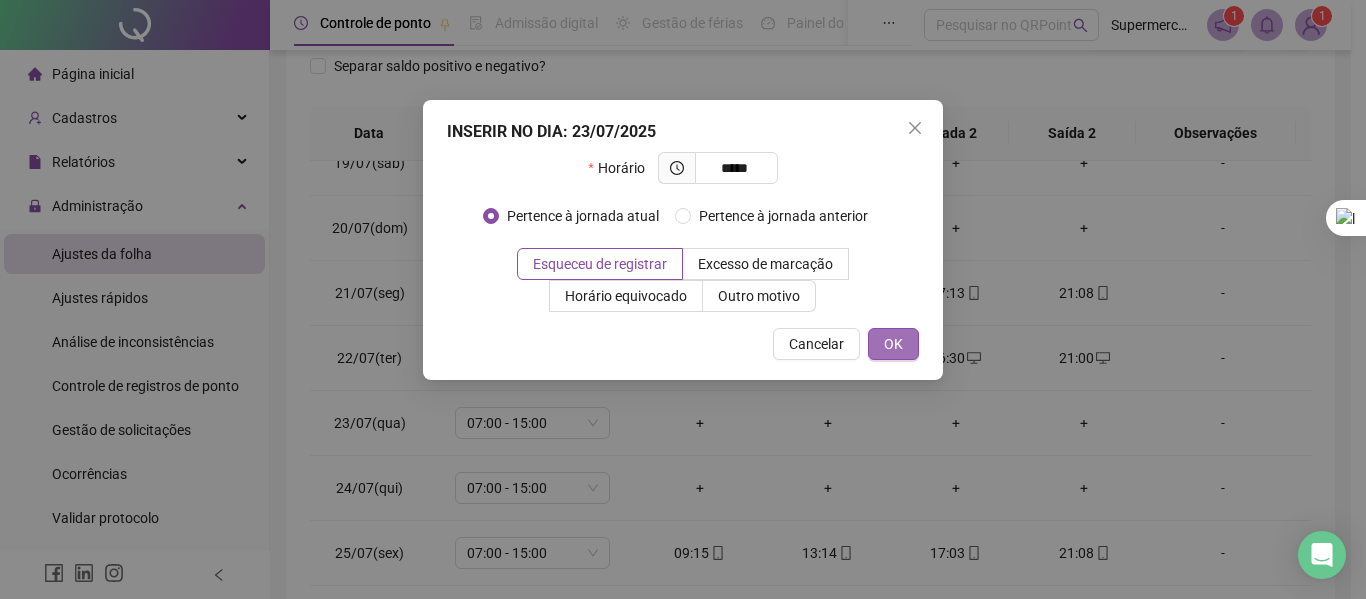 click on "OK" at bounding box center [893, 344] 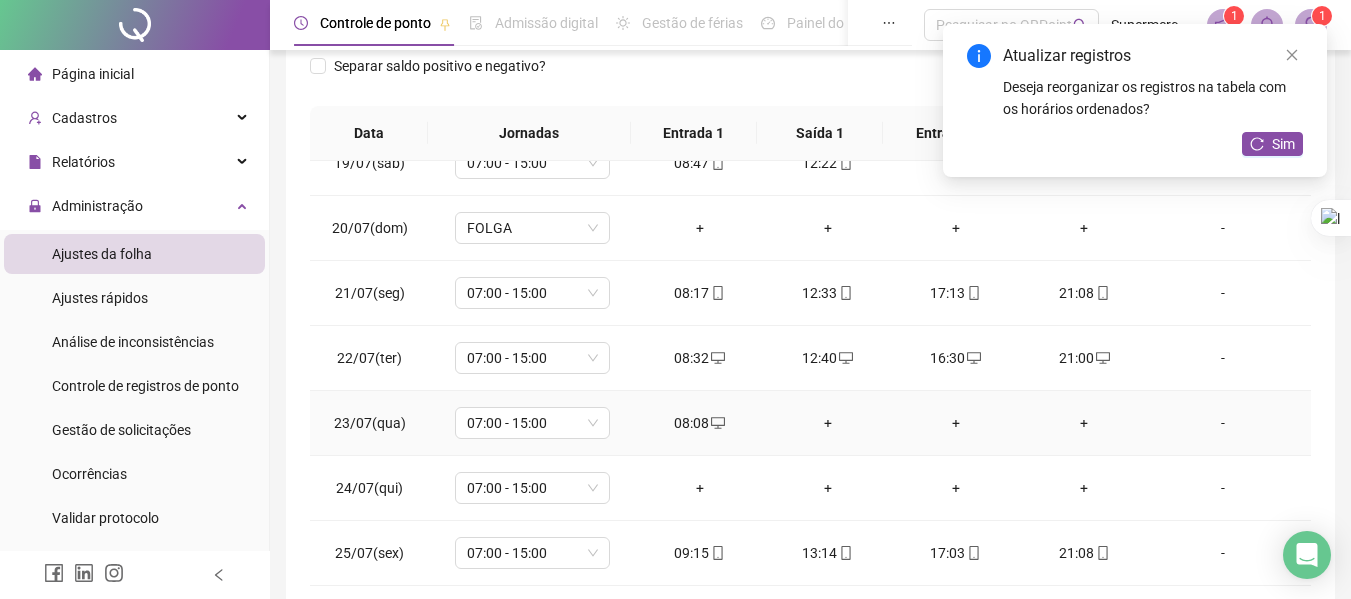 click on "+" at bounding box center [828, 423] 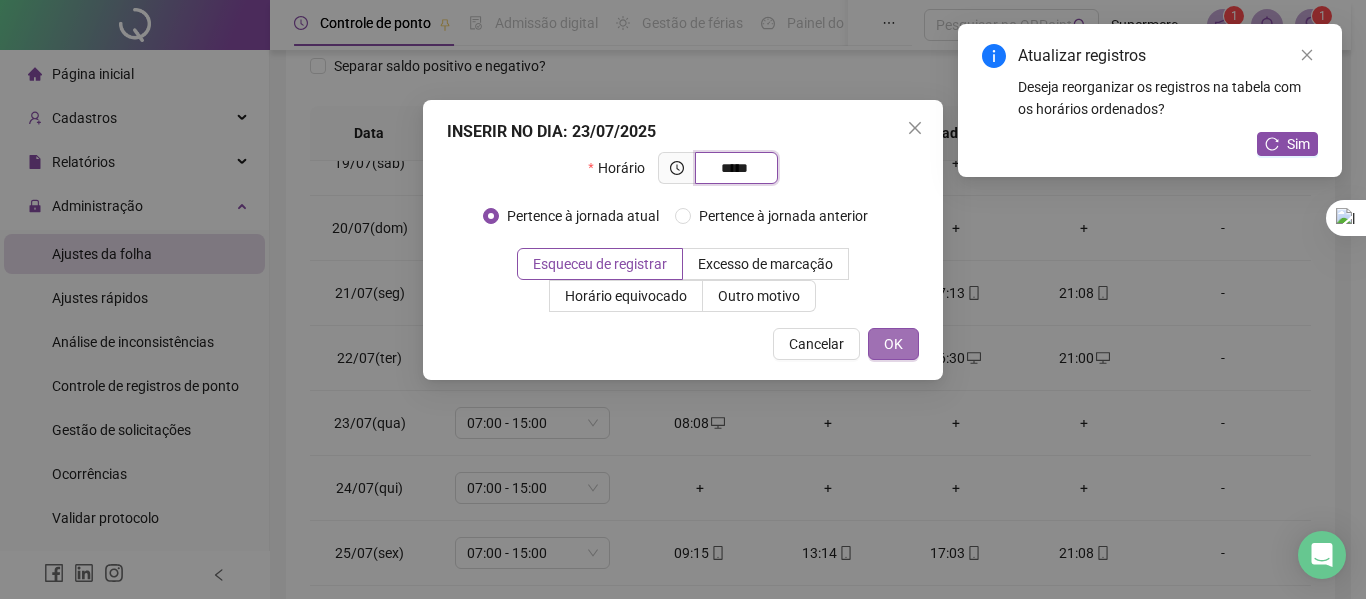 type on "*****" 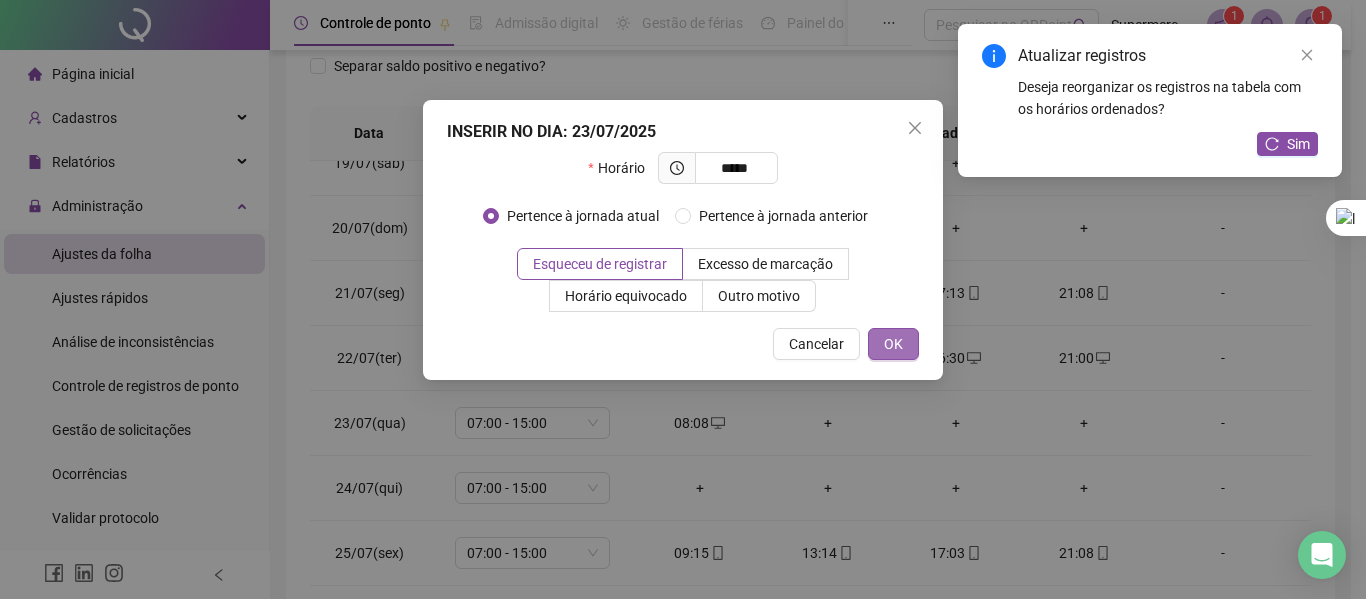 click on "OK" at bounding box center (893, 344) 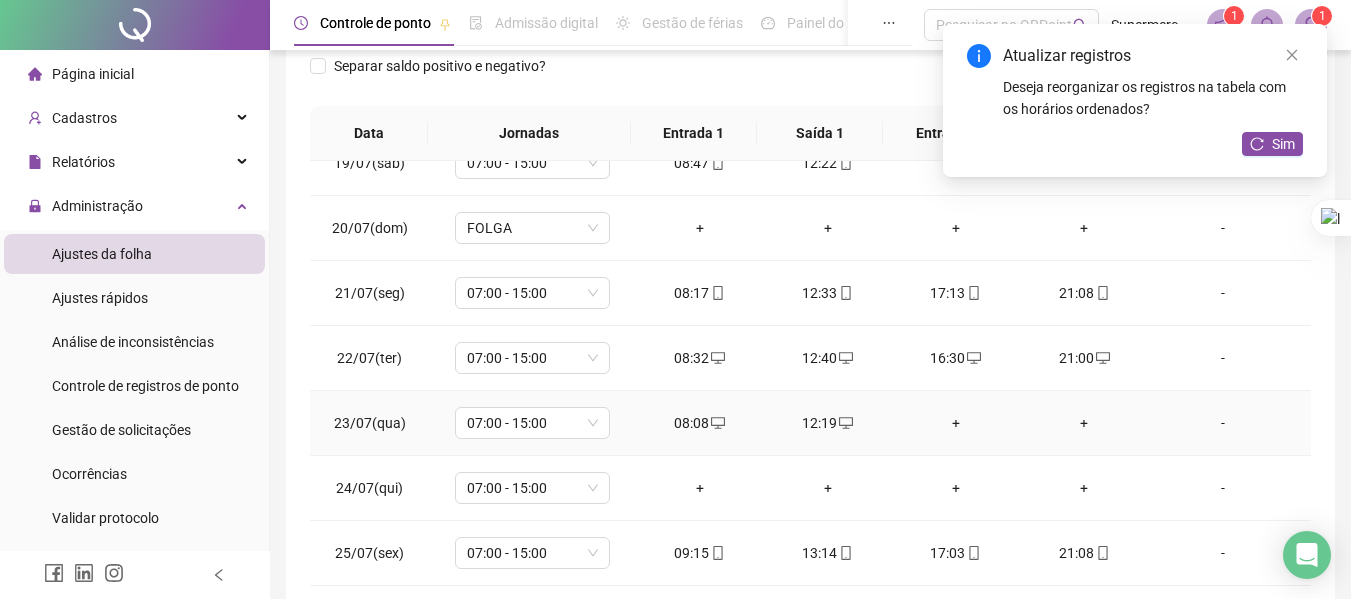 click on "+" at bounding box center (956, 423) 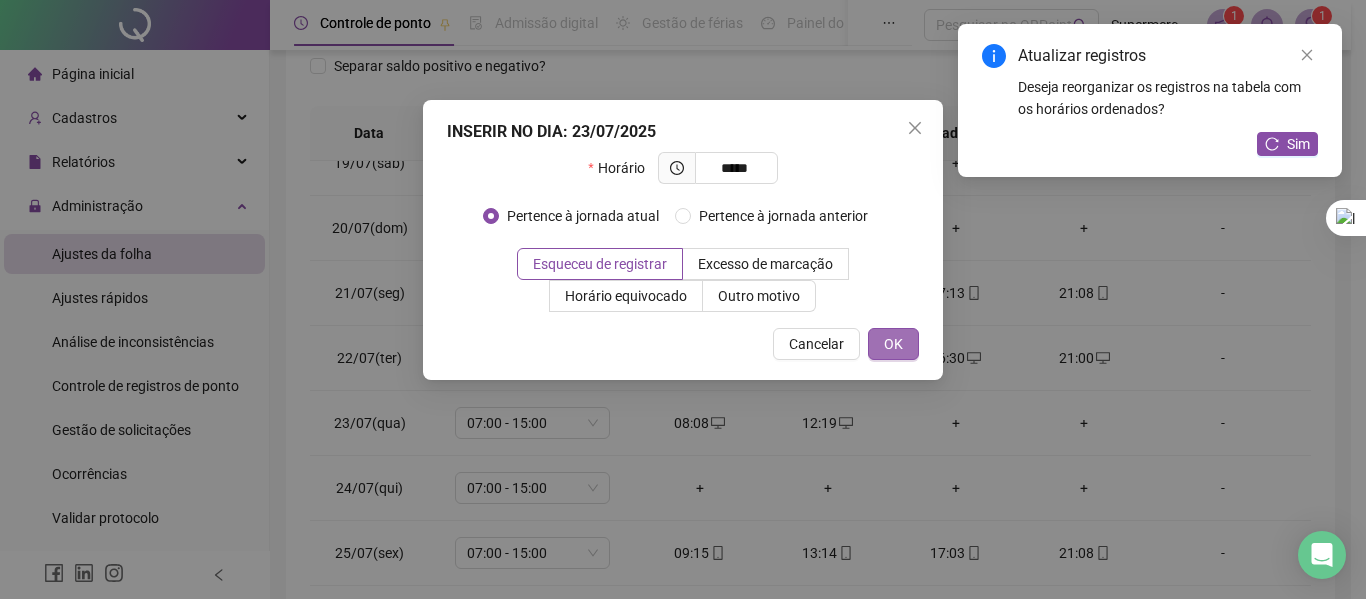 type on "*****" 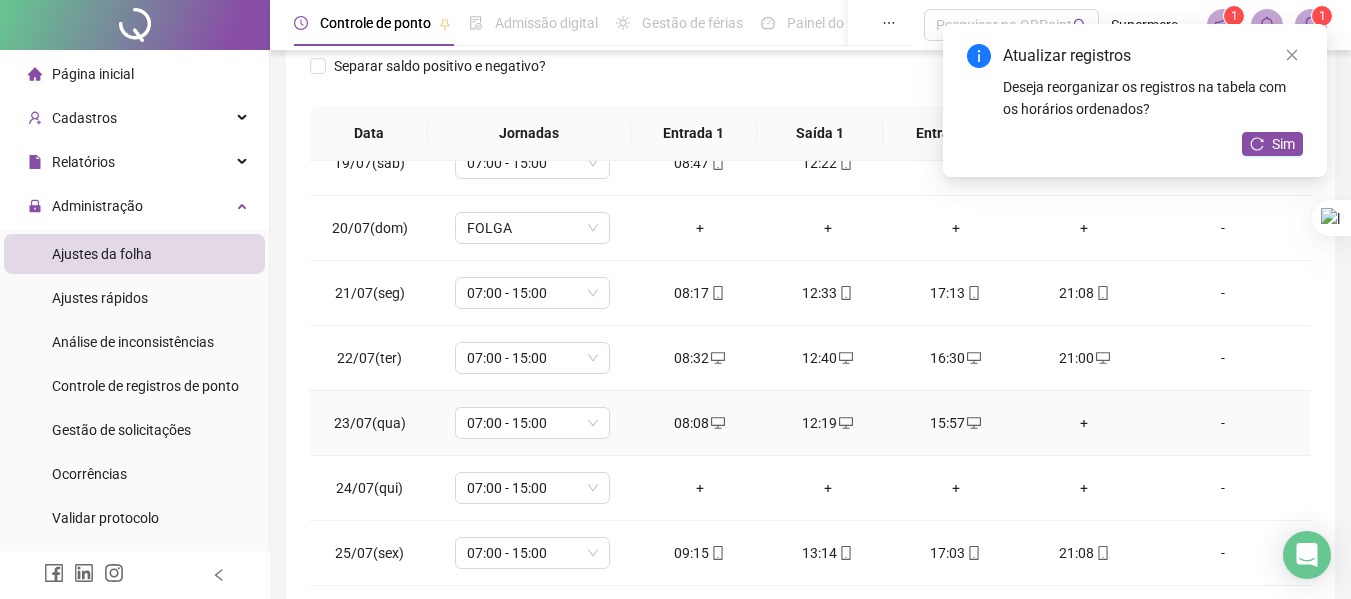 click on "+" at bounding box center (1084, 423) 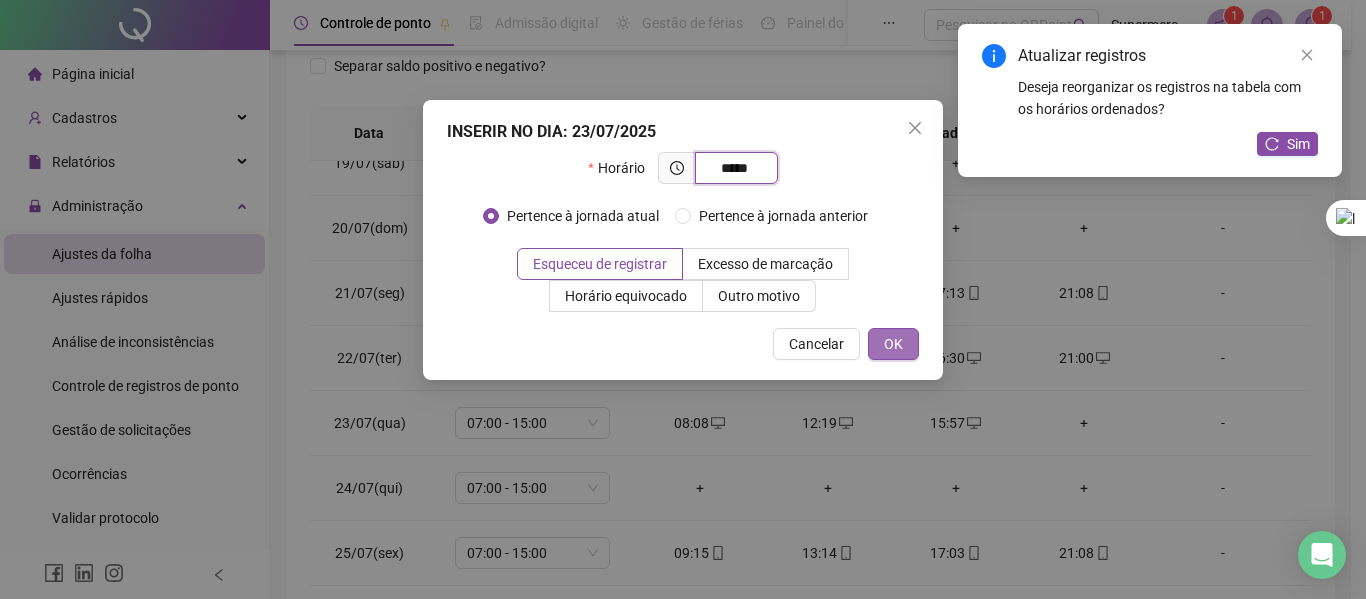 type on "*****" 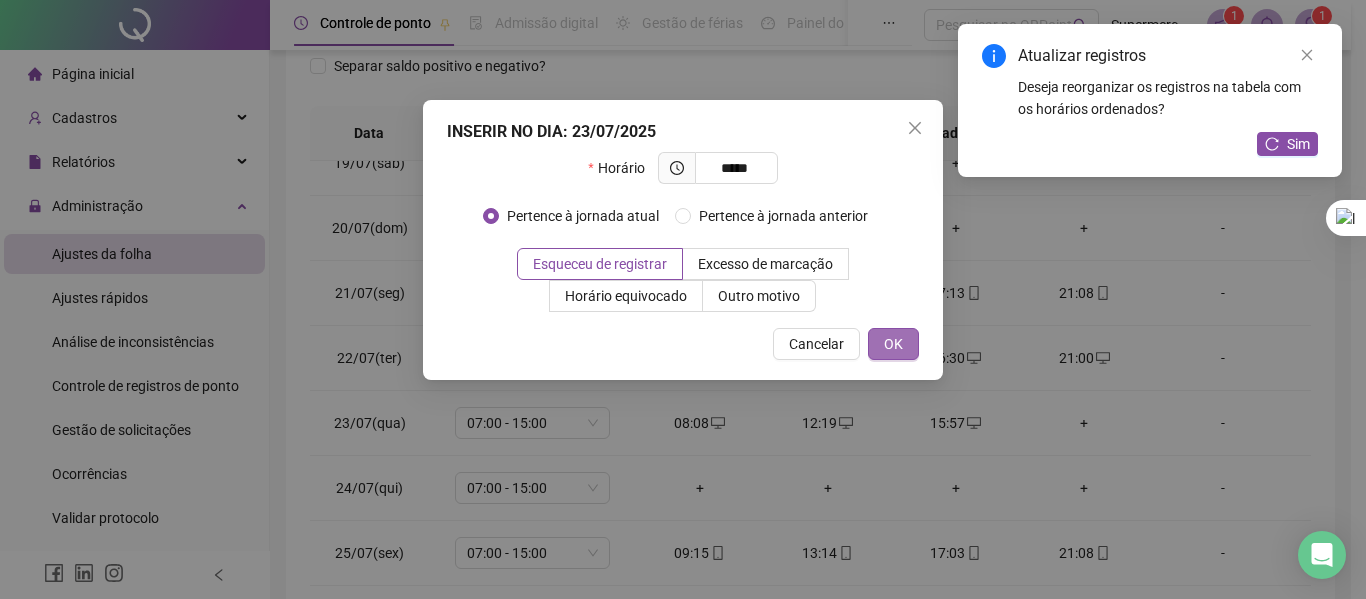 click on "OK" at bounding box center (893, 344) 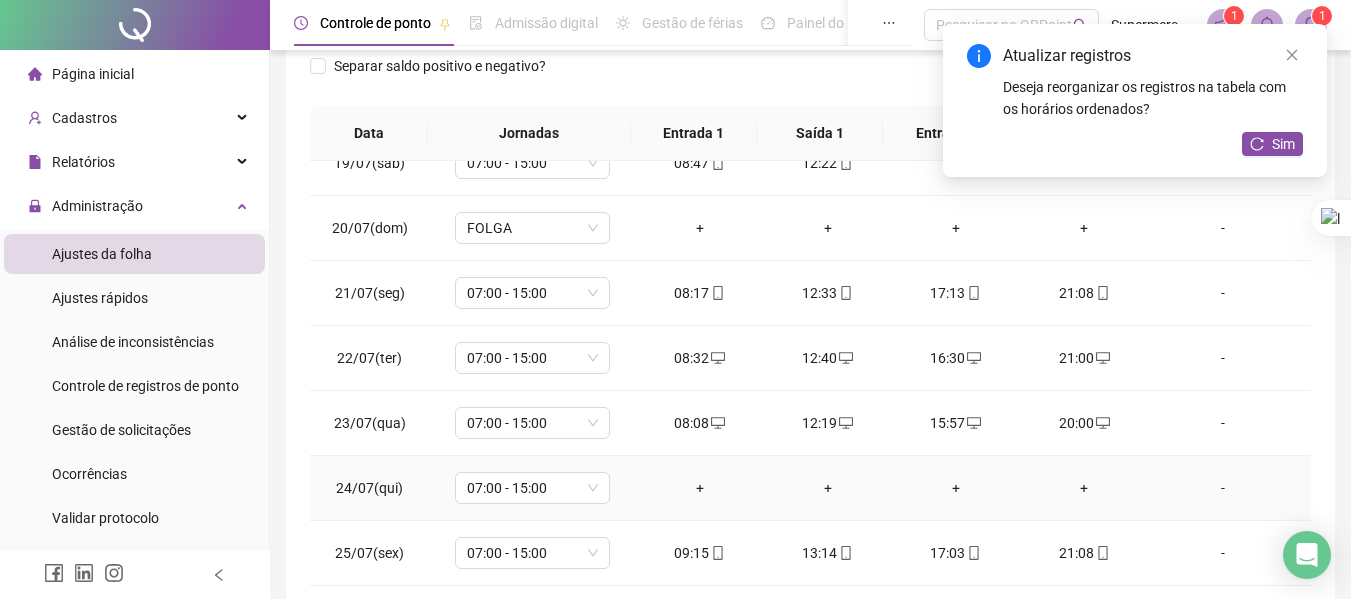 scroll, scrollTop: 1300, scrollLeft: 0, axis: vertical 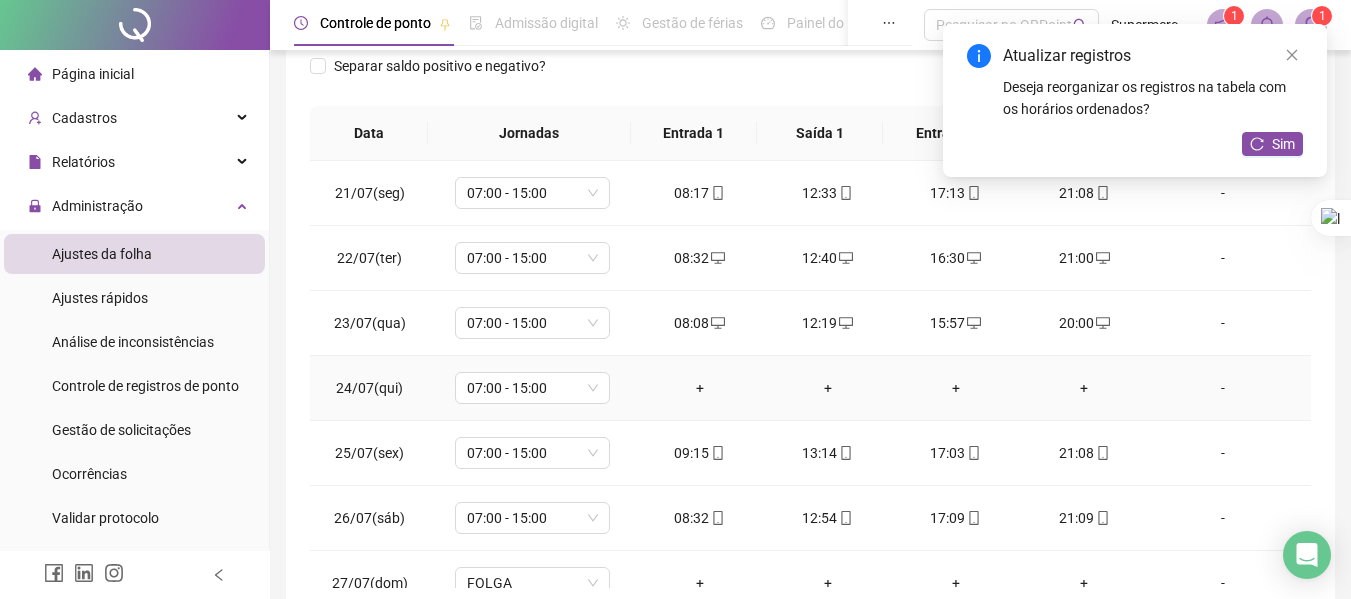 click on "+" at bounding box center (700, 388) 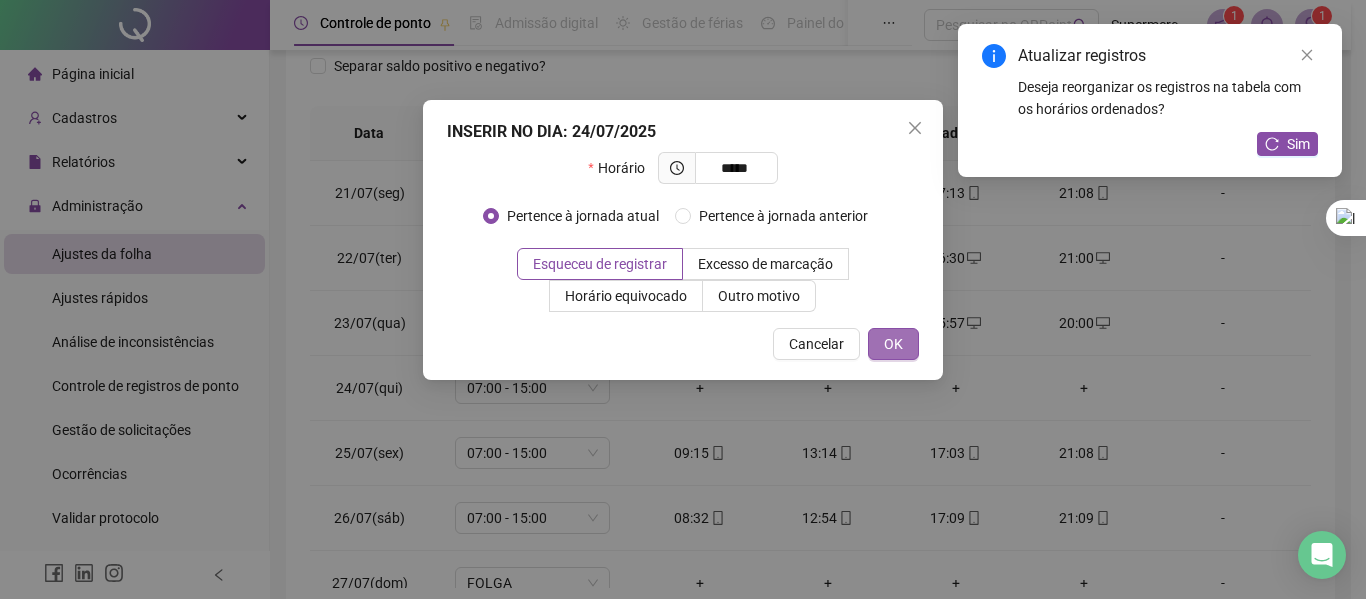 type on "*****" 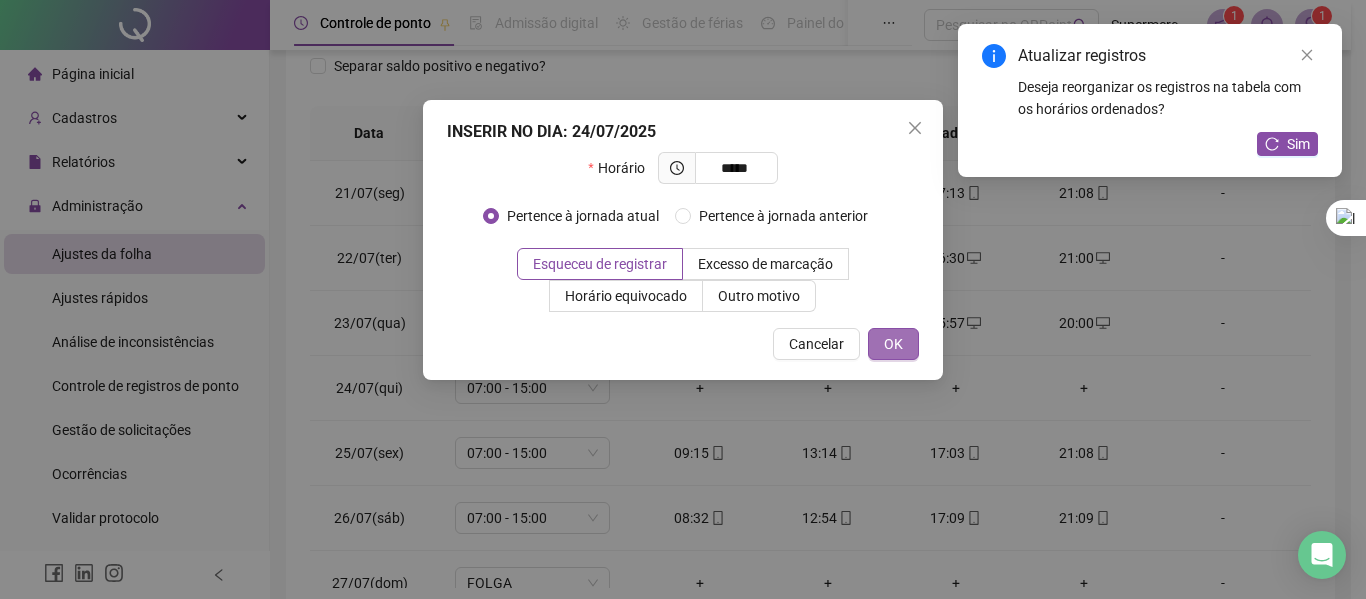 click on "OK" at bounding box center [893, 344] 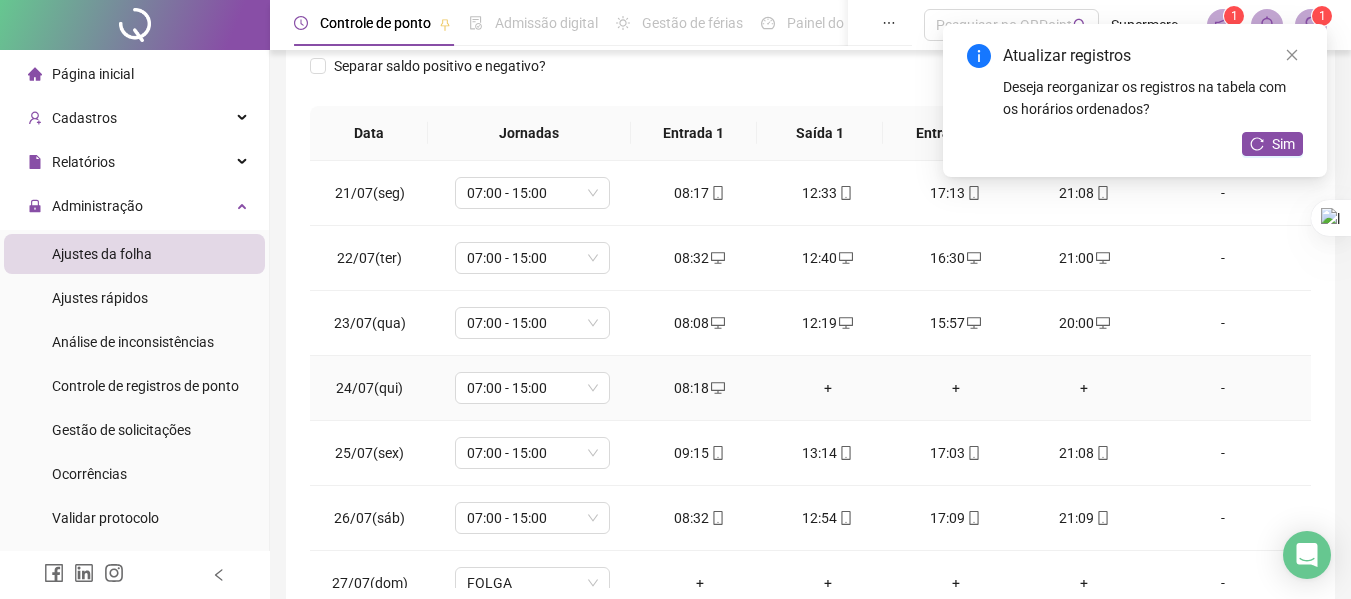 click on "+" at bounding box center [828, 388] 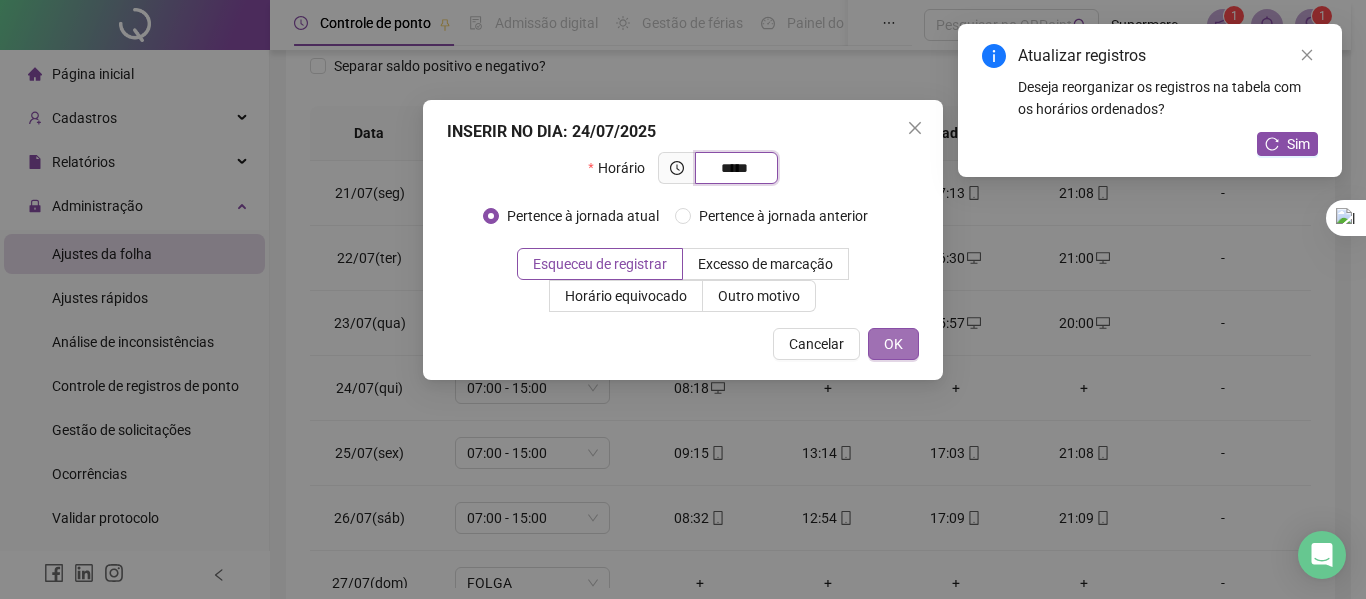 type on "*****" 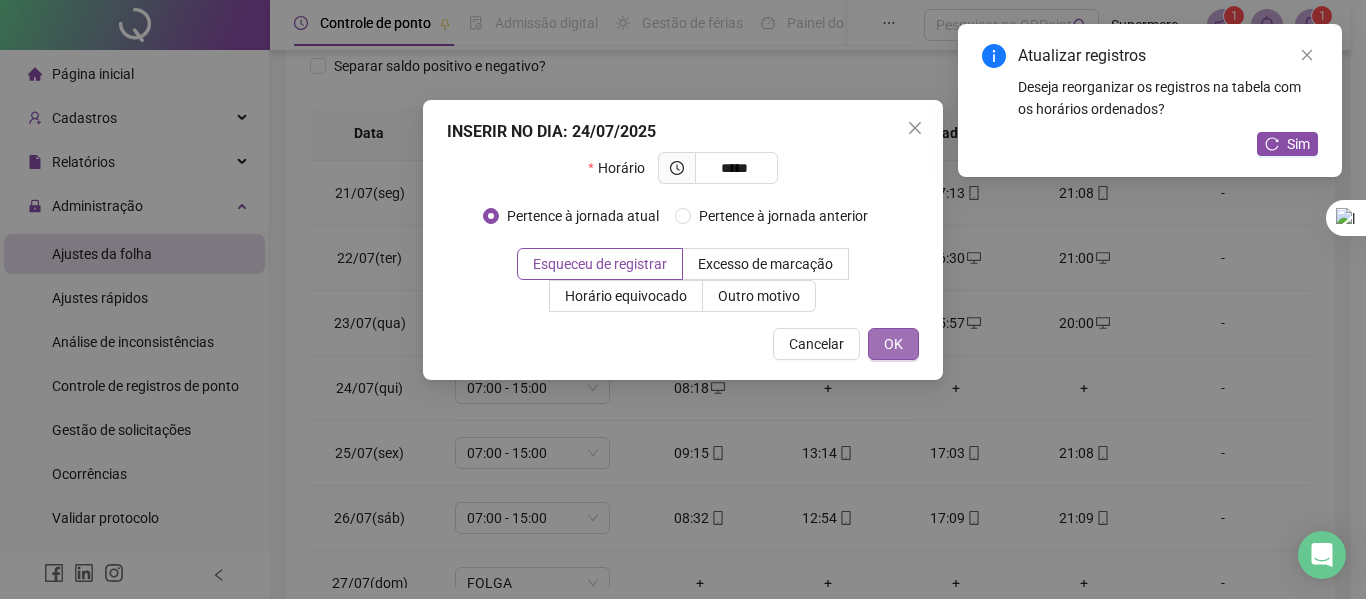 click on "OK" at bounding box center [893, 344] 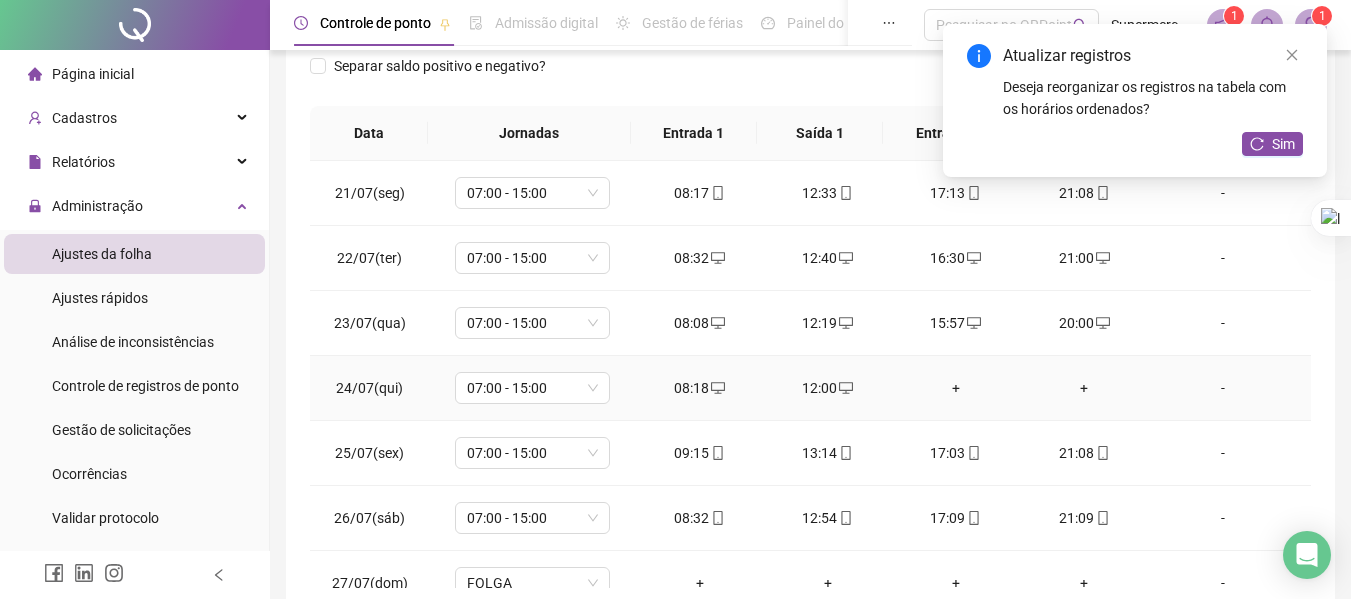 click on "+" at bounding box center [956, 388] 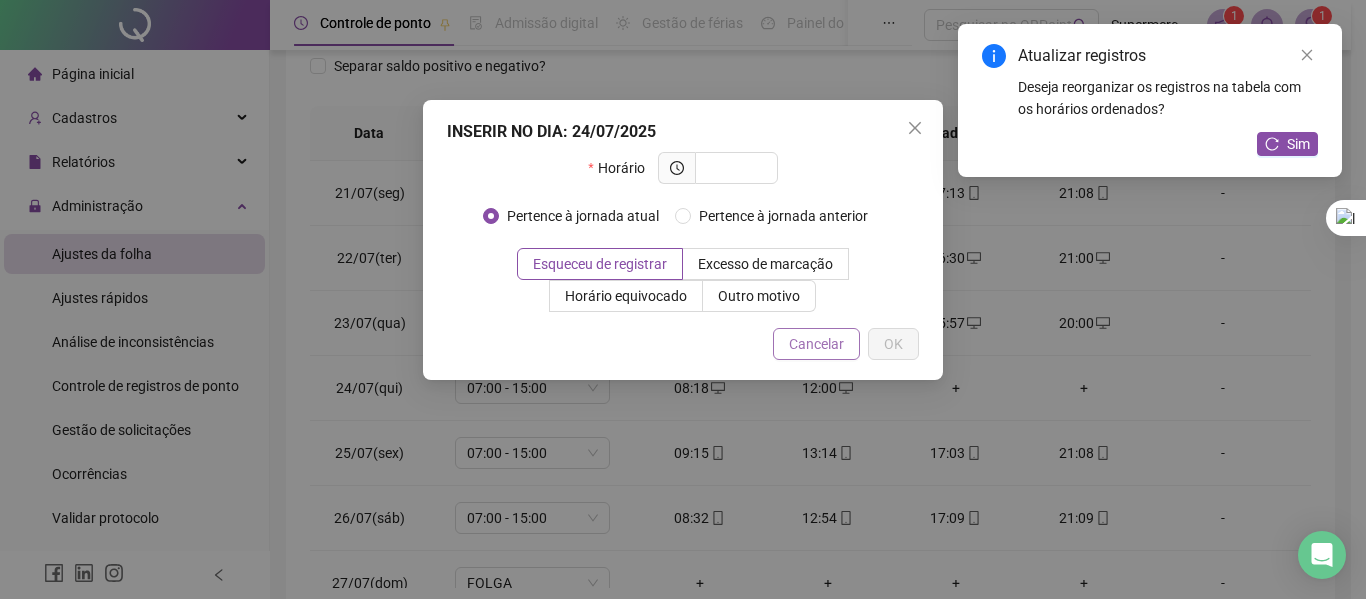 click on "Cancelar" at bounding box center [816, 344] 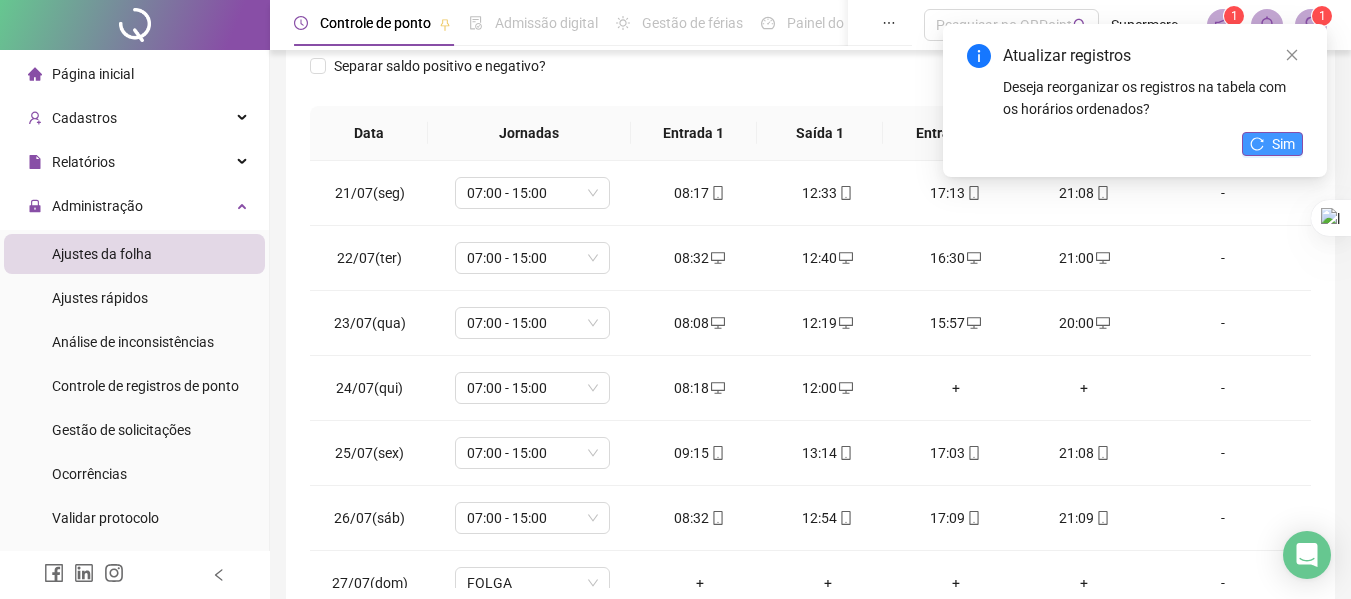 click on "Sim" at bounding box center (1272, 144) 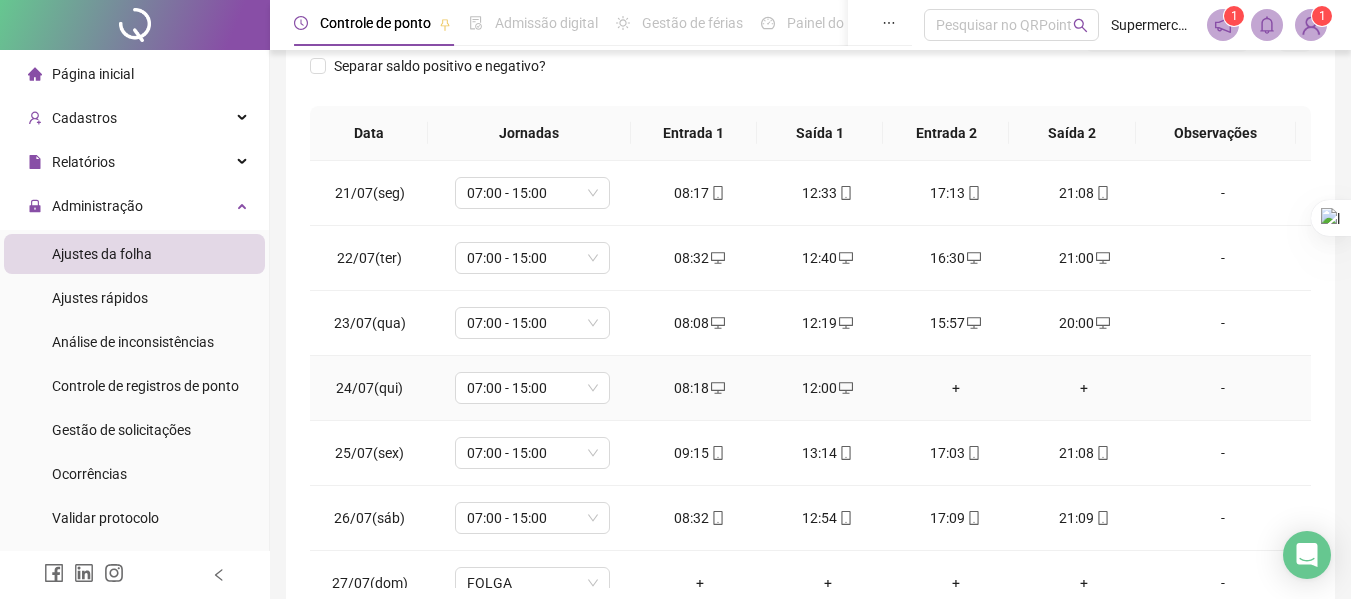 click on "+" at bounding box center [956, 388] 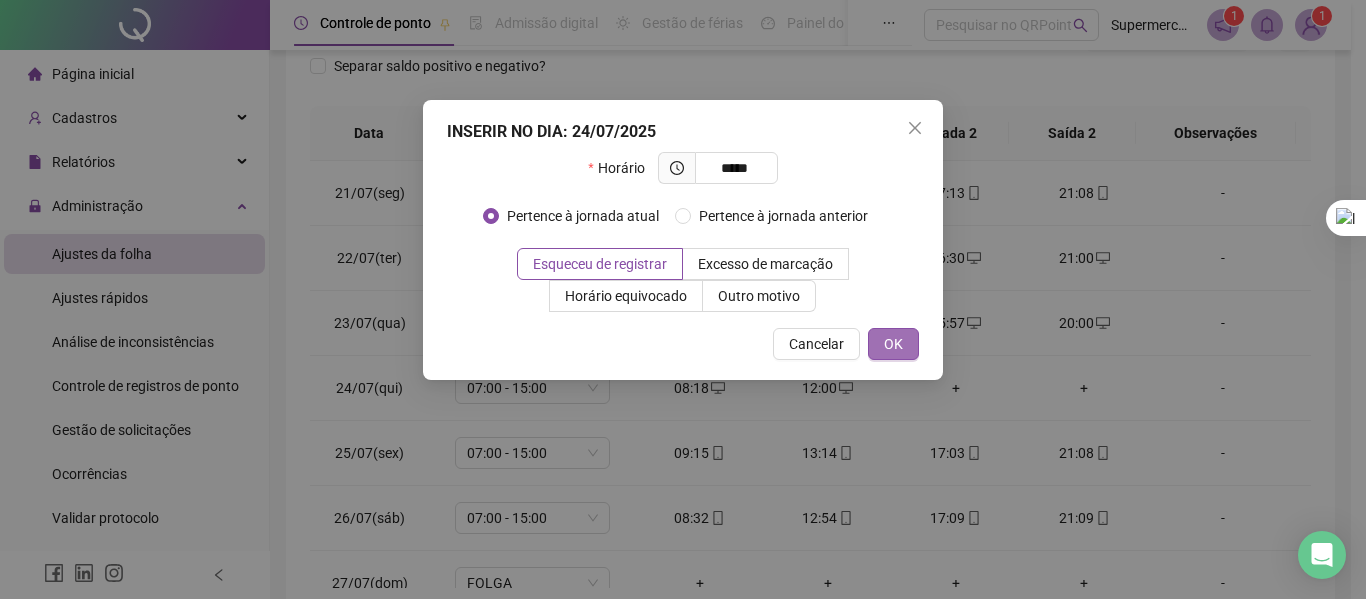type on "*****" 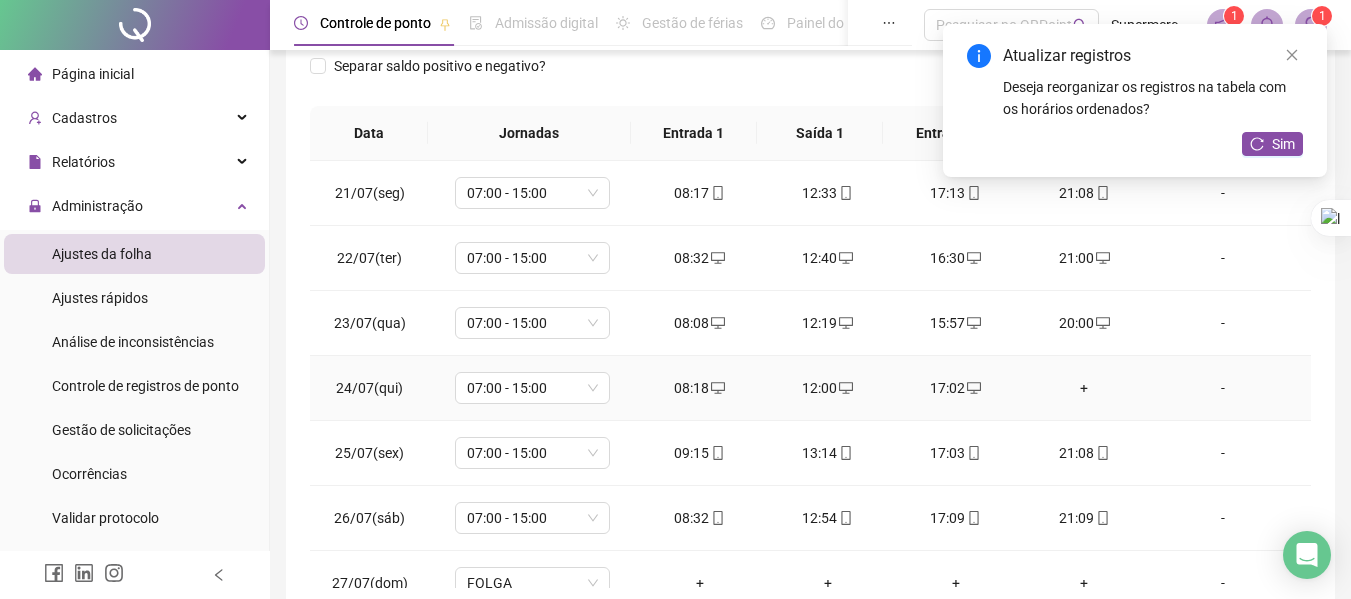 click on "+" at bounding box center [1084, 388] 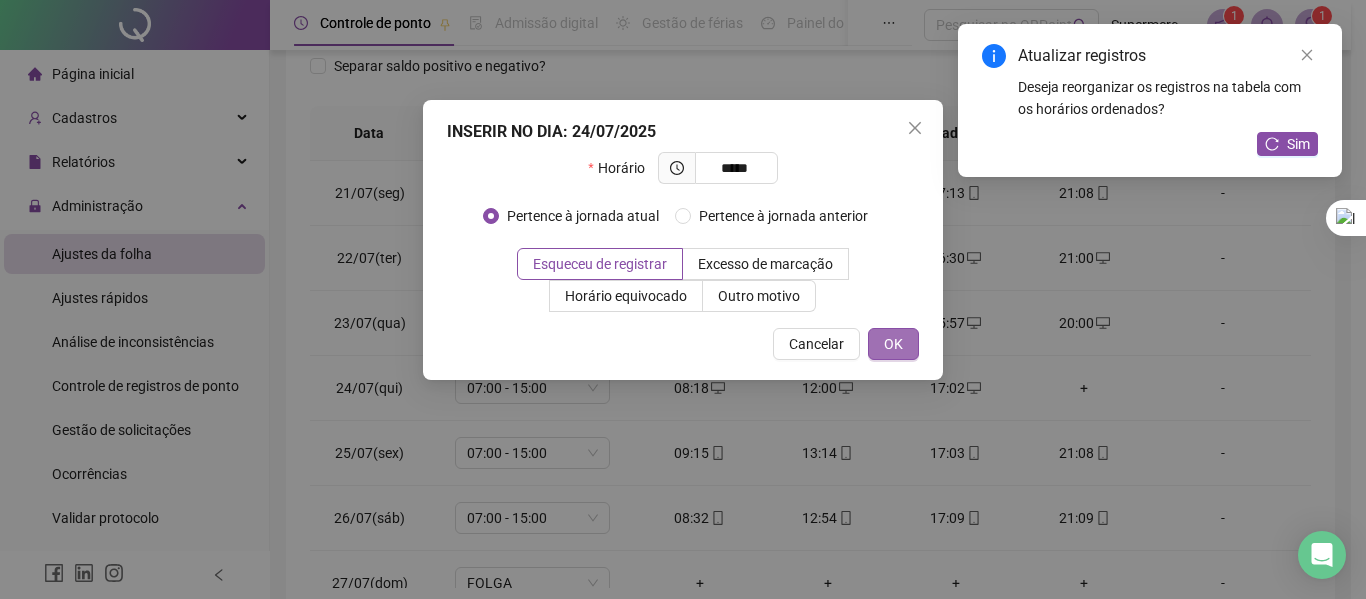 type on "*****" 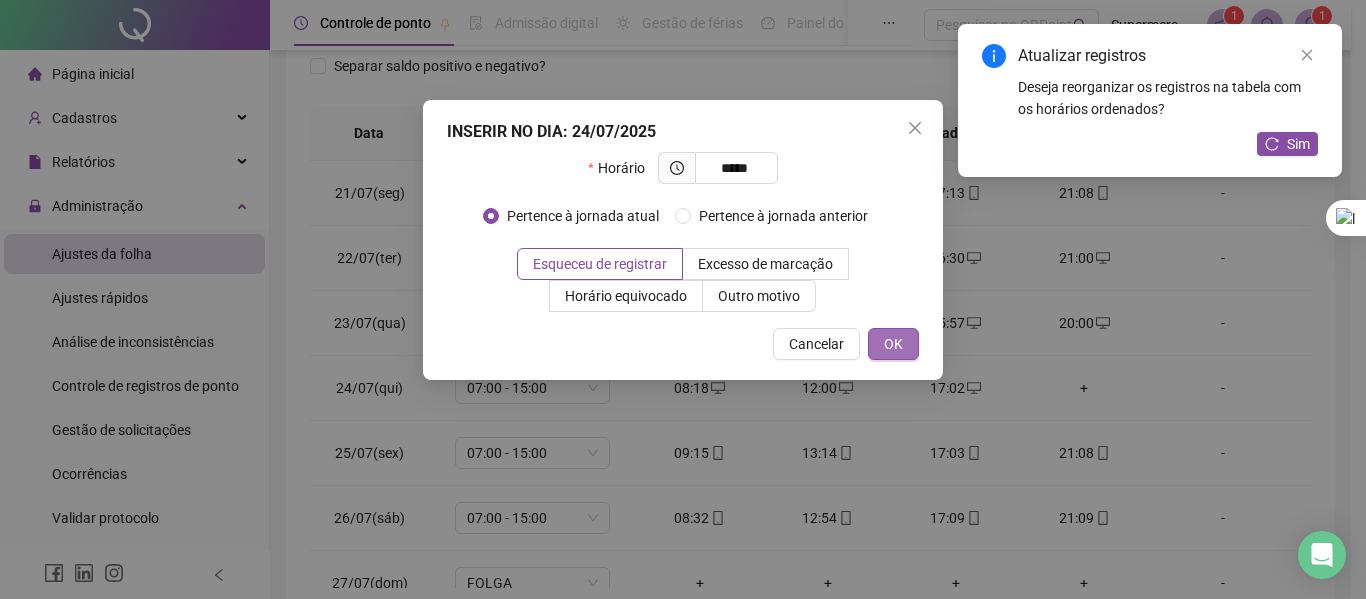 click on "OK" at bounding box center (893, 344) 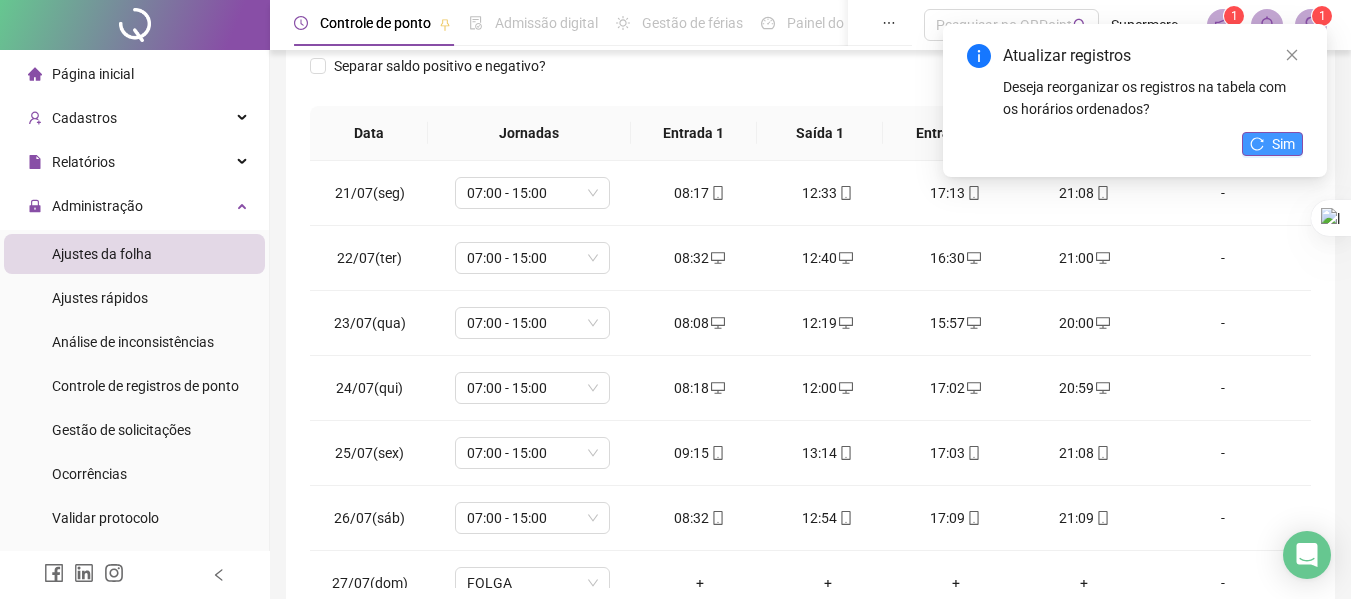 click on "Sim" at bounding box center [1272, 144] 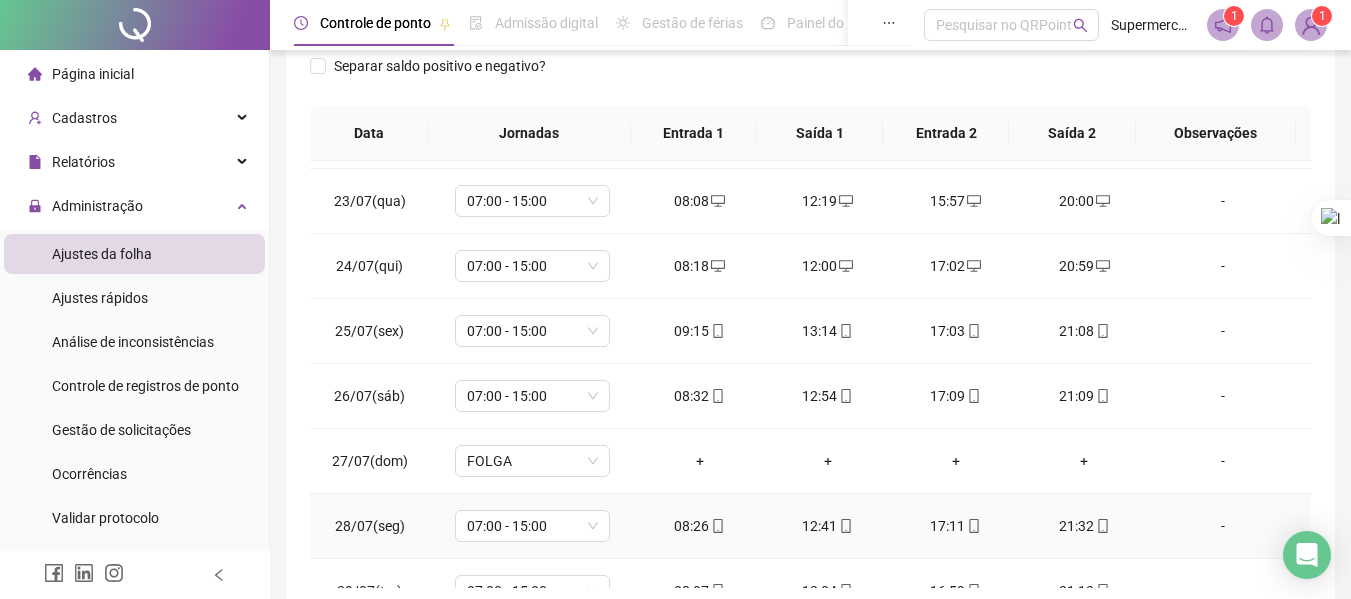 scroll, scrollTop: 1588, scrollLeft: 0, axis: vertical 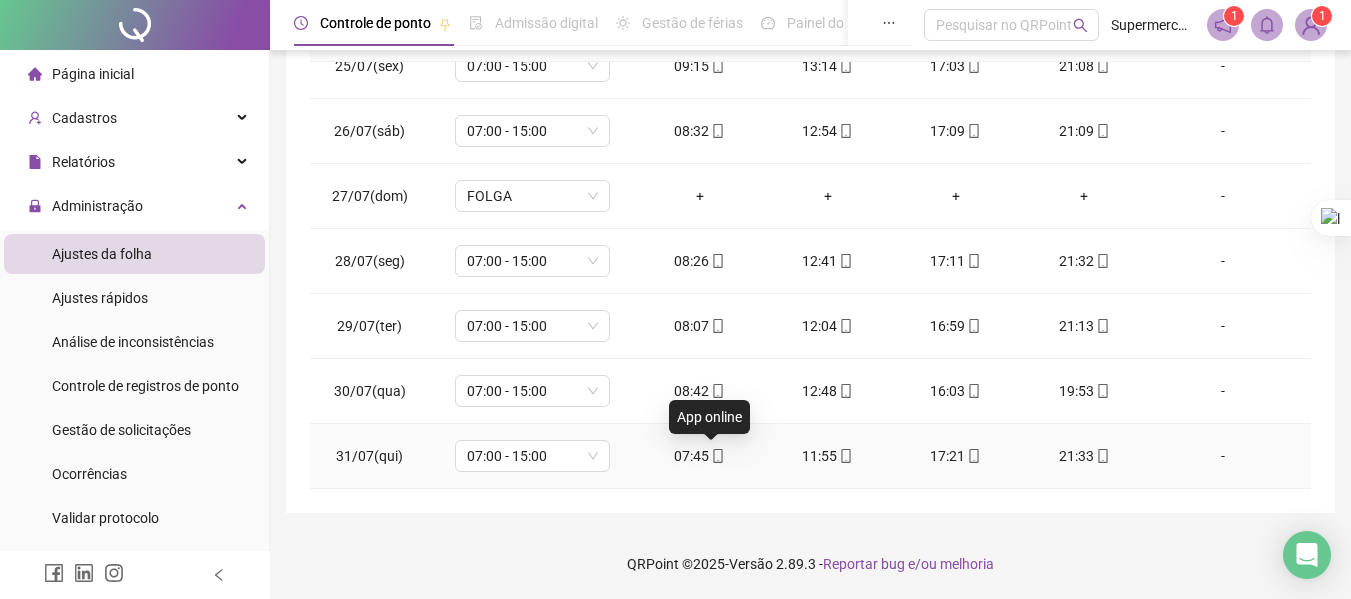 click 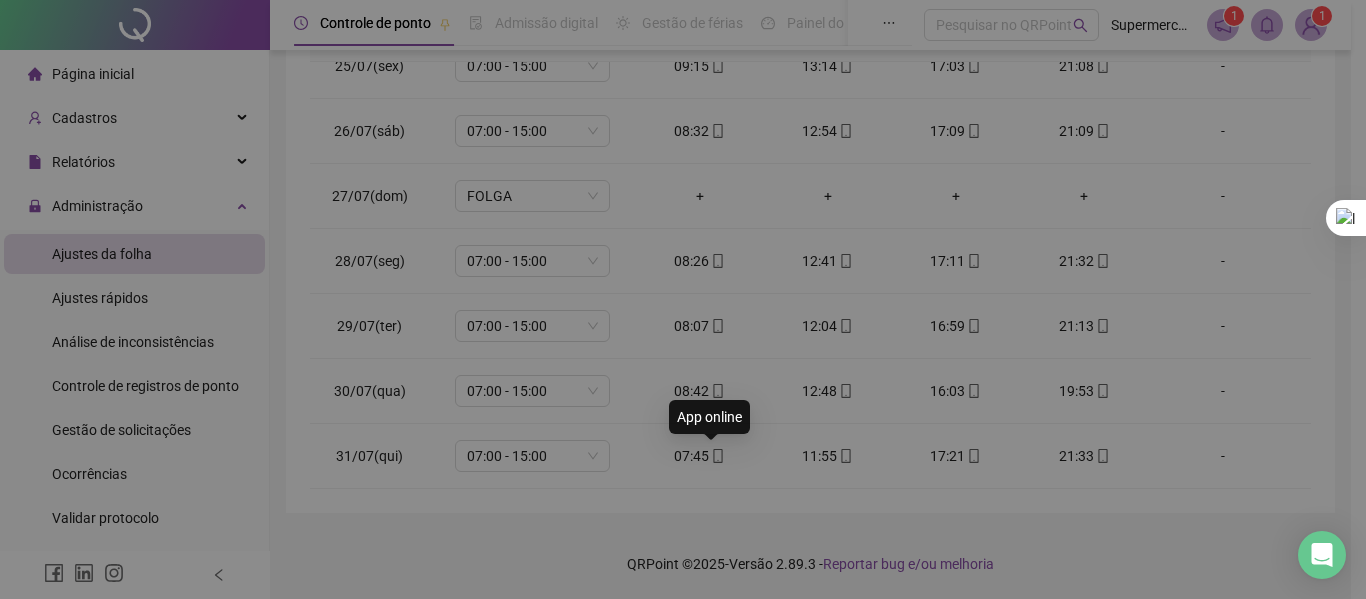 type on "**********" 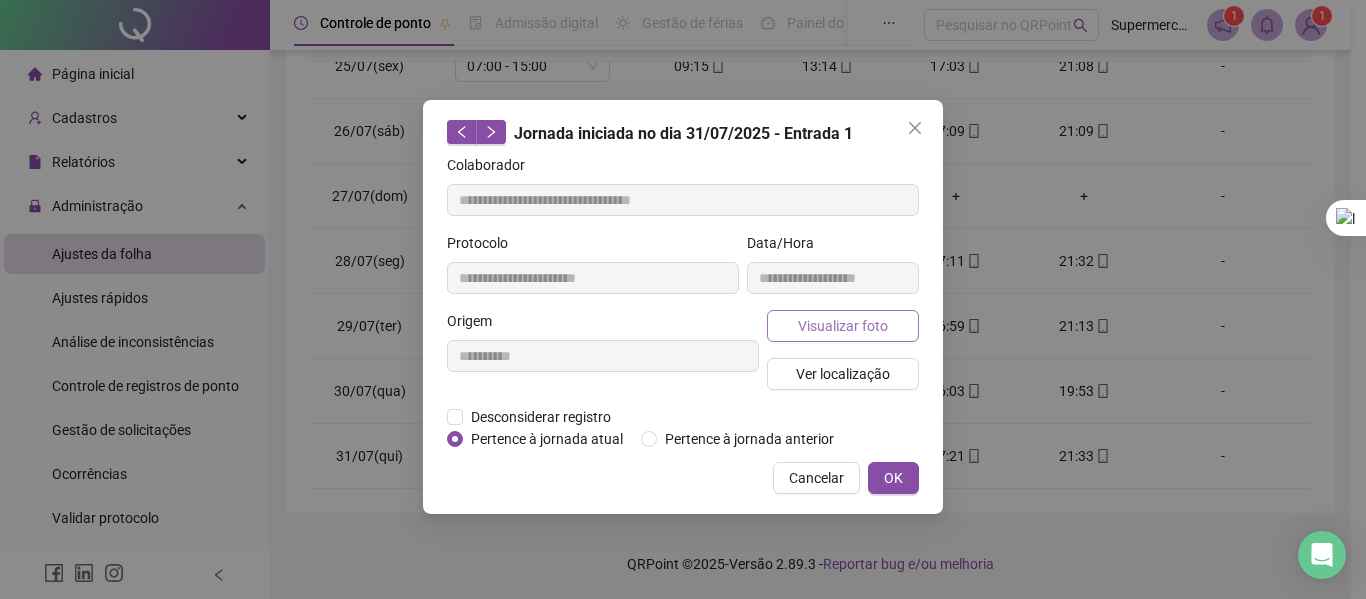 click on "Visualizar foto" at bounding box center [843, 326] 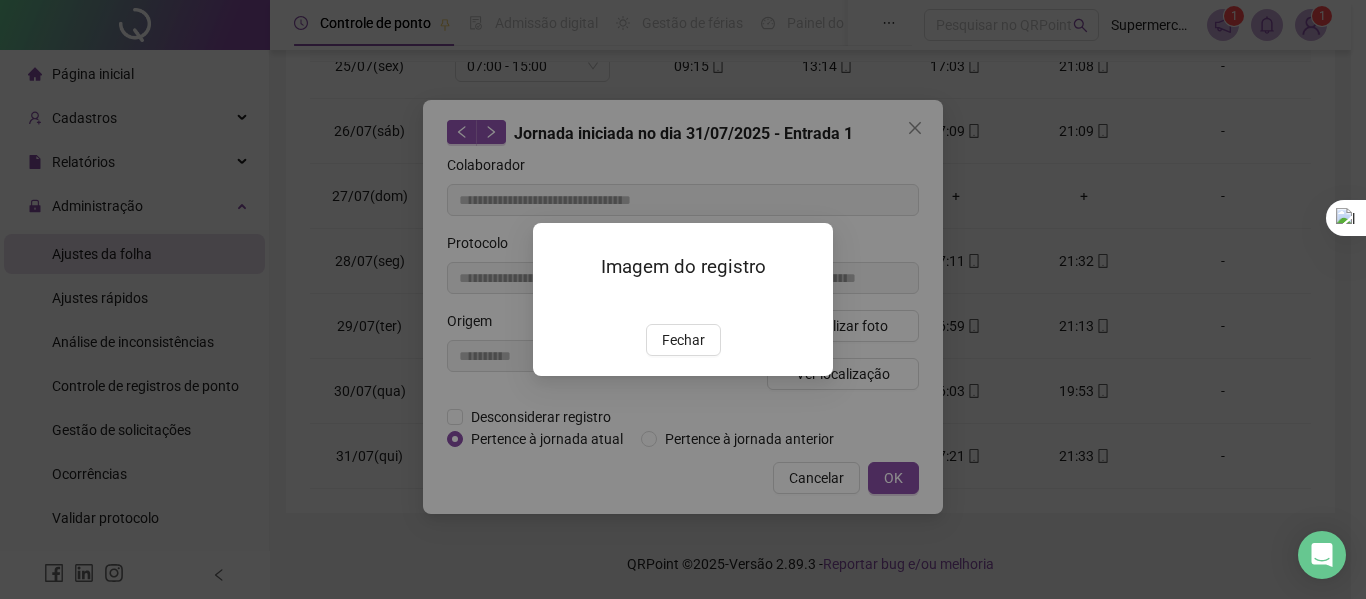 click on "Fechar" at bounding box center (683, 340) 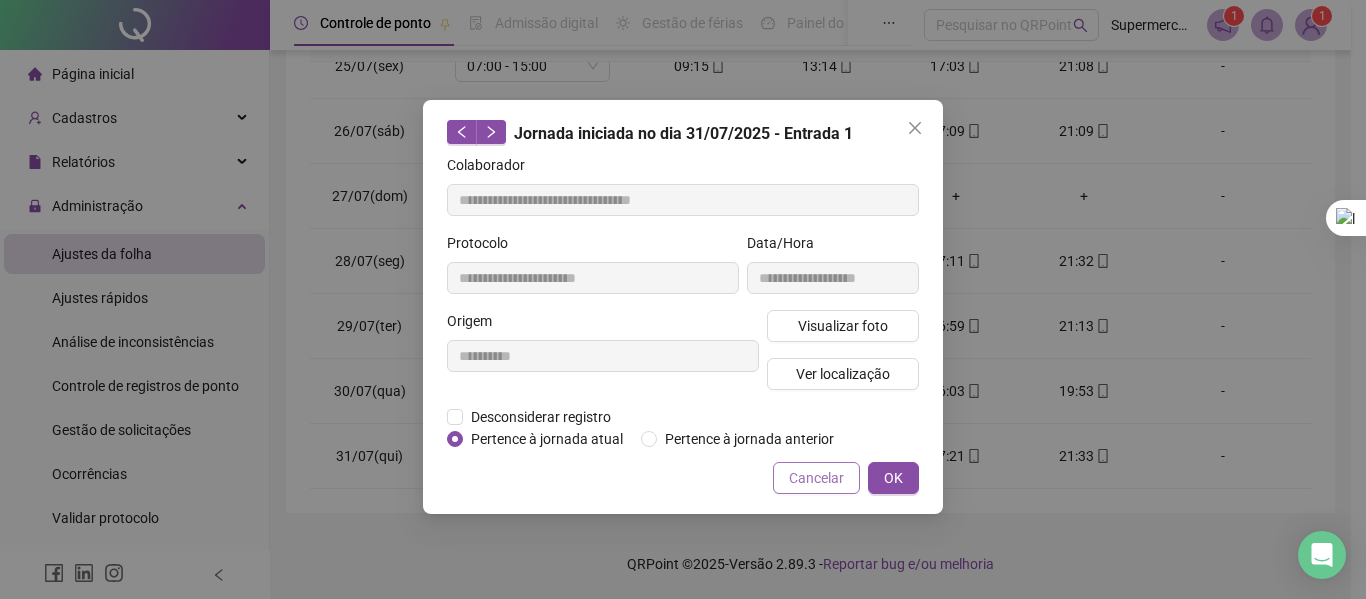 click on "Cancelar" at bounding box center [816, 478] 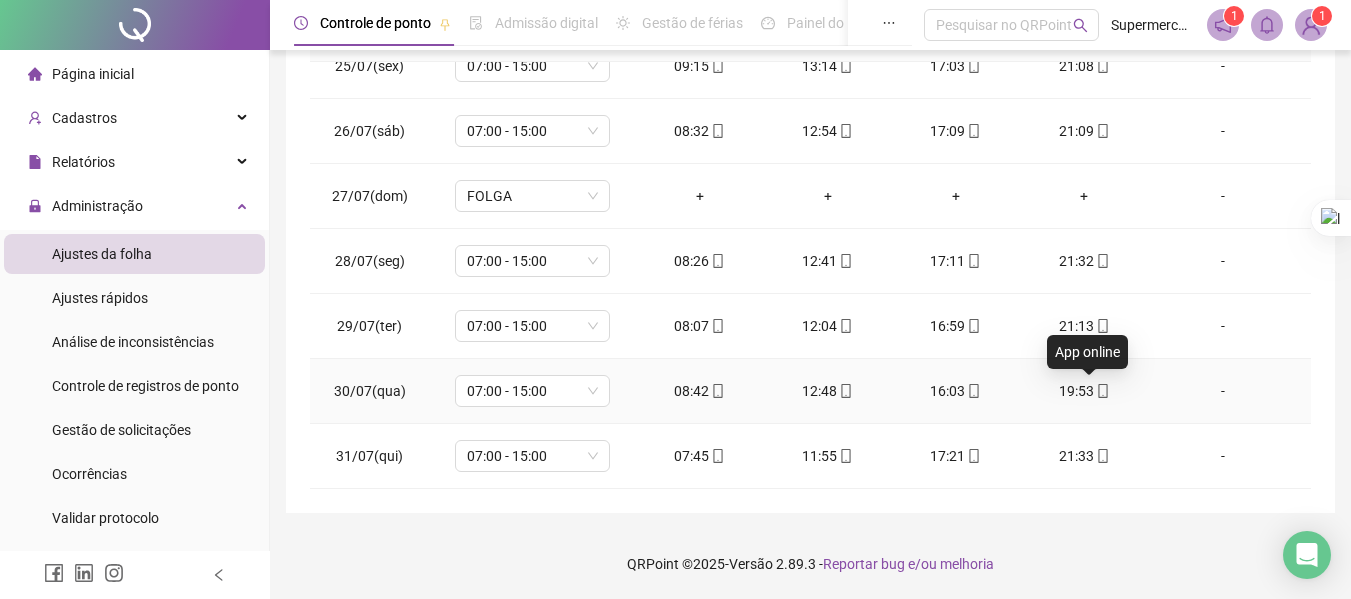 click 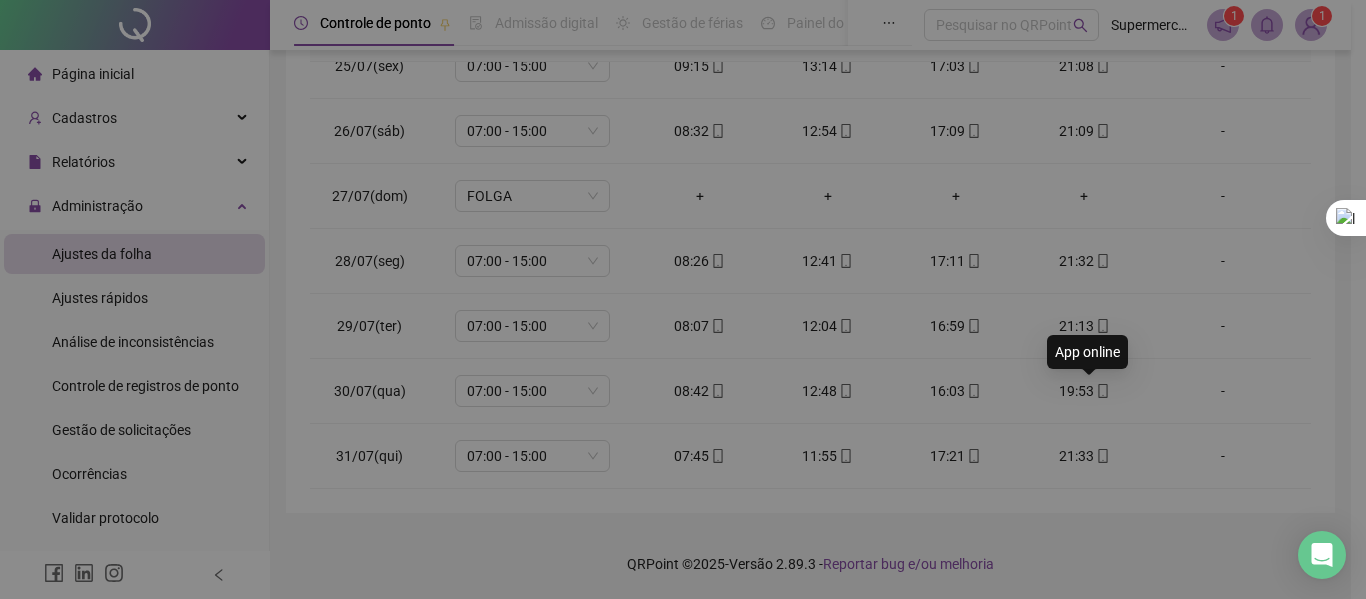 type on "**********" 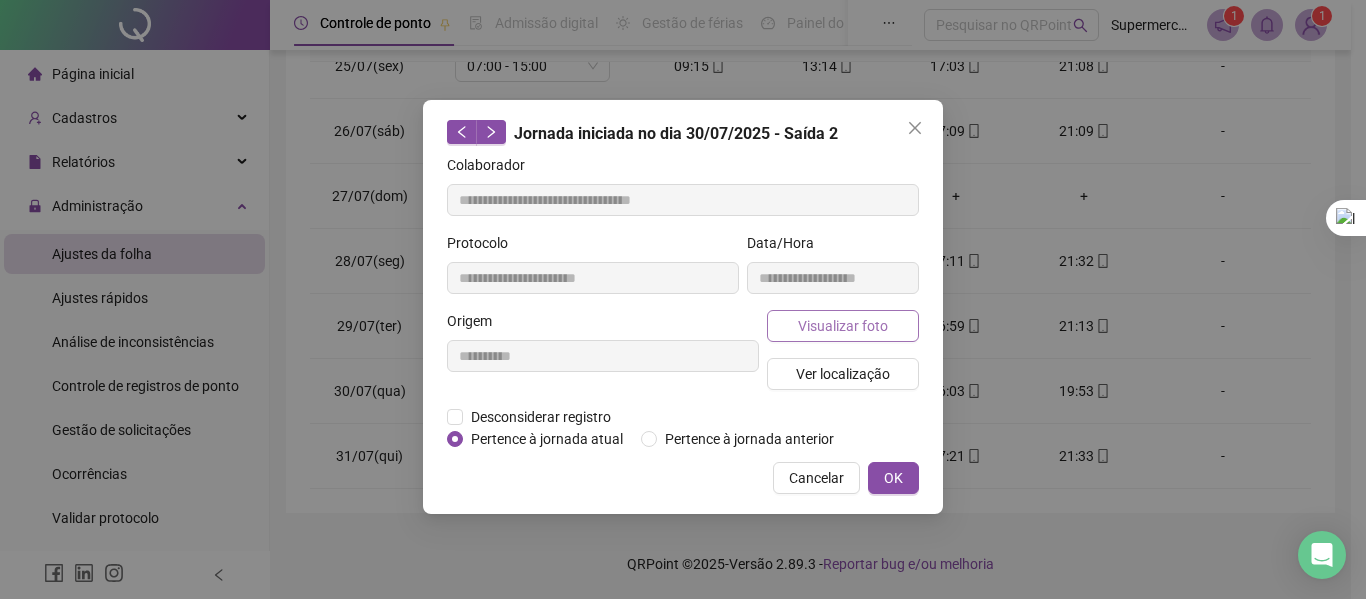 click on "Visualizar foto" at bounding box center [843, 326] 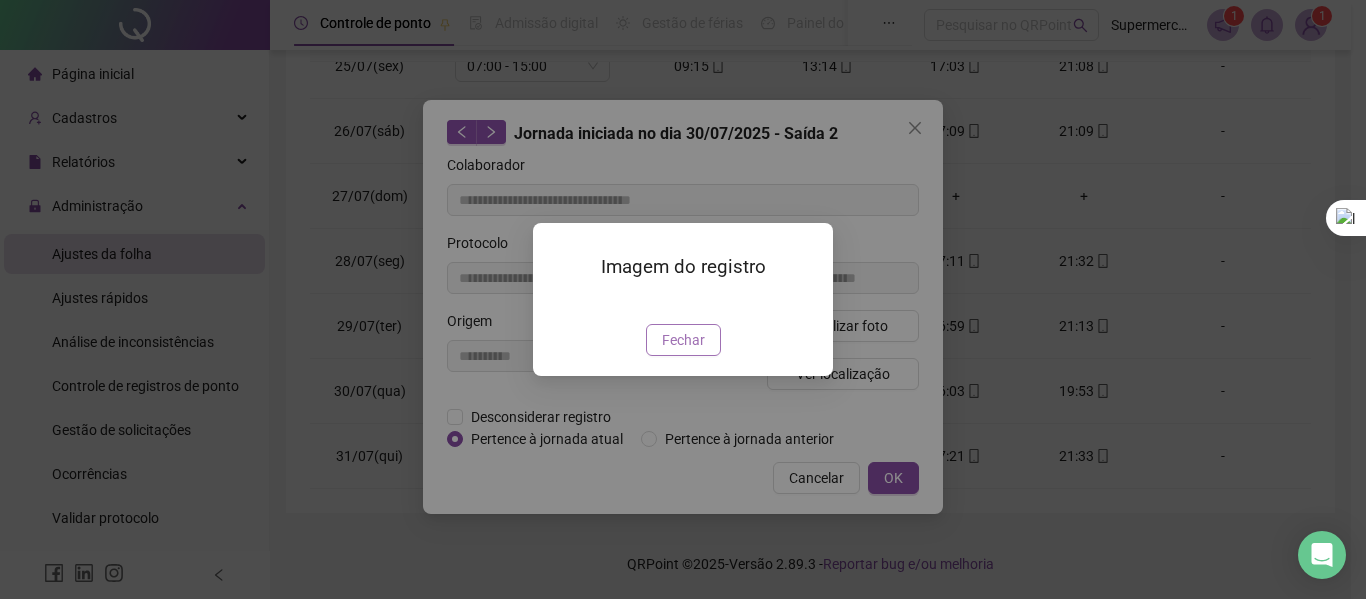 click on "Fechar" at bounding box center (683, 340) 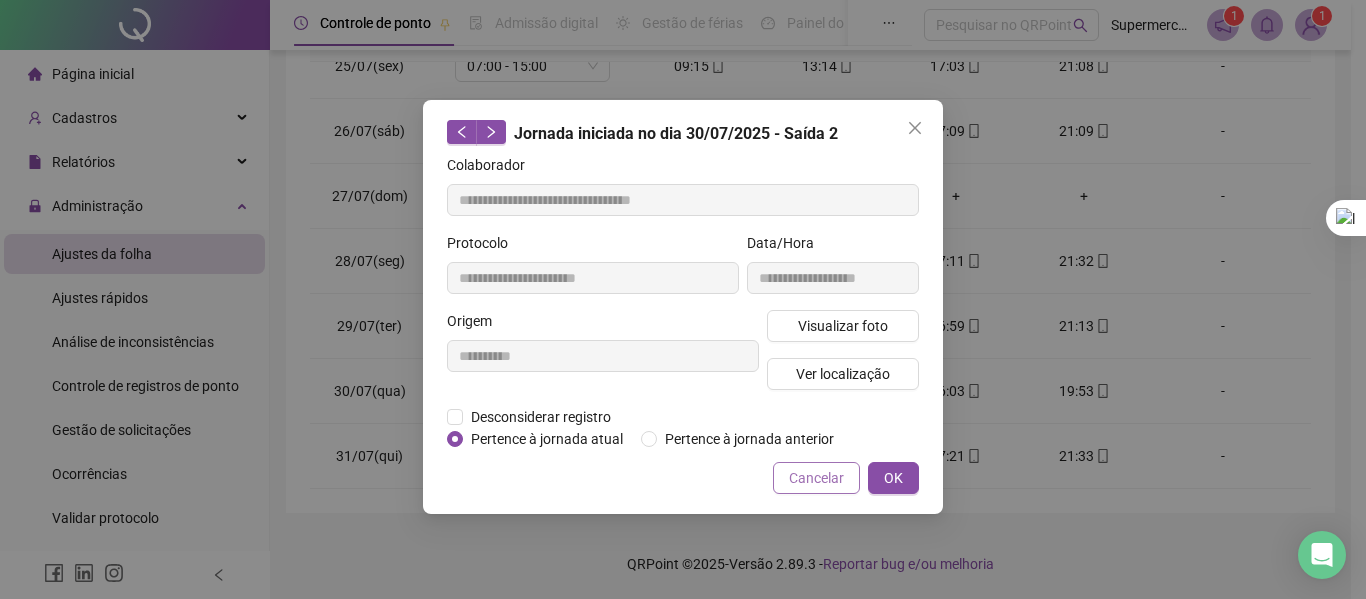 click on "Cancelar" at bounding box center (816, 478) 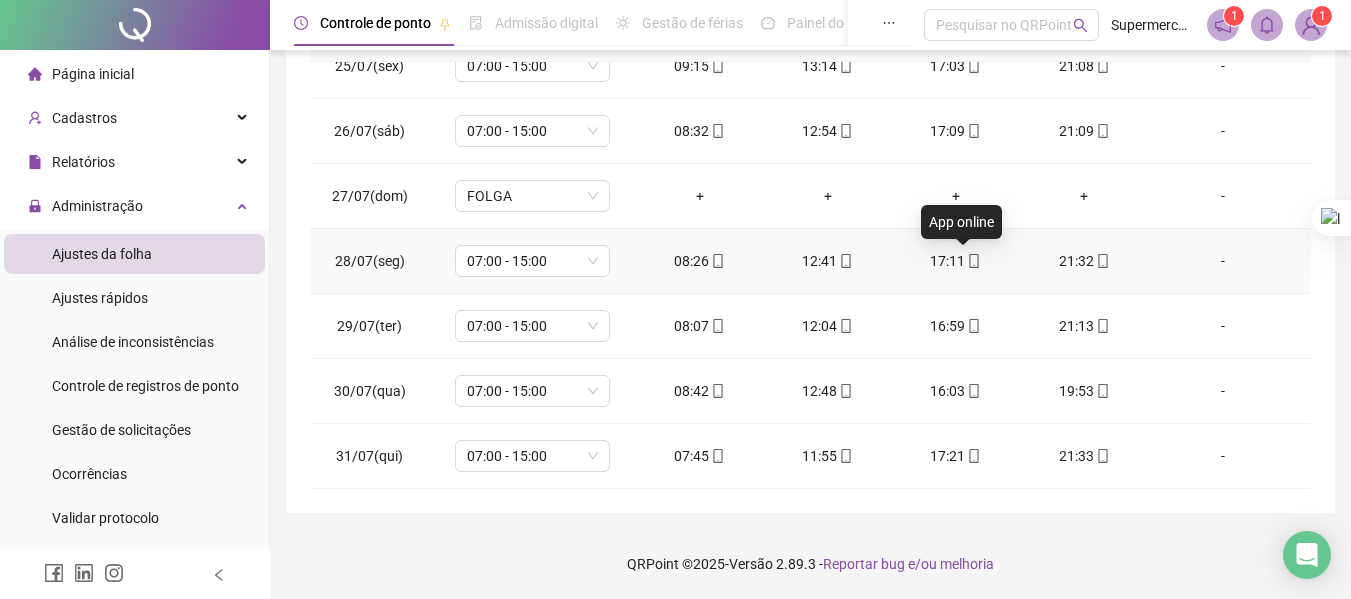 click 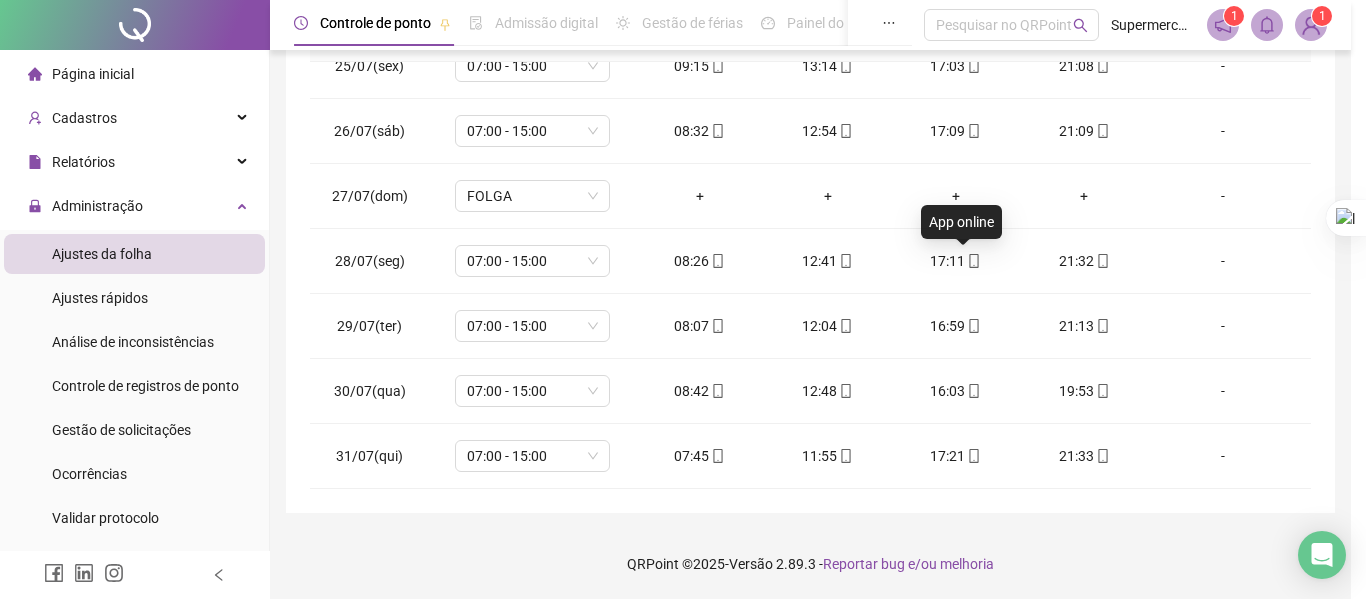 type on "**********" 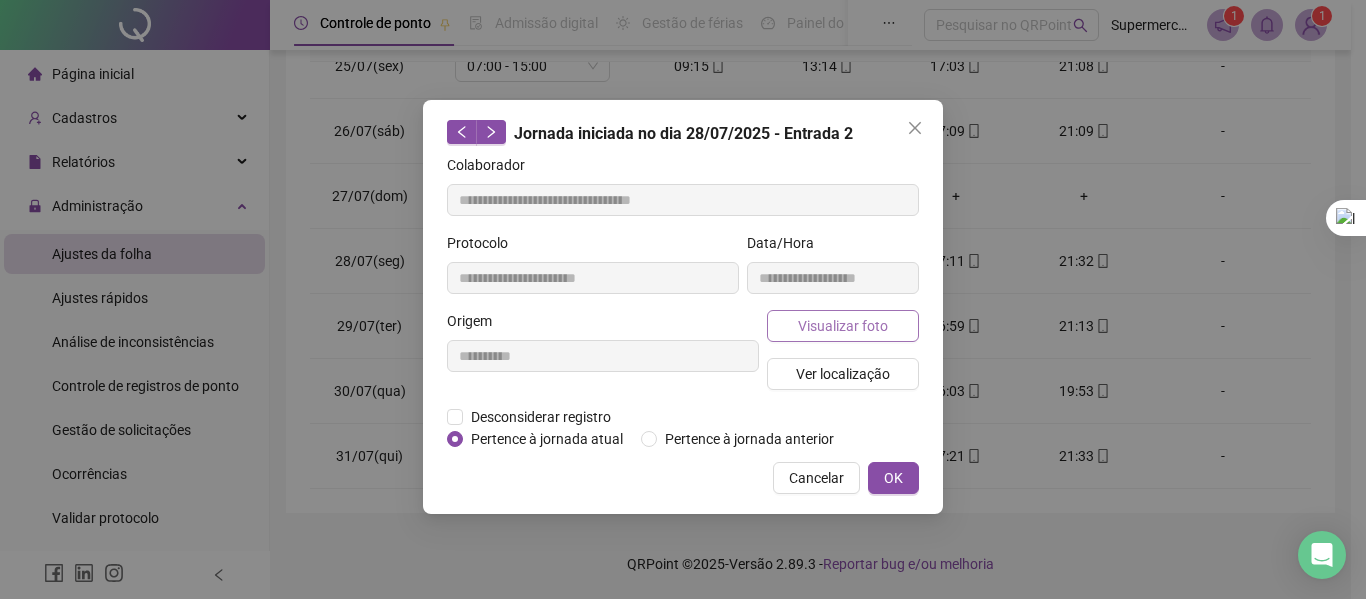 click on "Visualizar foto" at bounding box center [843, 326] 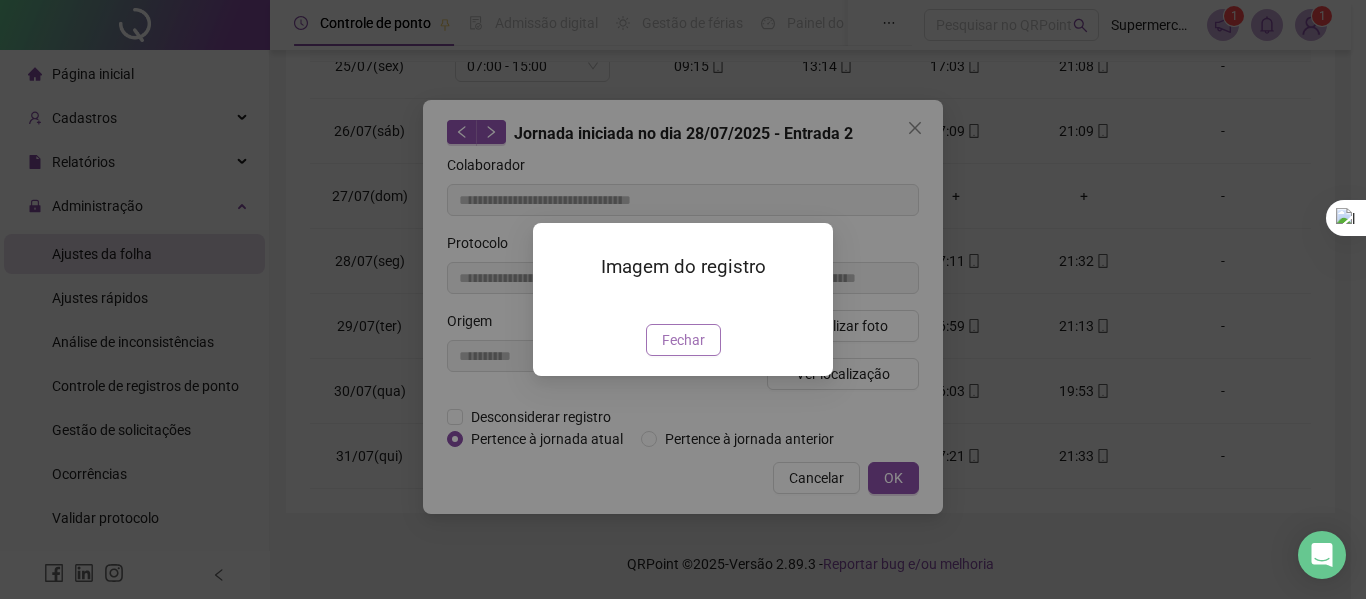 click on "Fechar" at bounding box center (683, 340) 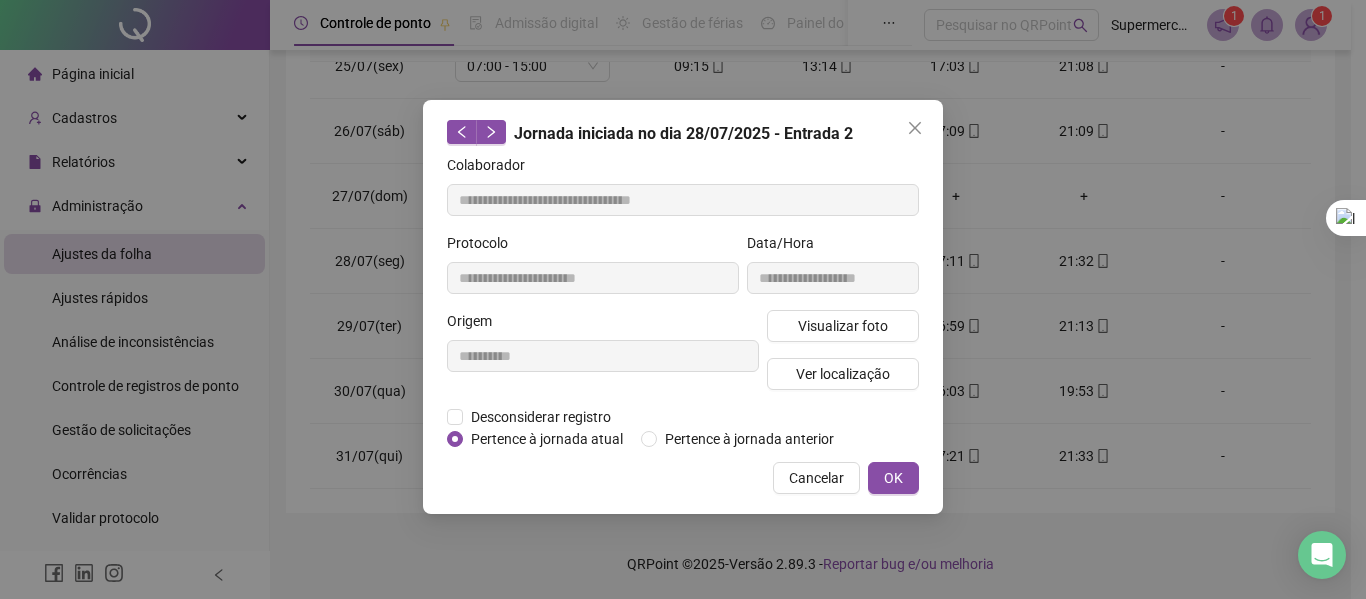 drag, startPoint x: 820, startPoint y: 486, endPoint x: 821, endPoint y: 460, distance: 26.019224 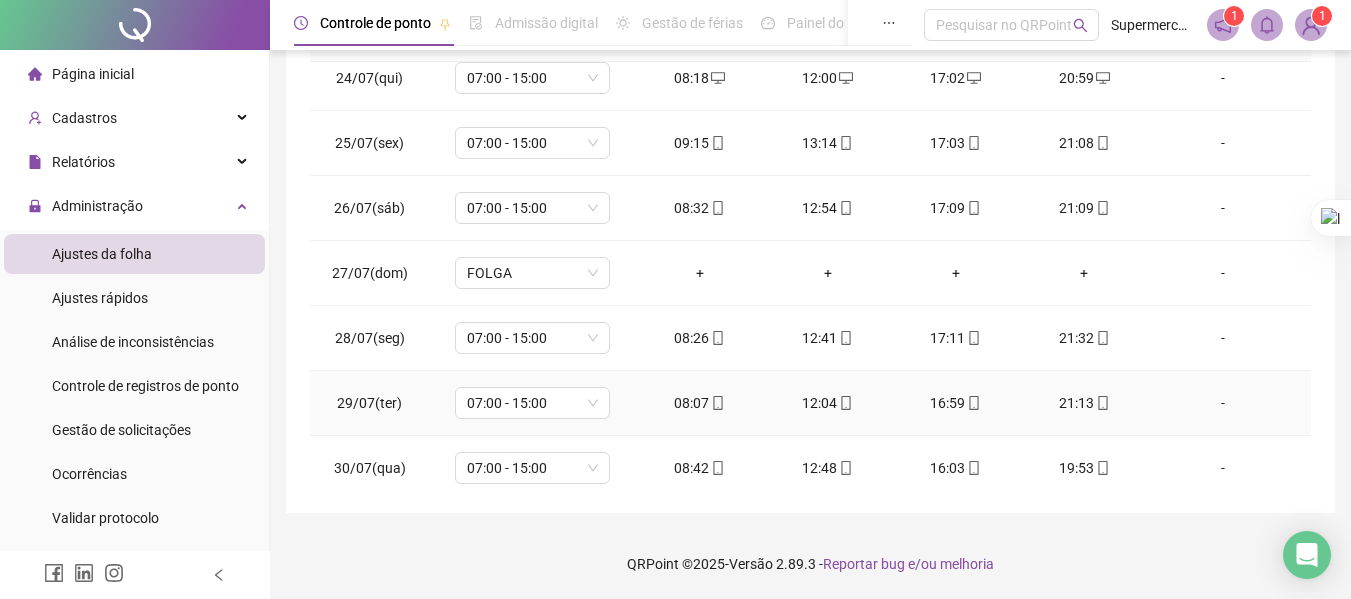 scroll, scrollTop: 1488, scrollLeft: 0, axis: vertical 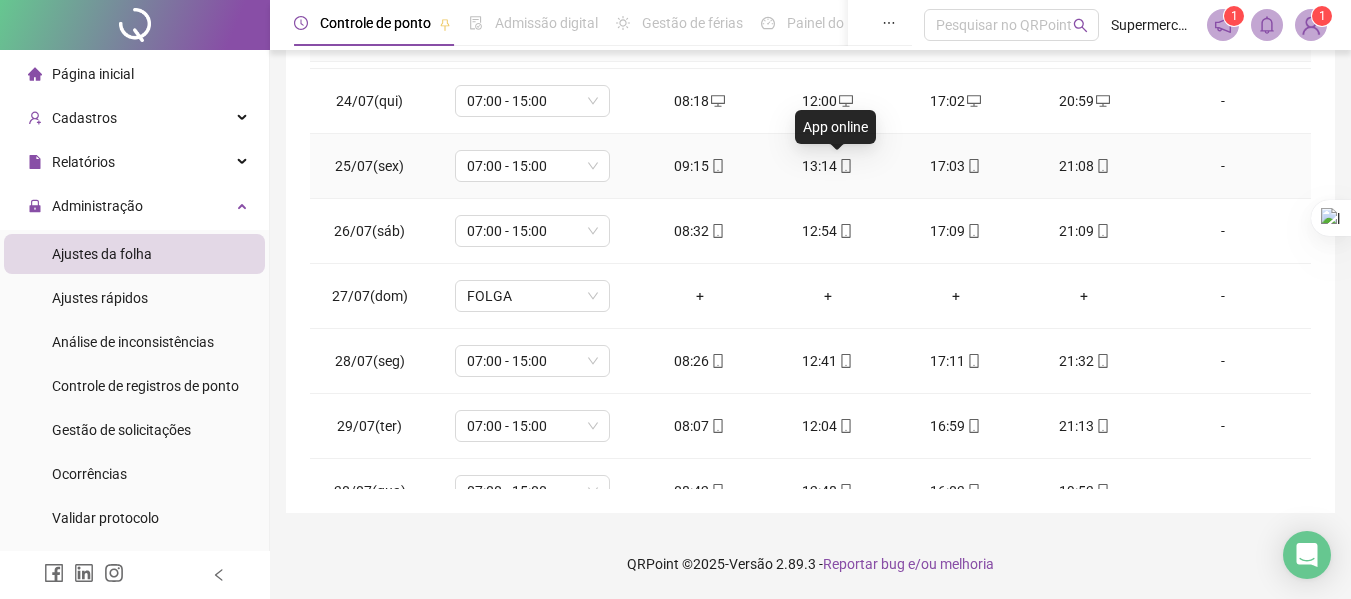 click 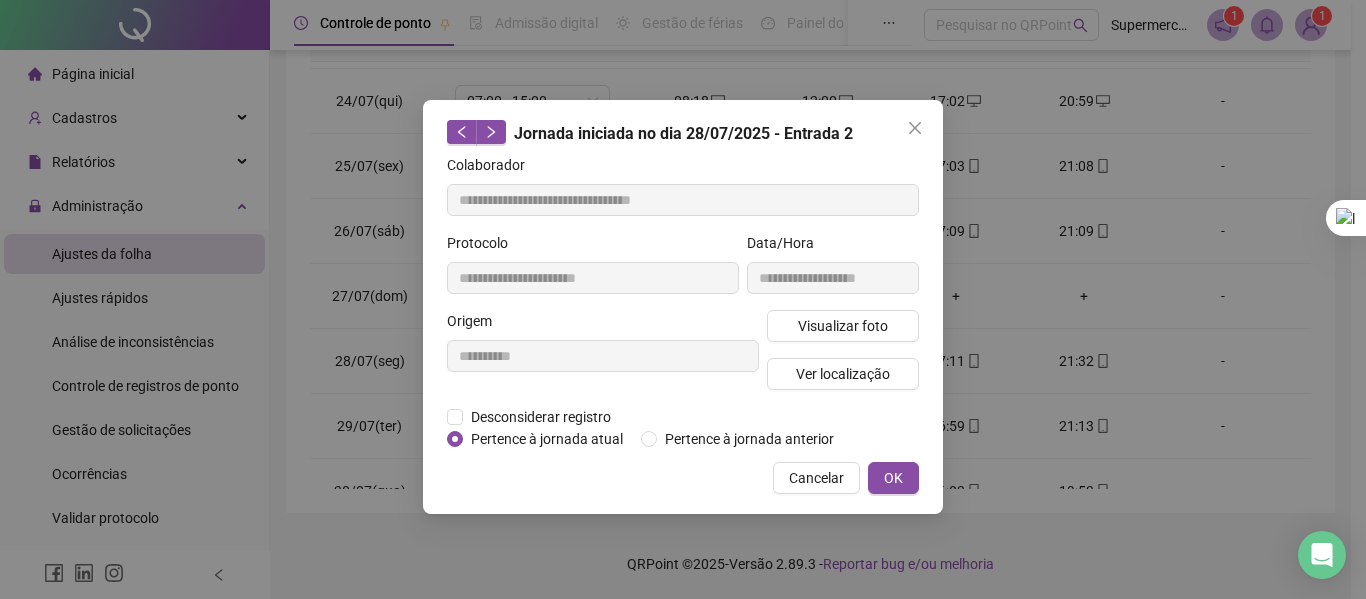 type on "**********" 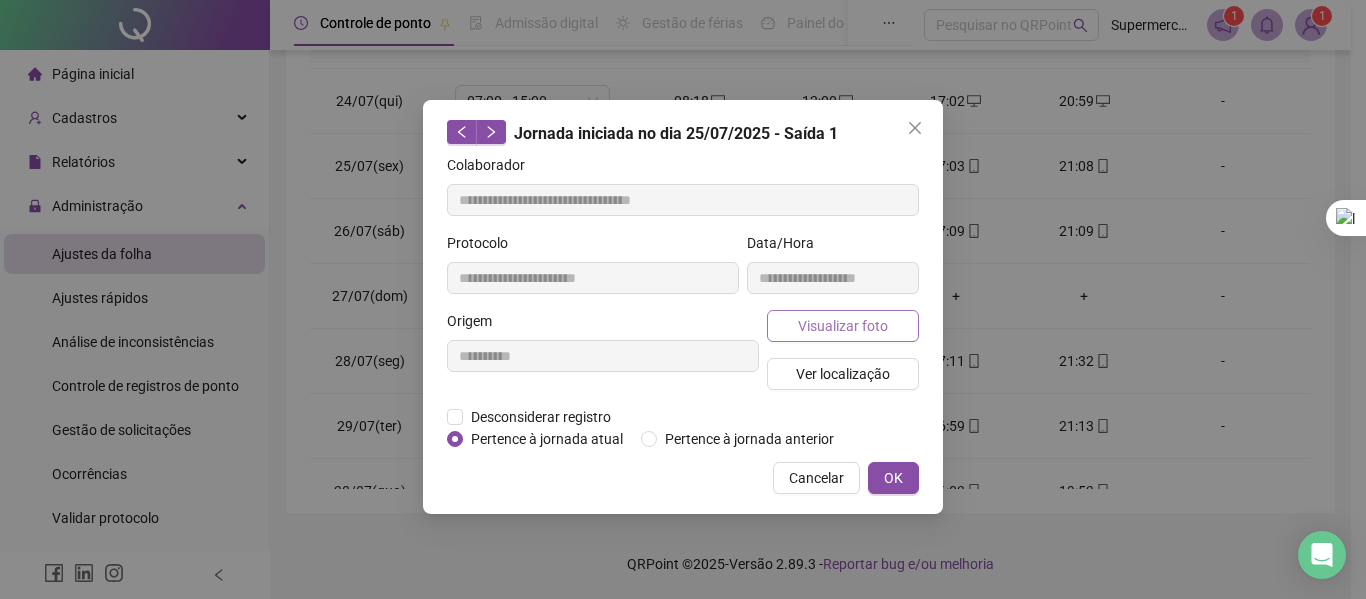 click on "Visualizar foto" at bounding box center (843, 326) 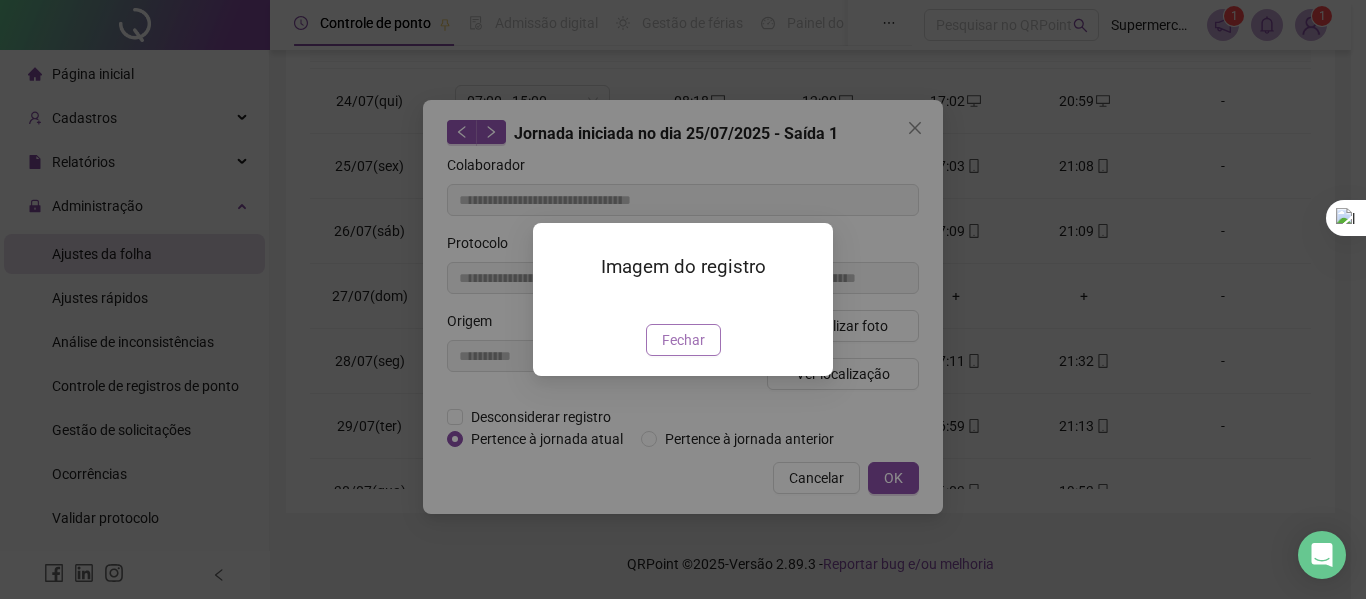 click on "Fechar" at bounding box center [683, 340] 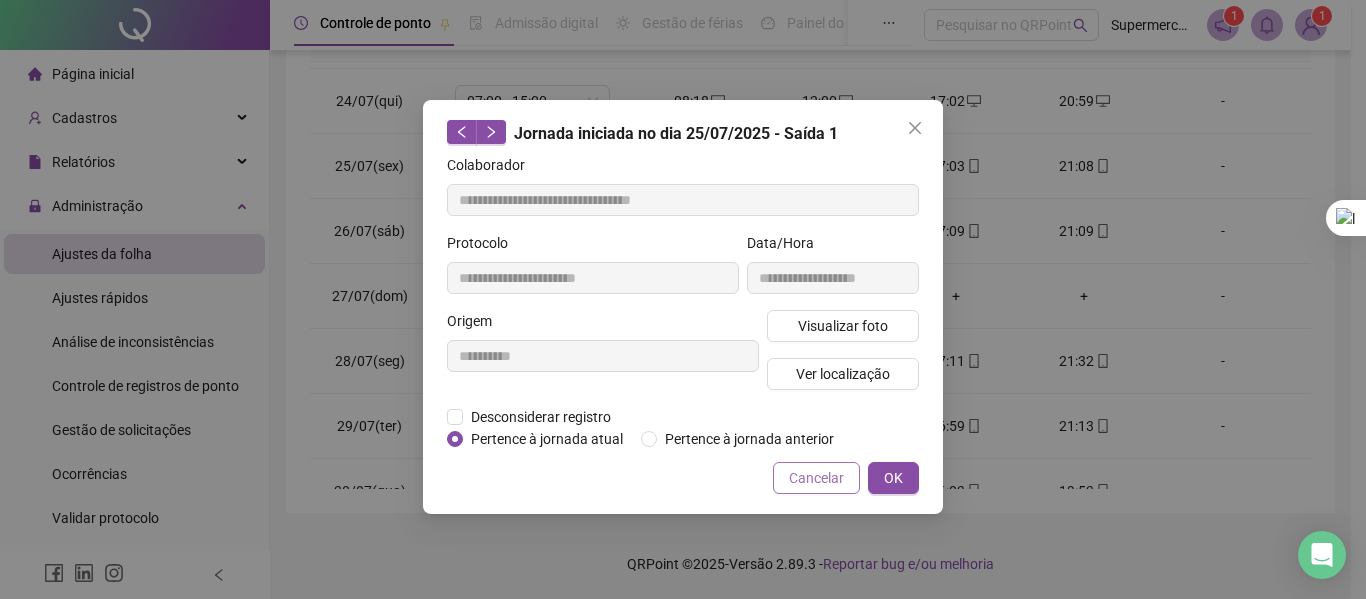 click on "Cancelar" at bounding box center [816, 478] 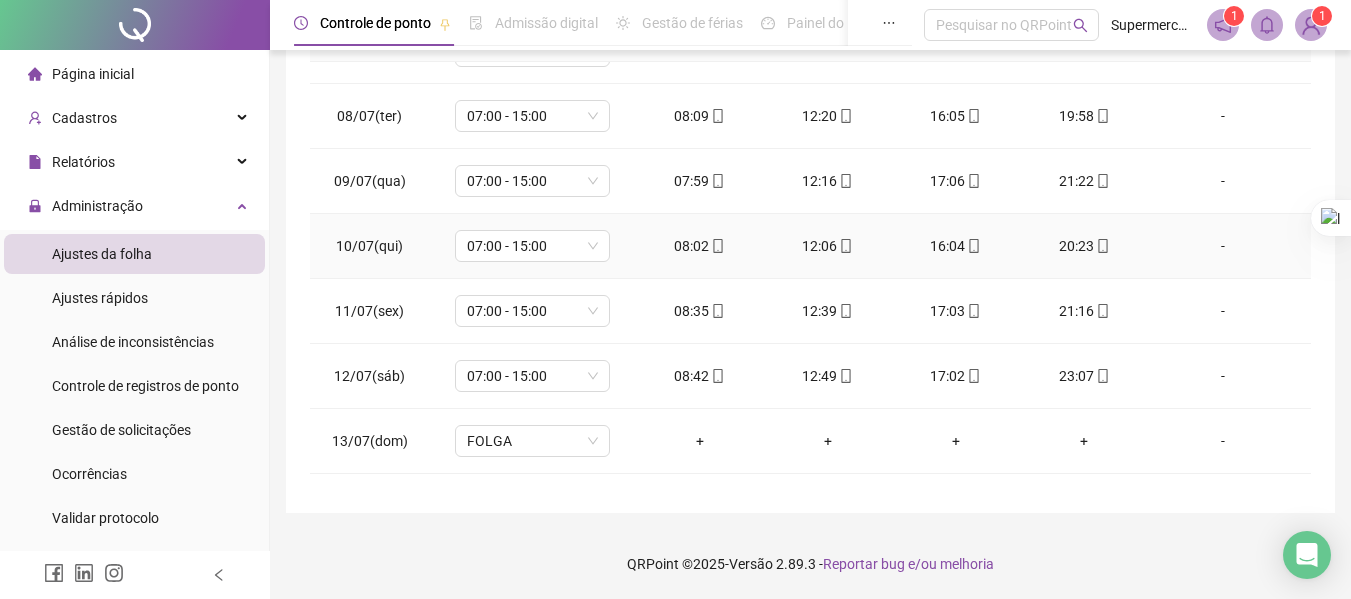 scroll, scrollTop: 400, scrollLeft: 0, axis: vertical 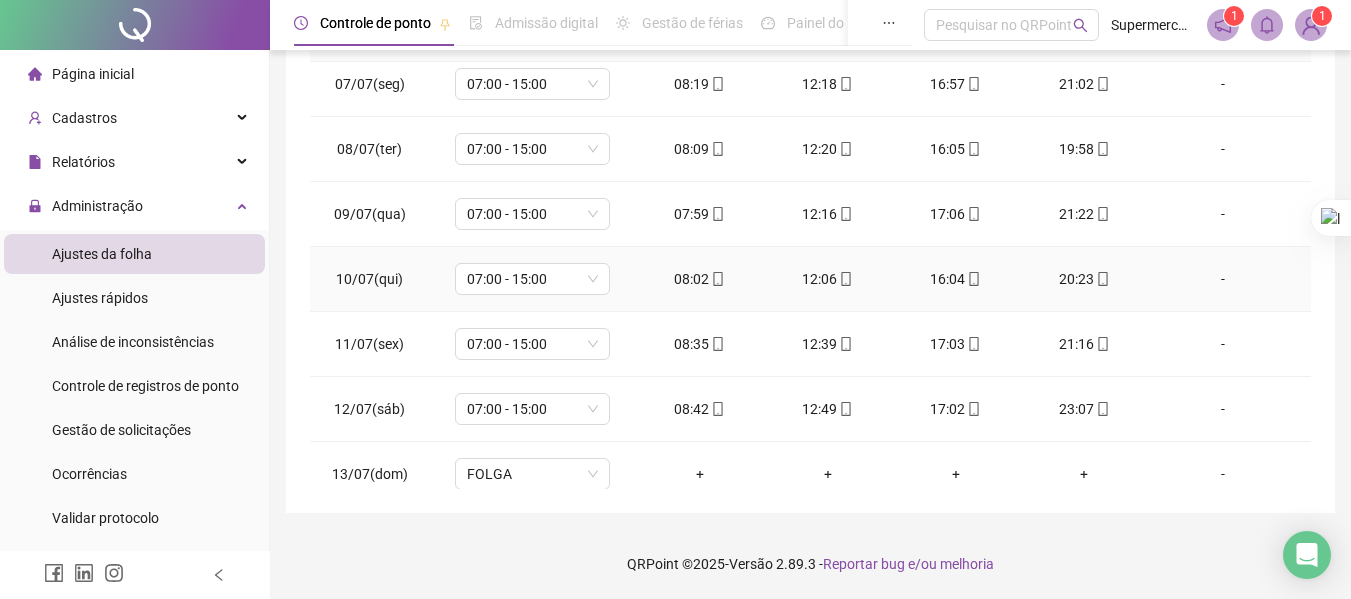 click 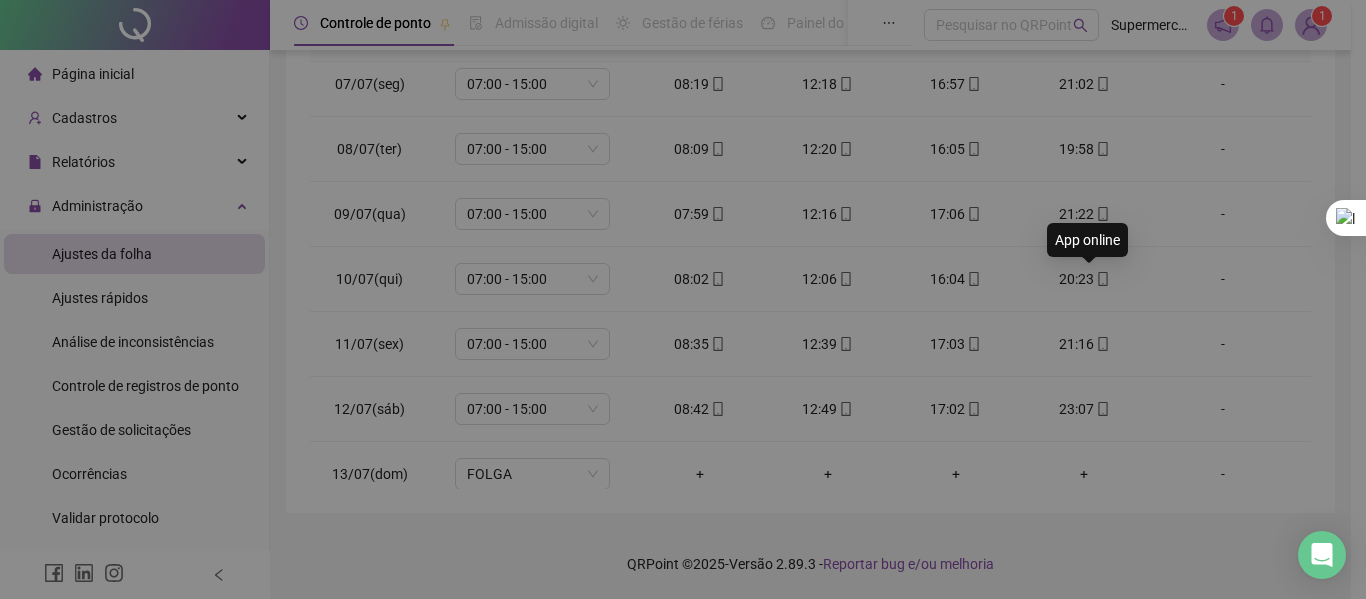 type on "**********" 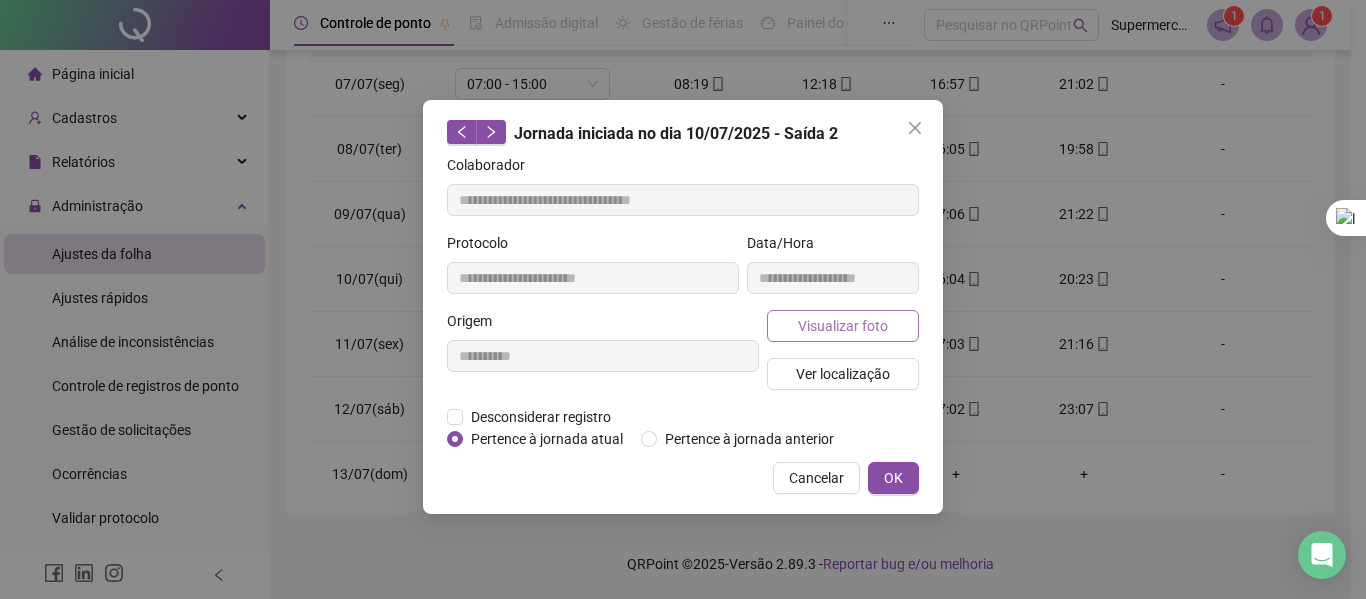 click on "Visualizar foto" at bounding box center [843, 326] 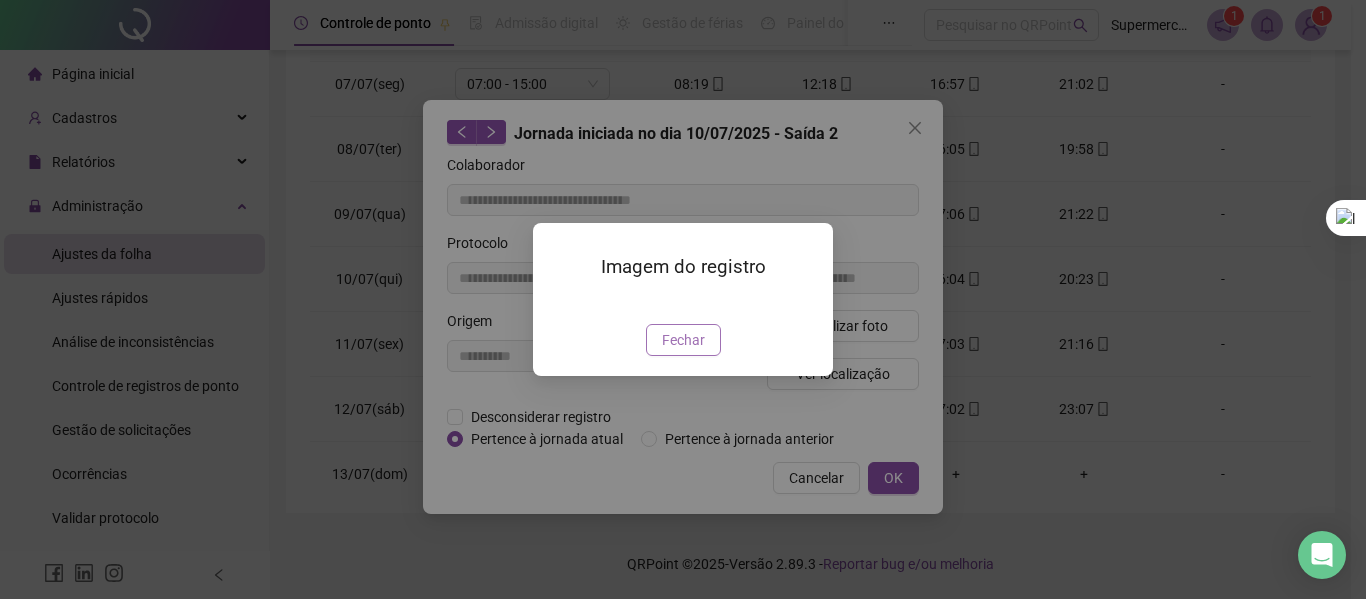 click on "Fechar" at bounding box center (683, 340) 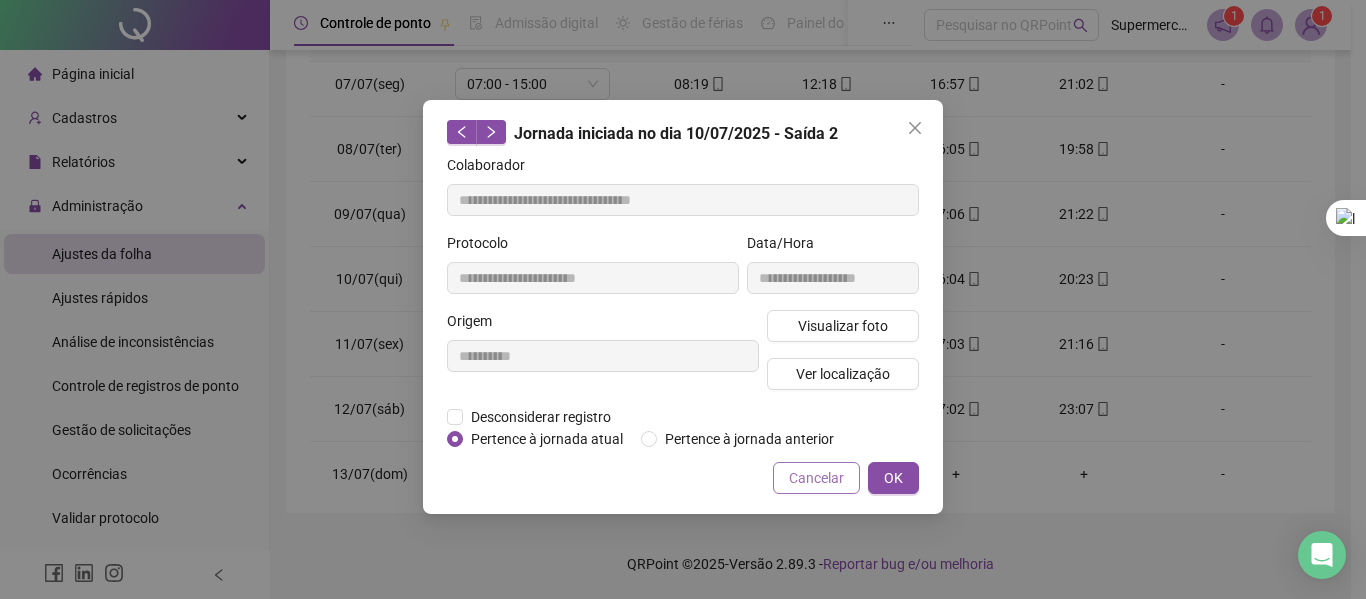 click on "Cancelar" at bounding box center [816, 478] 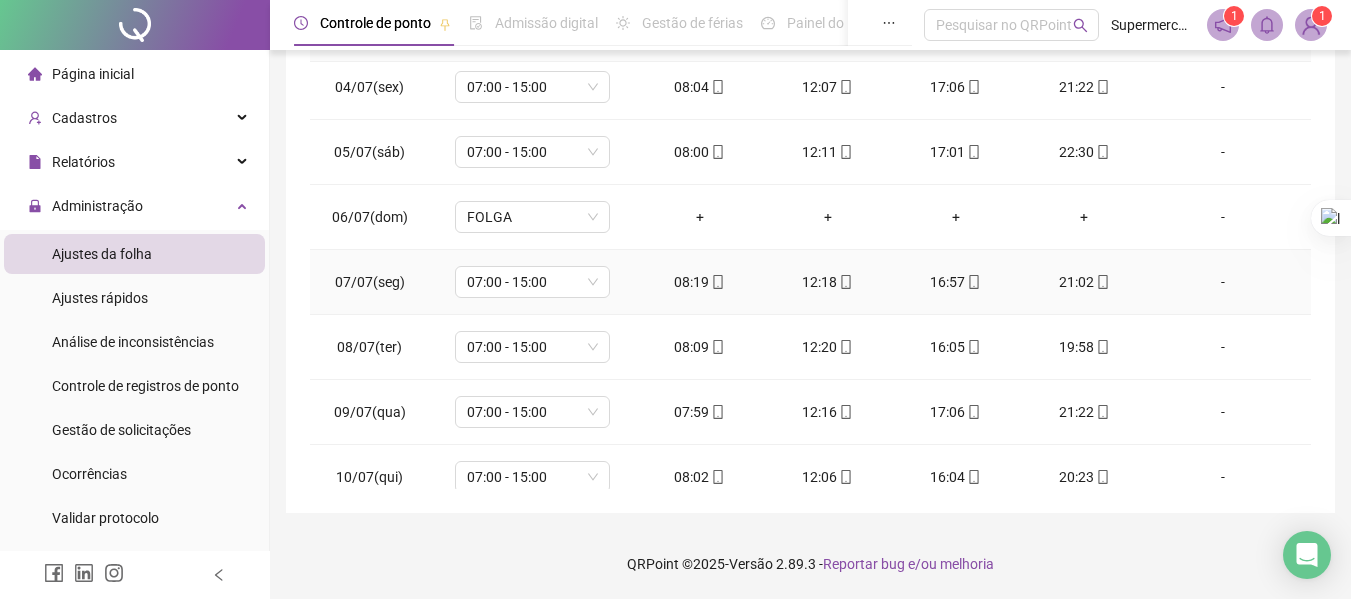 scroll, scrollTop: 200, scrollLeft: 0, axis: vertical 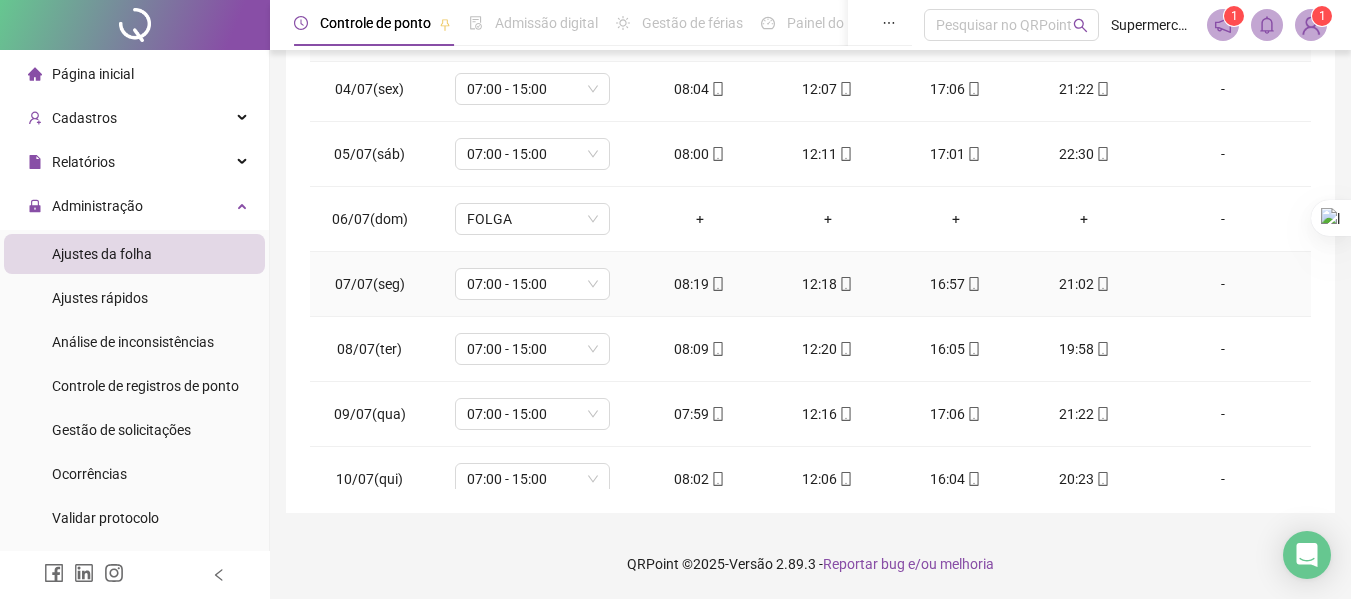 click 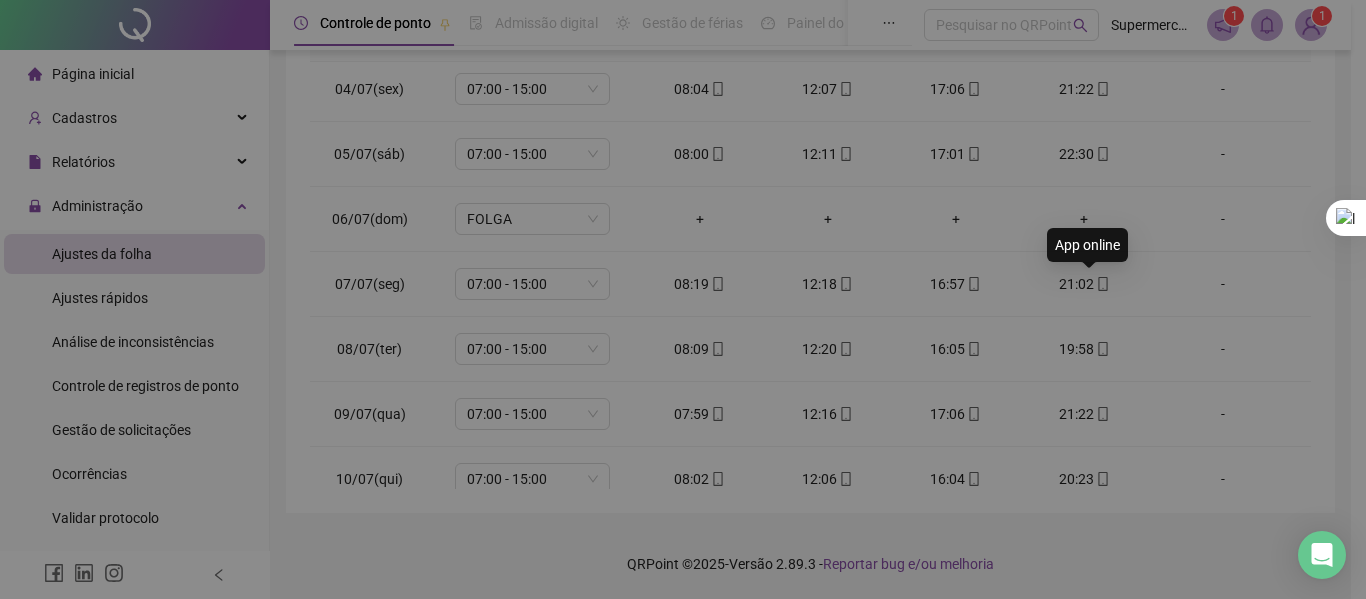 type on "**********" 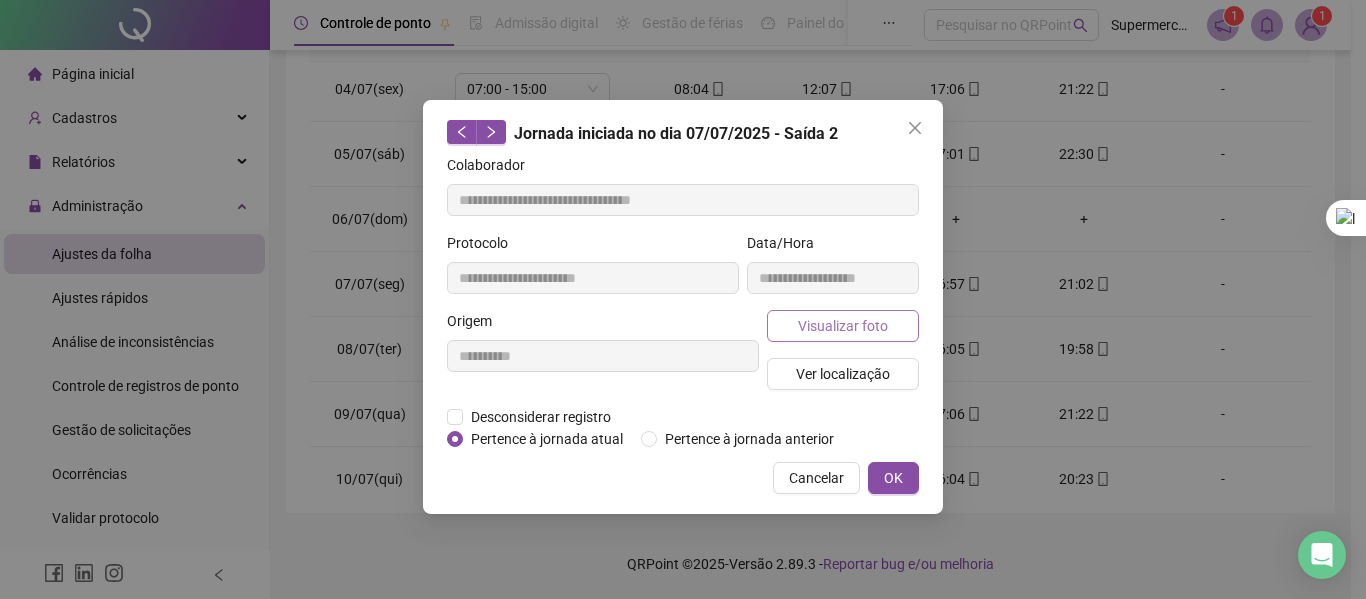 click on "Visualizar foto" at bounding box center (843, 326) 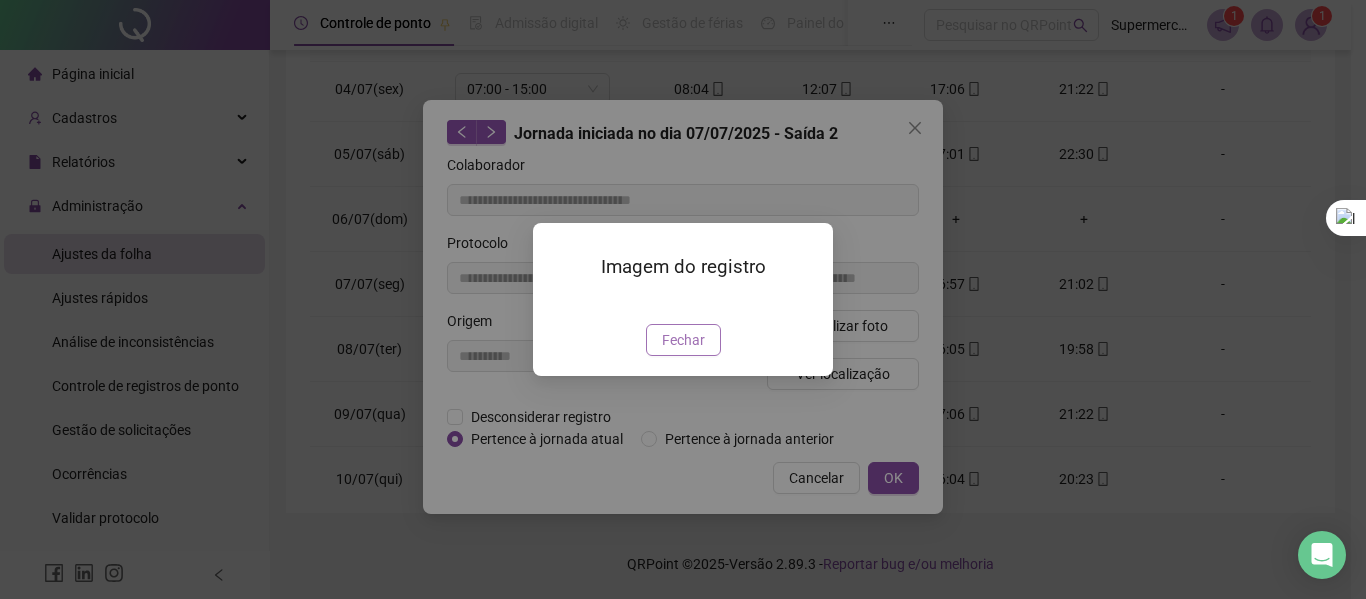 click on "Fechar" at bounding box center (683, 340) 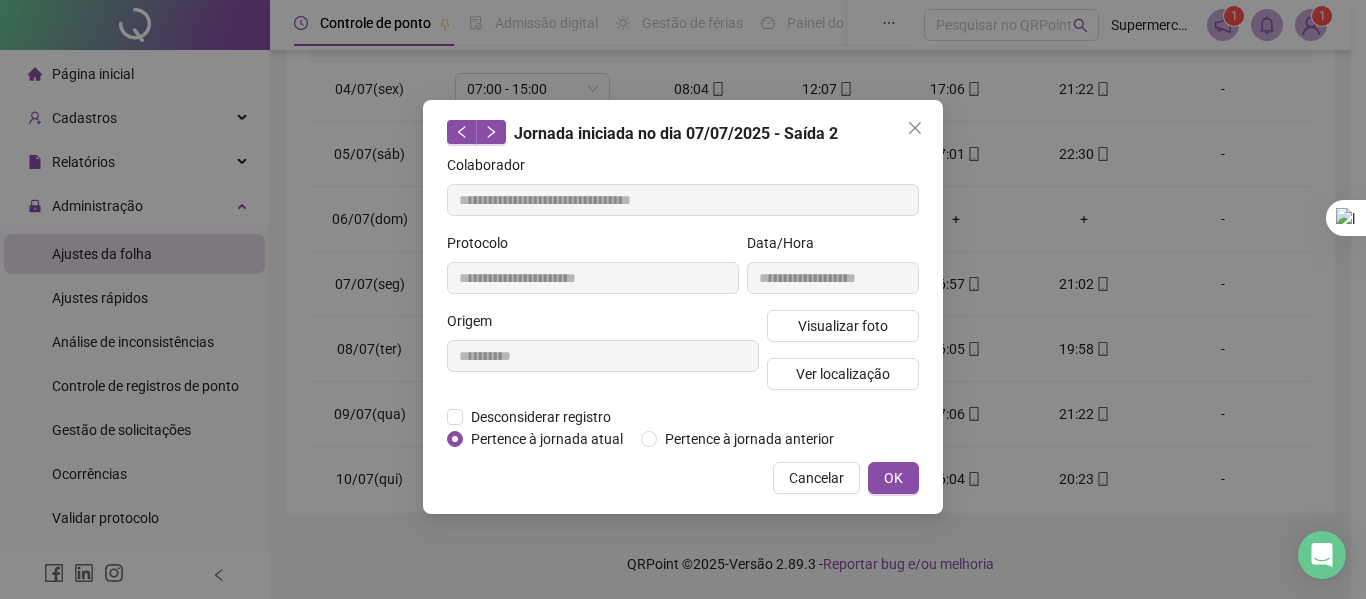 click on "**********" at bounding box center [683, 307] 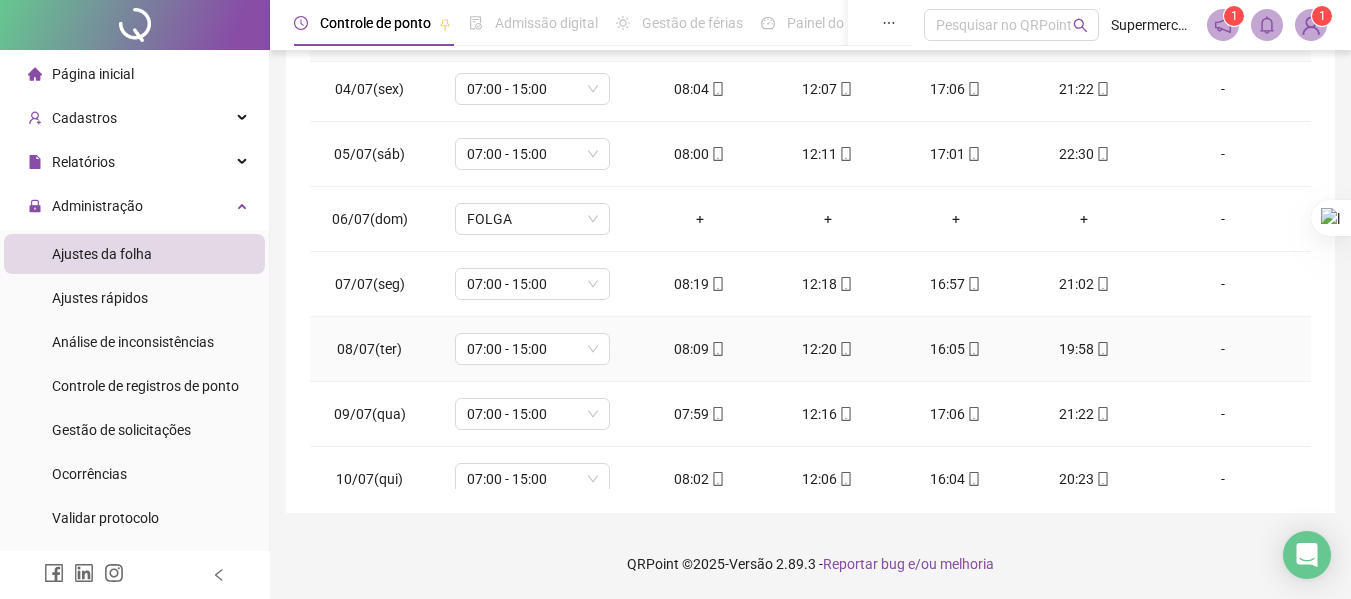 click 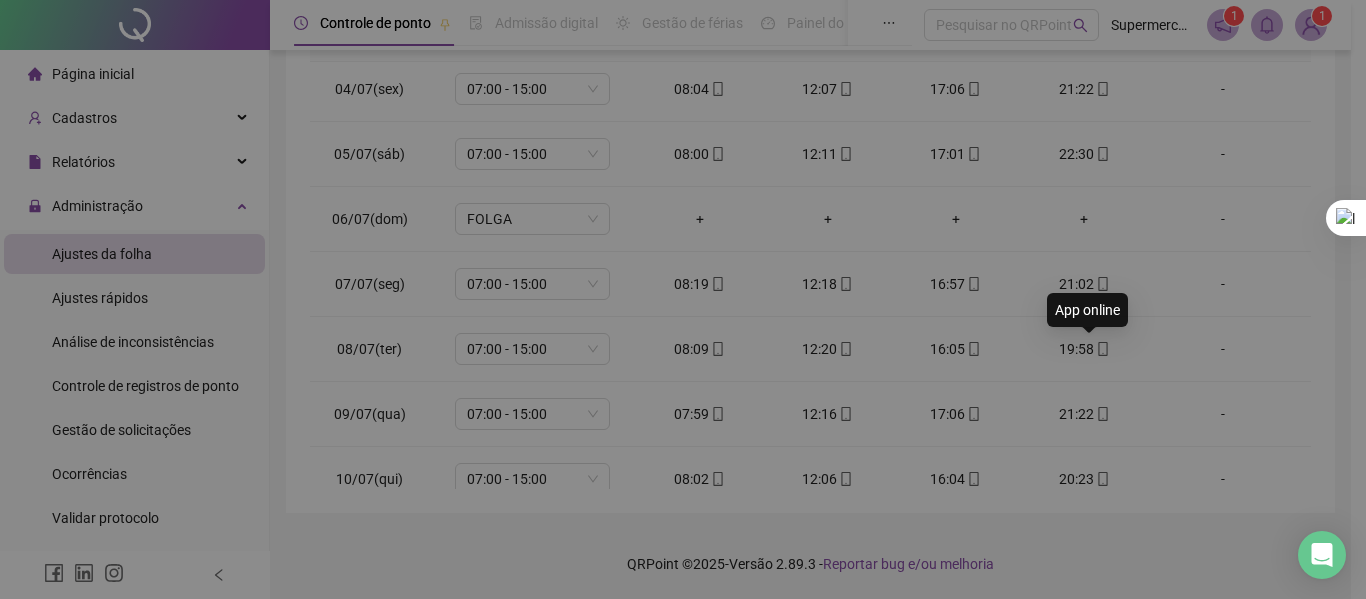 type on "**********" 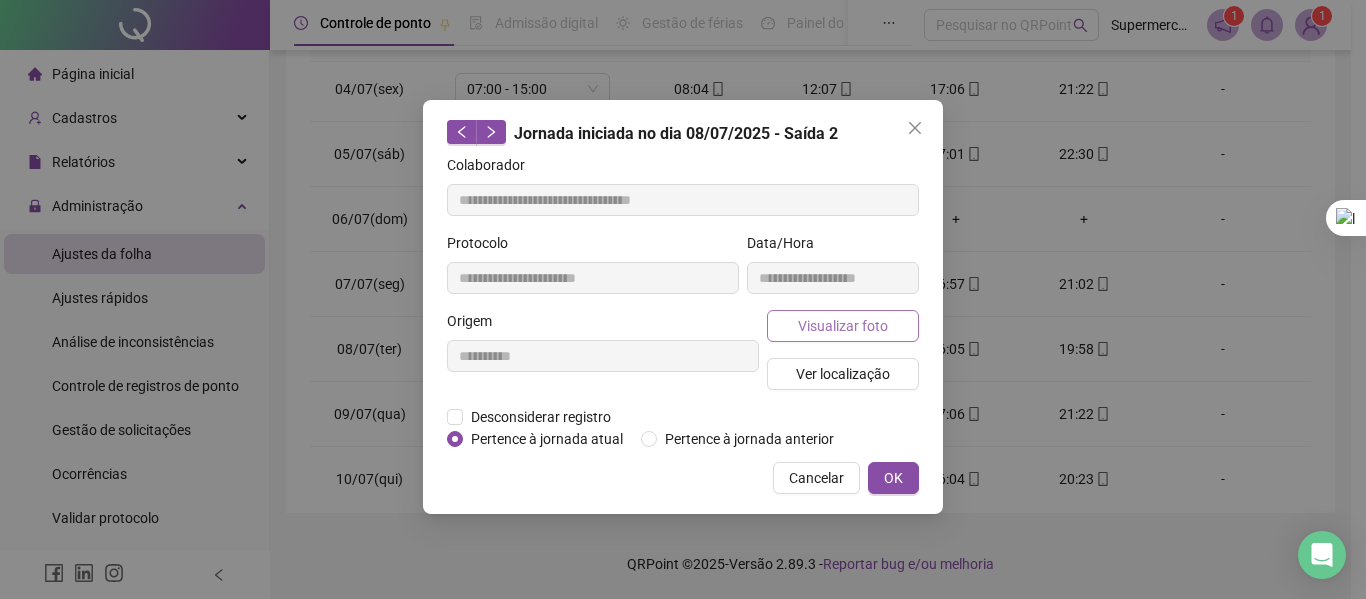 click on "Visualizar foto" at bounding box center [843, 326] 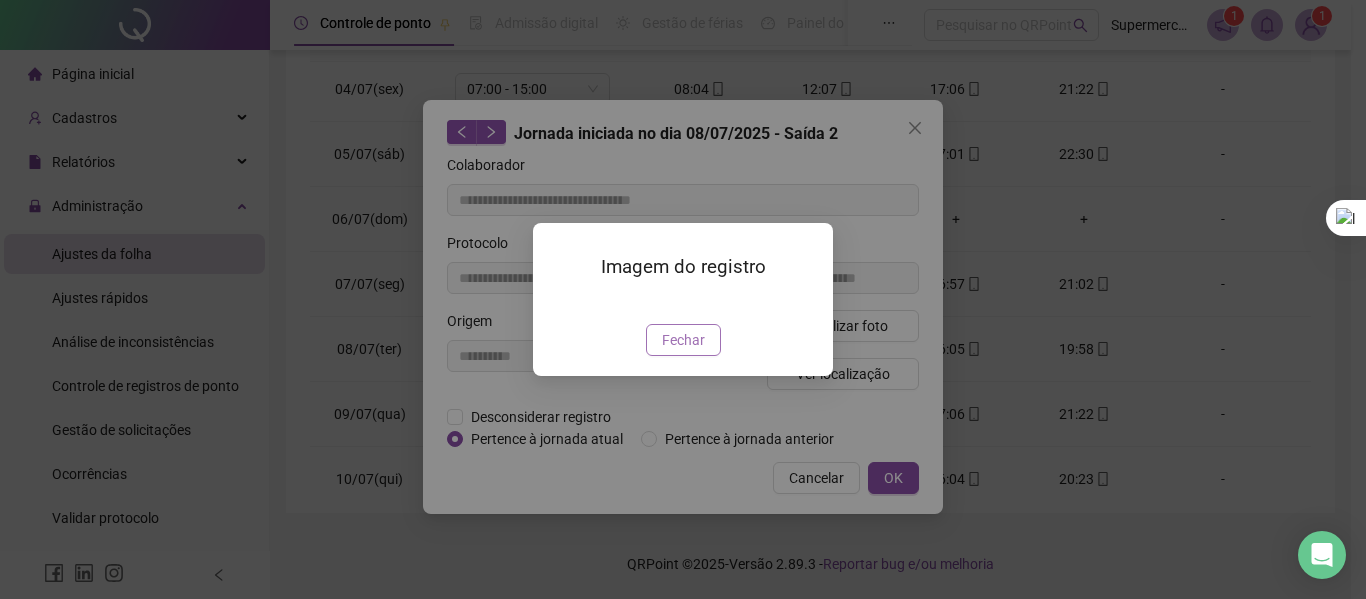 click on "Fechar" at bounding box center (683, 340) 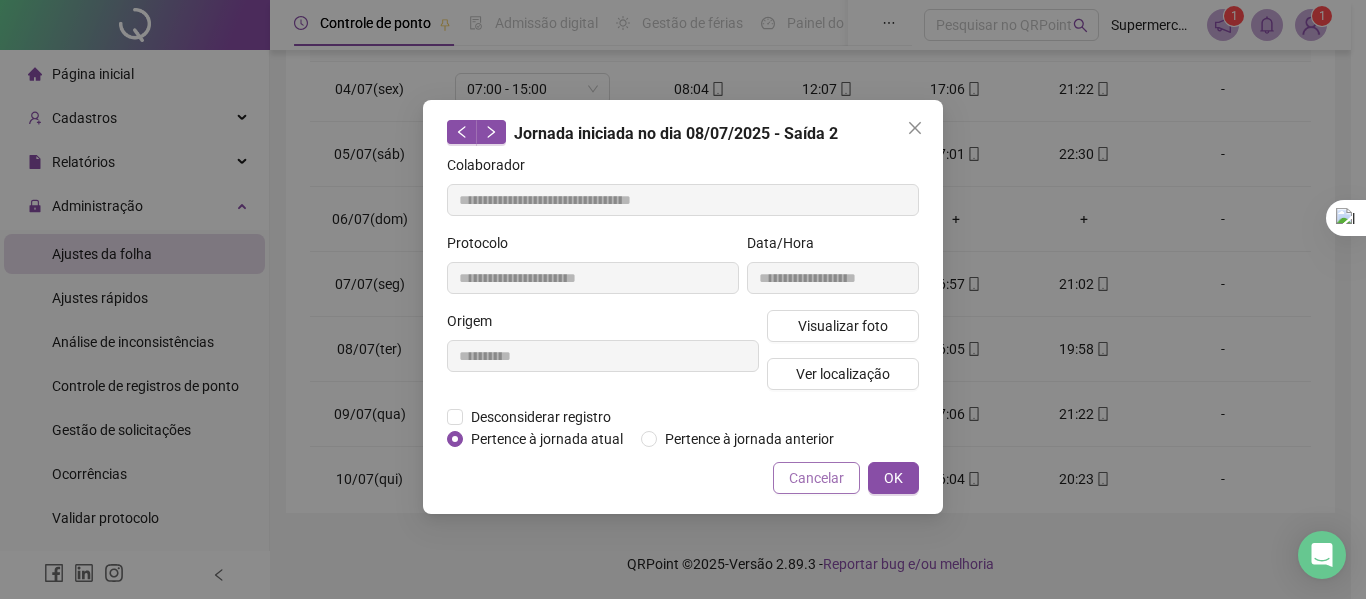 click on "Cancelar" at bounding box center (816, 478) 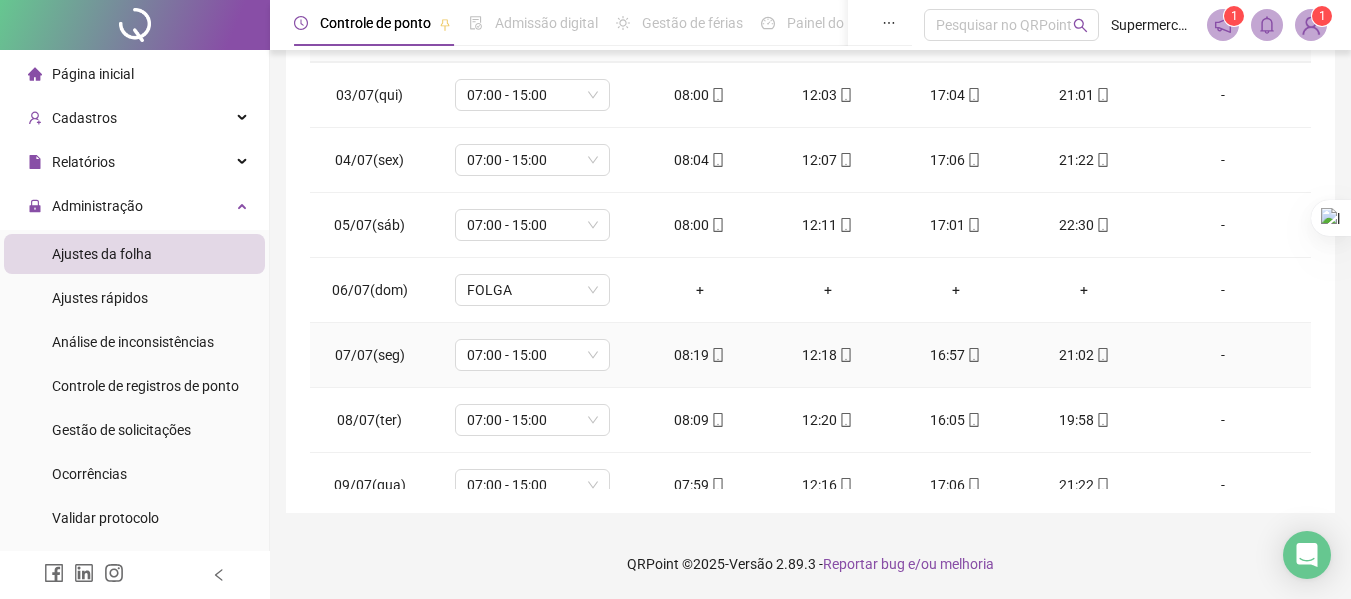 scroll, scrollTop: 0, scrollLeft: 0, axis: both 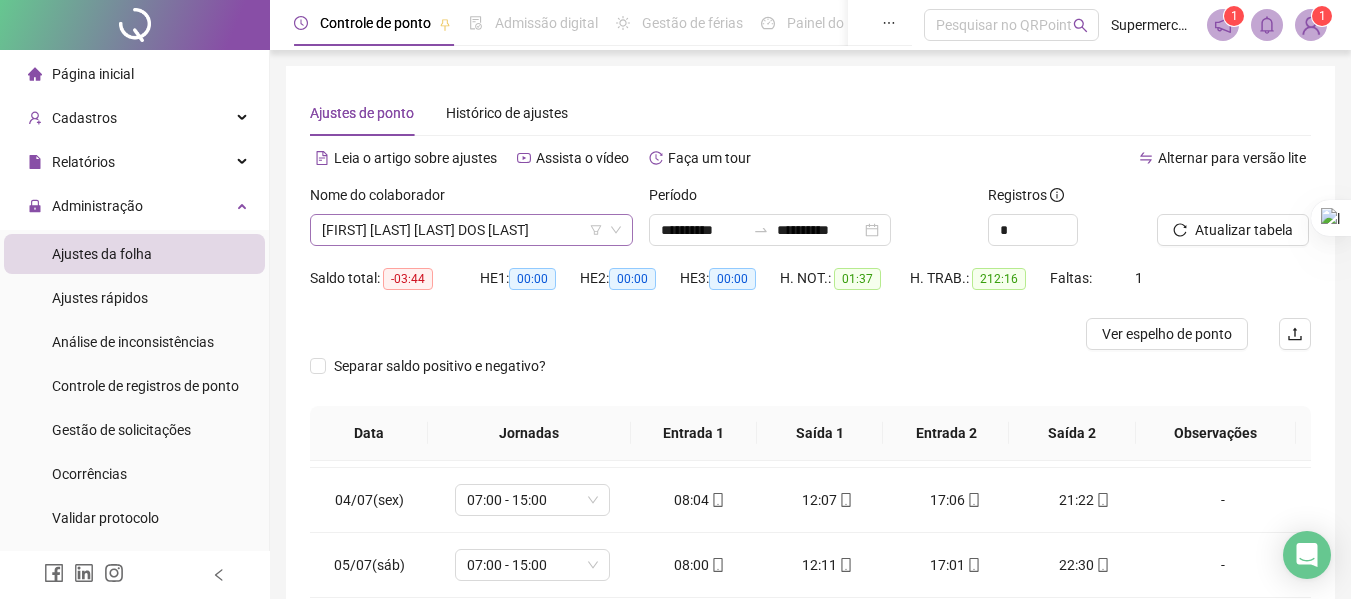 click on "[FIRST] [LAST] [LAST] DOS [LAST]" at bounding box center [471, 230] 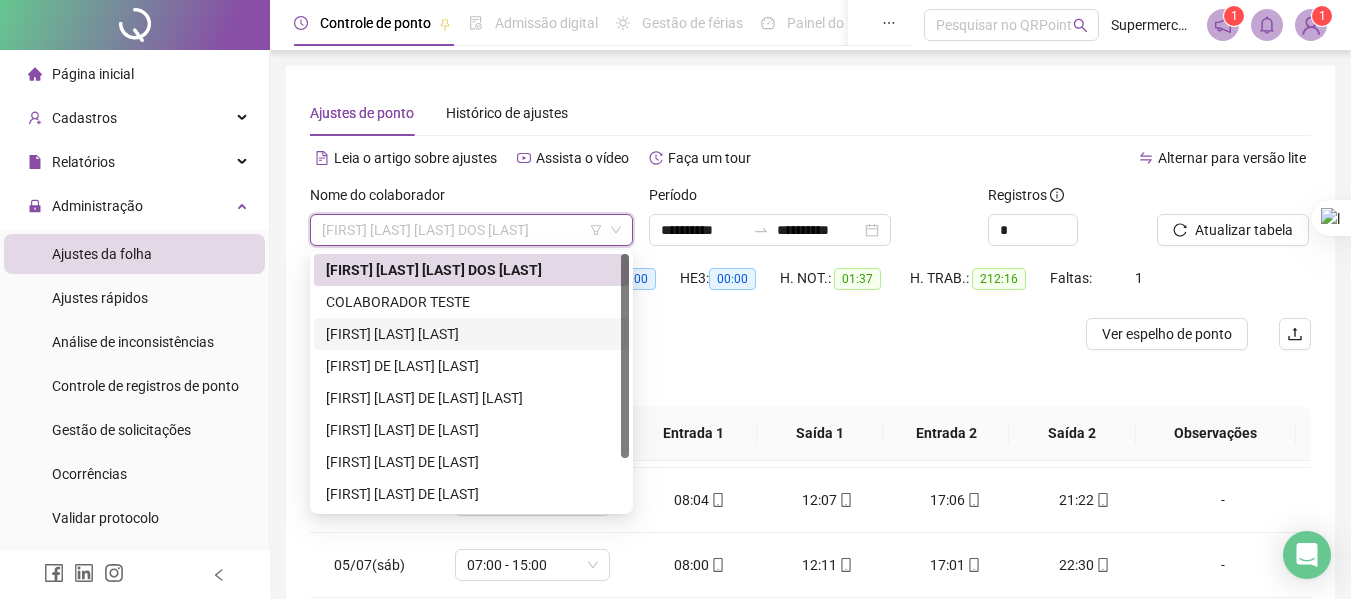 click on "[FIRST] [LAST] [LAST]" at bounding box center (471, 334) 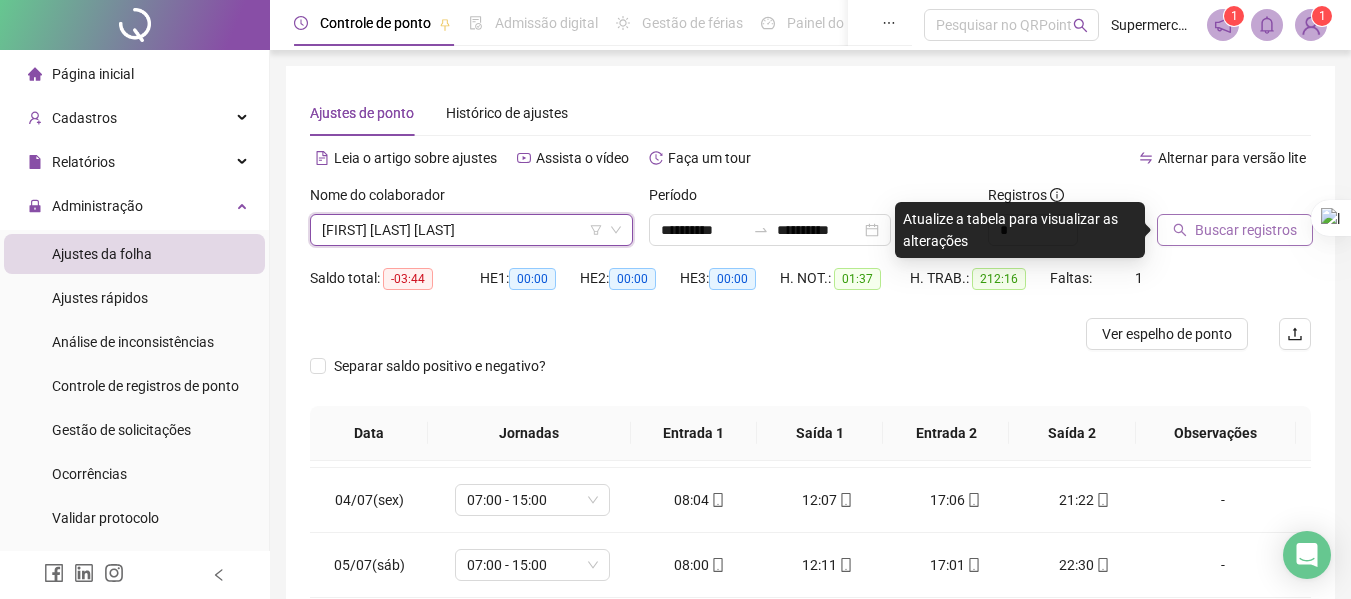 click on "Buscar registros" at bounding box center (1246, 230) 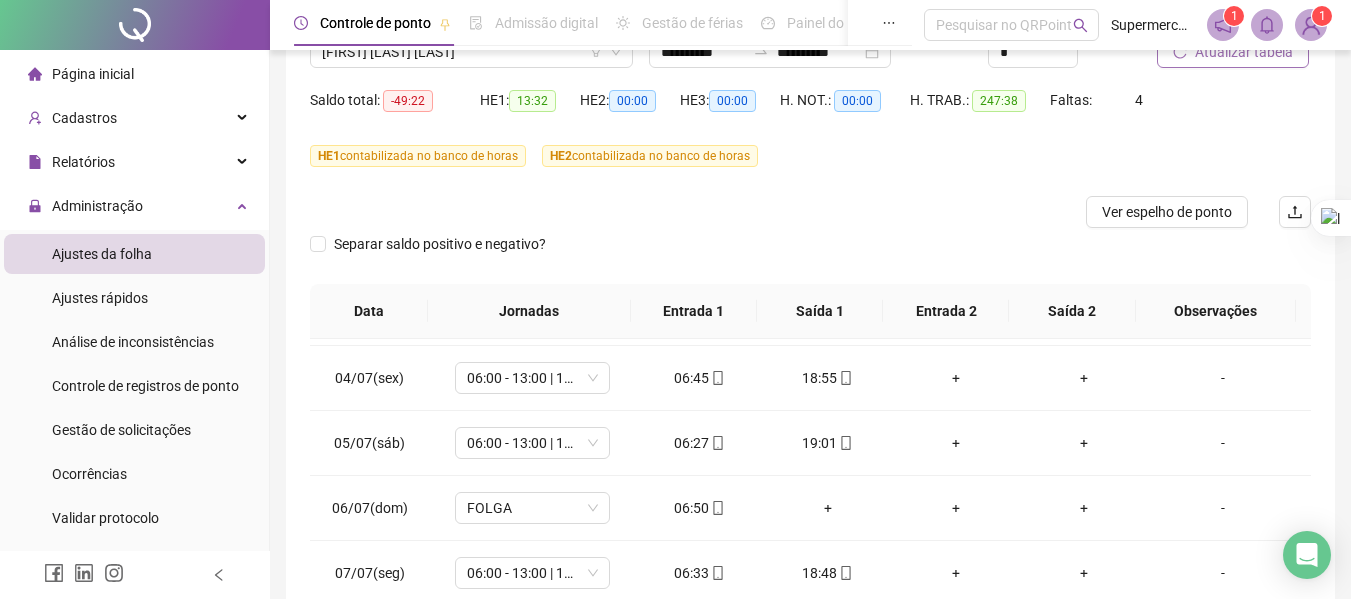 scroll, scrollTop: 200, scrollLeft: 0, axis: vertical 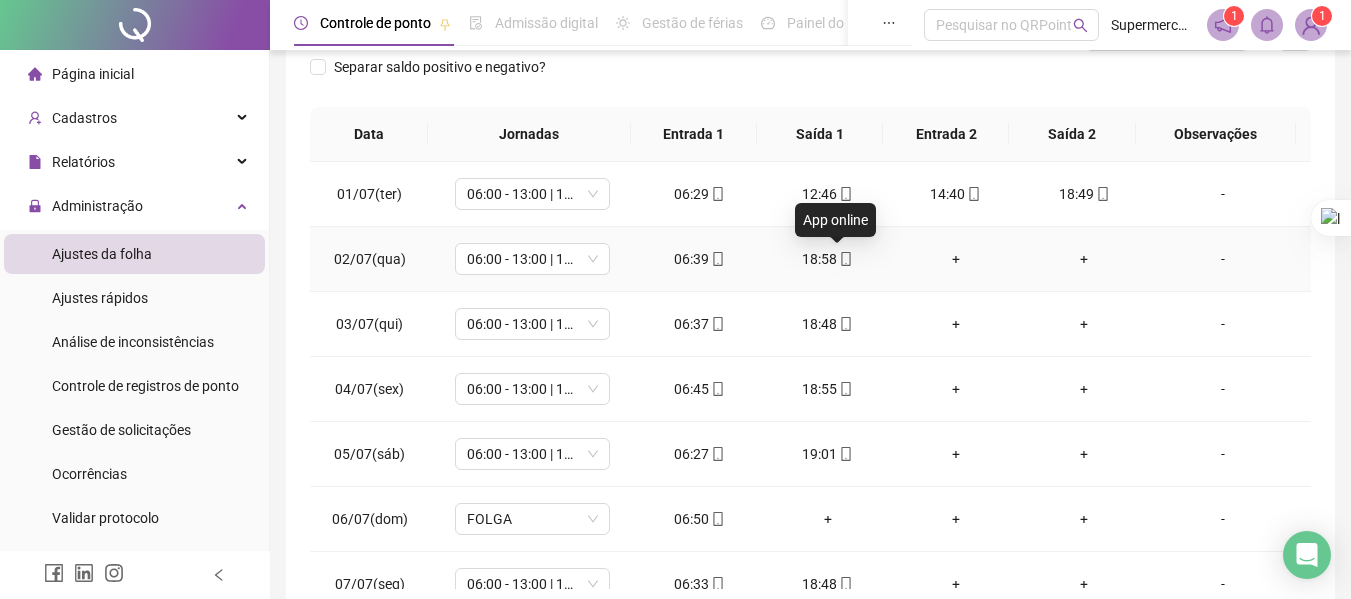 click 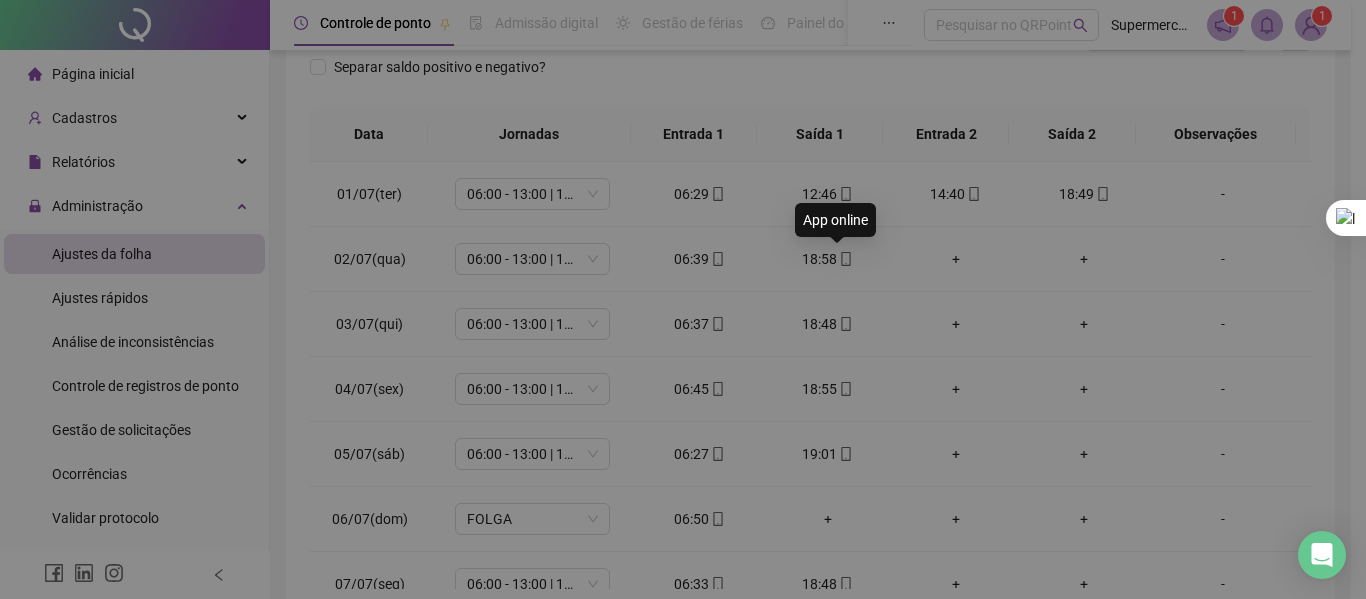 type on "**********" 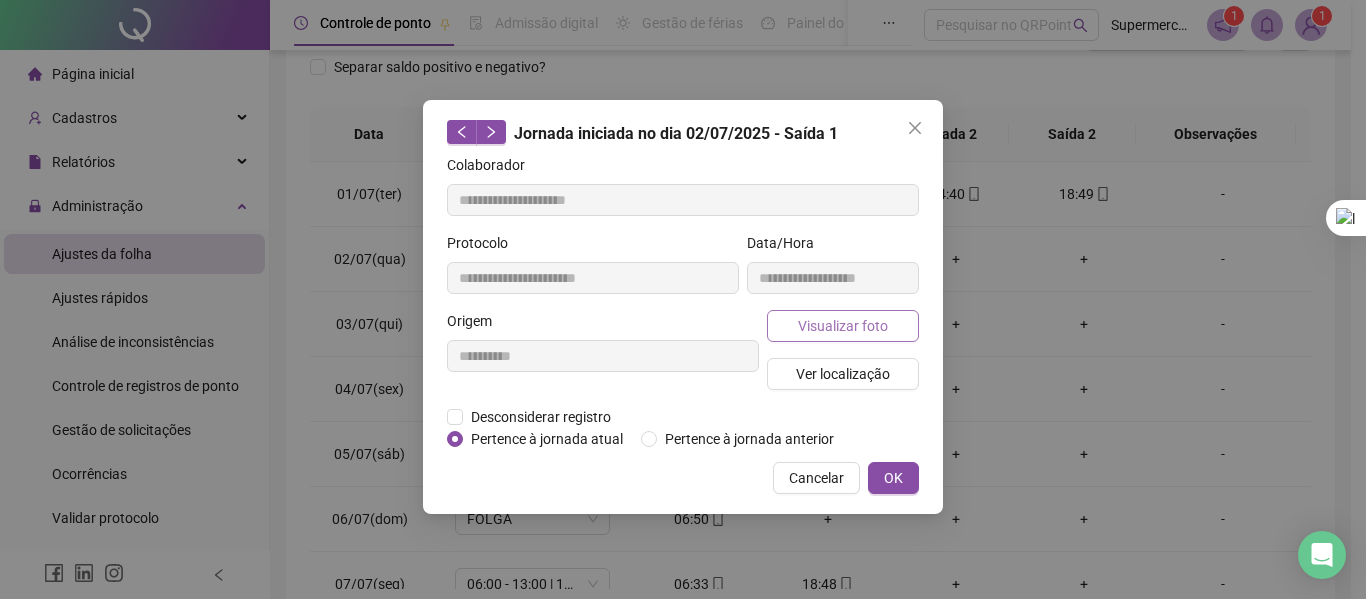 click on "Visualizar foto" at bounding box center [843, 326] 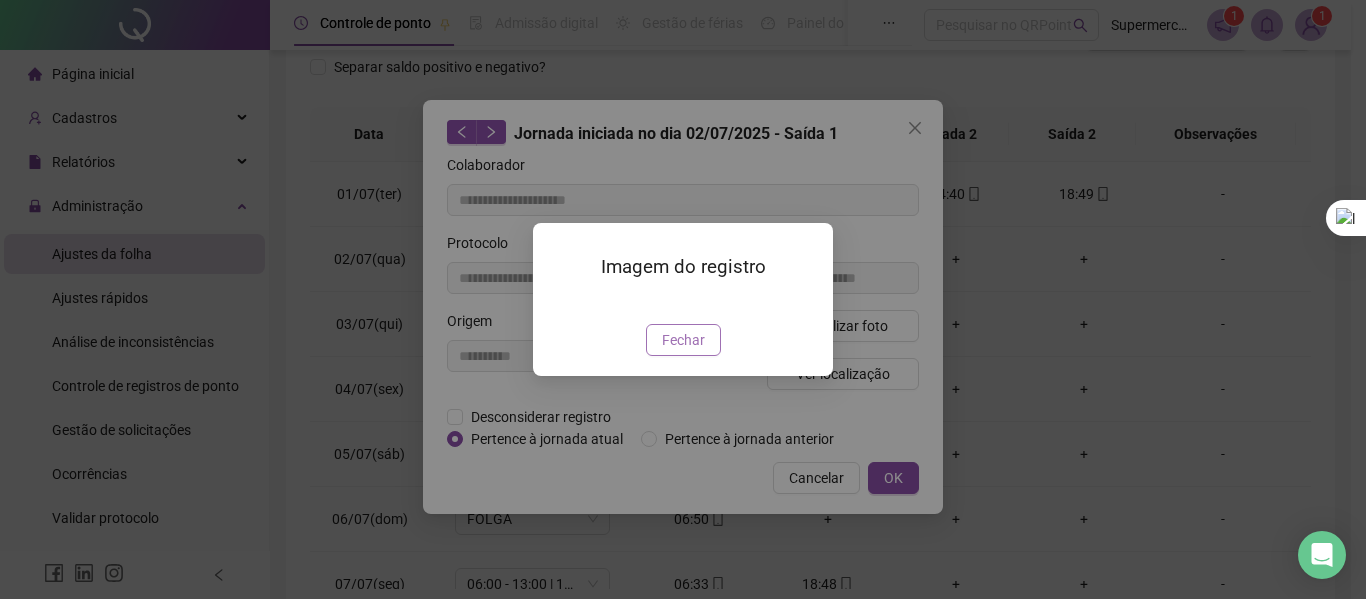 click on "Fechar" at bounding box center (683, 340) 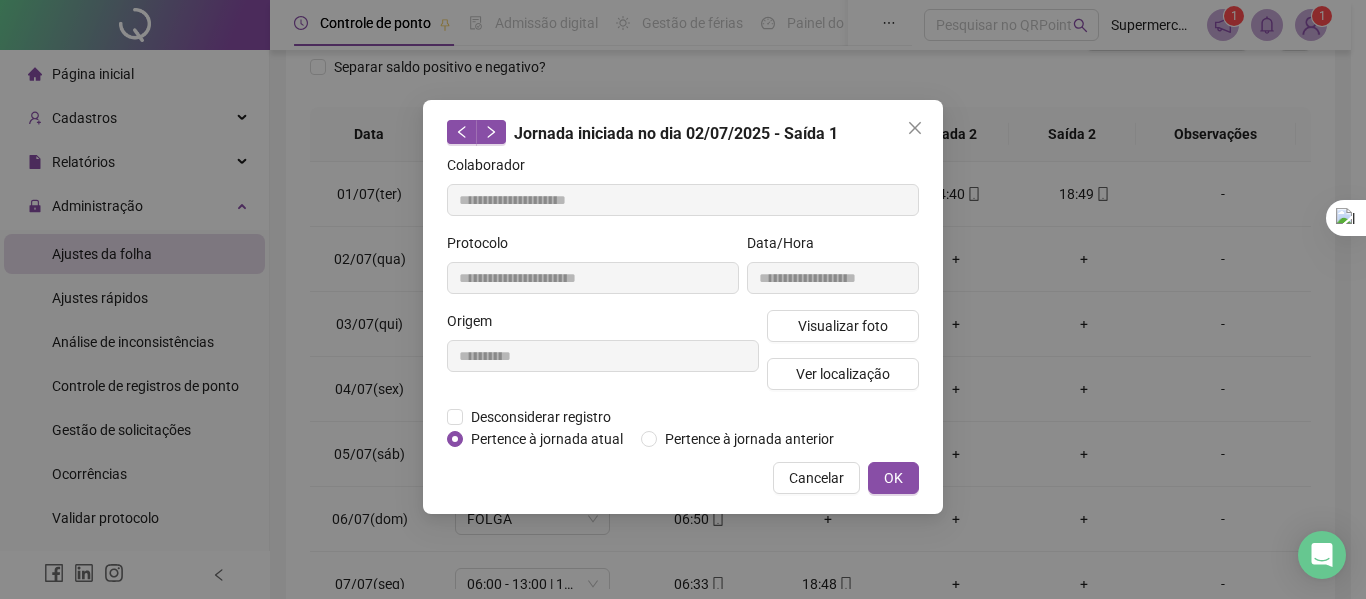 click on "Cancelar" at bounding box center [816, 478] 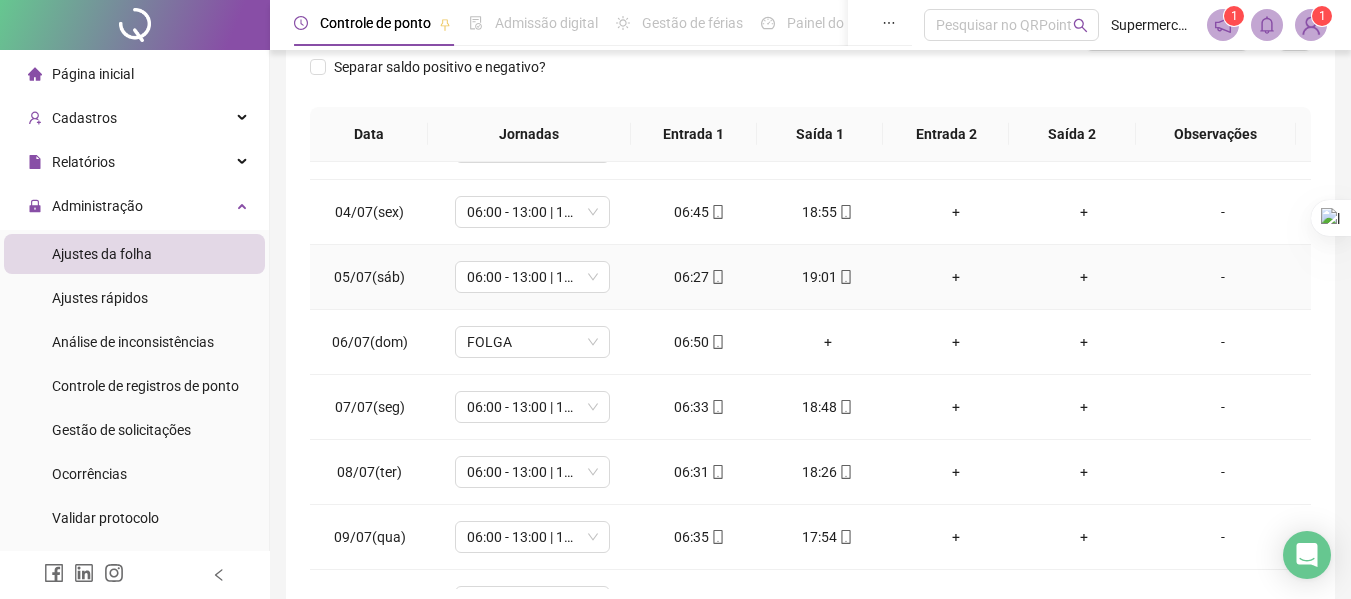 scroll, scrollTop: 200, scrollLeft: 0, axis: vertical 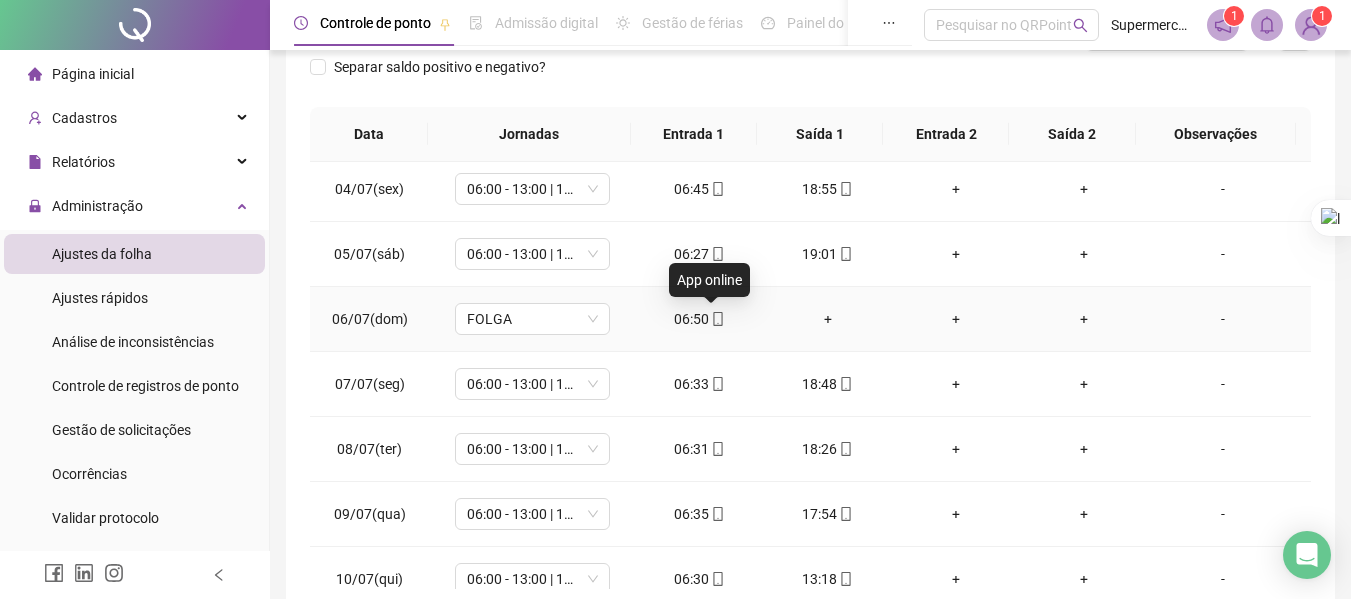 click 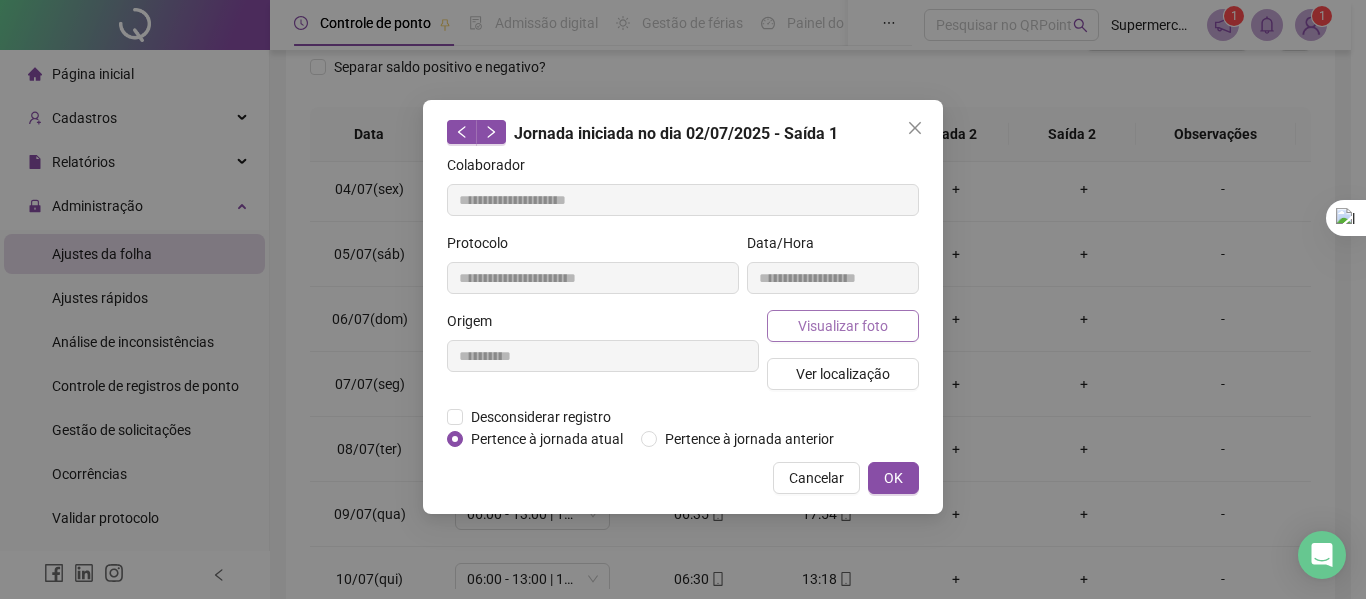 type on "**********" 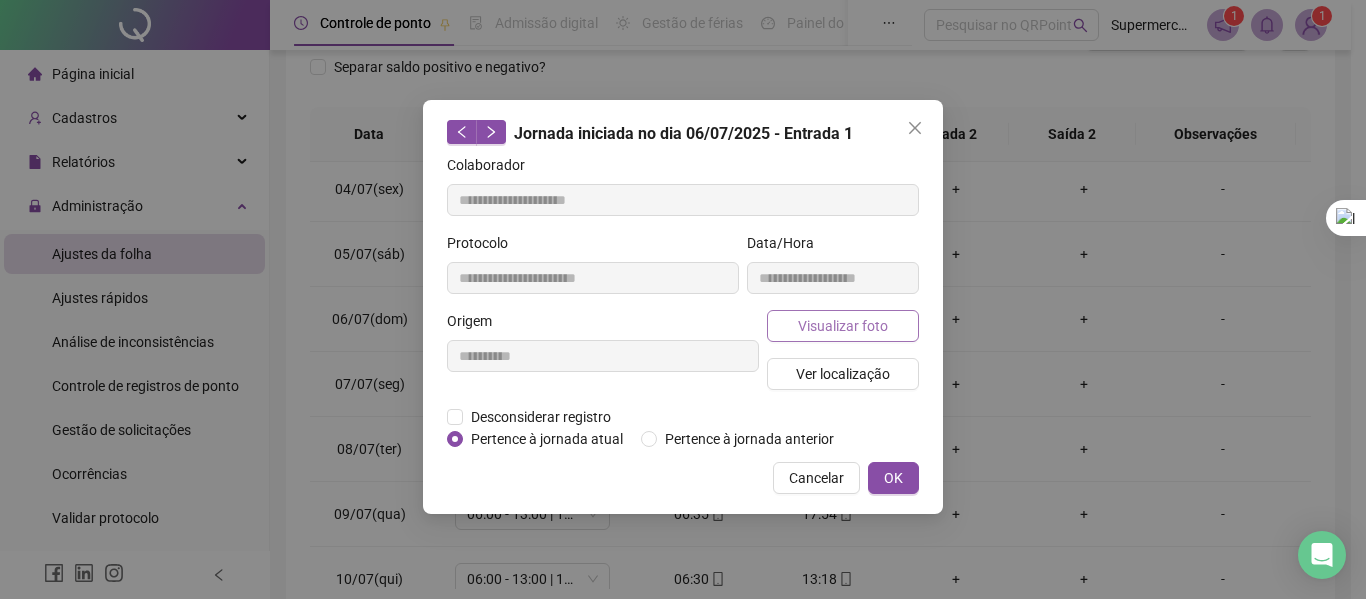 click on "Visualizar foto" at bounding box center (843, 326) 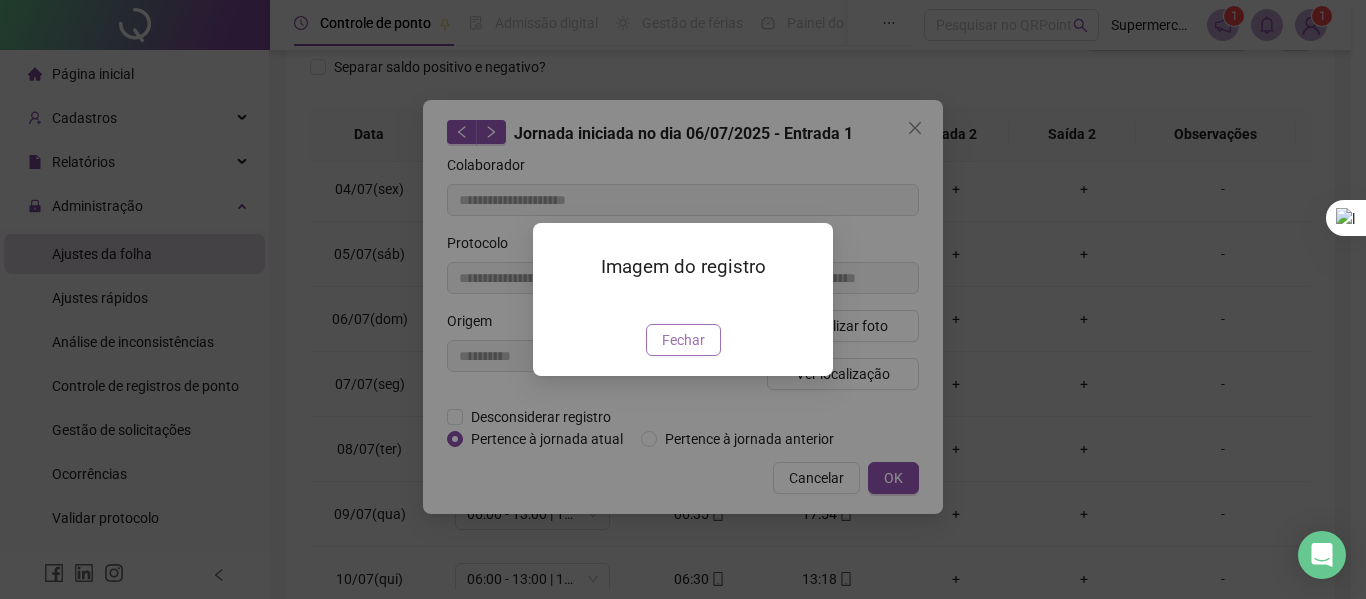 click on "Fechar" at bounding box center [683, 340] 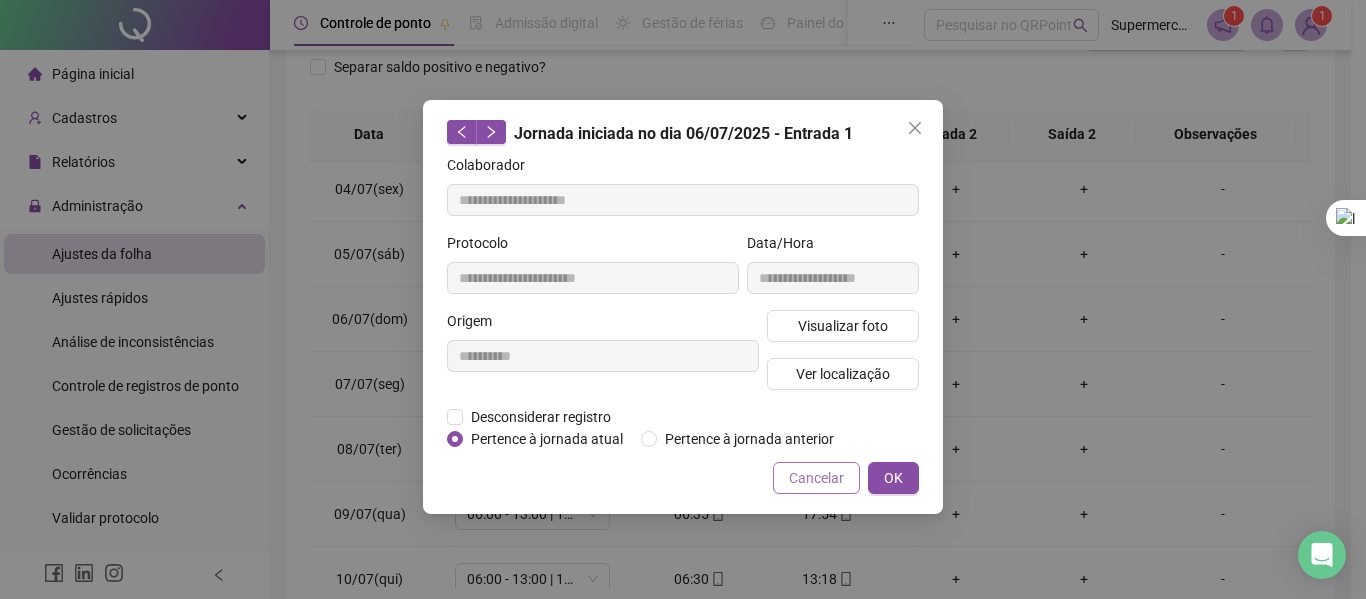 click on "Cancelar" at bounding box center (816, 478) 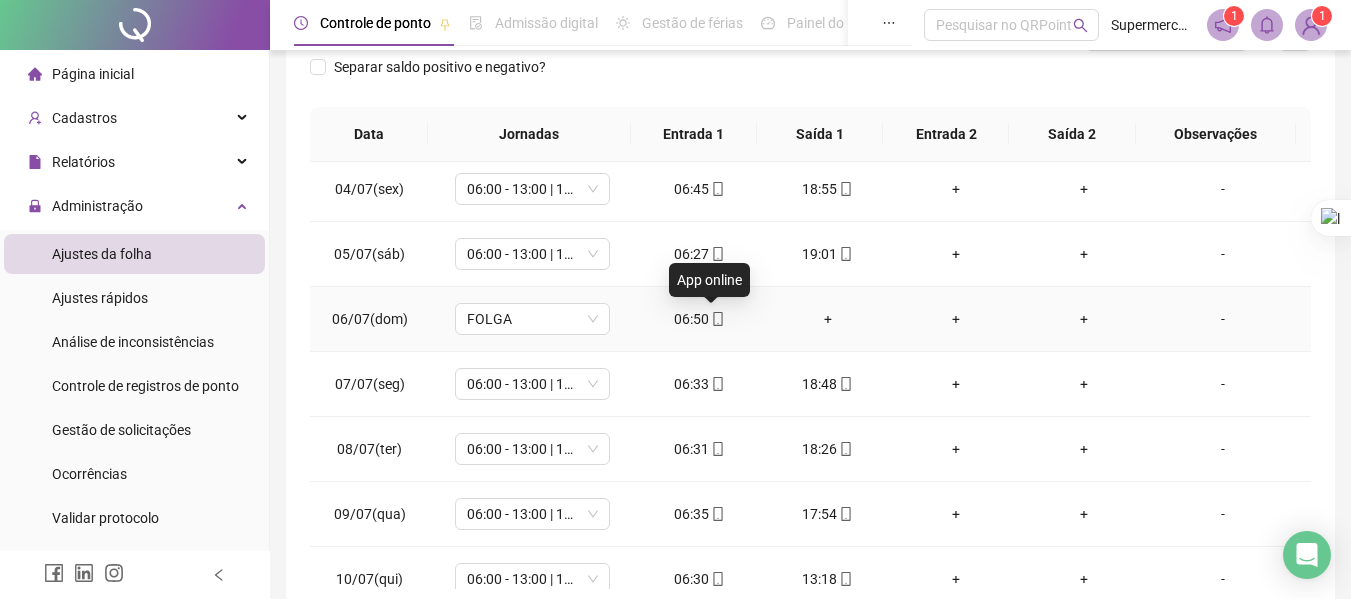click 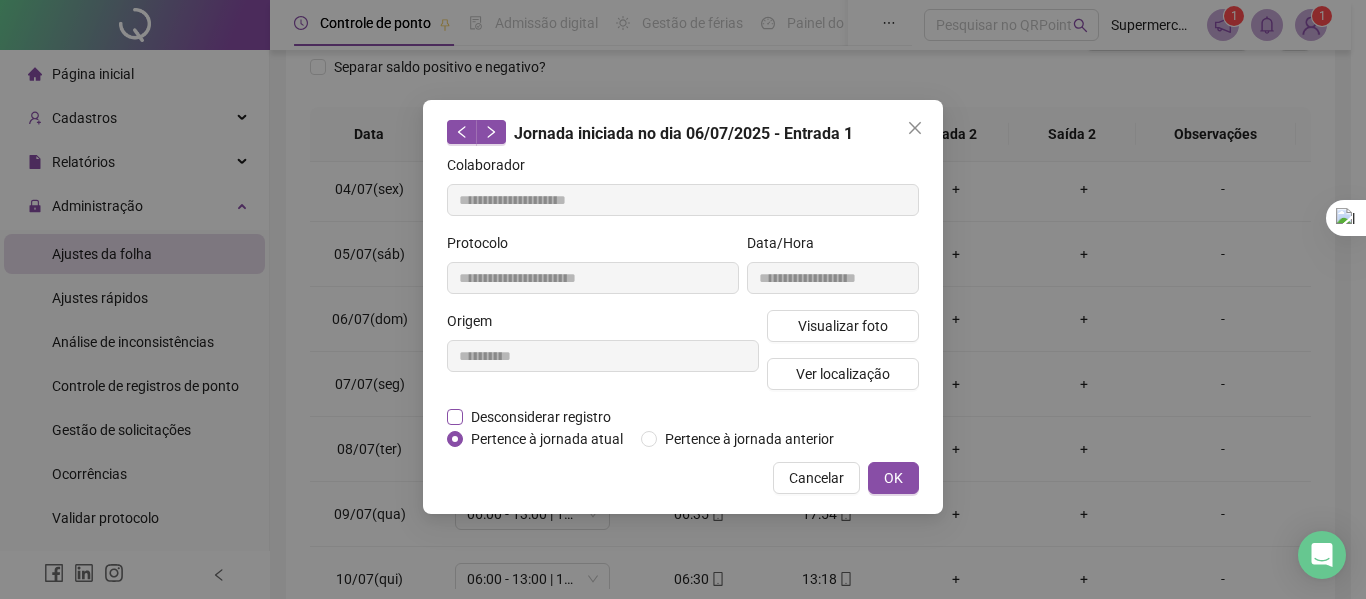 click on "Desconsiderar registro" at bounding box center [541, 417] 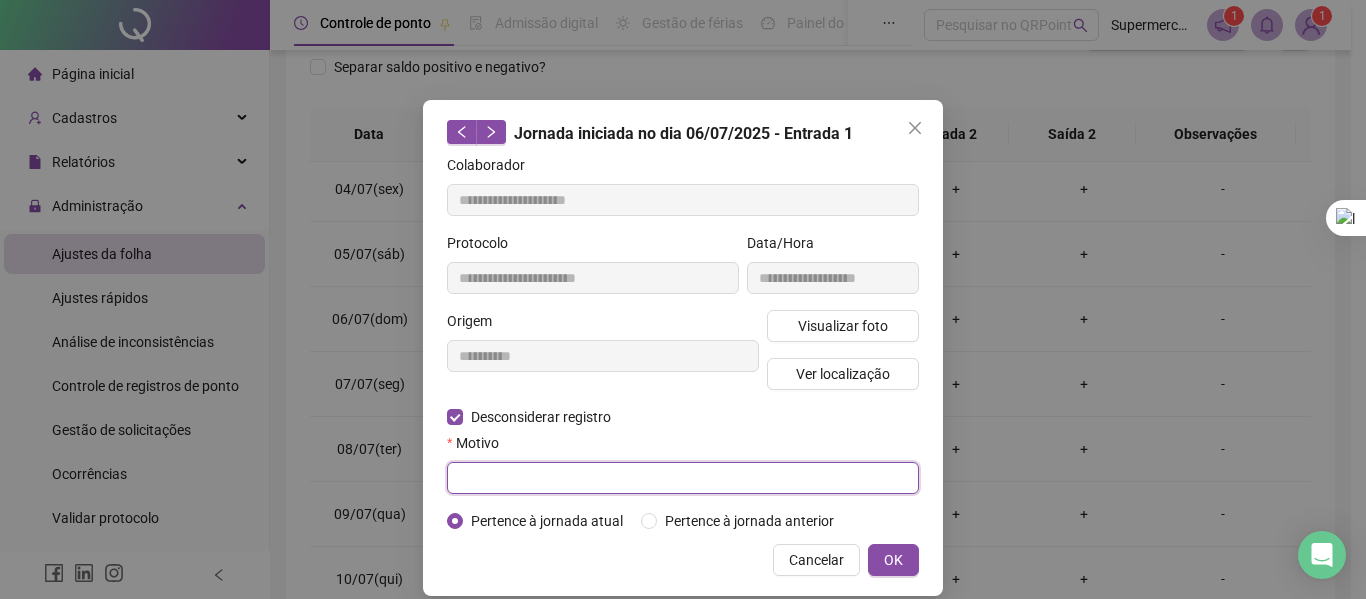 click at bounding box center (683, 478) 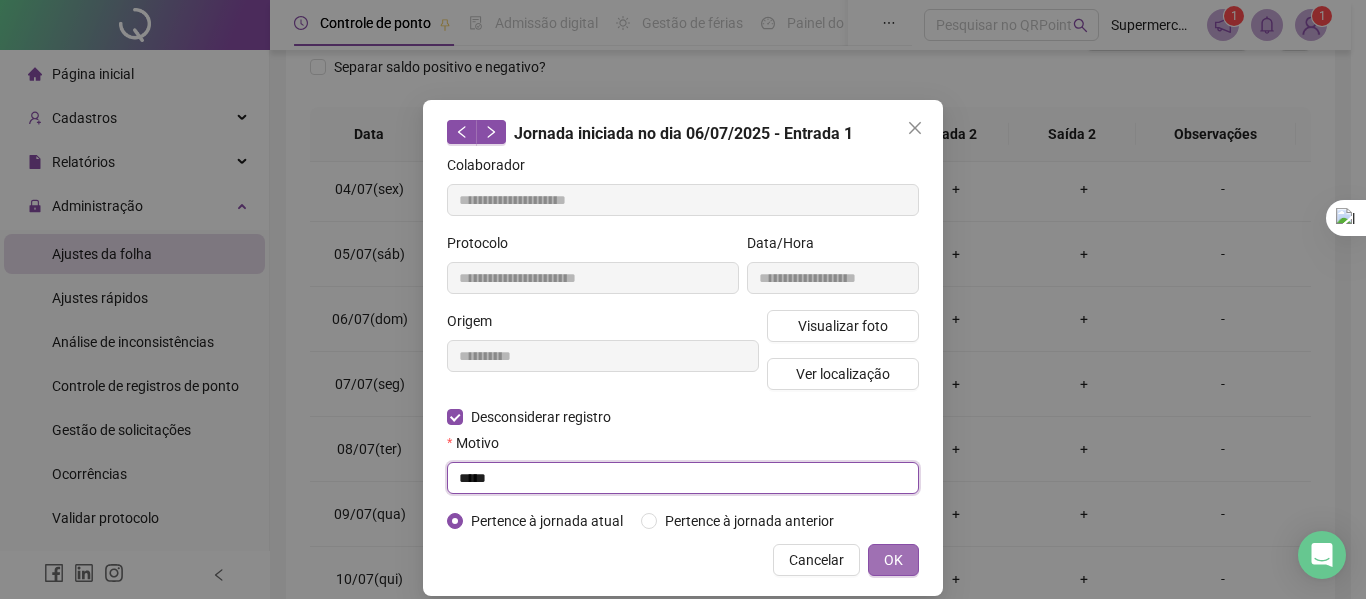 type on "*****" 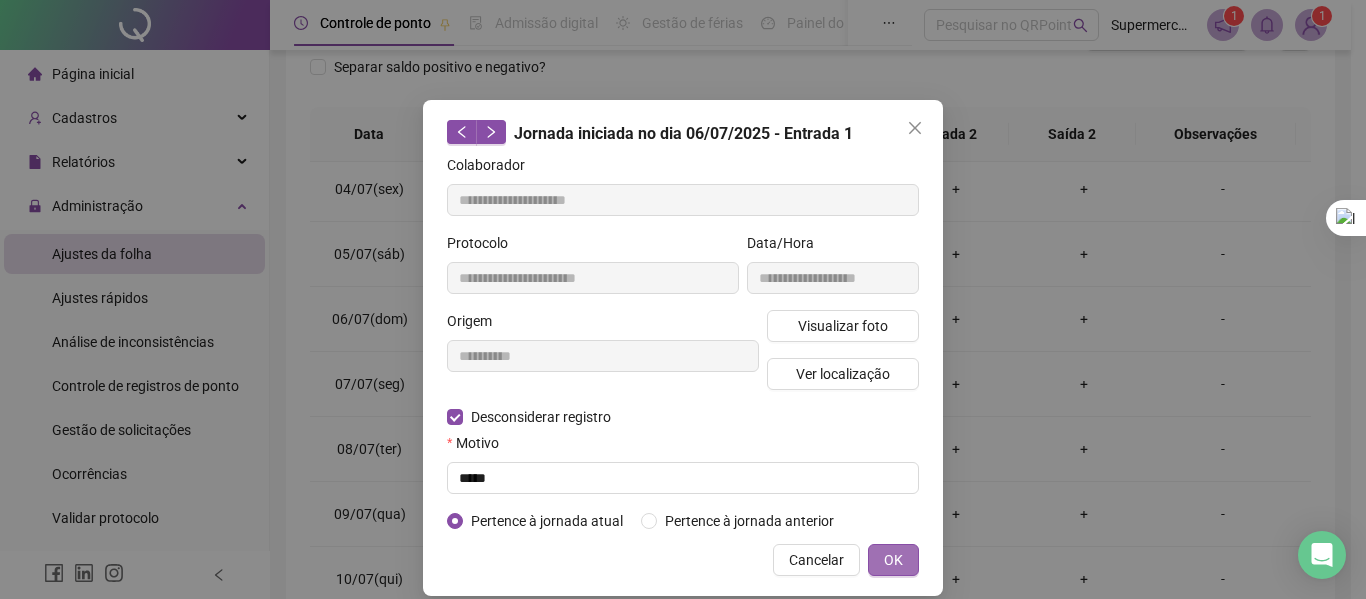 click on "OK" at bounding box center (893, 560) 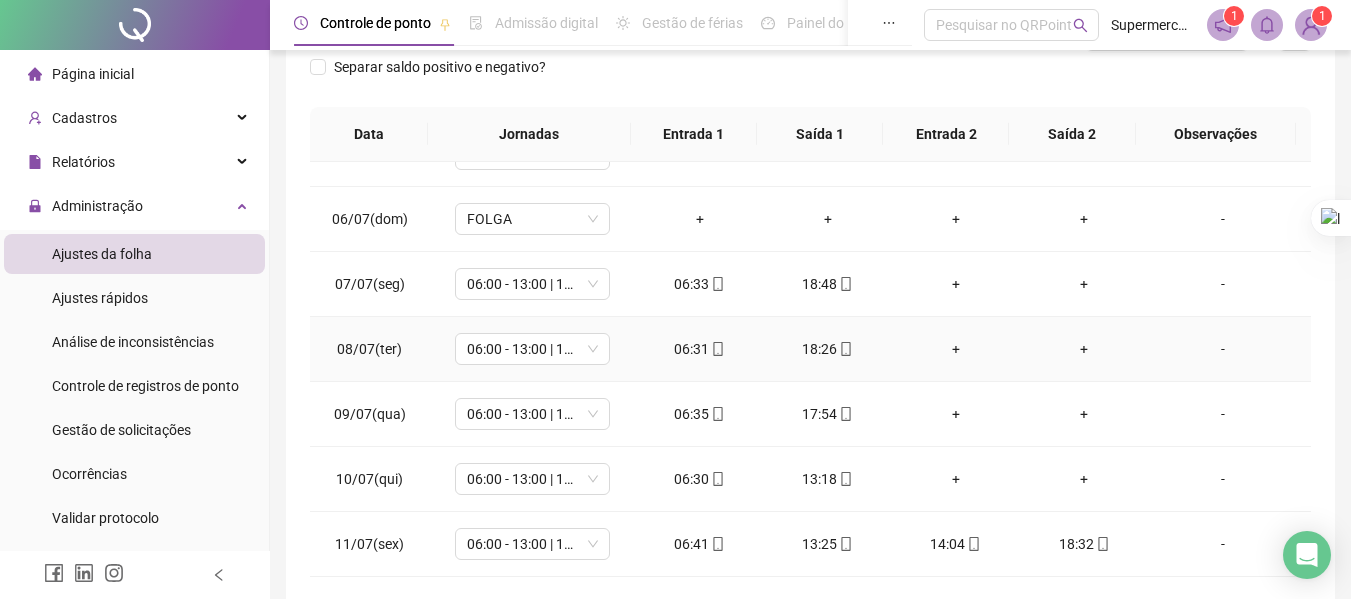 scroll, scrollTop: 400, scrollLeft: 0, axis: vertical 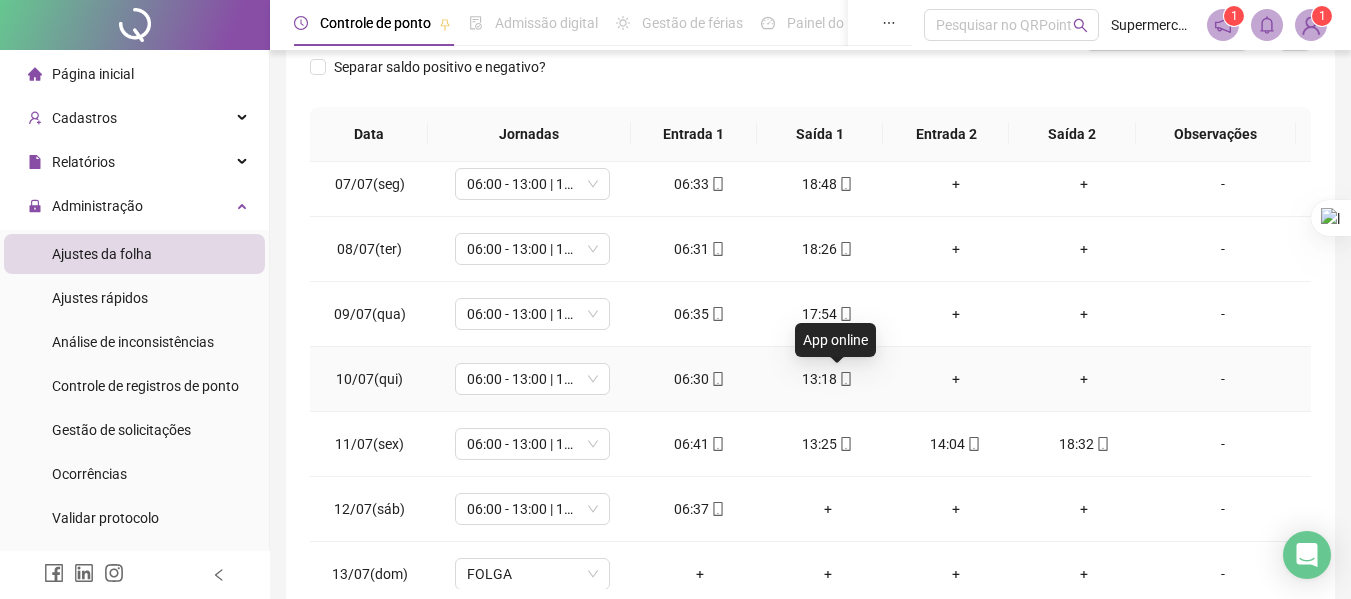 click 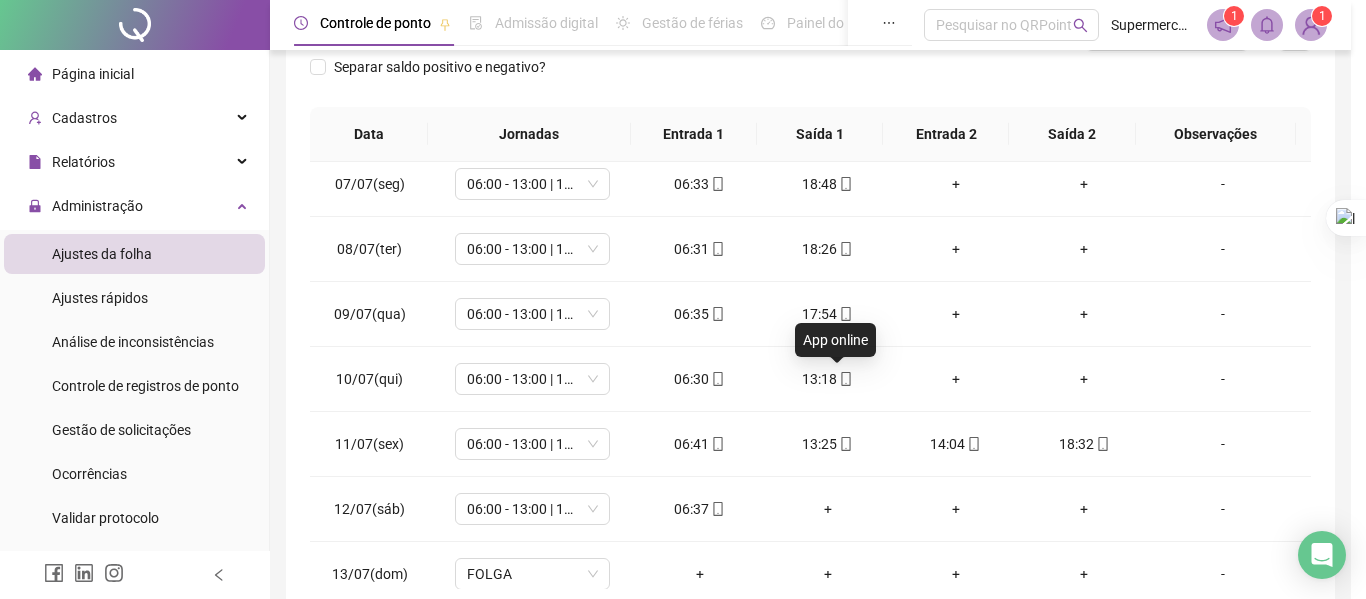 type on "**********" 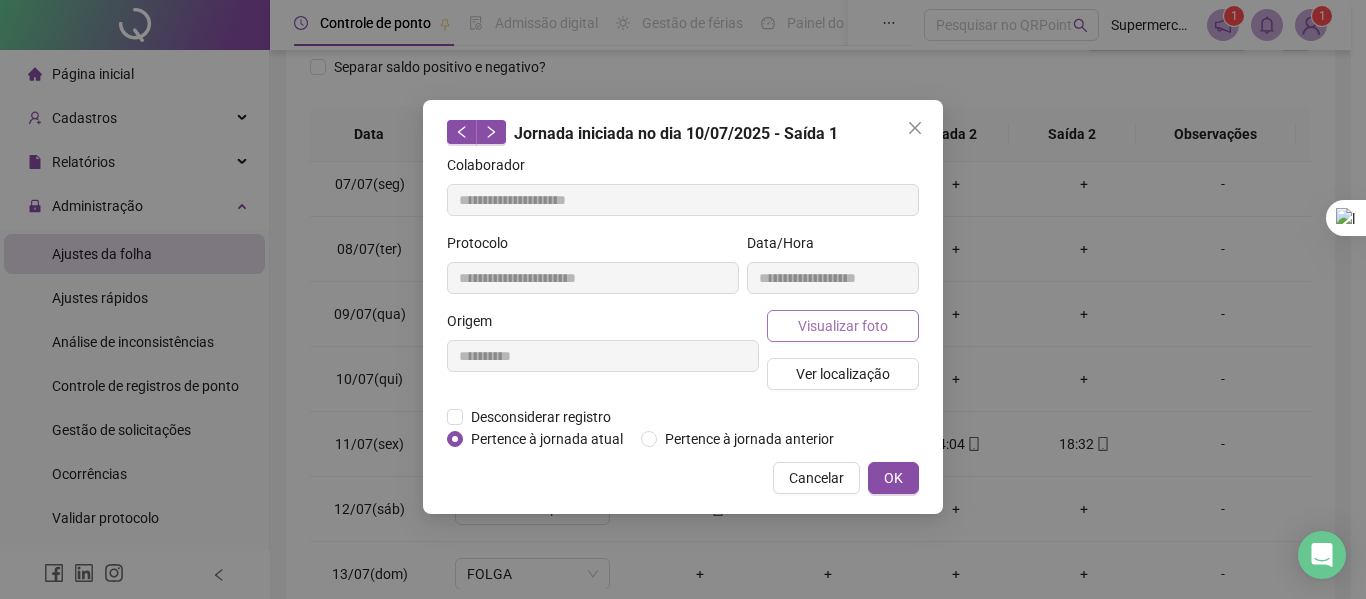 click on "Visualizar foto" at bounding box center (843, 326) 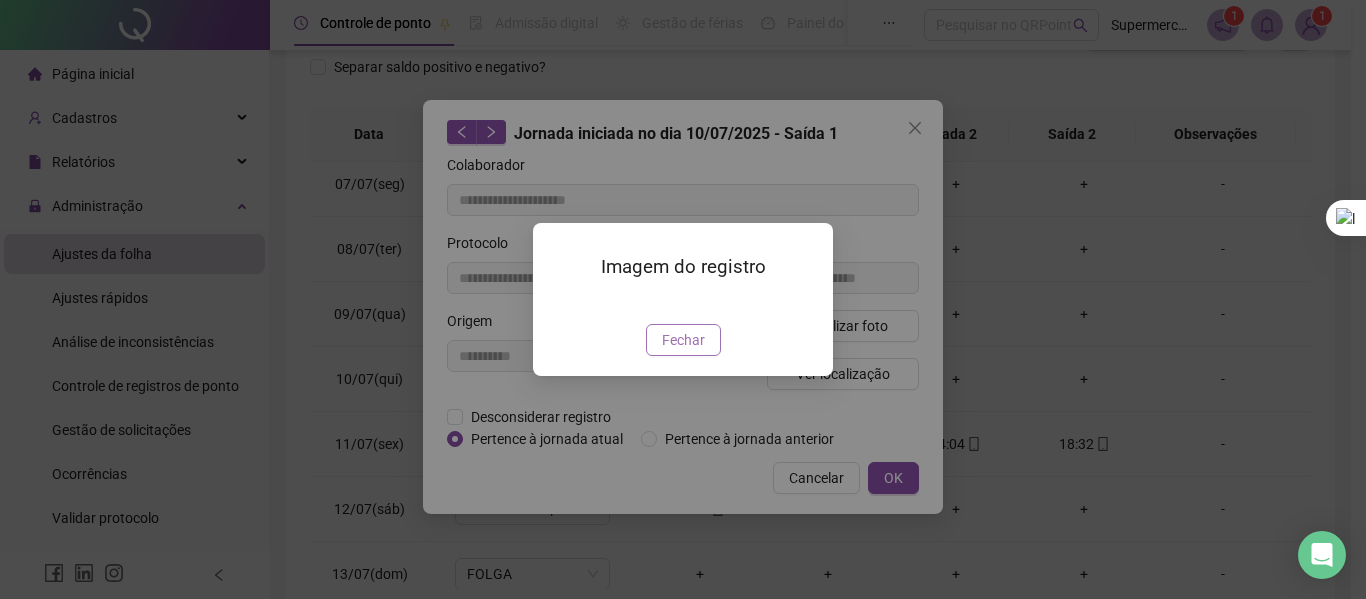 click on "Fechar" at bounding box center (683, 340) 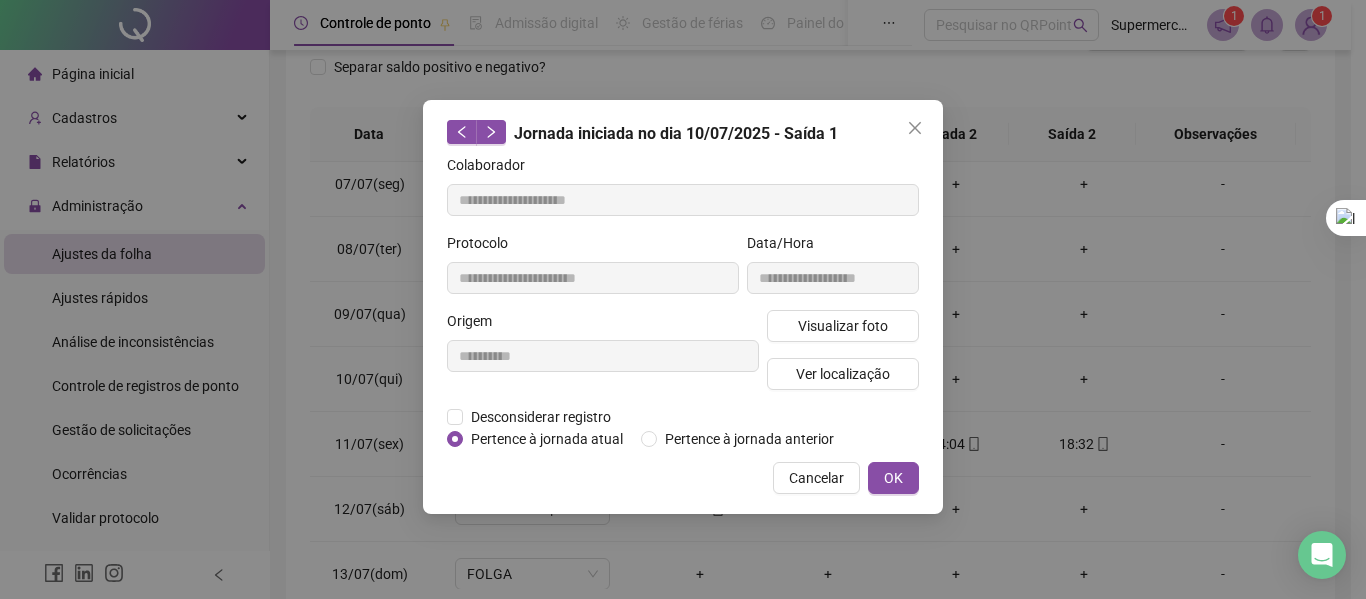click on "Cancelar" at bounding box center (816, 478) 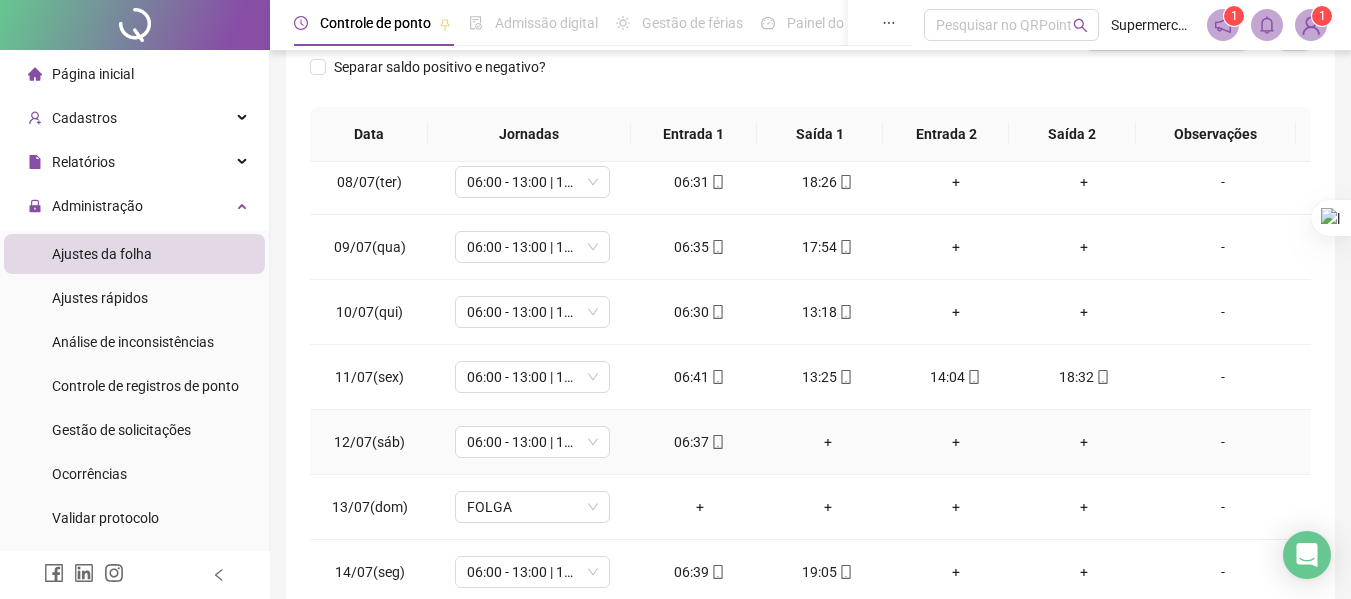 scroll, scrollTop: 500, scrollLeft: 0, axis: vertical 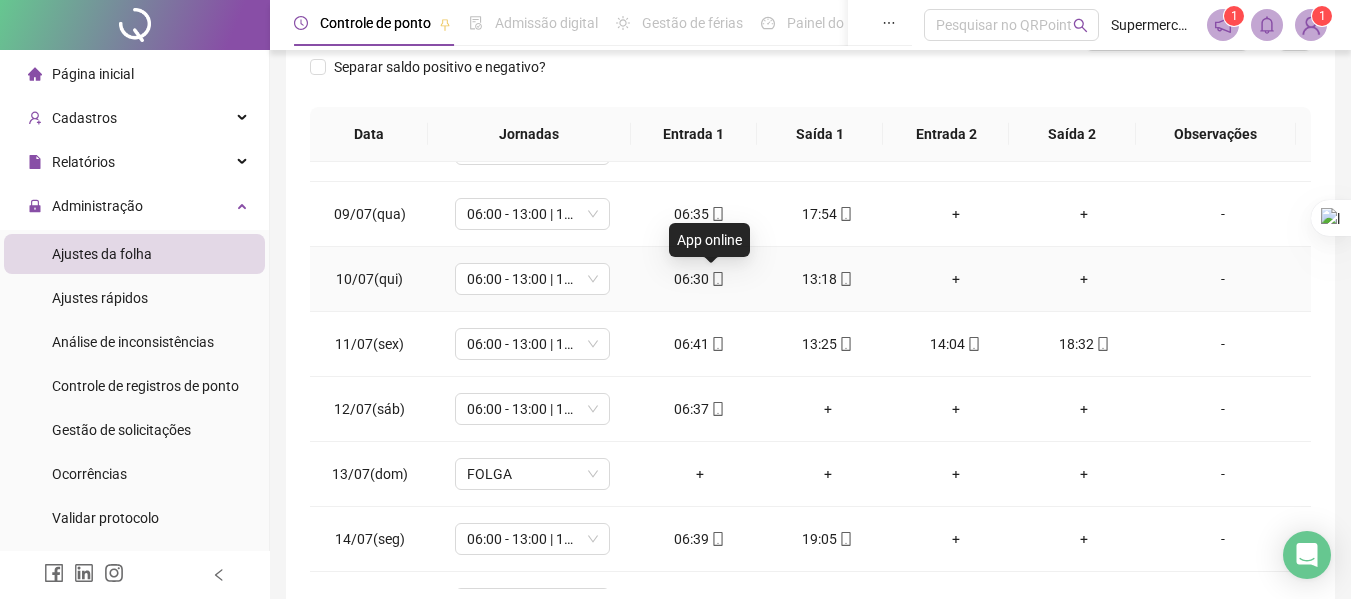 click 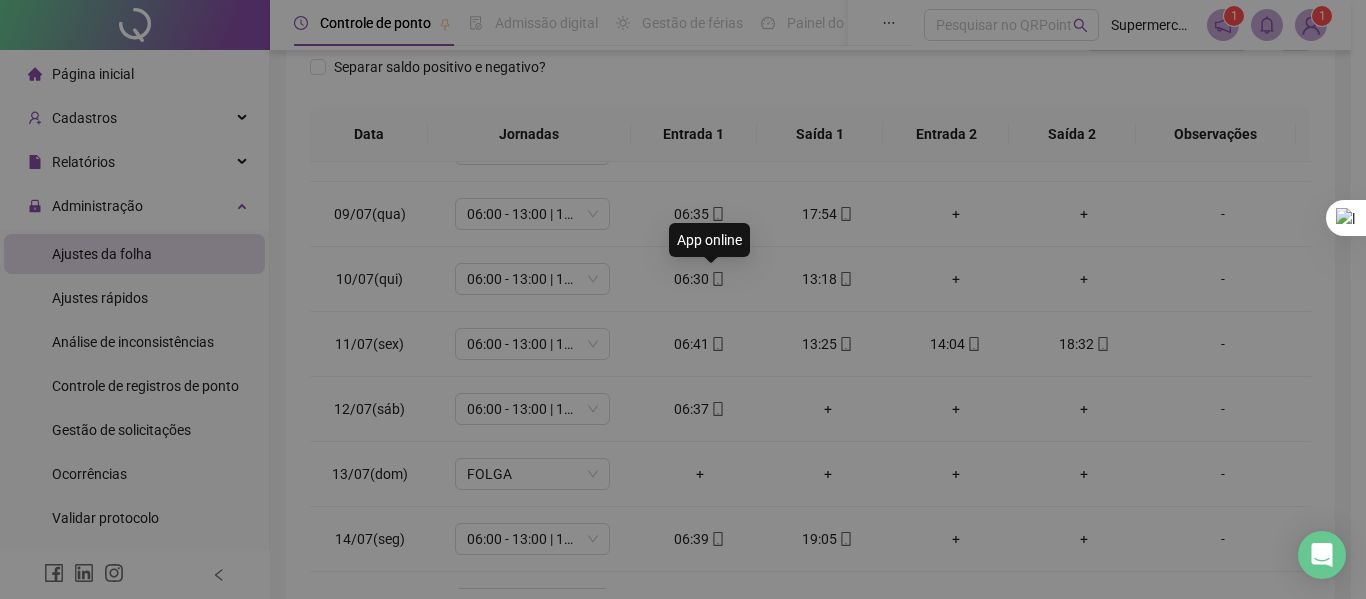 type on "**********" 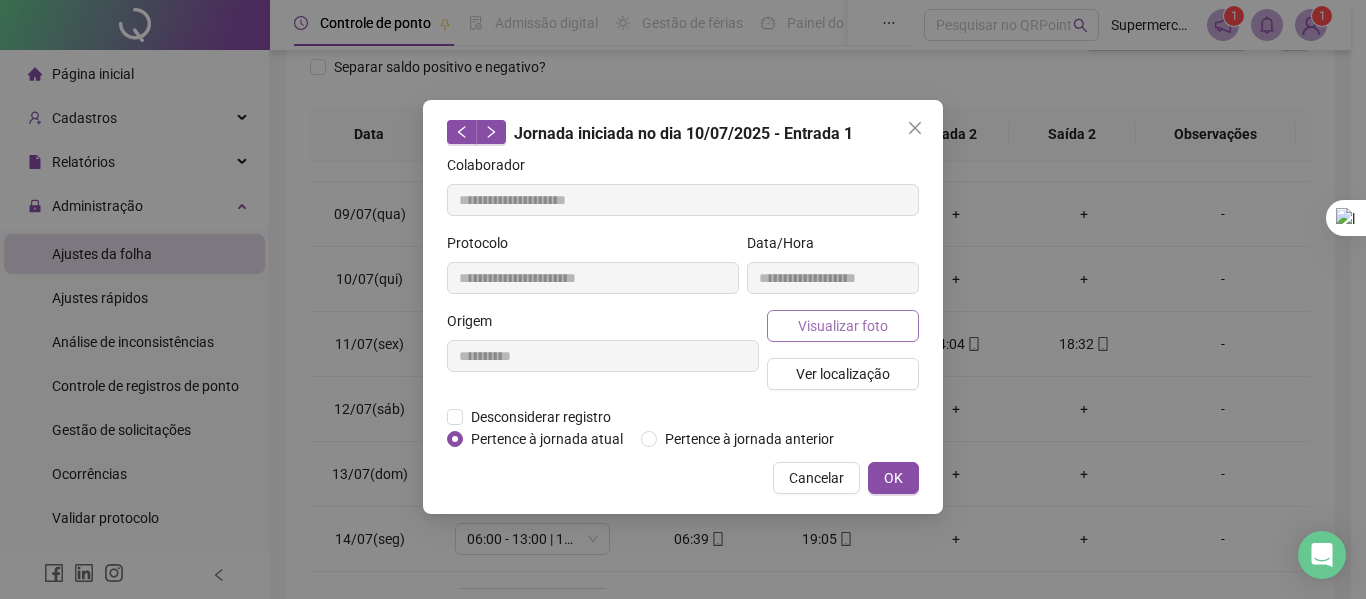 click on "Visualizar foto" at bounding box center (843, 326) 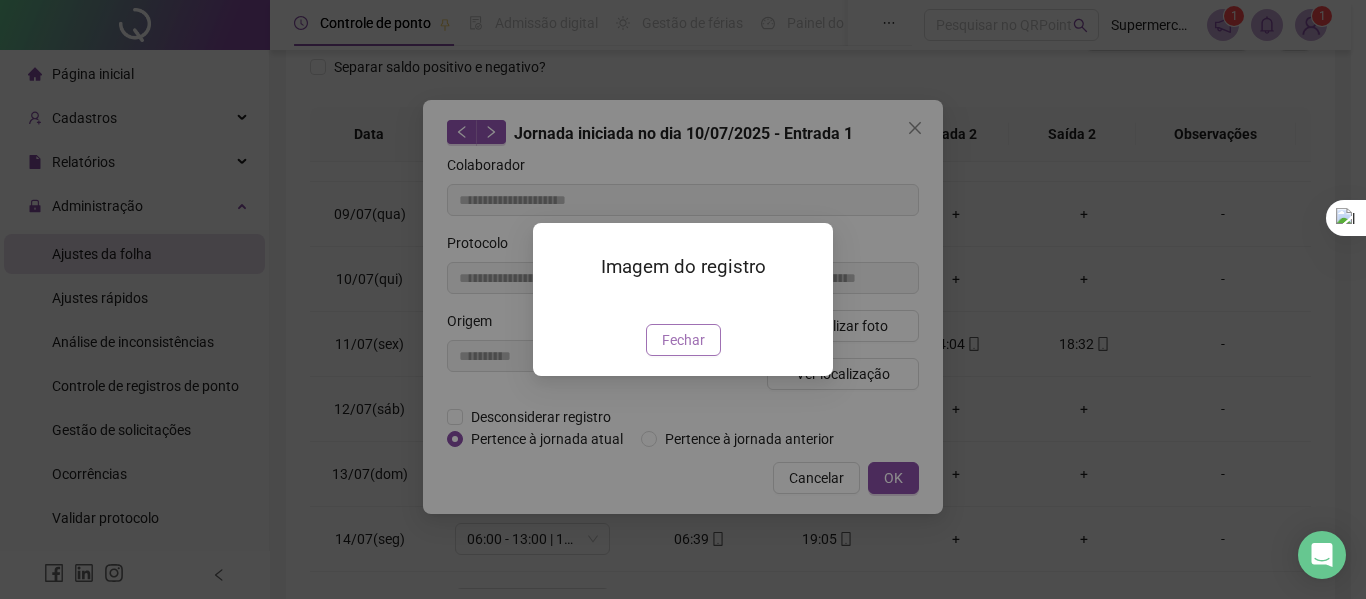 click on "Fechar" at bounding box center (683, 340) 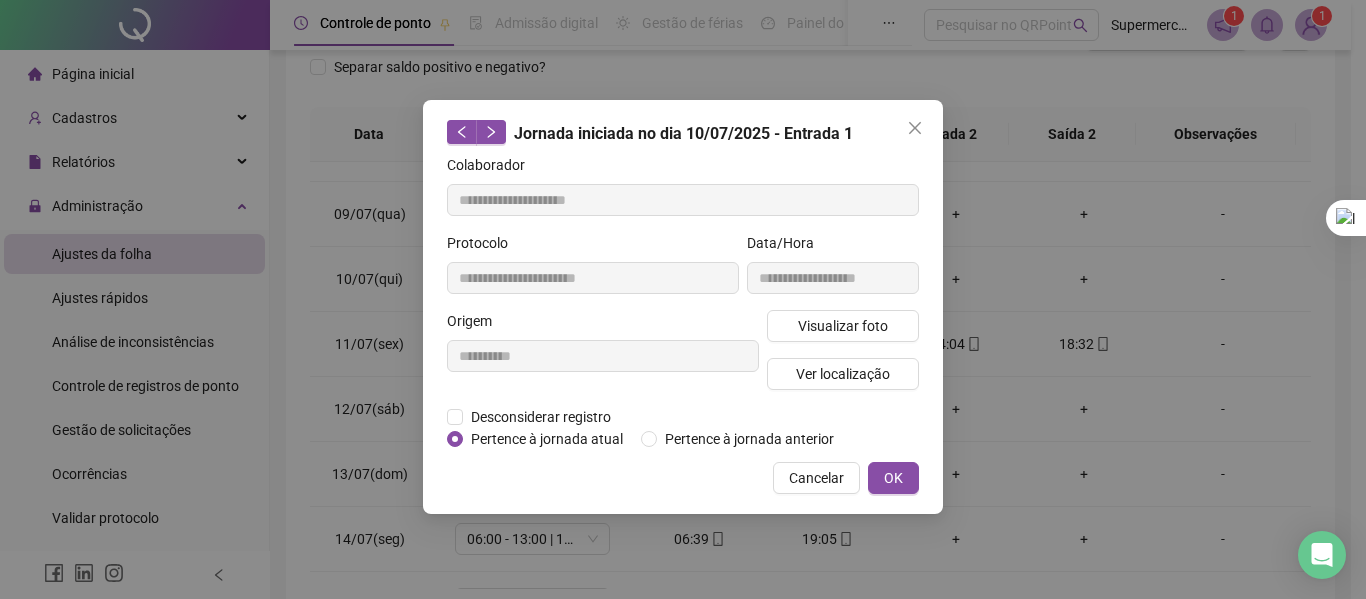 click on "Cancelar" at bounding box center [816, 478] 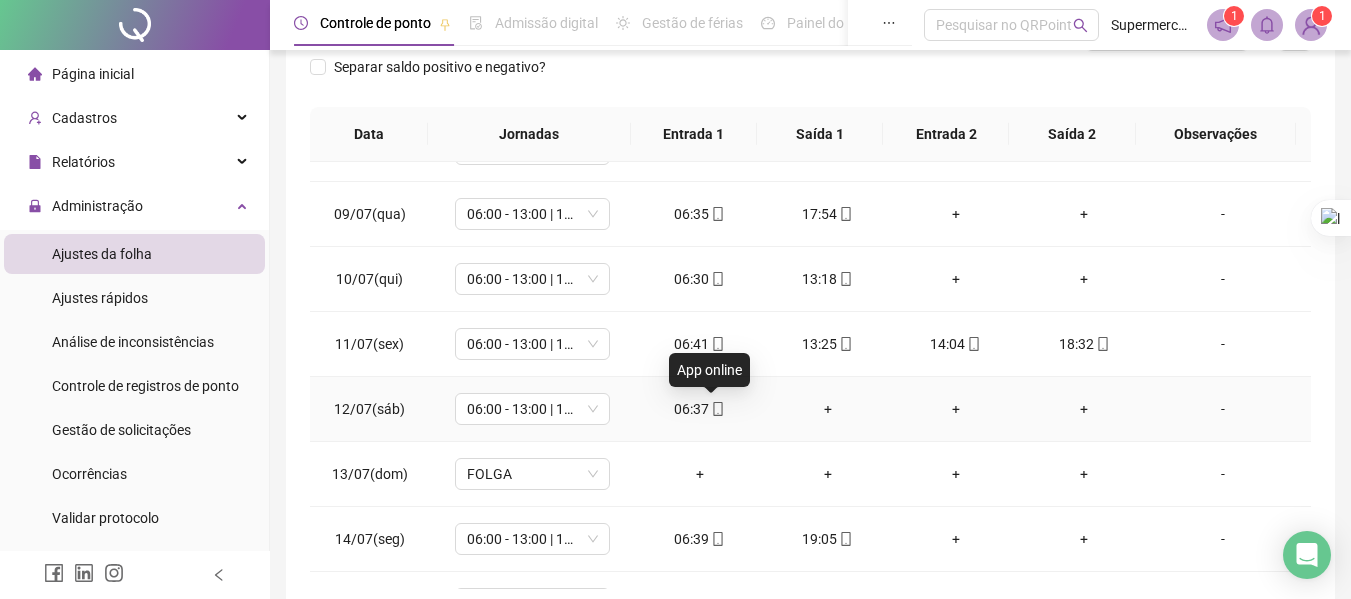 click 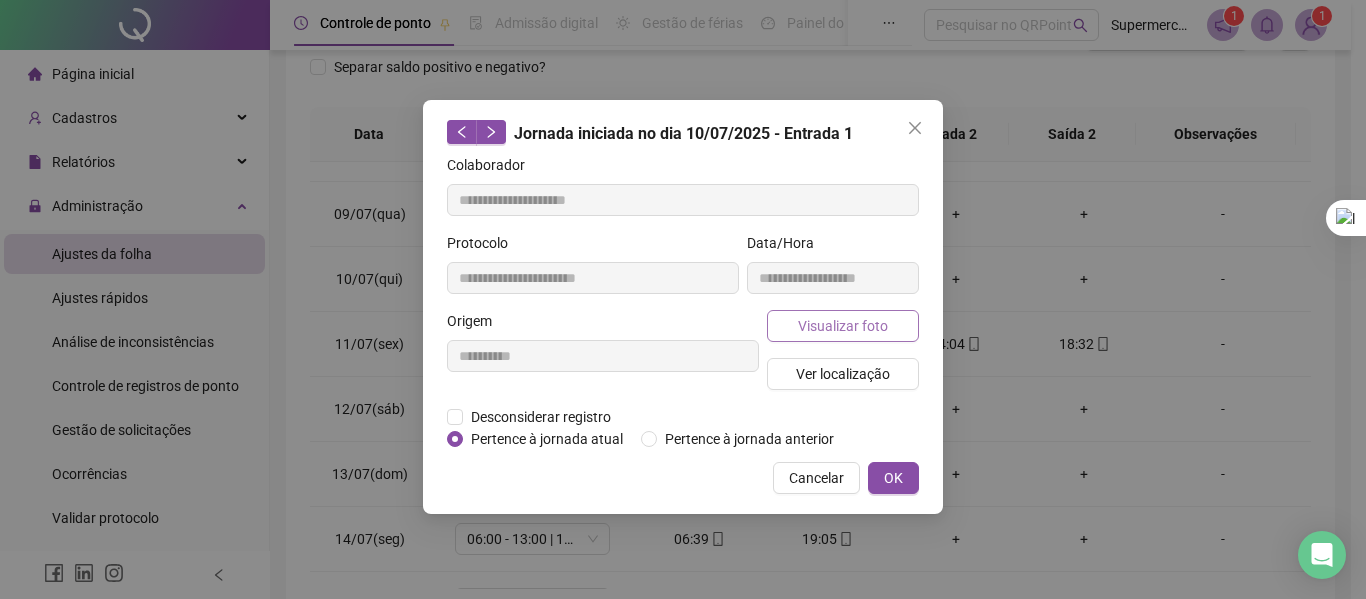 click on "Visualizar foto" at bounding box center [843, 326] 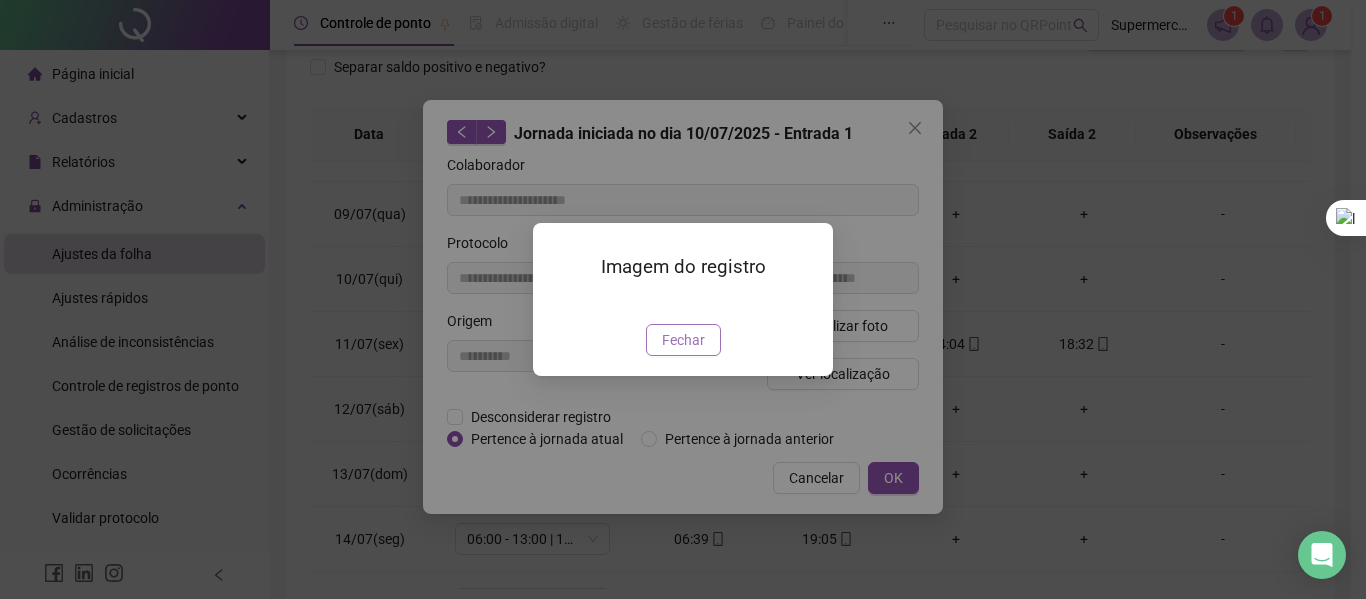 click on "Fechar" at bounding box center (683, 340) 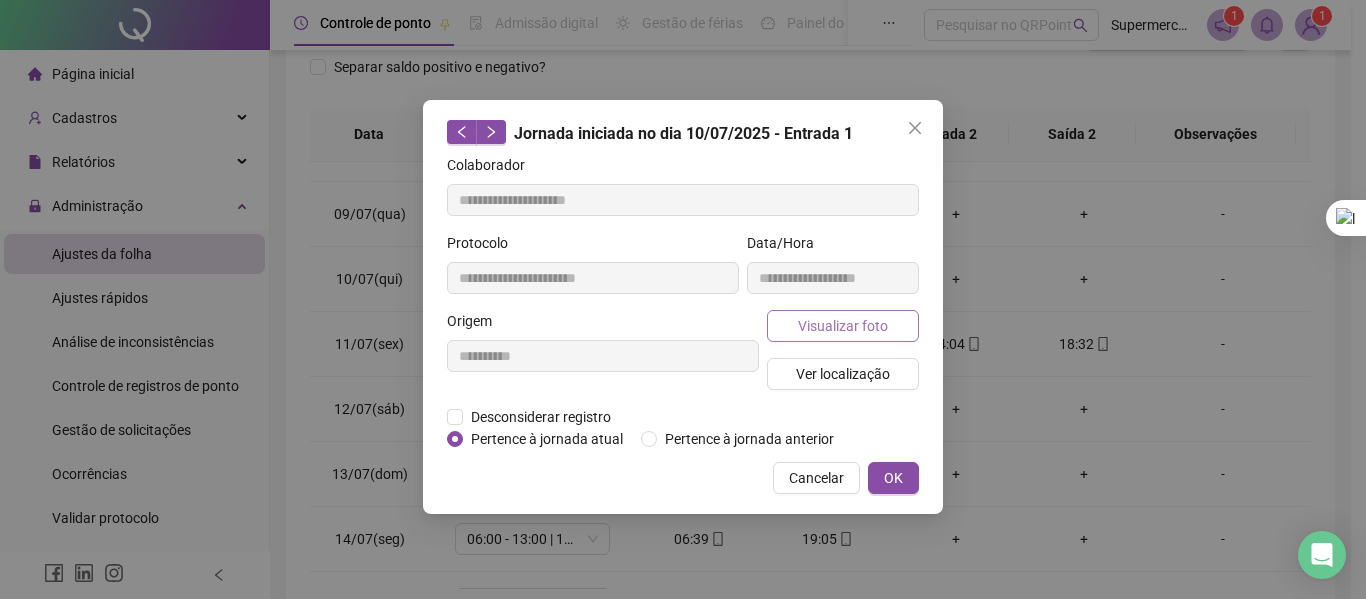 click on "Visualizar foto" at bounding box center [843, 326] 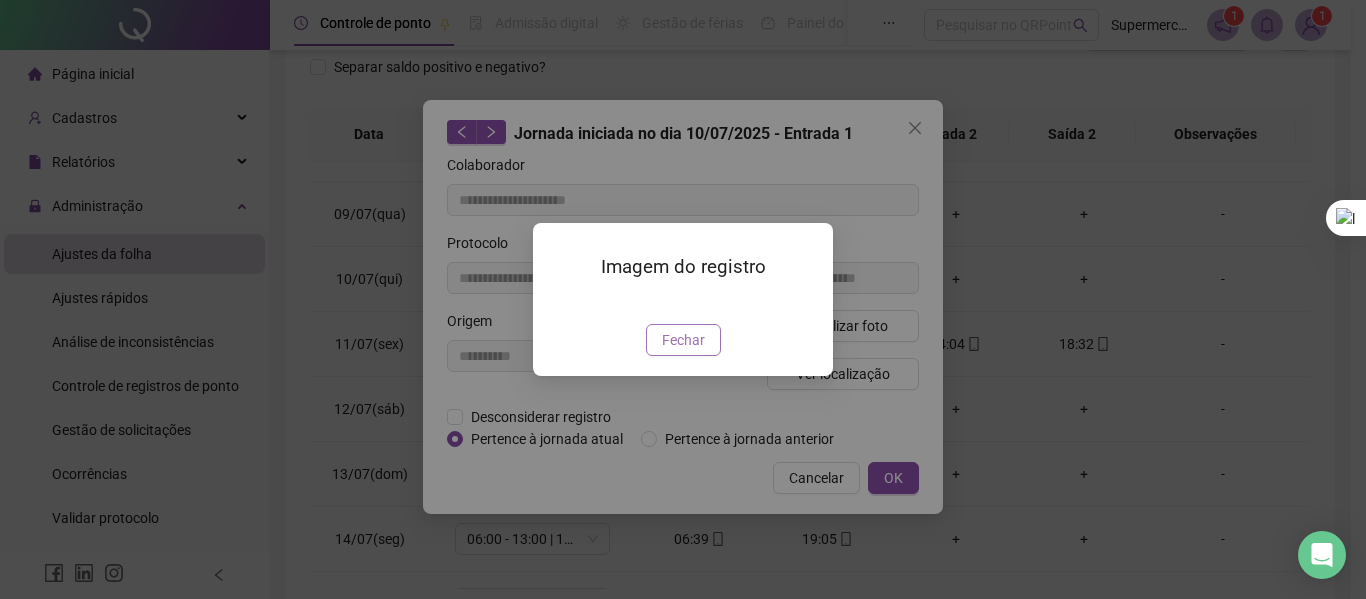 type on "**********" 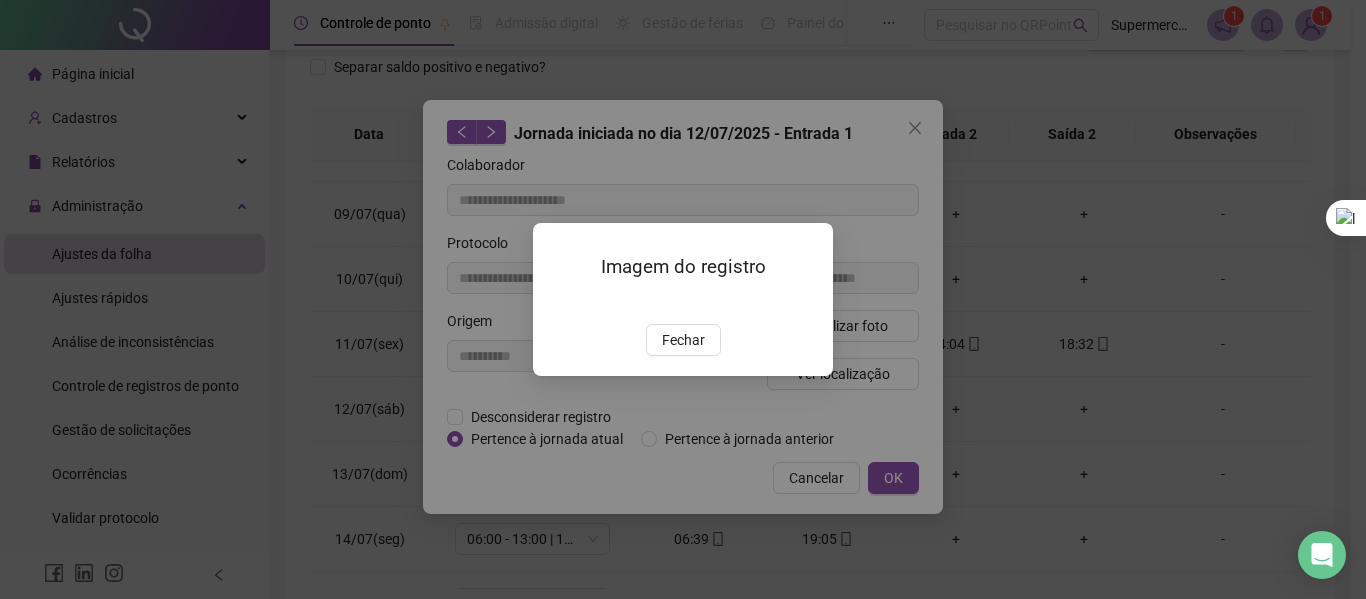 click at bounding box center [557, 303] 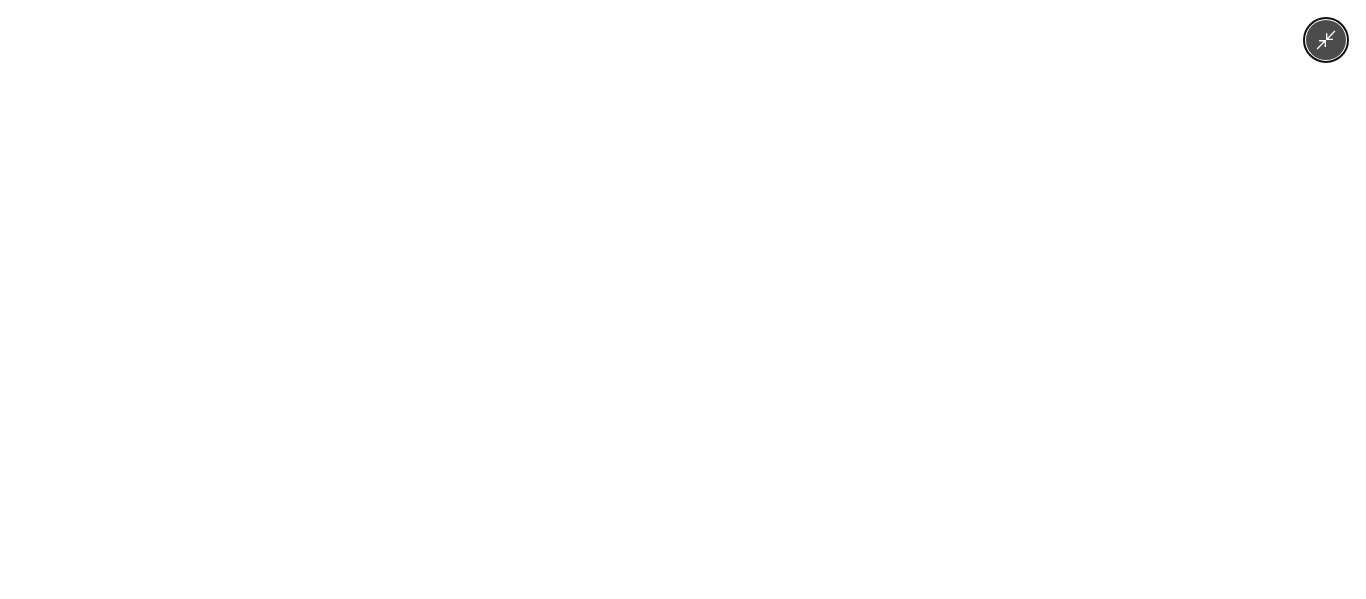 click at bounding box center (683, 299) 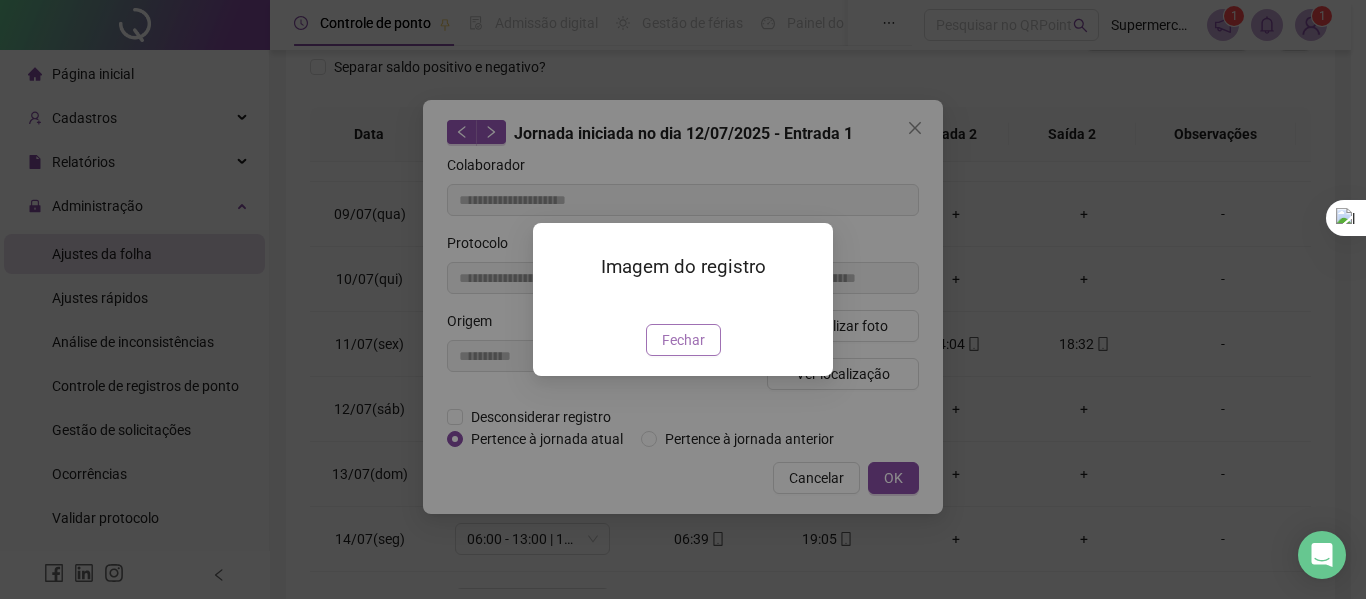 click on "Fechar" at bounding box center [683, 340] 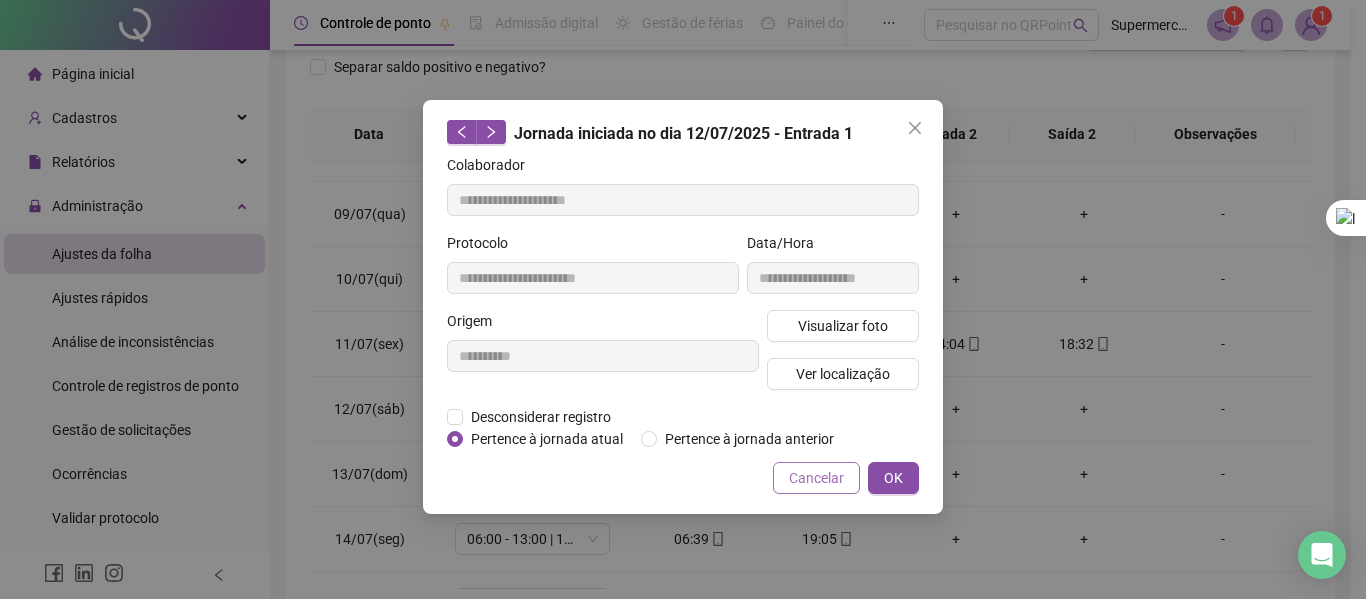 click on "Cancelar" at bounding box center (816, 478) 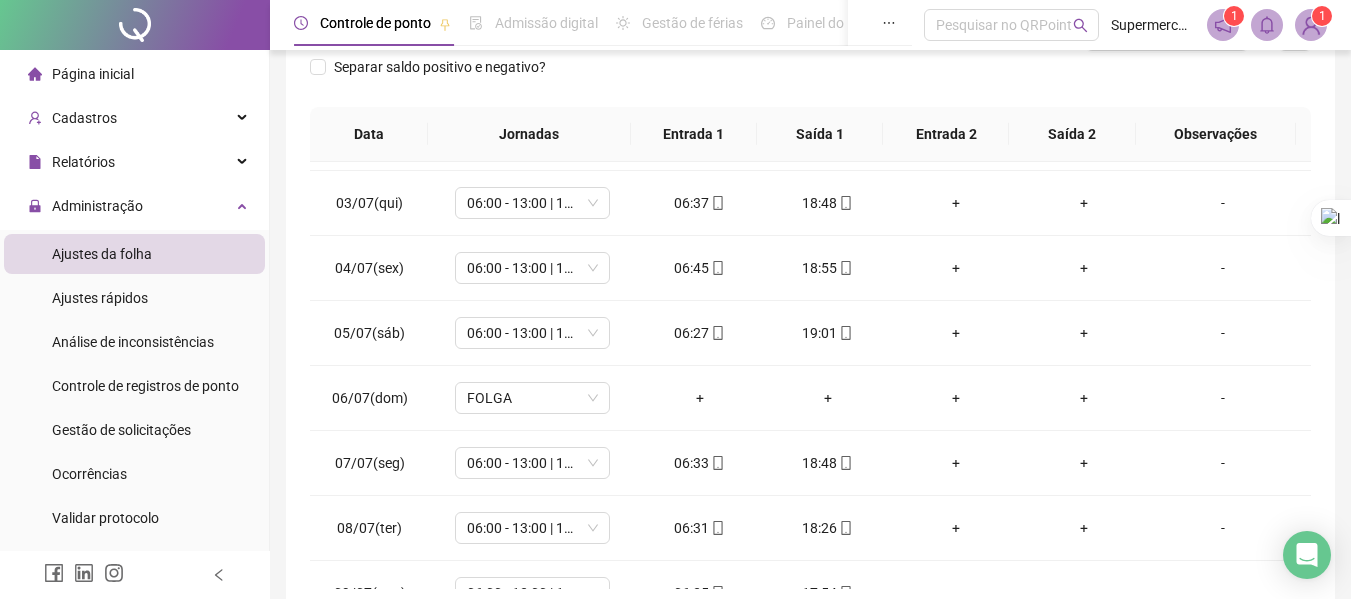 scroll, scrollTop: 0, scrollLeft: 0, axis: both 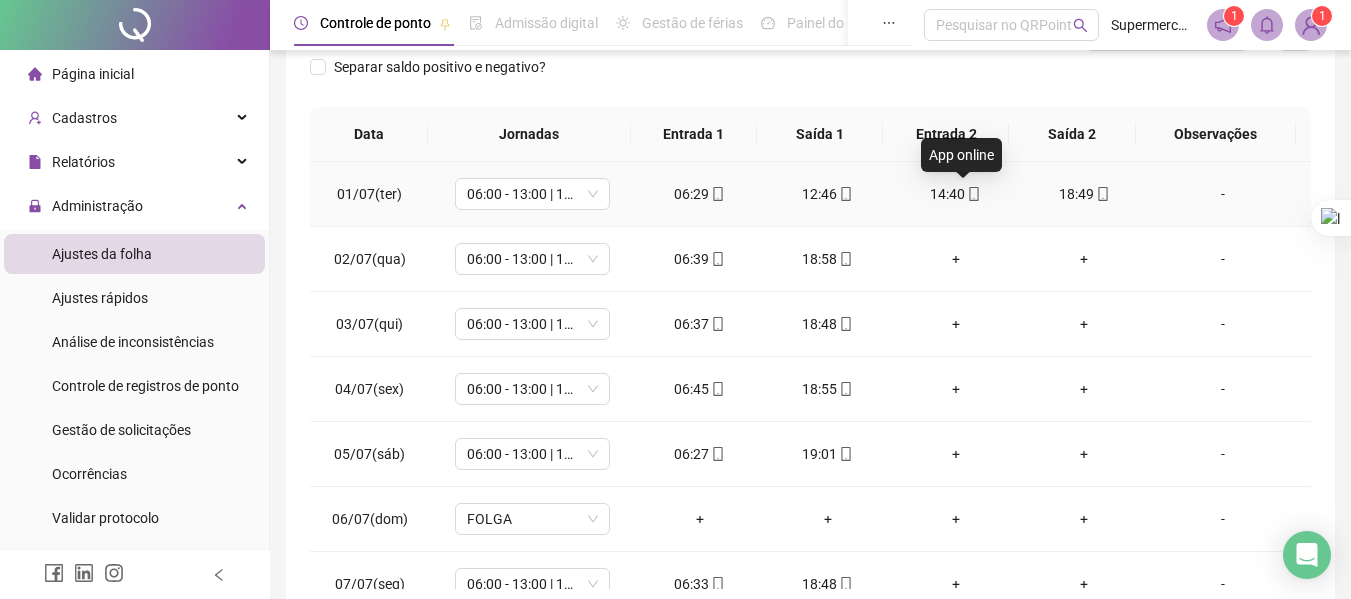 click 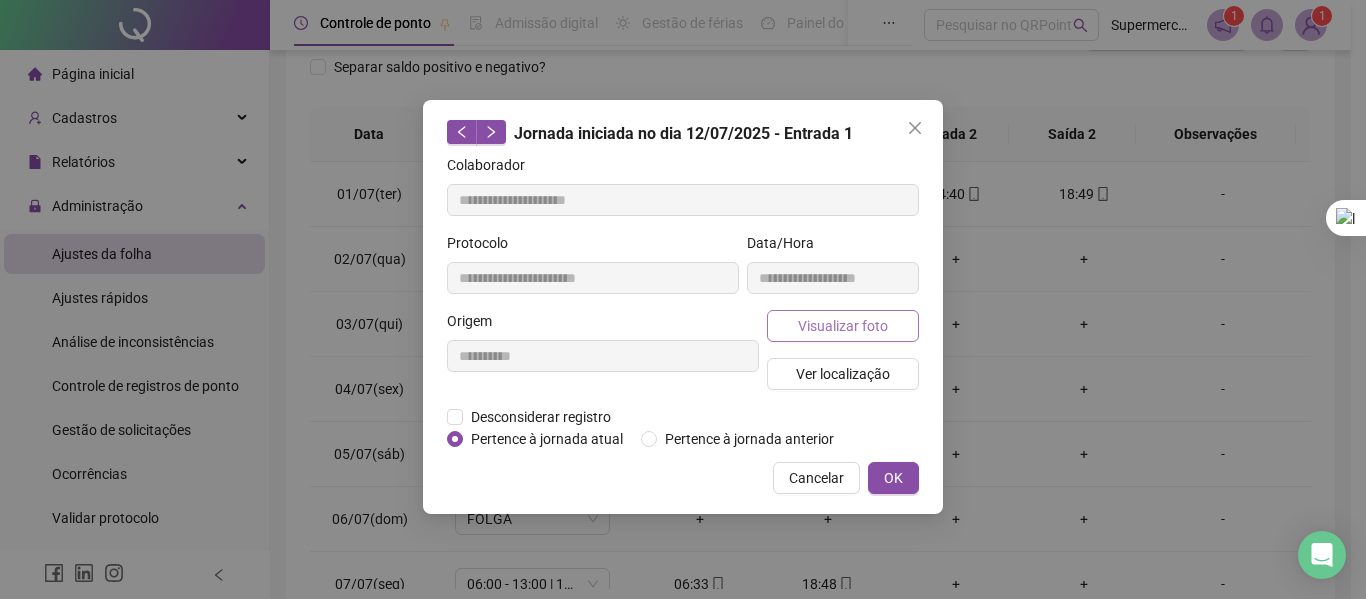 click on "Visualizar foto" at bounding box center [843, 326] 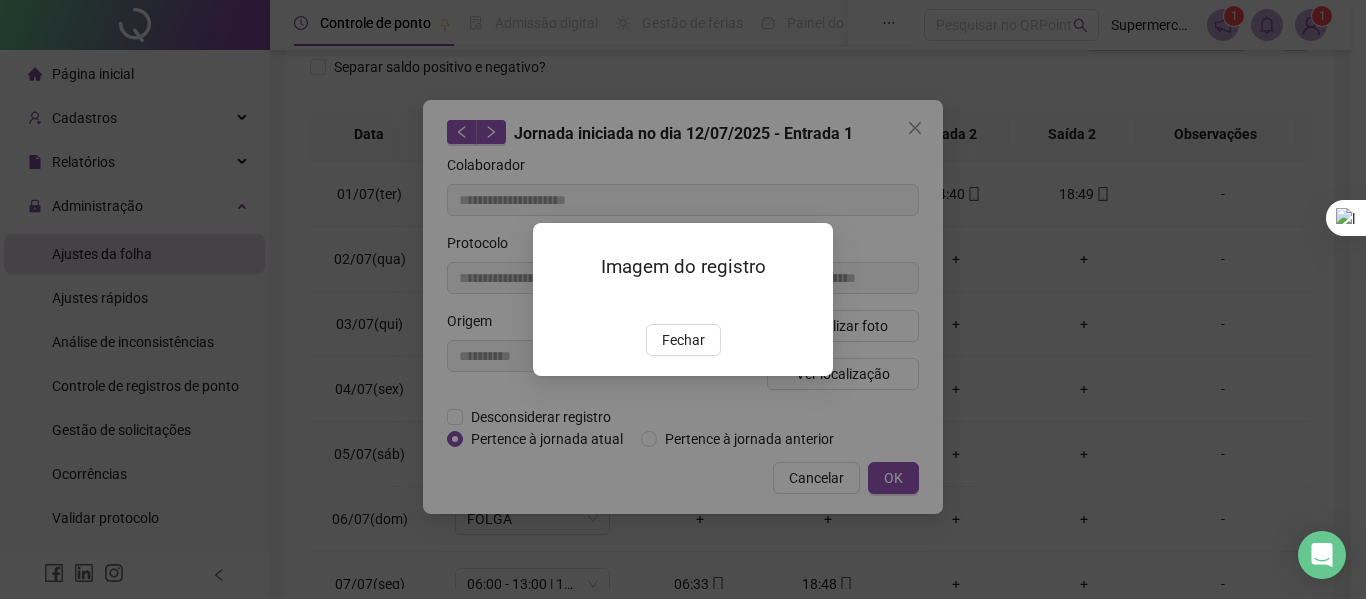 type on "**********" 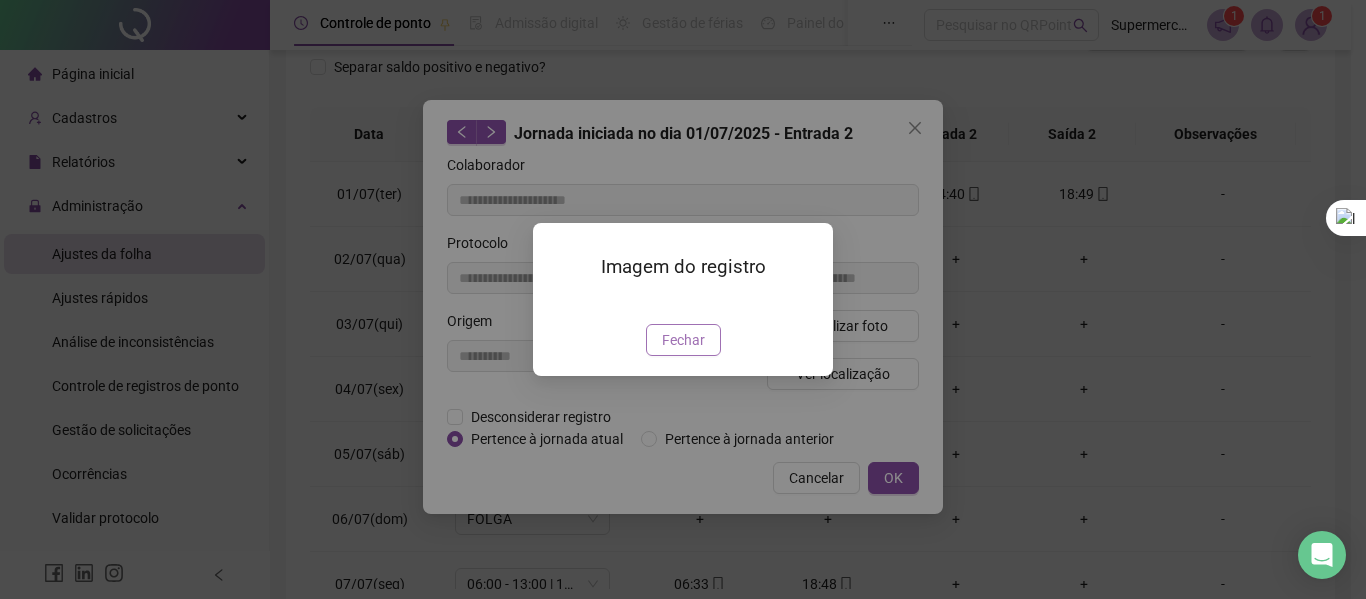 click on "Fechar" at bounding box center (683, 340) 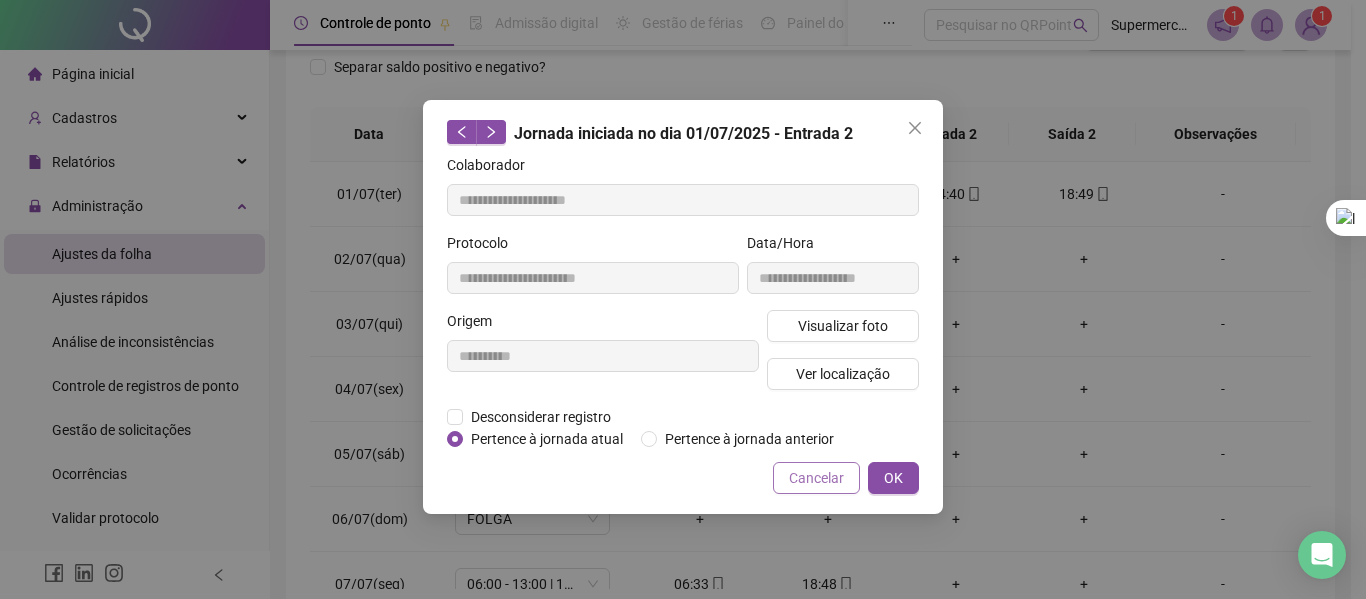 click on "Cancelar" at bounding box center [816, 478] 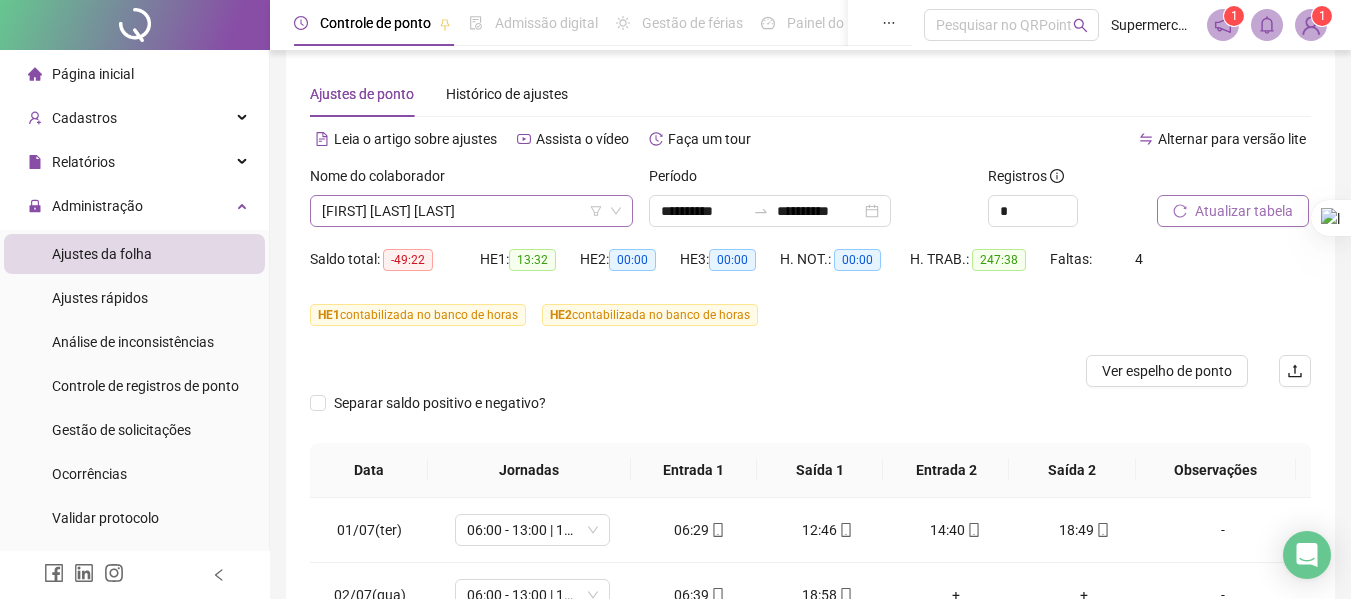 scroll, scrollTop: 0, scrollLeft: 0, axis: both 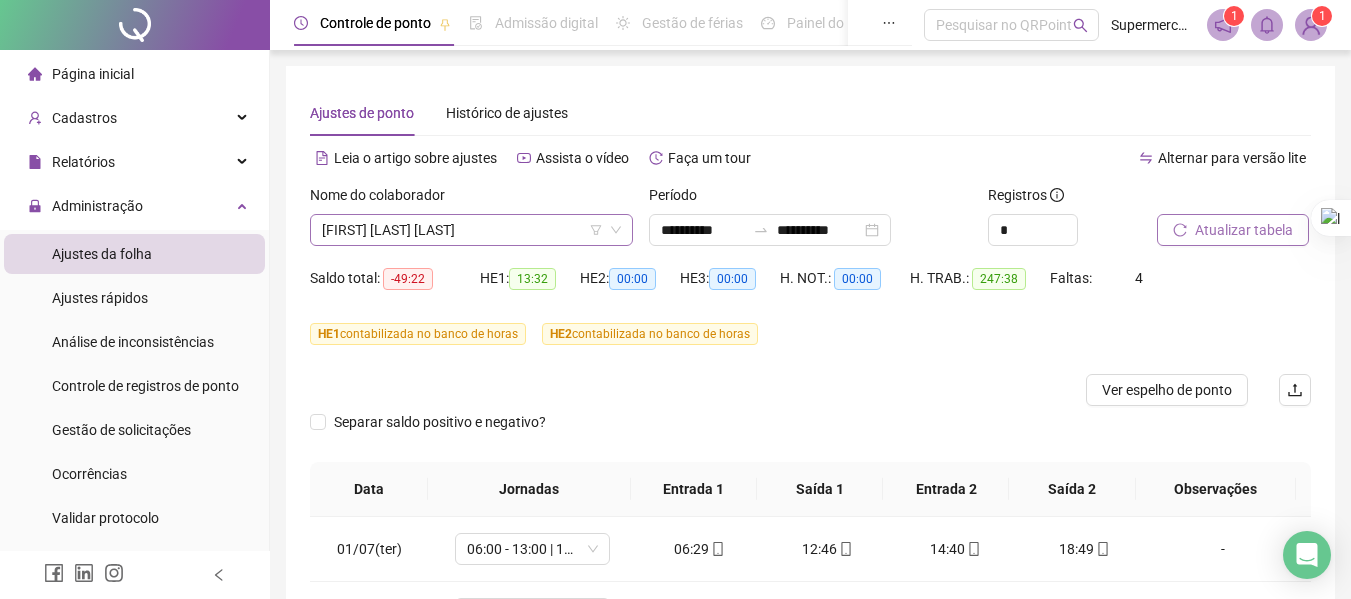 click on "[FIRST] [LAST] [LAST]" at bounding box center [471, 230] 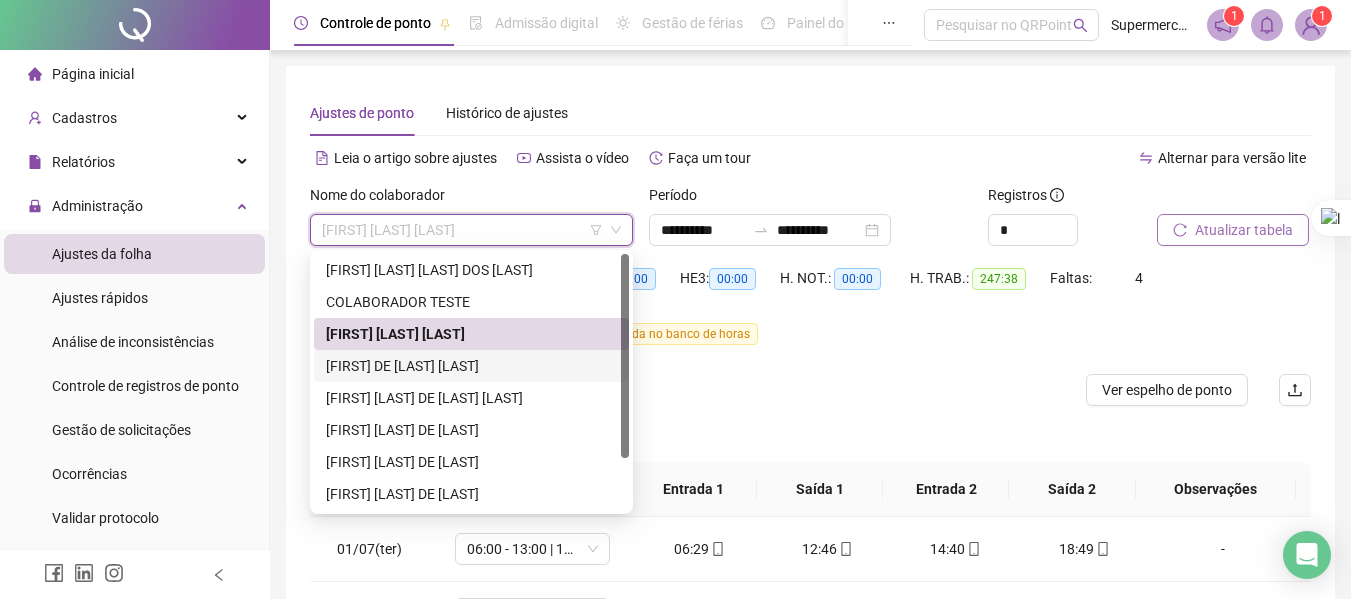 click on "[FIRST] DE [LAST] [LAST]" at bounding box center [471, 366] 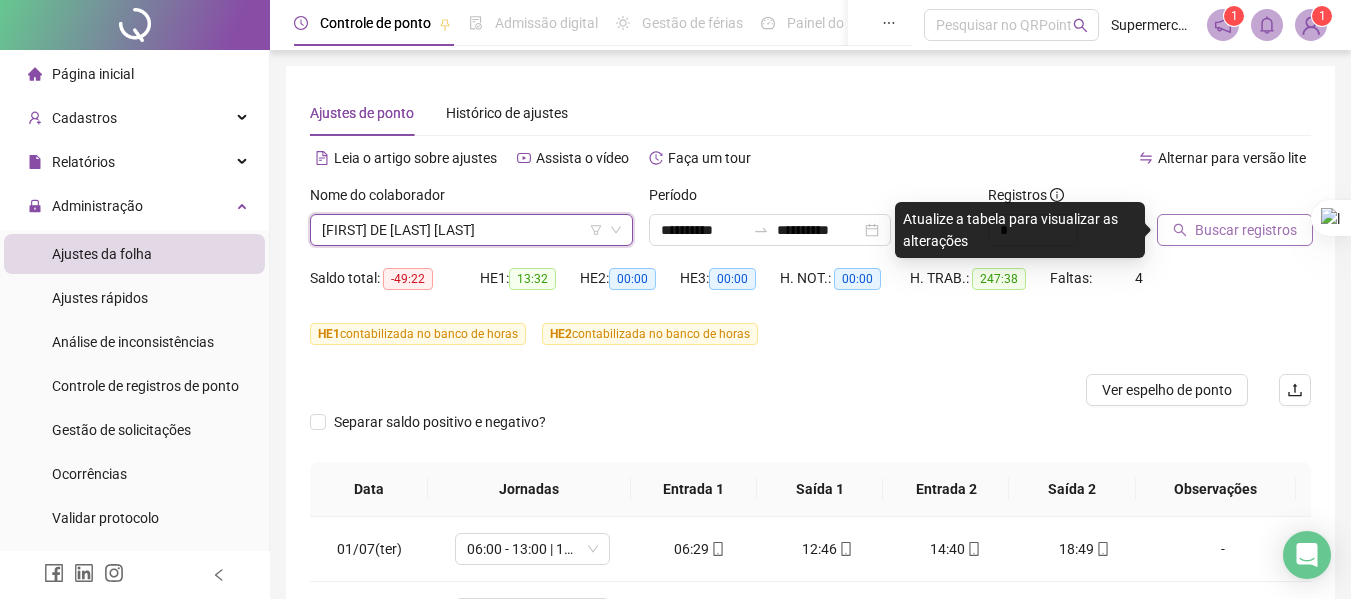click on "Buscar registros" at bounding box center [1235, 230] 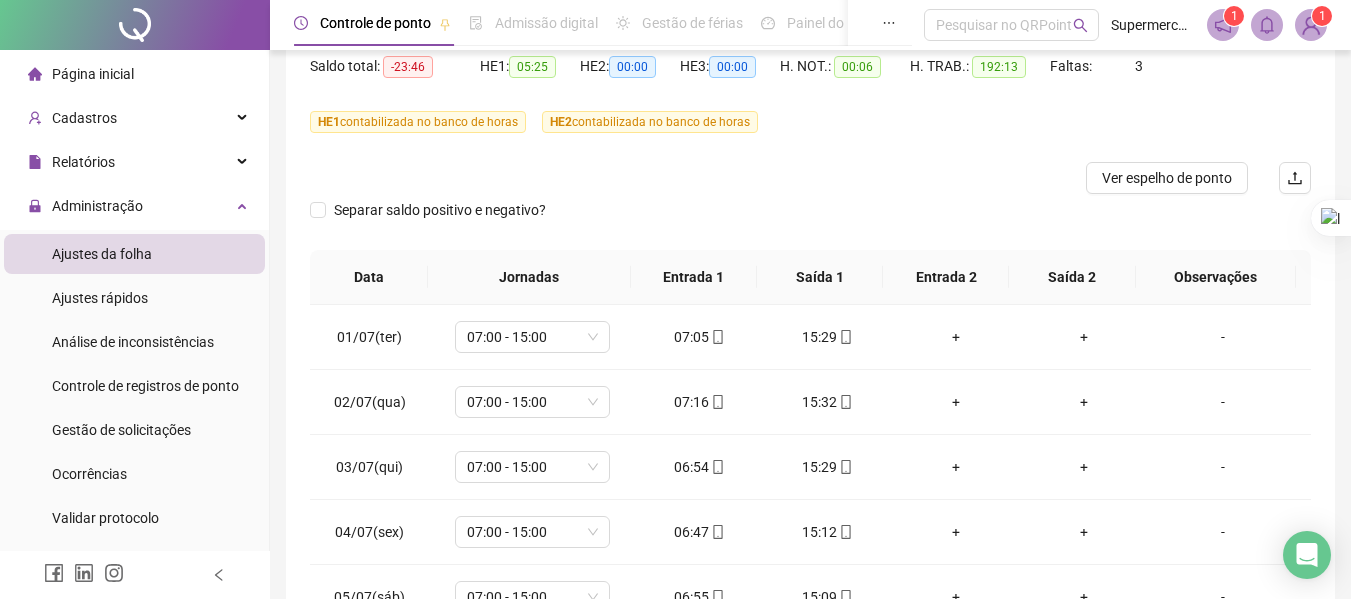 scroll, scrollTop: 300, scrollLeft: 0, axis: vertical 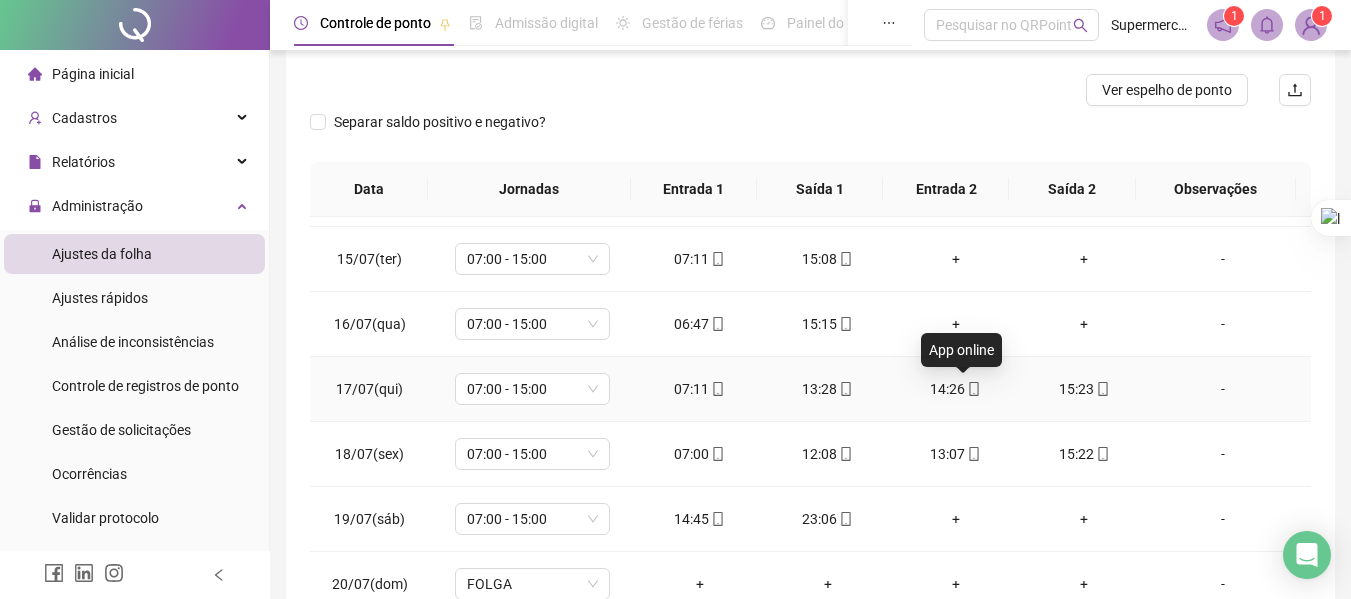 click 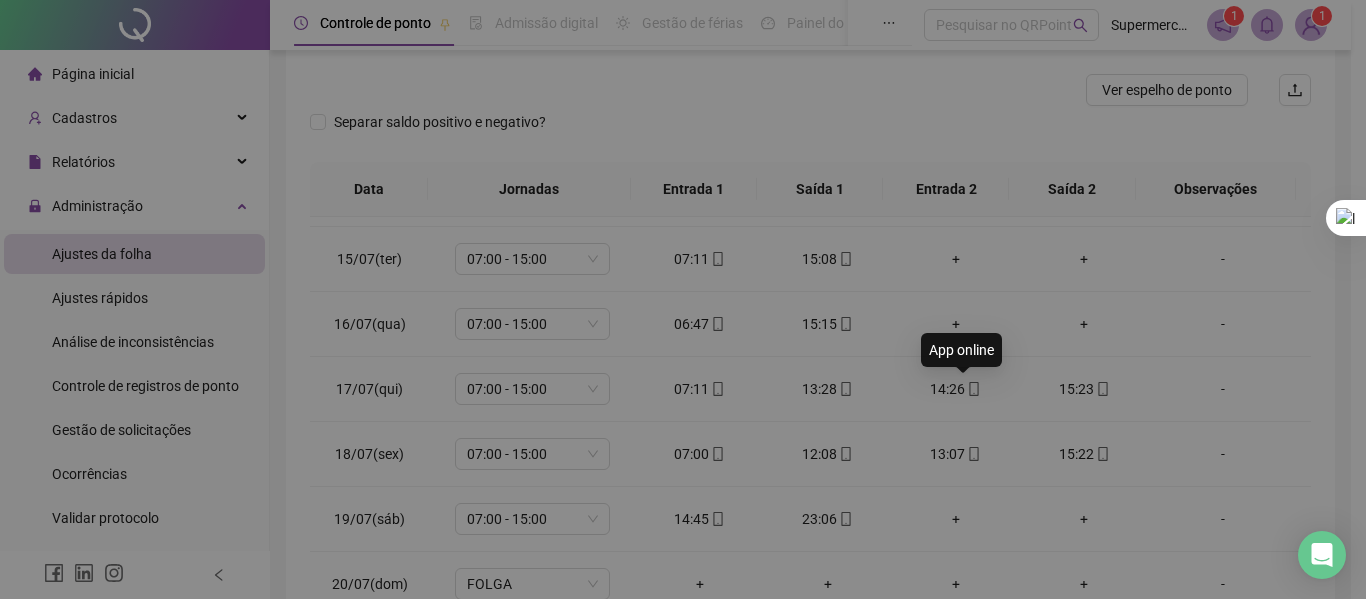 type on "**********" 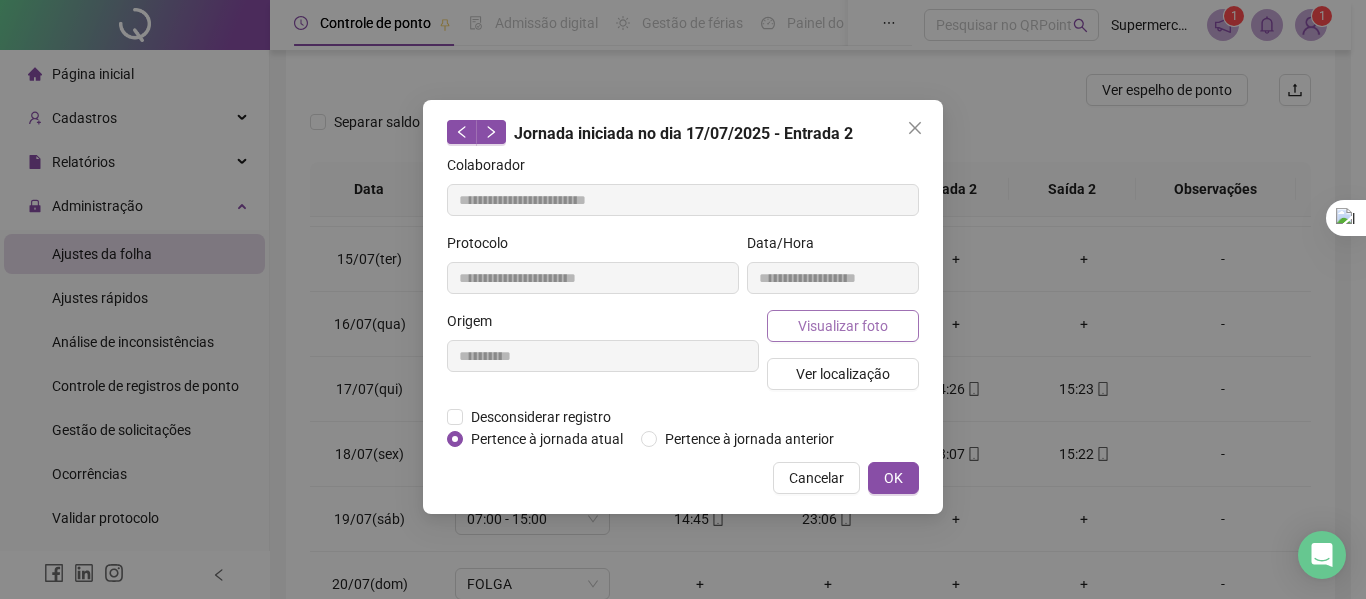 click on "Visualizar foto" at bounding box center [843, 326] 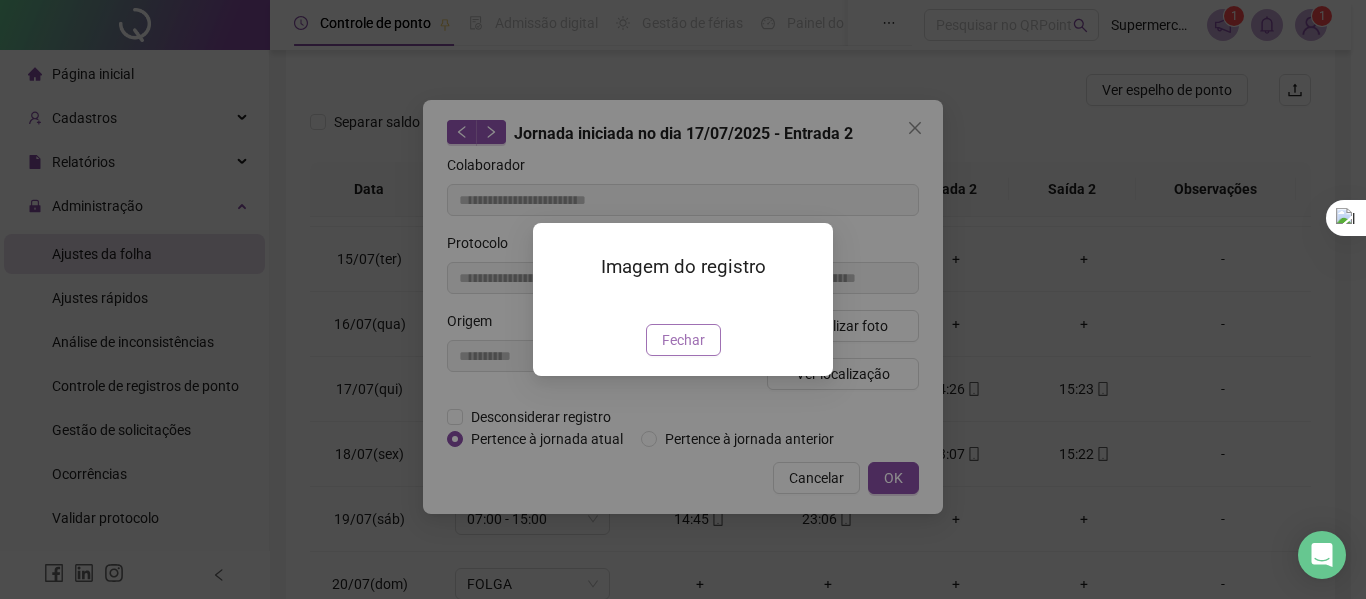 click on "Fechar" at bounding box center (683, 340) 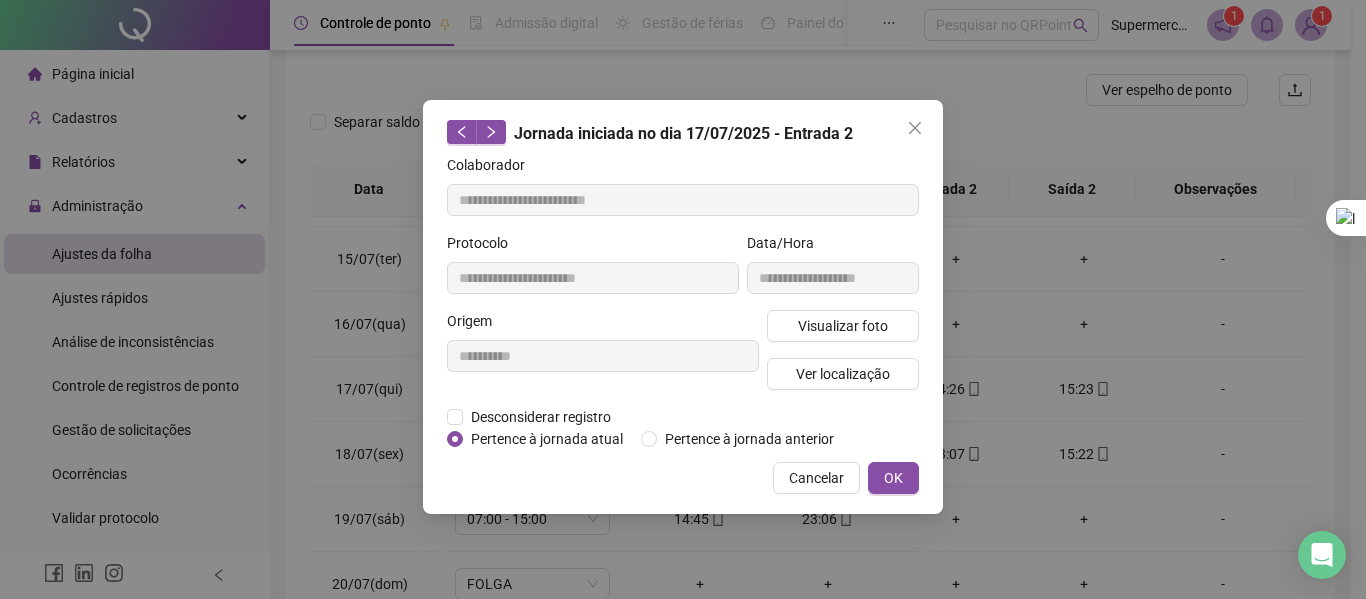 drag, startPoint x: 806, startPoint y: 474, endPoint x: 906, endPoint y: 436, distance: 106.97663 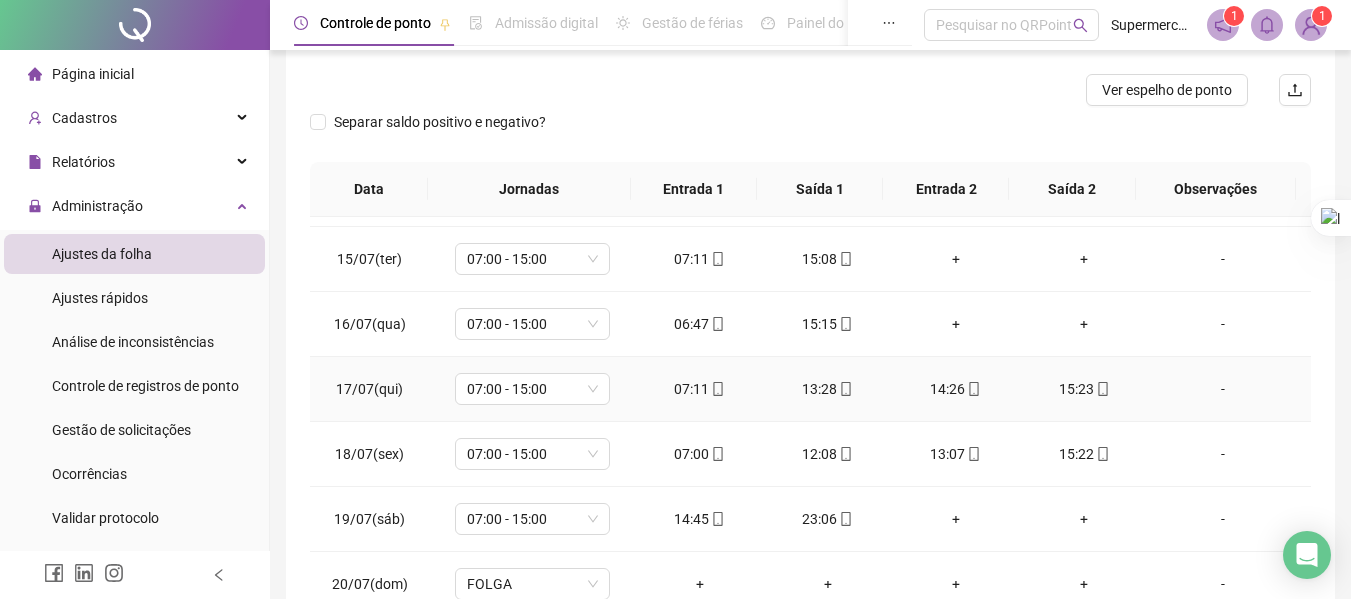 click 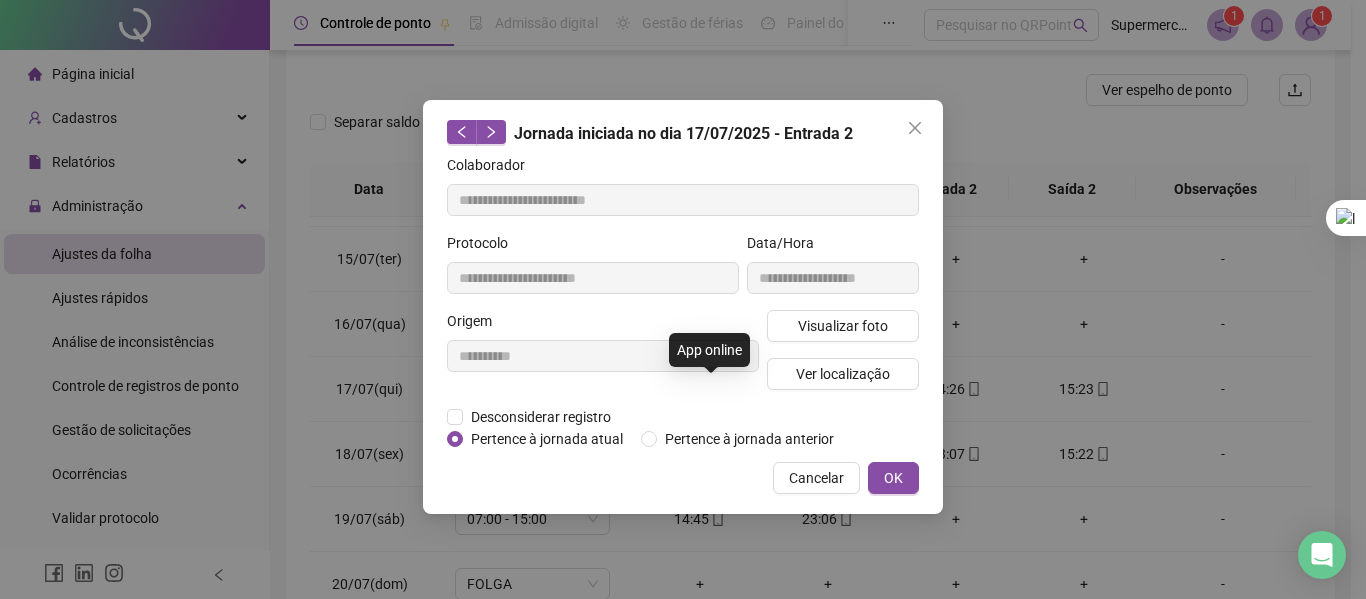 type on "**********" 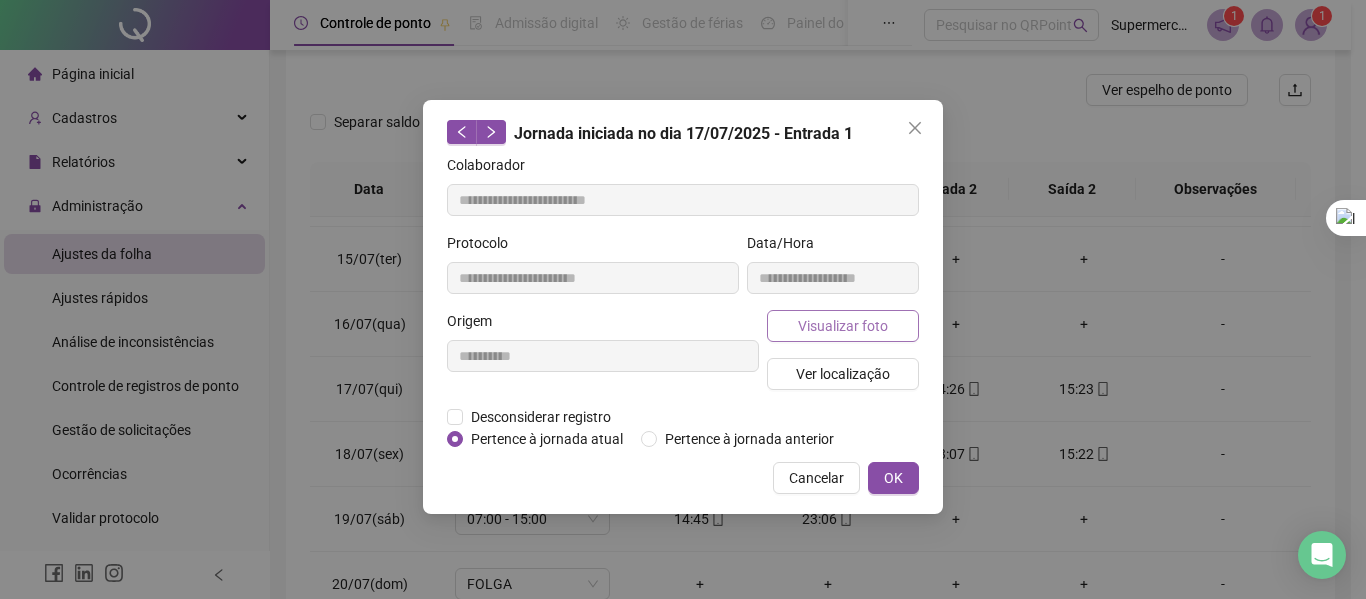 click on "Visualizar foto" at bounding box center (843, 326) 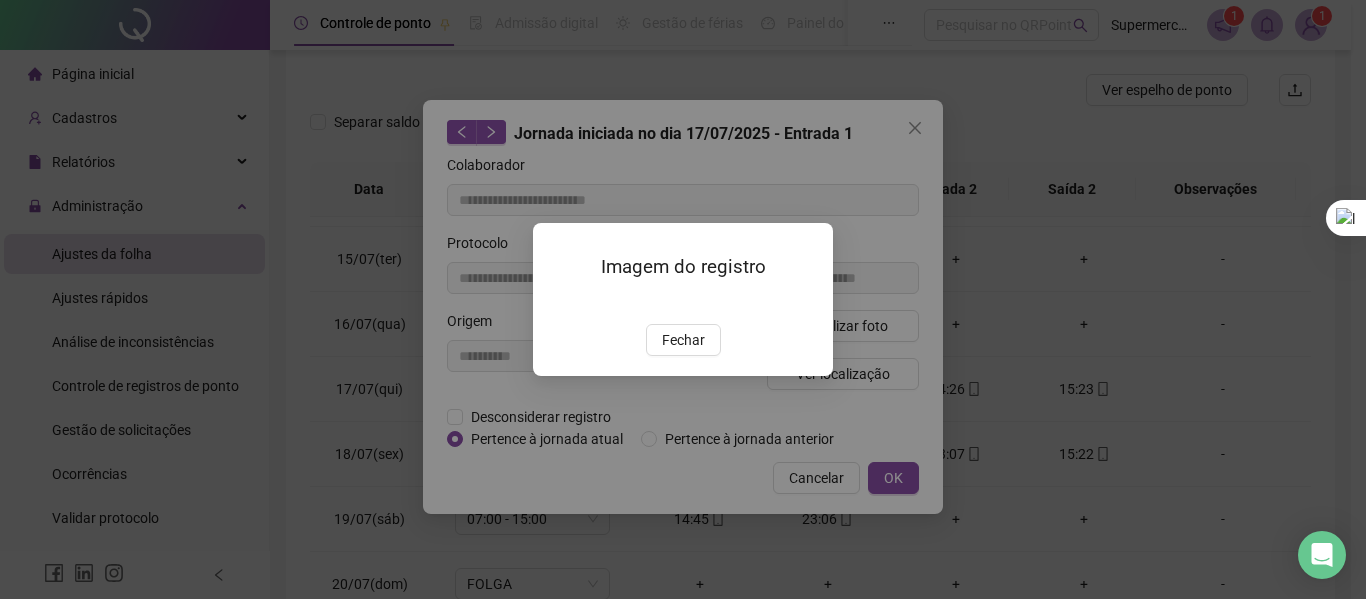 click on "Imagem do registro Fechar" at bounding box center [683, 299] 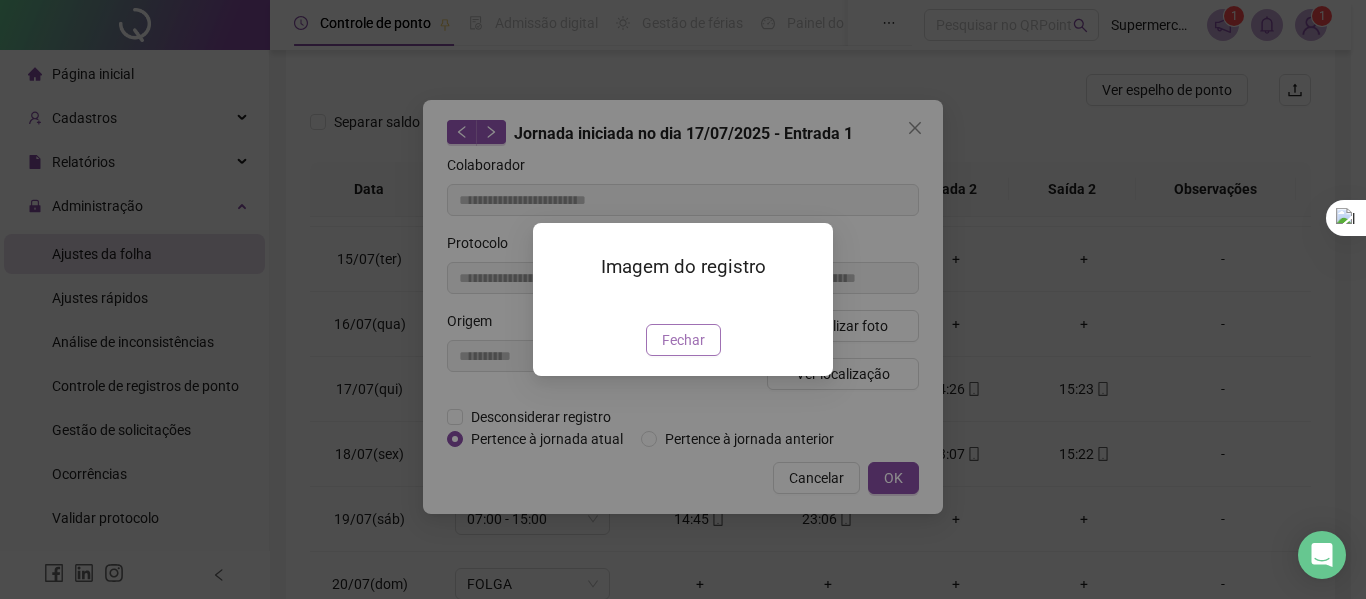 click on "Fechar" at bounding box center (683, 340) 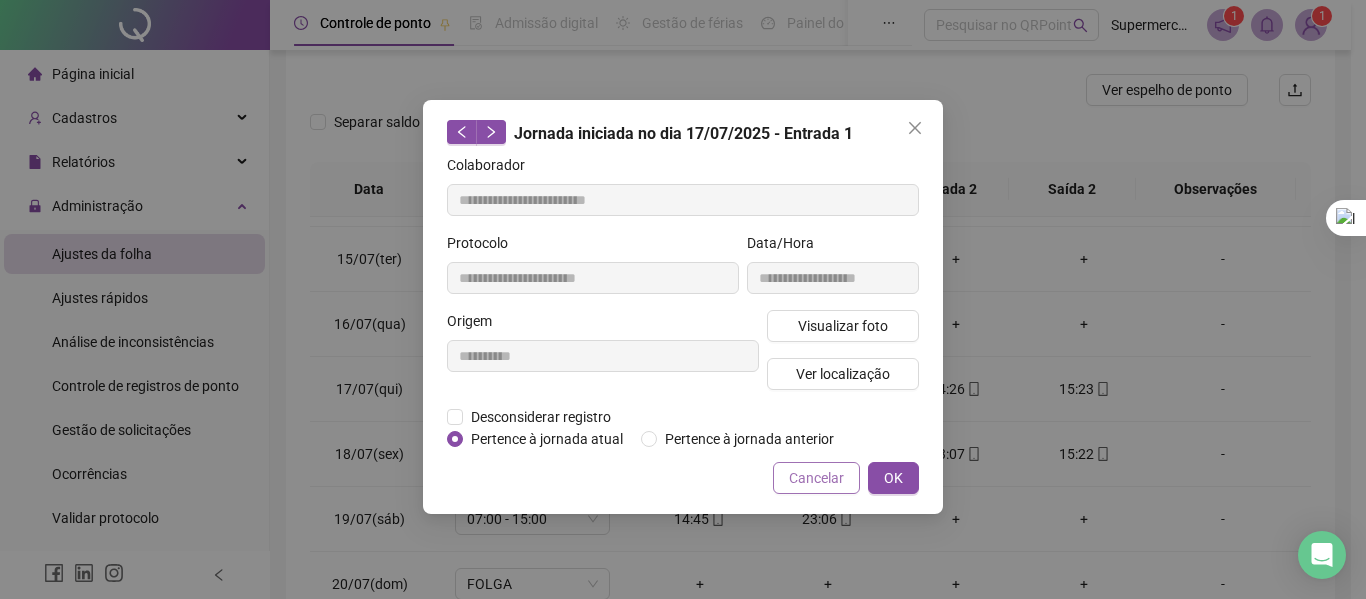 click on "Cancelar" at bounding box center [816, 478] 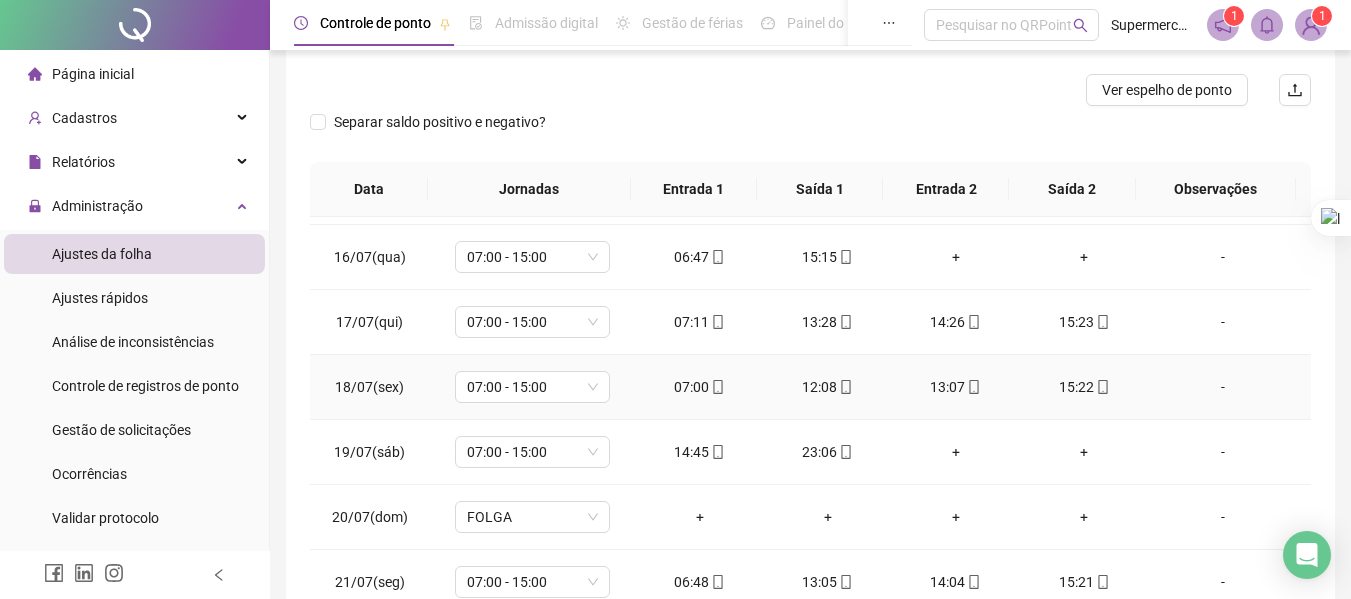 scroll, scrollTop: 1000, scrollLeft: 0, axis: vertical 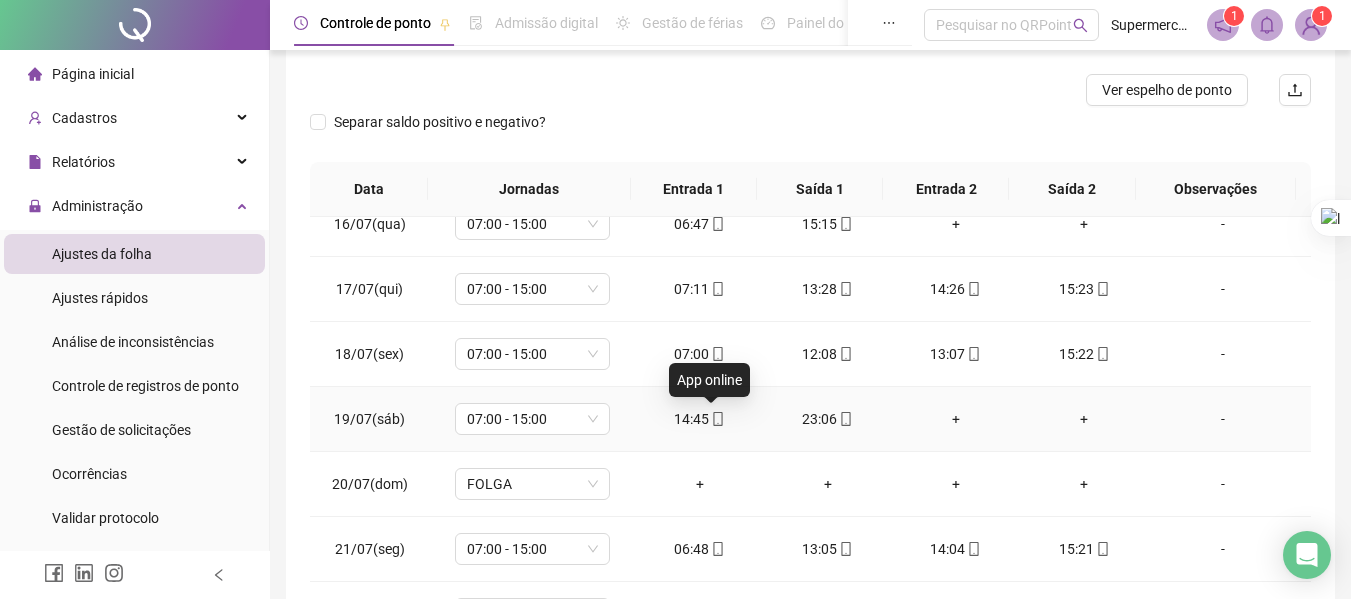 click 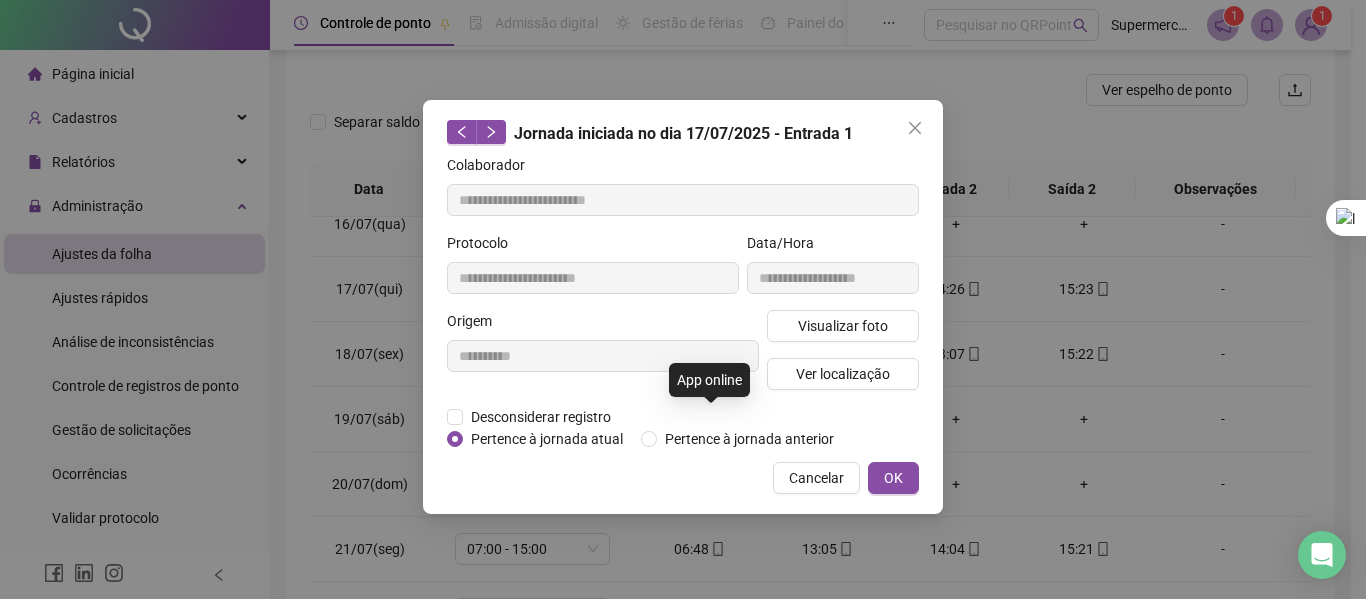 type on "**********" 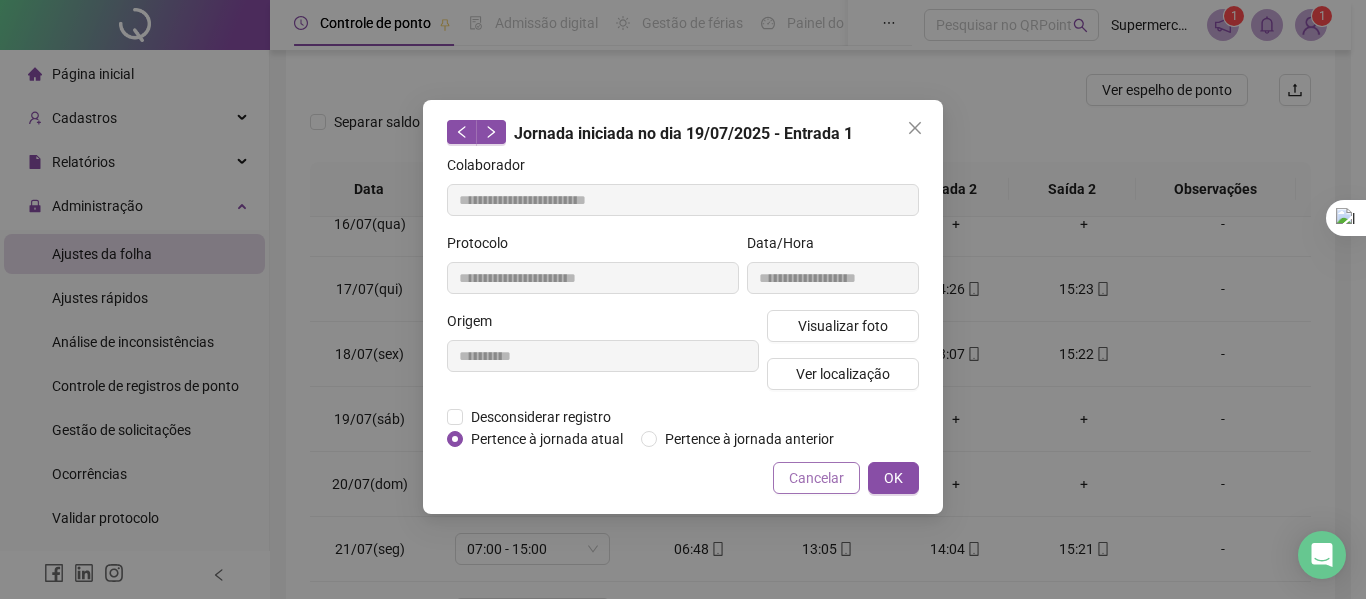 click on "Cancelar" at bounding box center [816, 478] 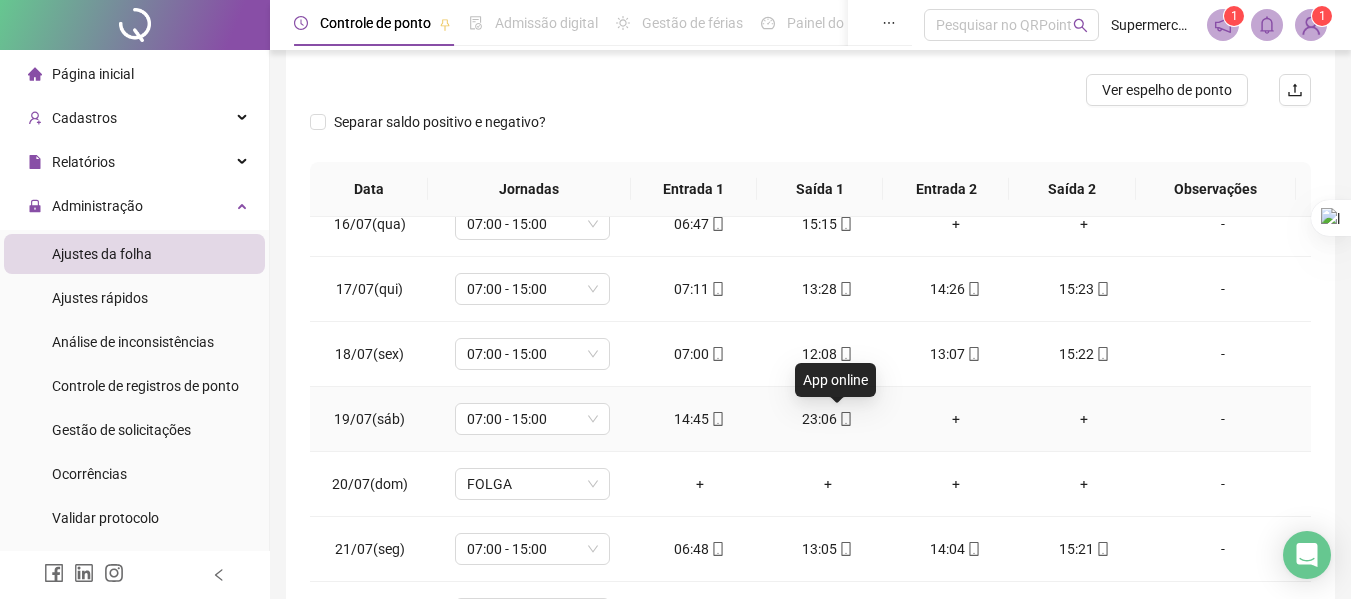 click on "23:06" at bounding box center (828, 419) 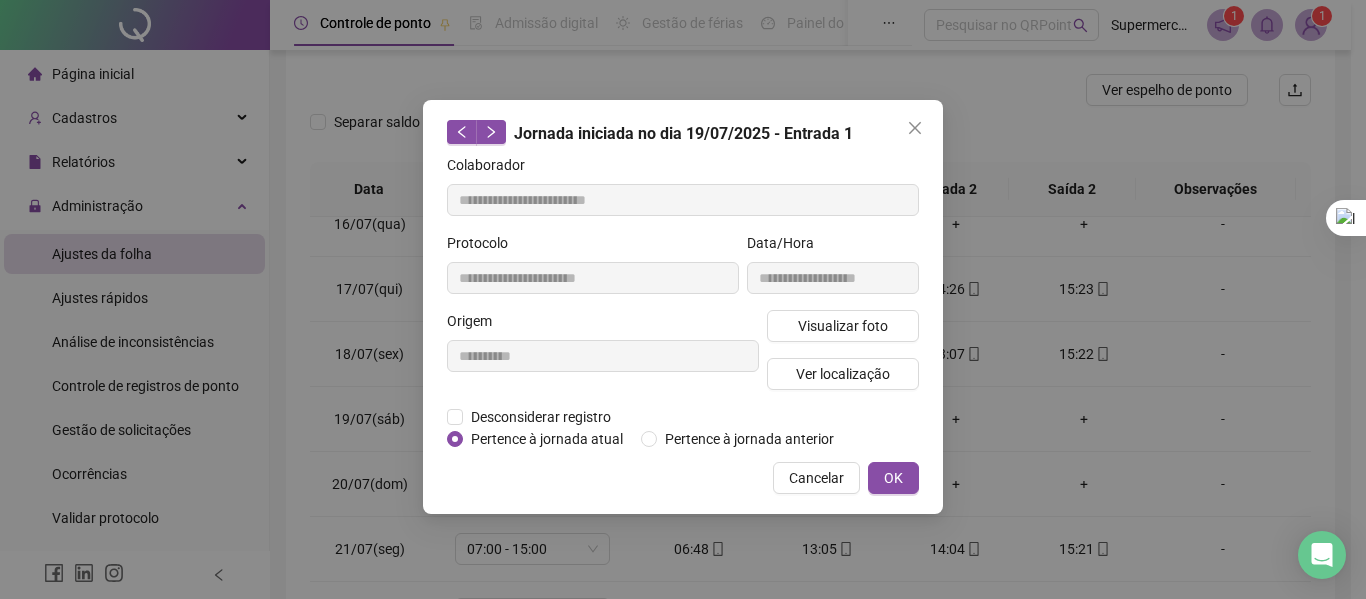 type on "**********" 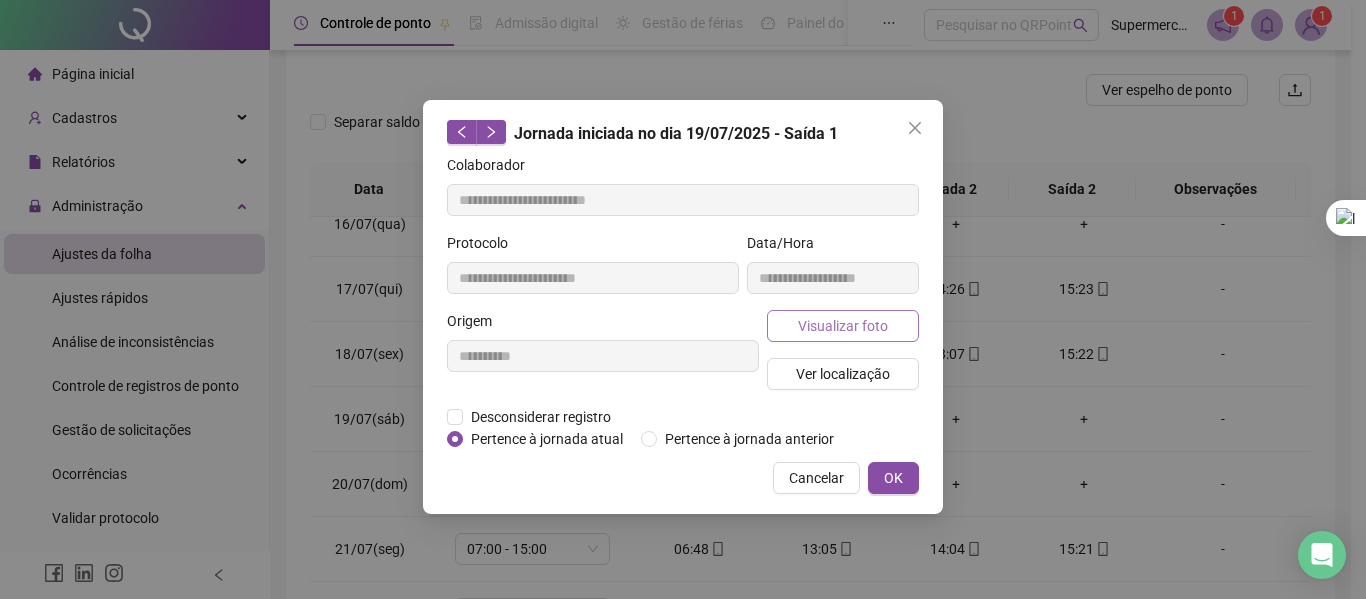 click on "Visualizar foto" at bounding box center (843, 326) 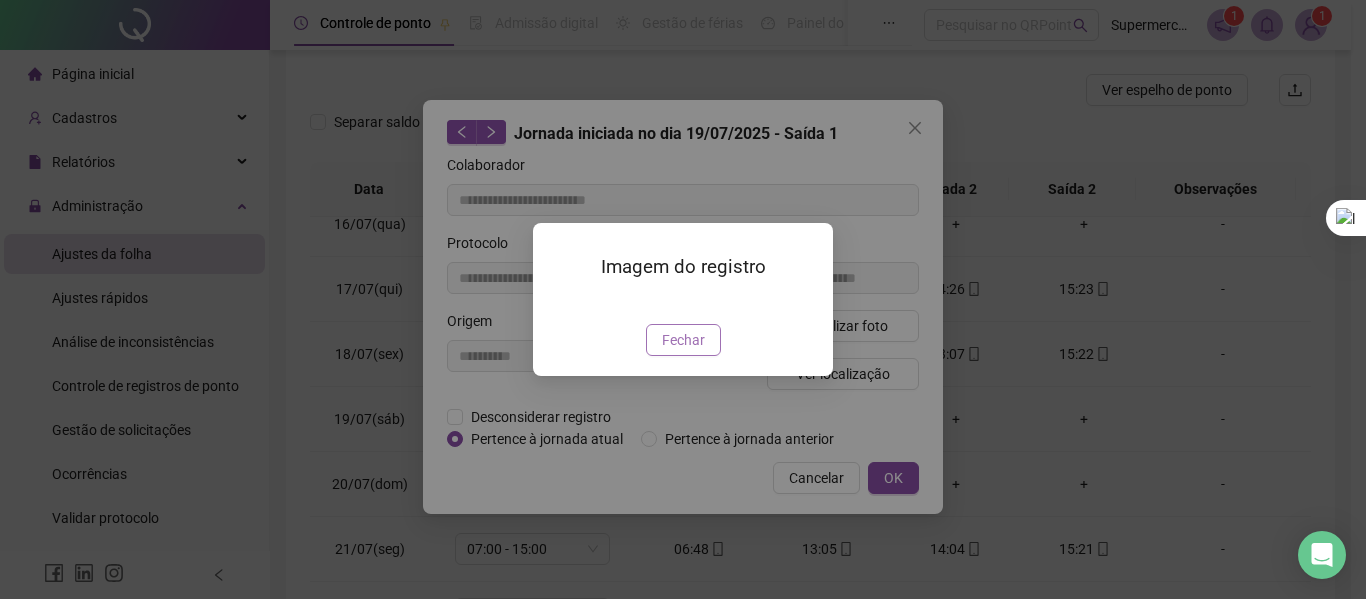 click on "Fechar" at bounding box center [683, 340] 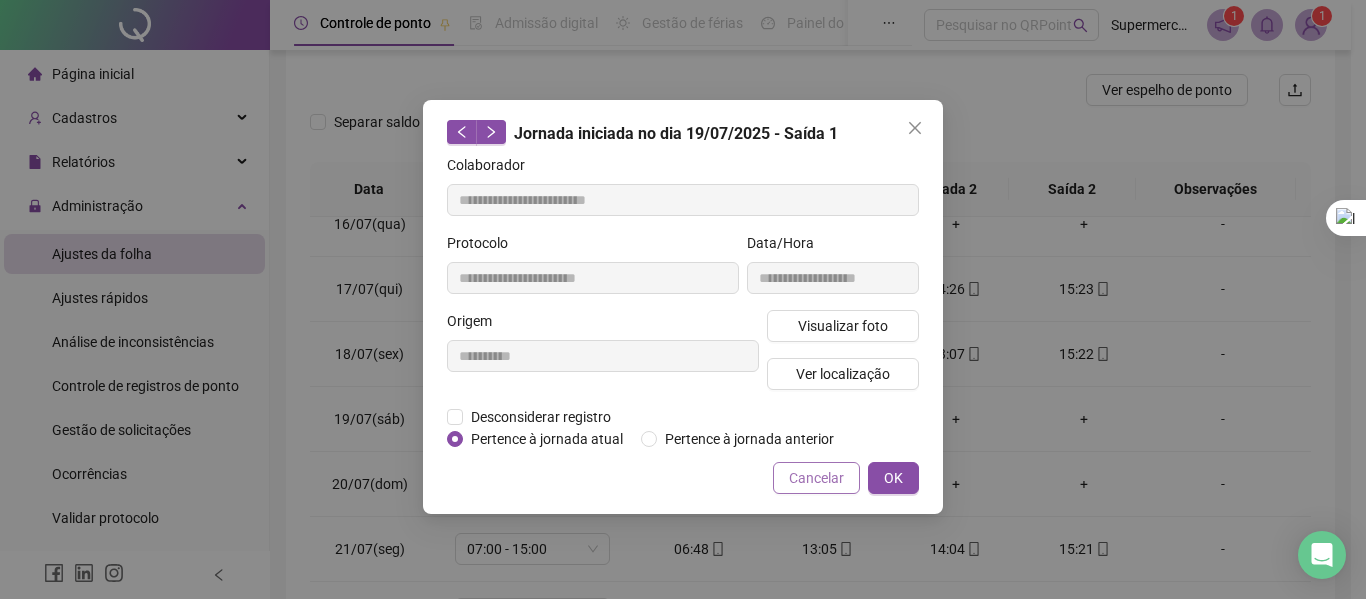 click on "Cancelar" at bounding box center (816, 478) 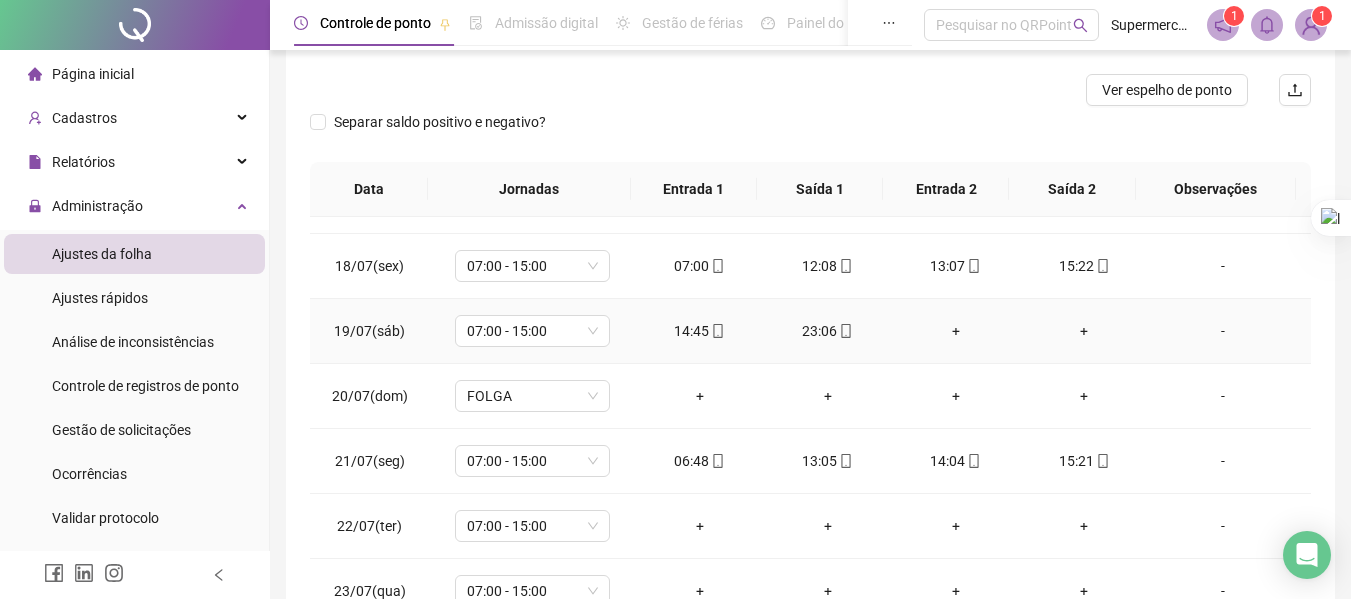 scroll, scrollTop: 1100, scrollLeft: 0, axis: vertical 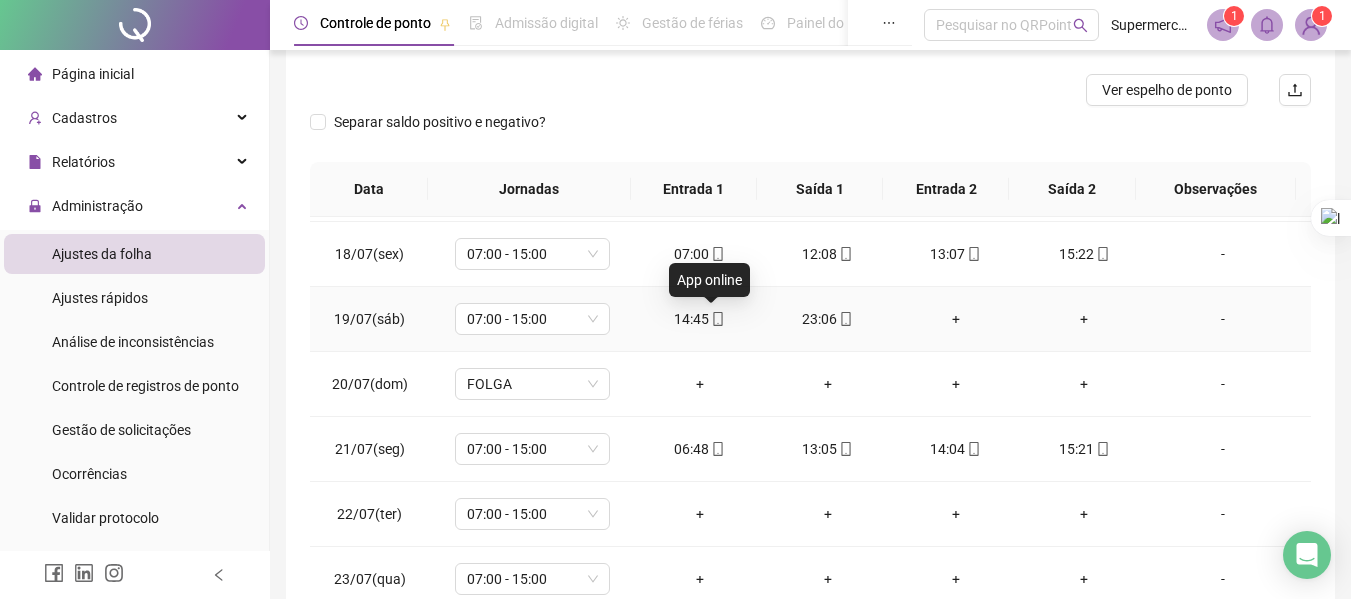 click 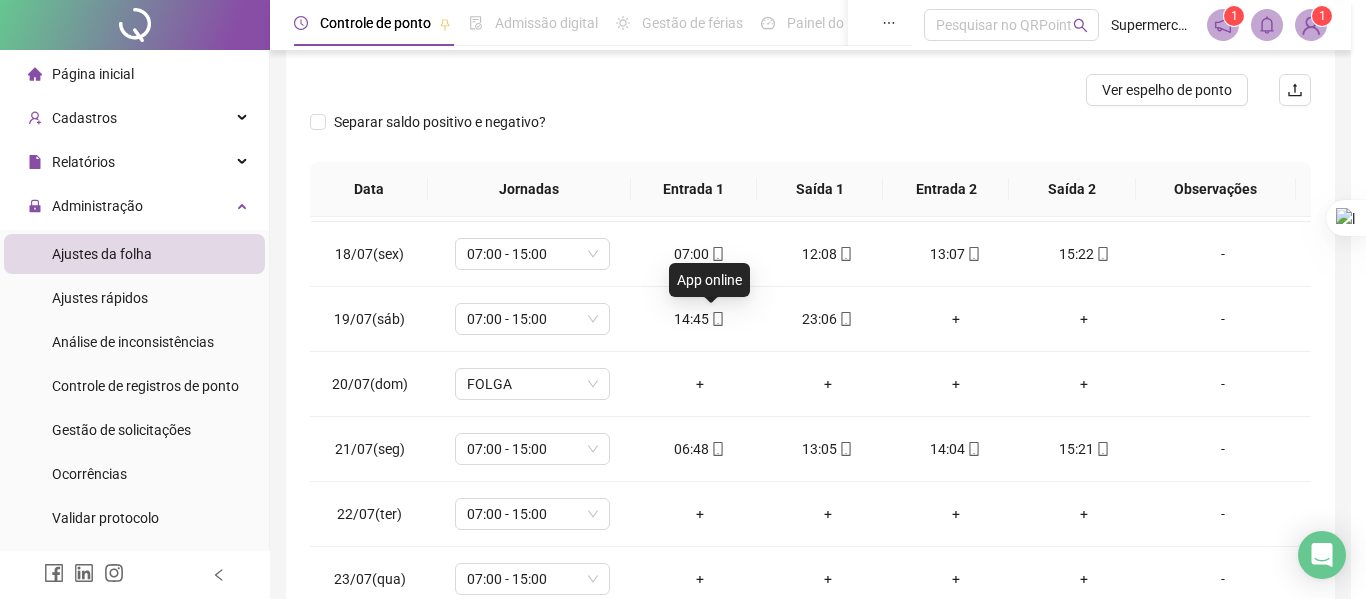type on "**********" 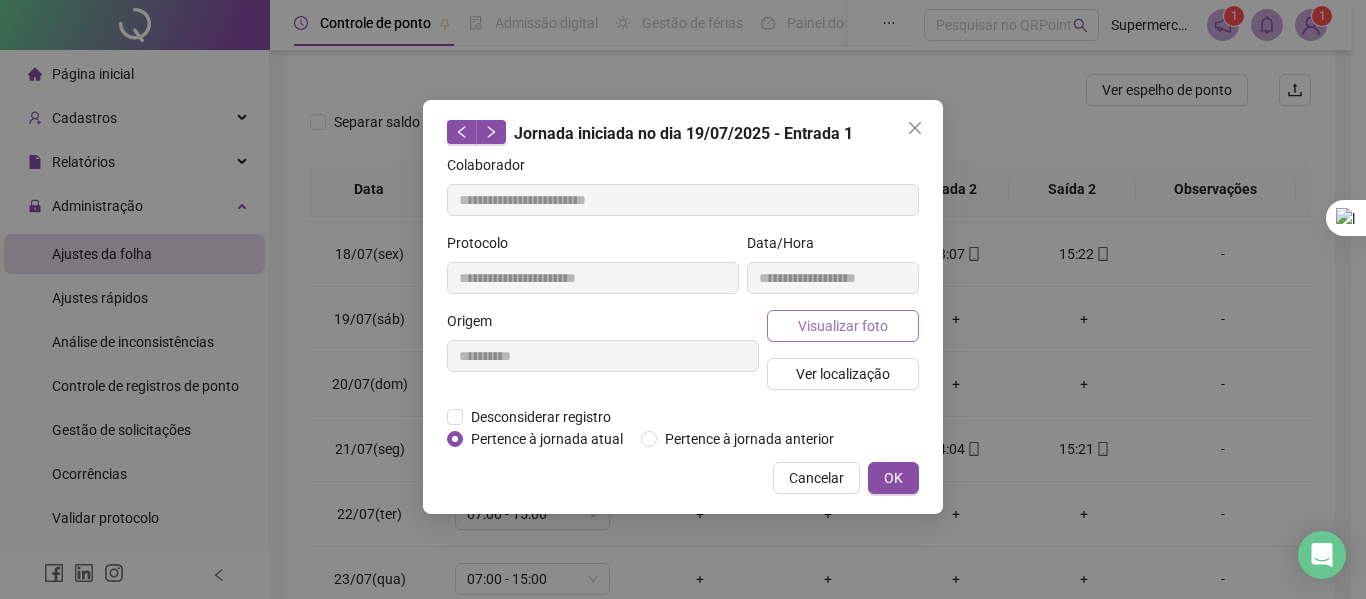 click on "Visualizar foto" at bounding box center [843, 326] 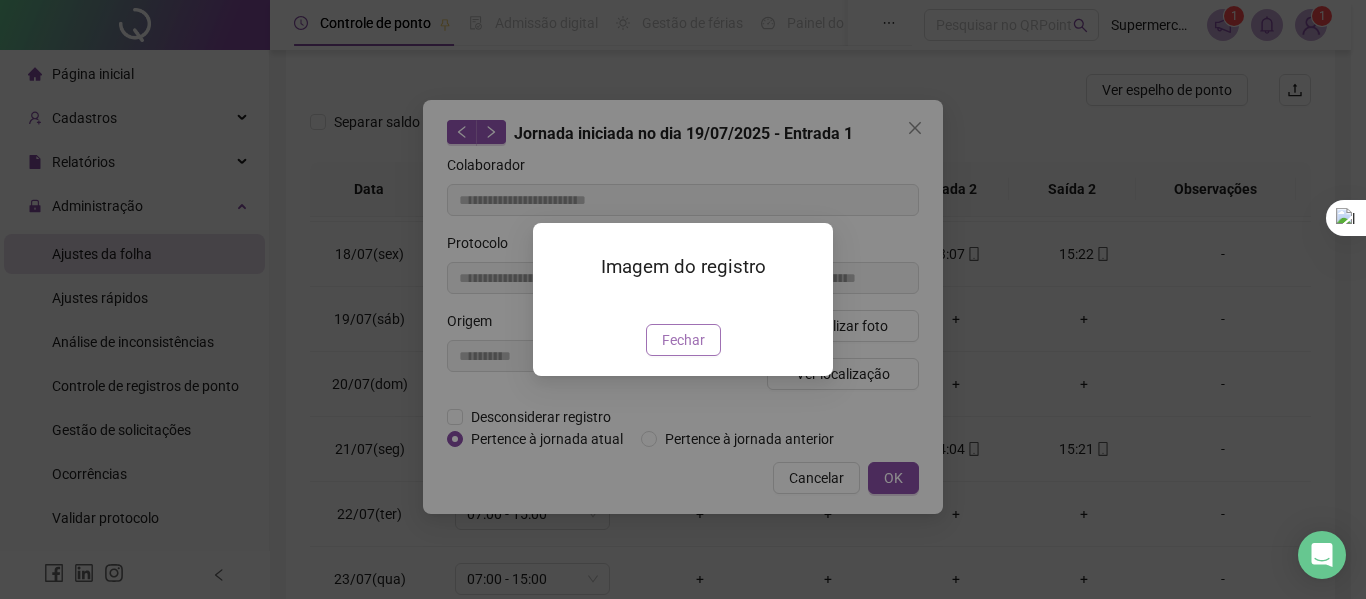 click on "Fechar" at bounding box center (683, 340) 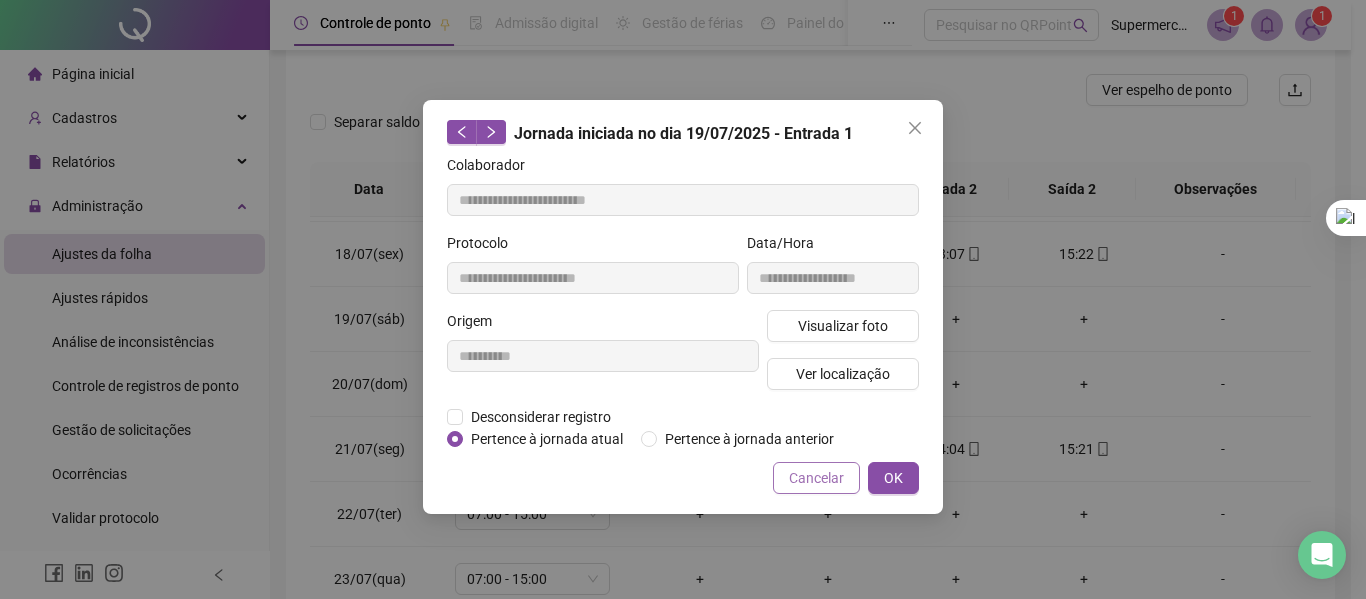 click on "Cancelar" at bounding box center (816, 478) 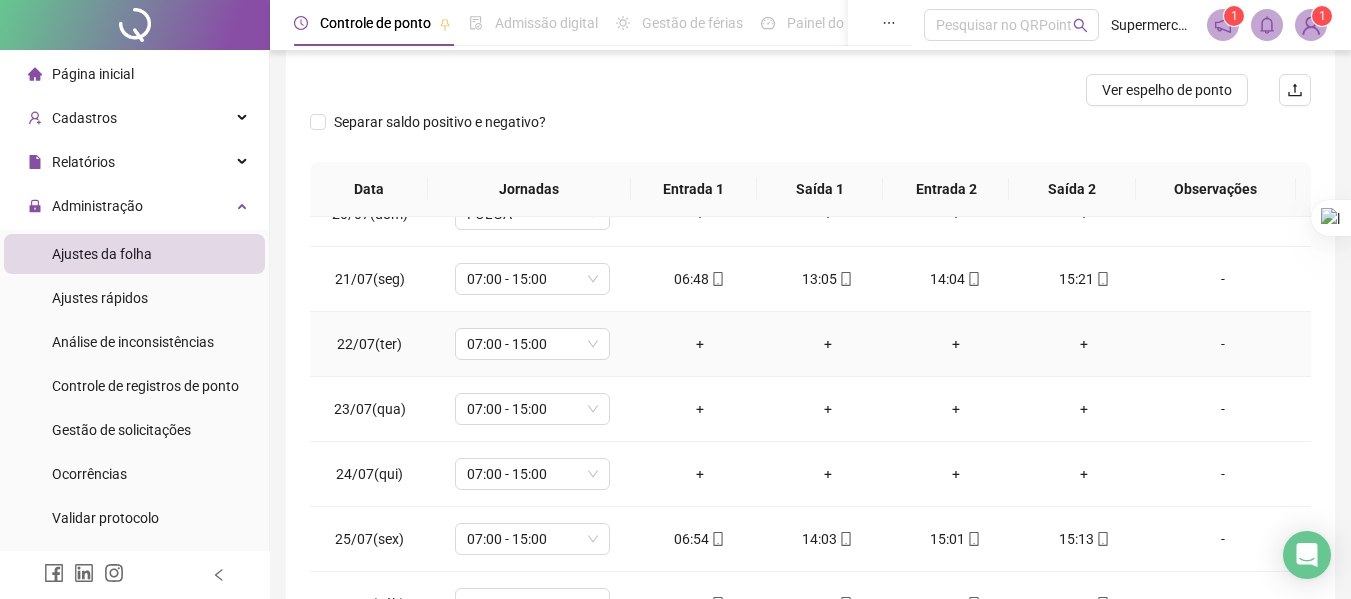scroll, scrollTop: 1300, scrollLeft: 0, axis: vertical 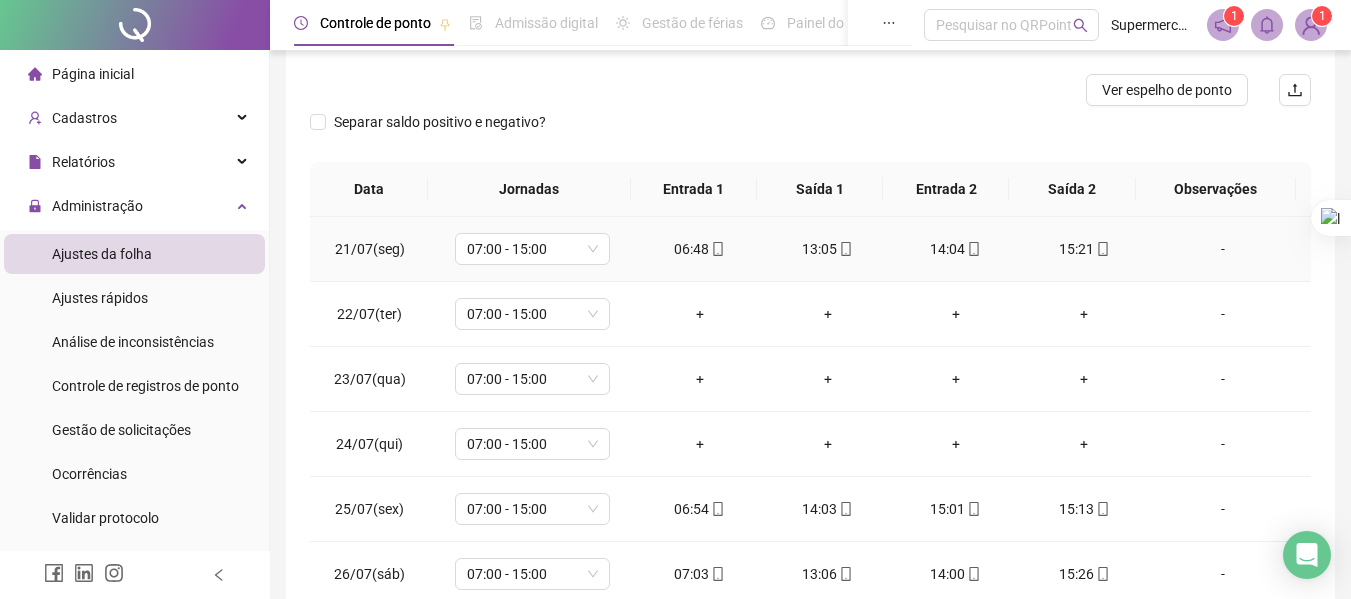click 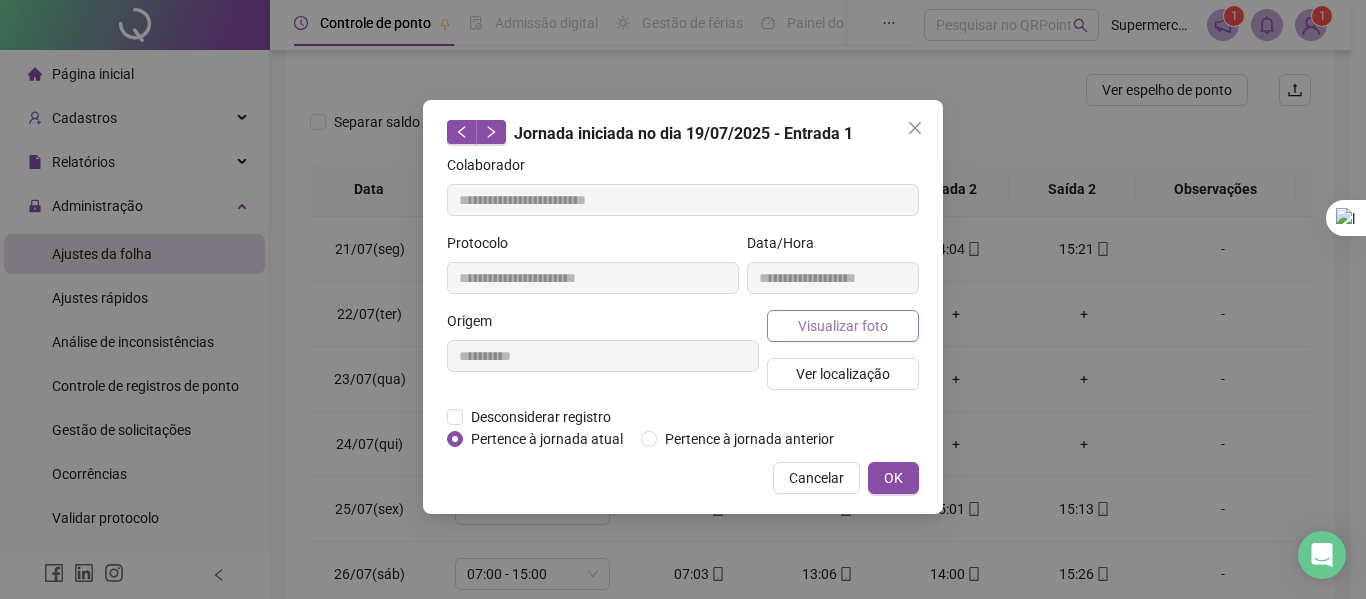 type on "**********" 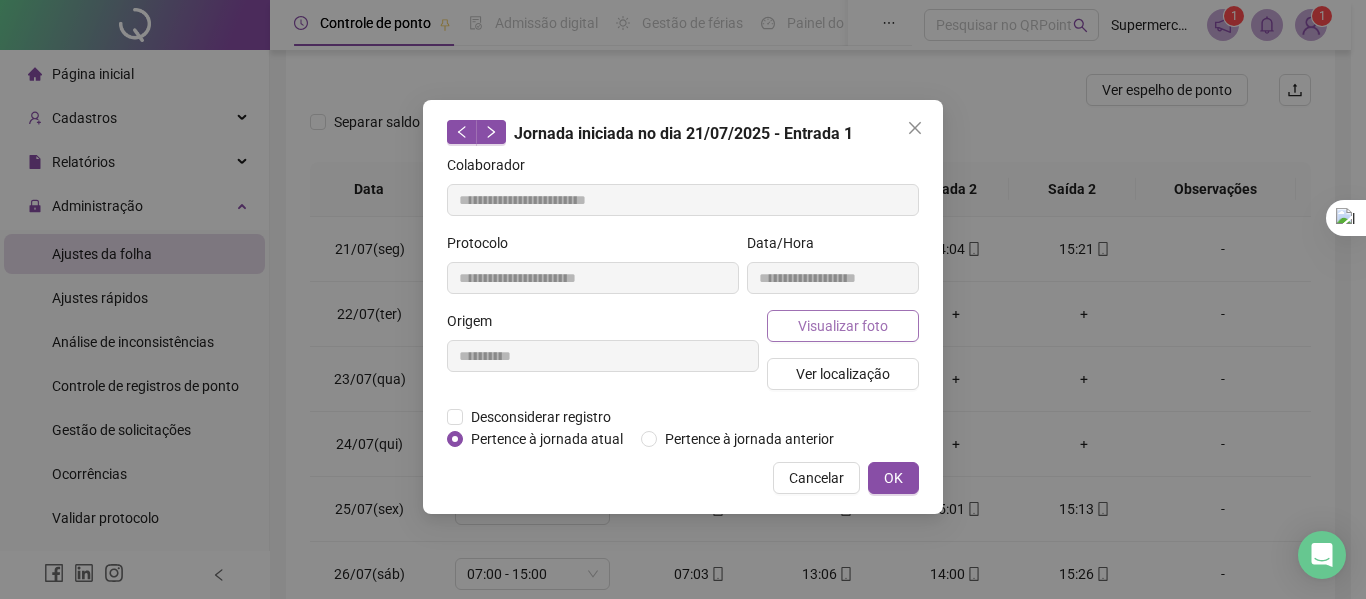 click on "Visualizar foto" at bounding box center (843, 326) 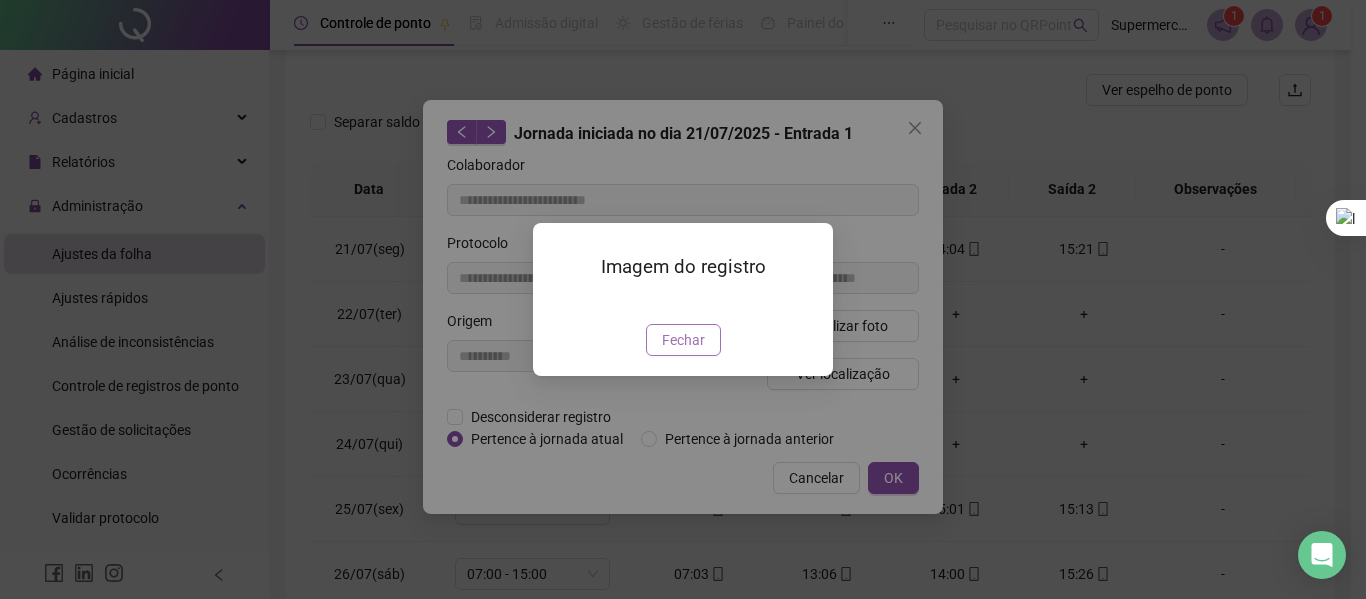 click on "Fechar" at bounding box center (683, 340) 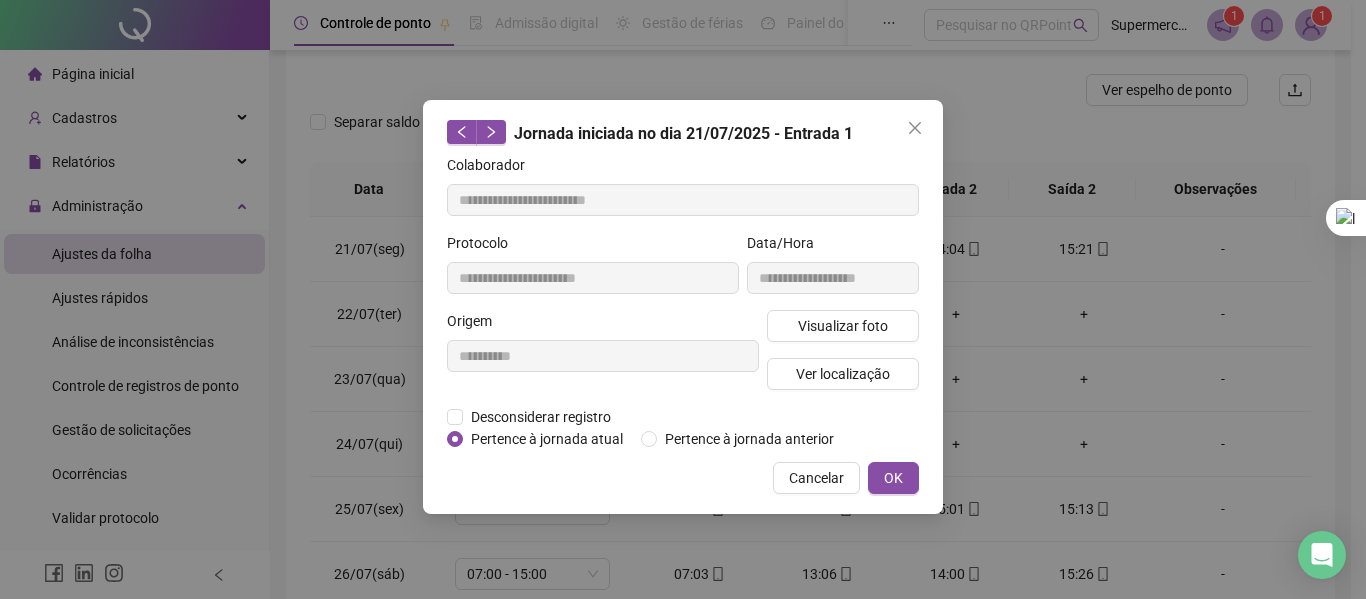 click on "**********" at bounding box center (683, 307) 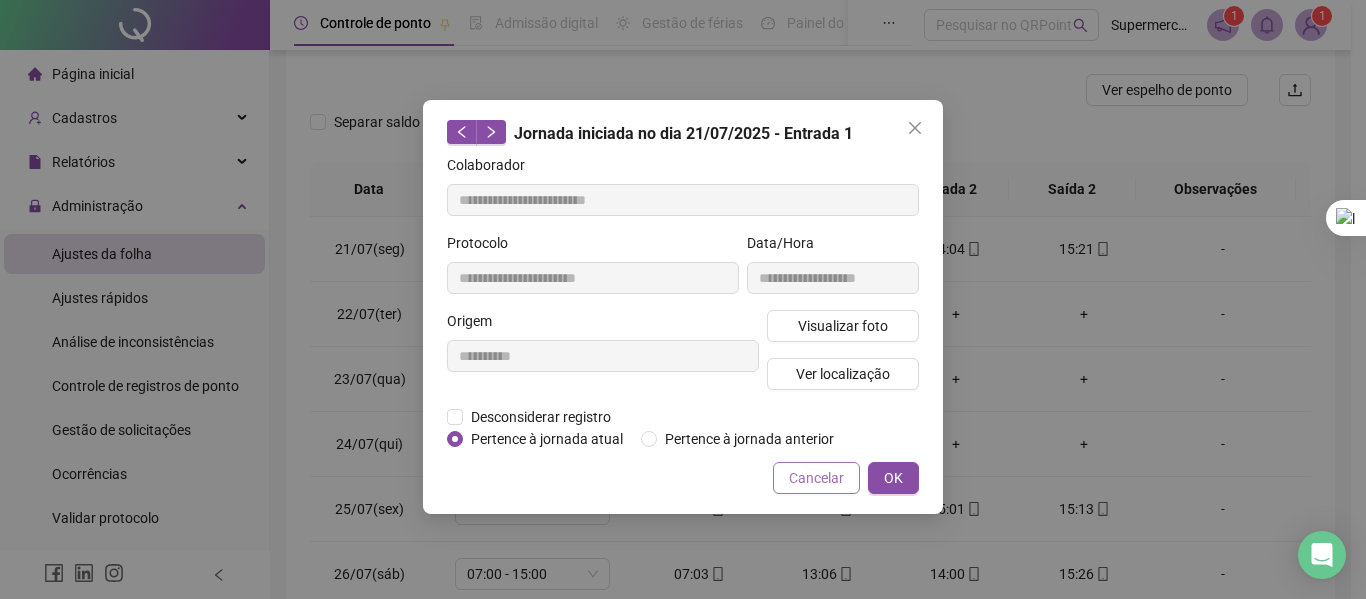 click on "Cancelar" at bounding box center (816, 478) 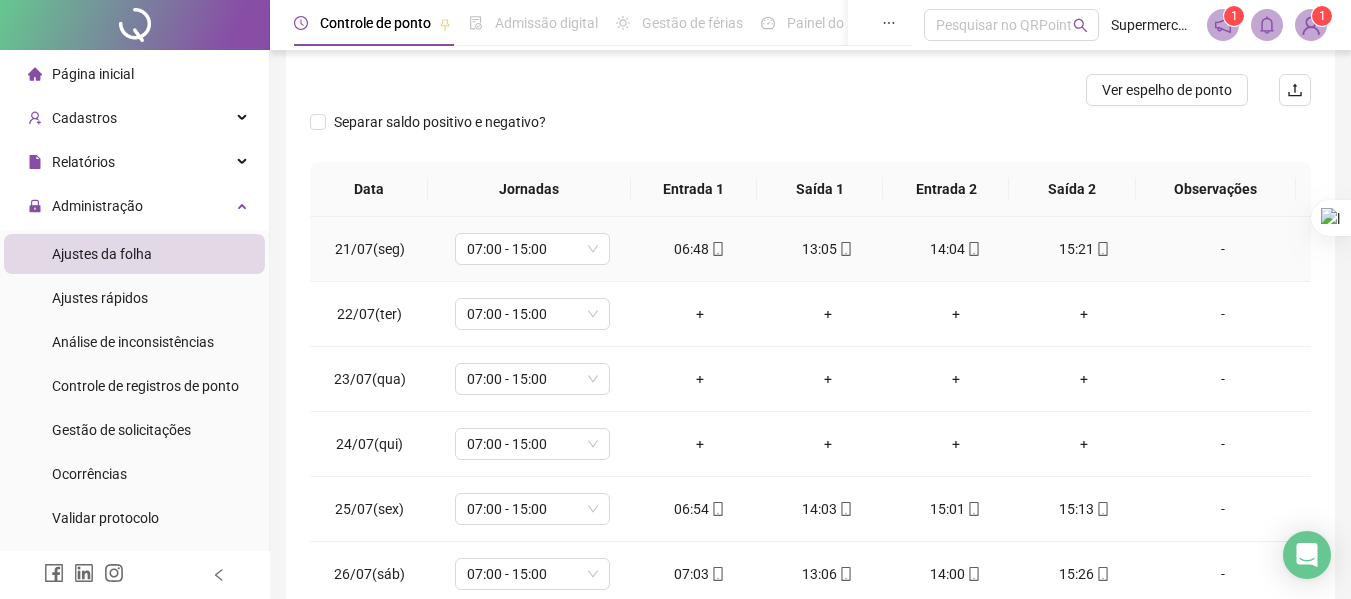 click 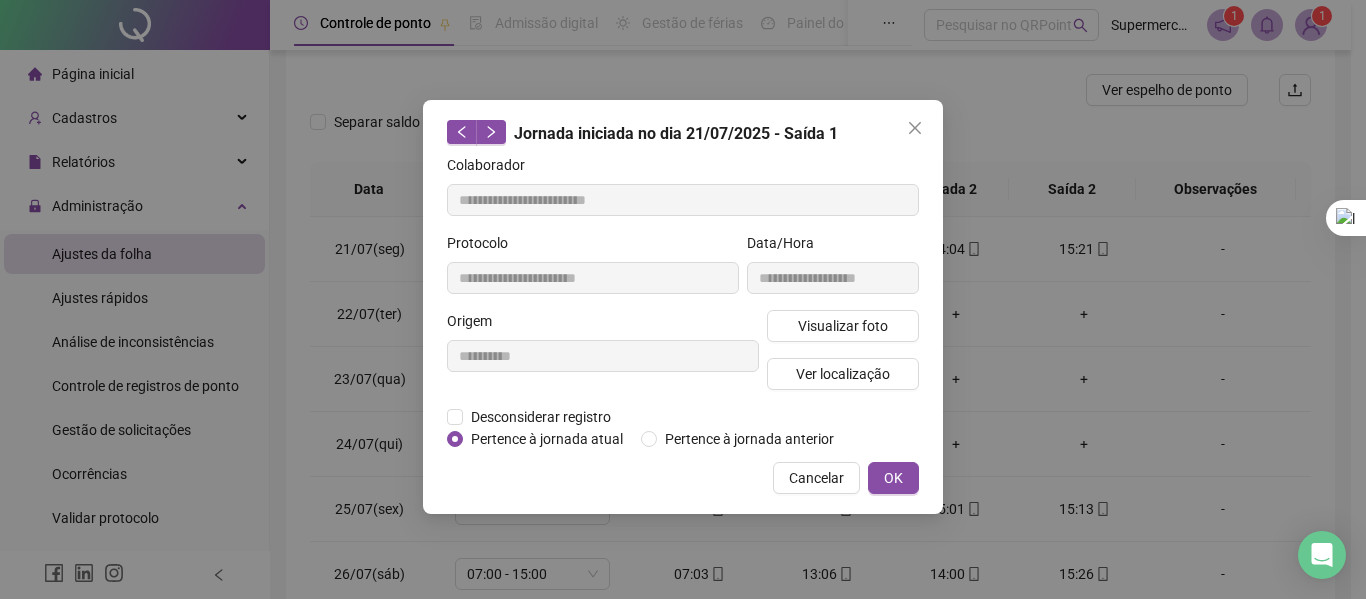 type on "**********" 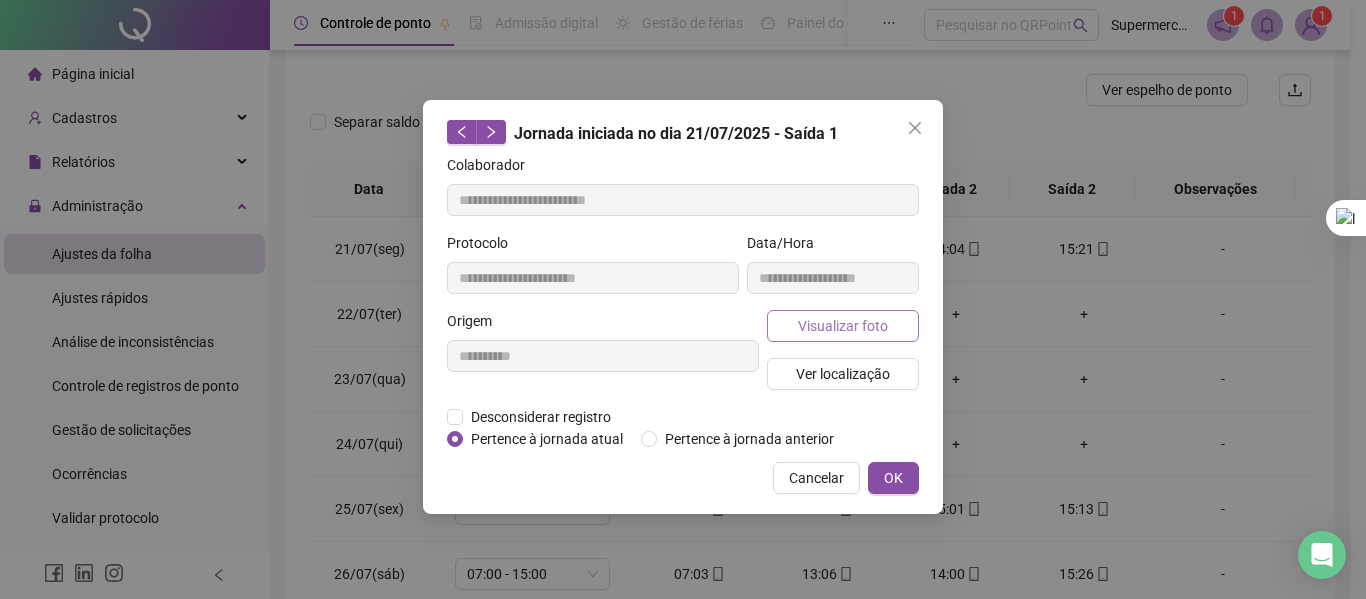 click on "Visualizar foto" at bounding box center [843, 326] 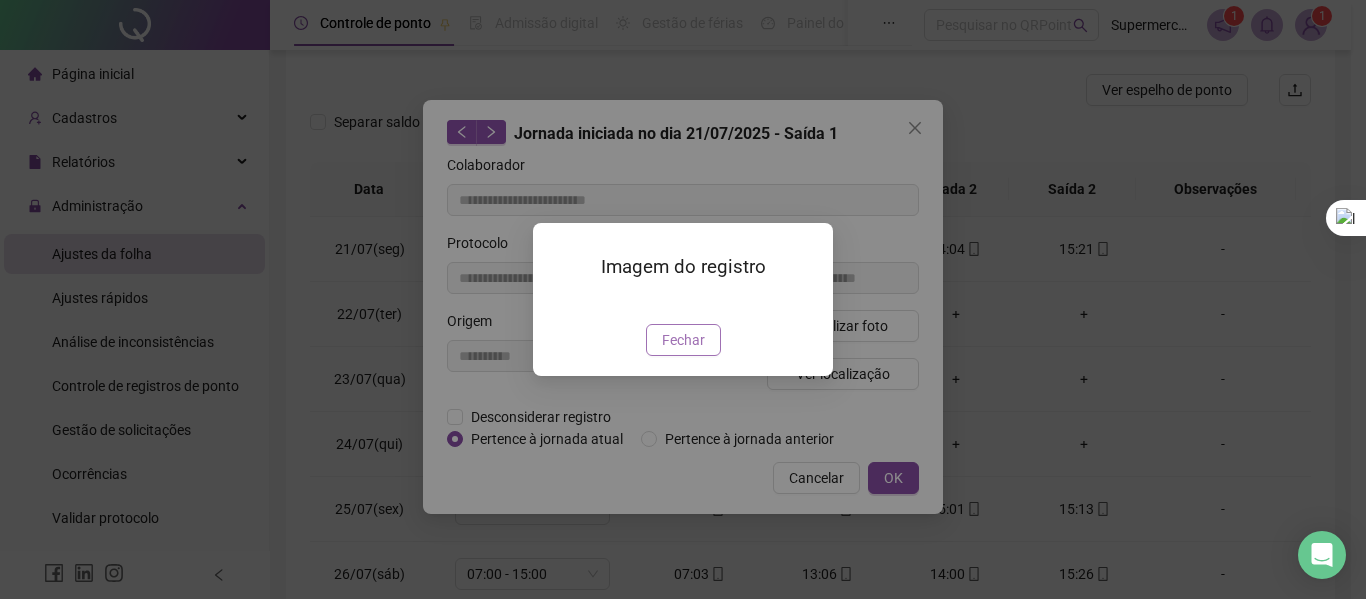 click on "Fechar" at bounding box center (683, 340) 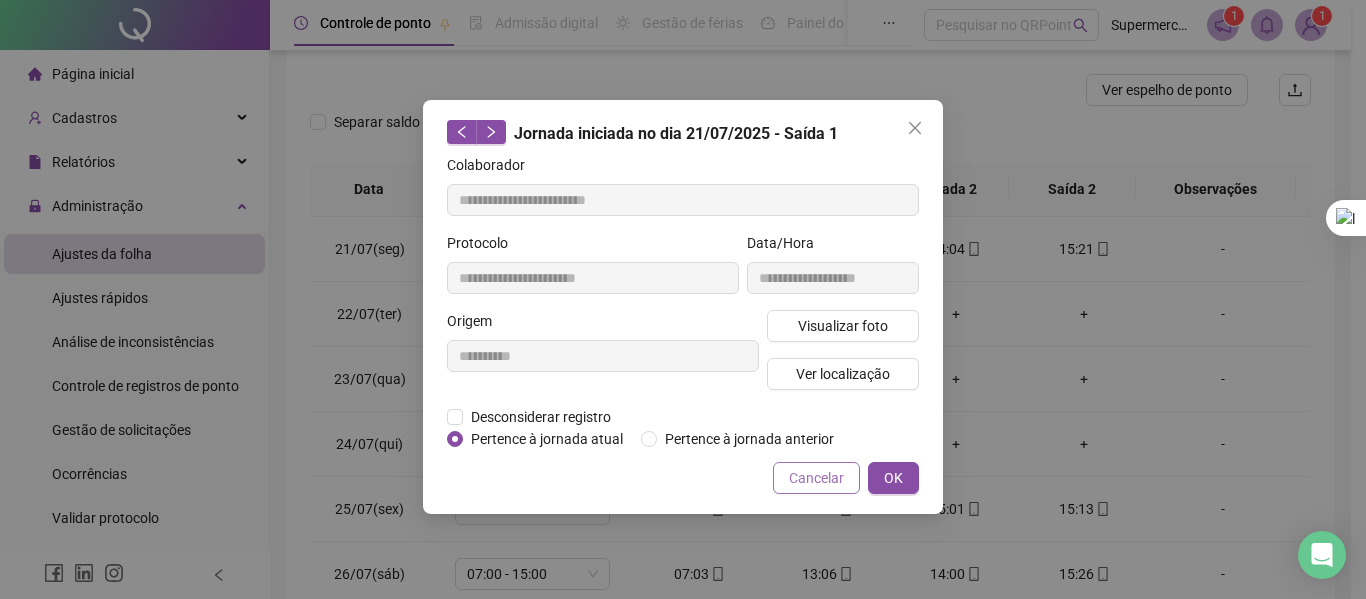 click on "Cancelar" at bounding box center [816, 478] 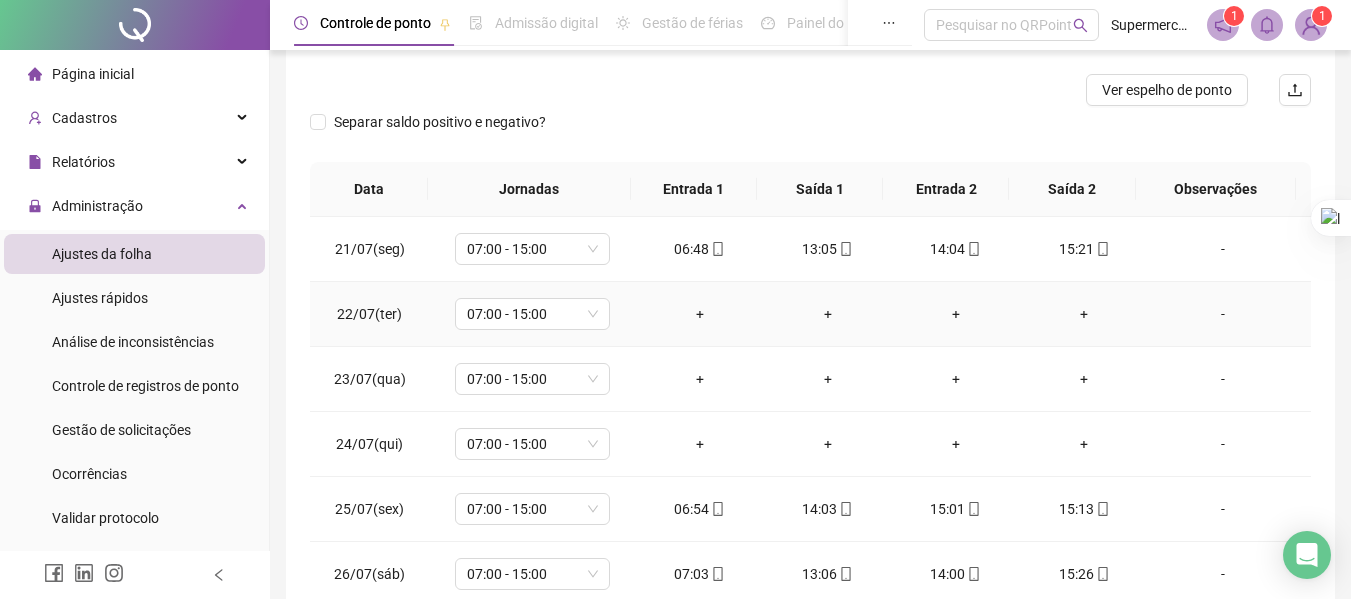 click on "+" at bounding box center (700, 314) 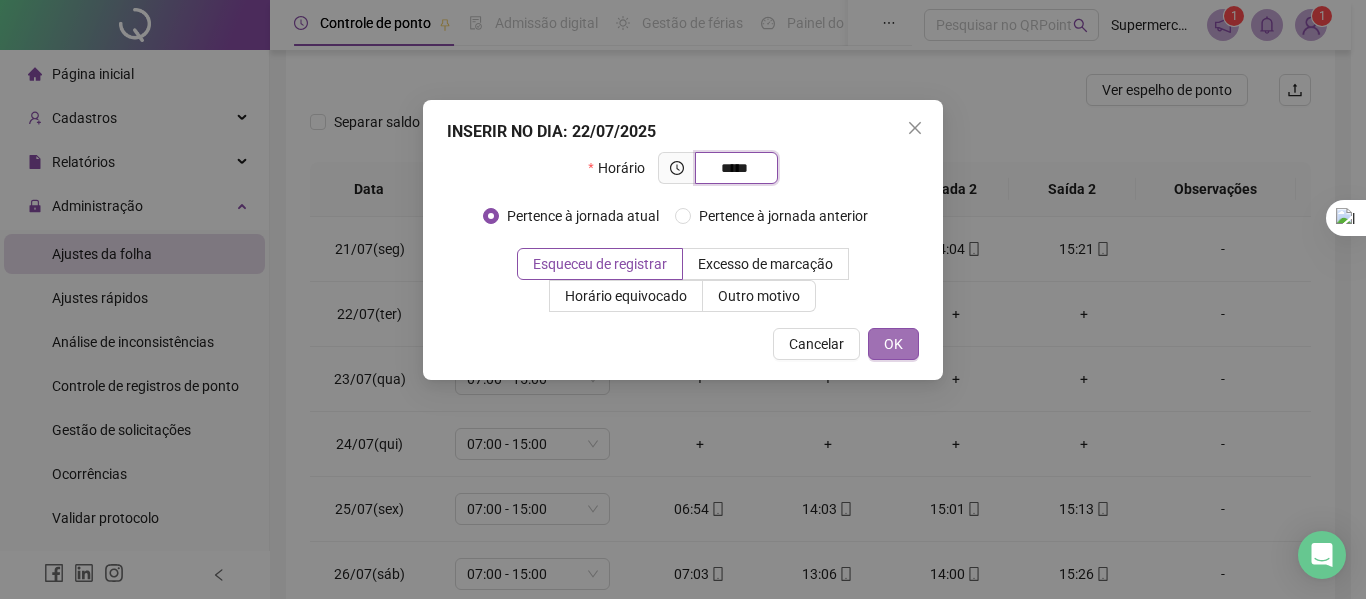 type on "*****" 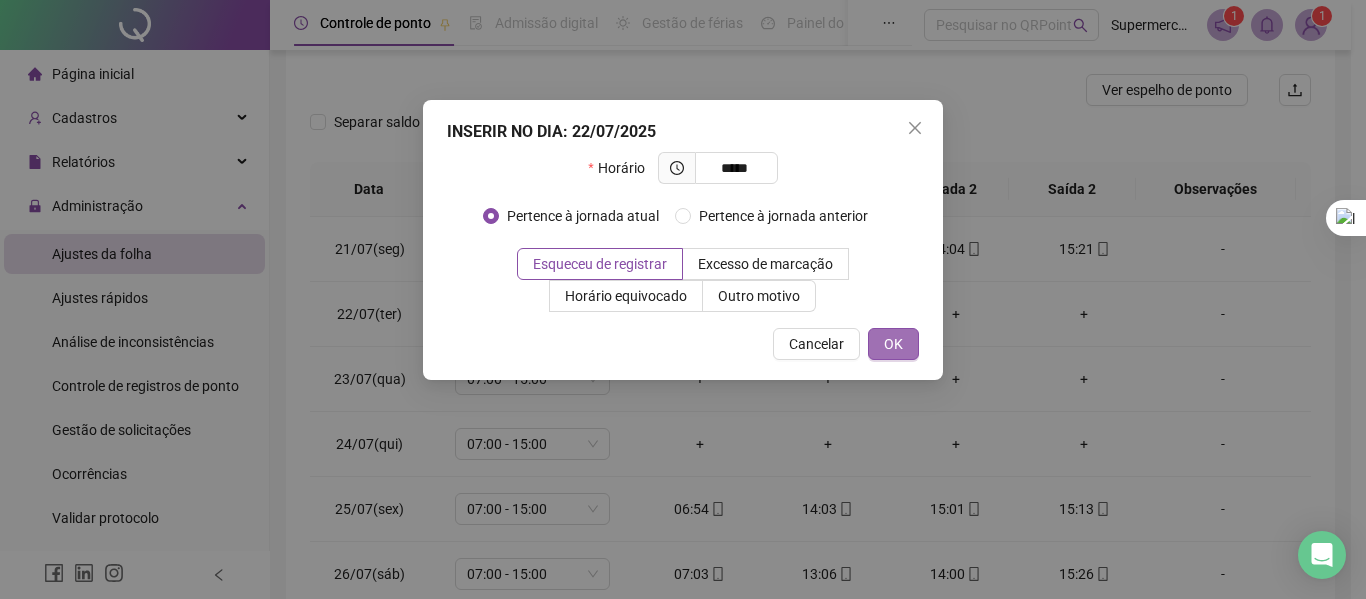 click on "OK" at bounding box center (893, 344) 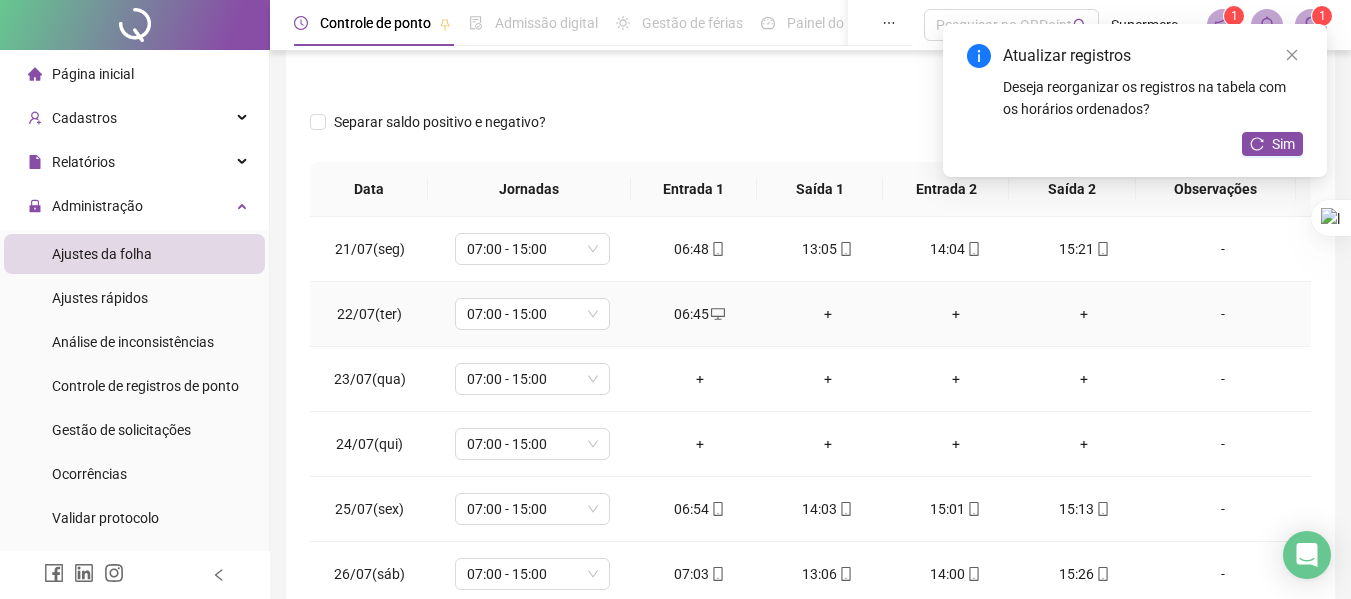click on "+" at bounding box center (828, 314) 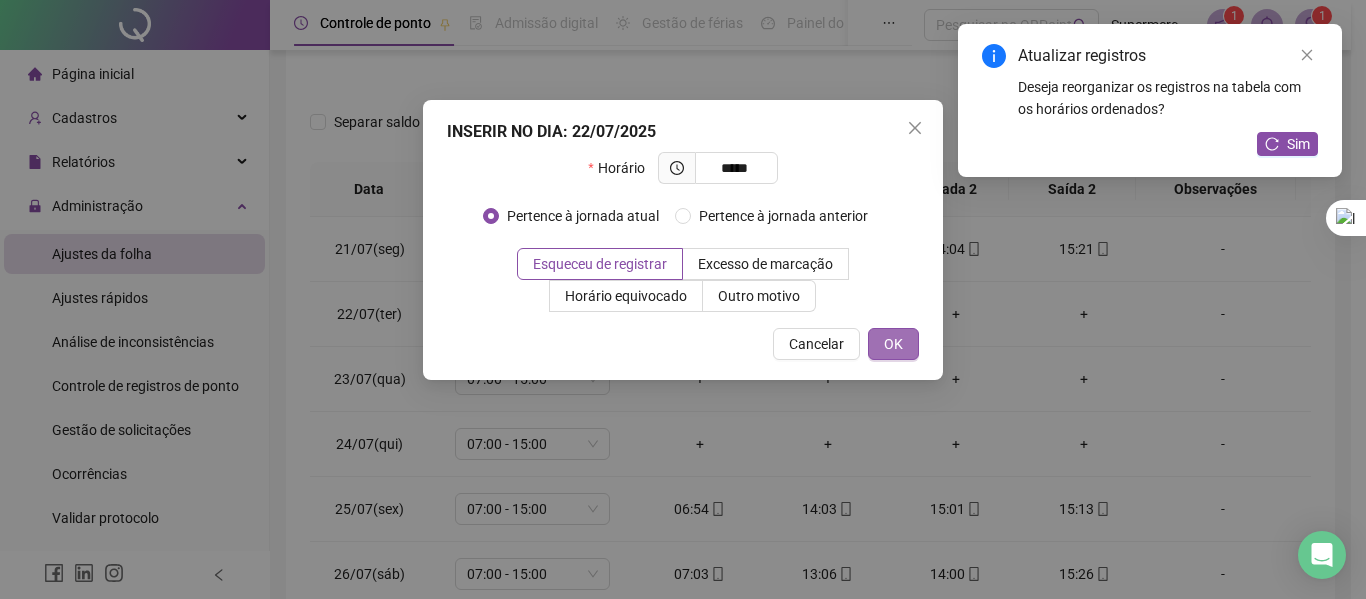type on "*****" 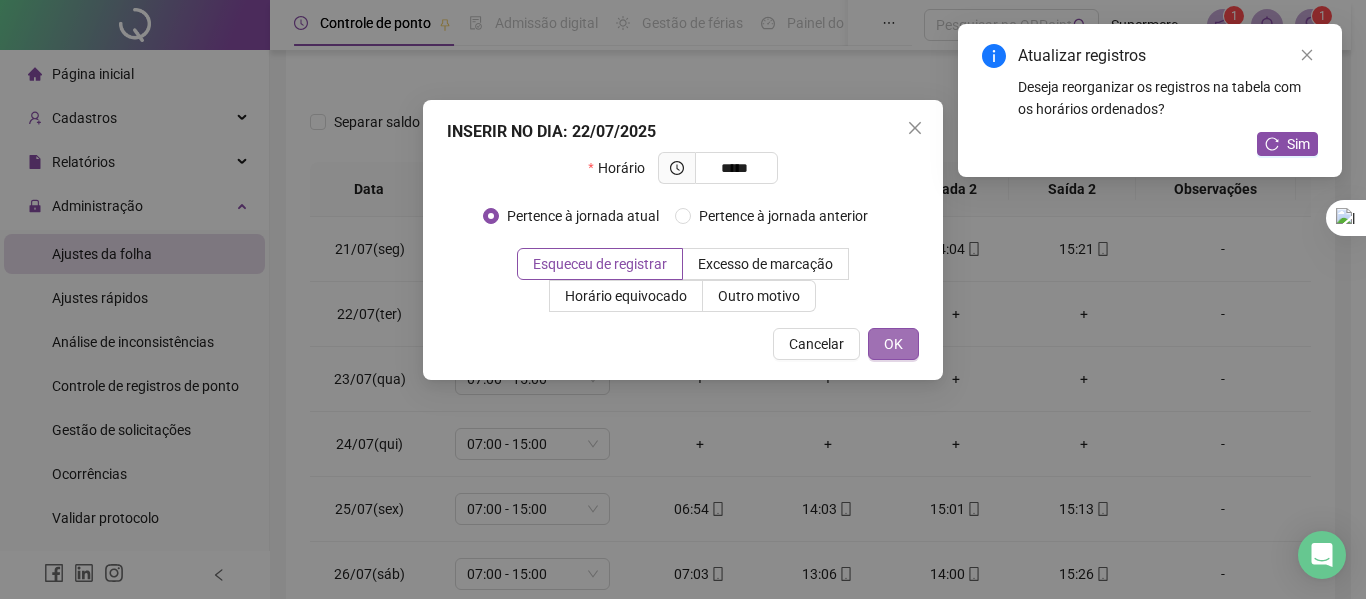 click on "OK" at bounding box center [893, 344] 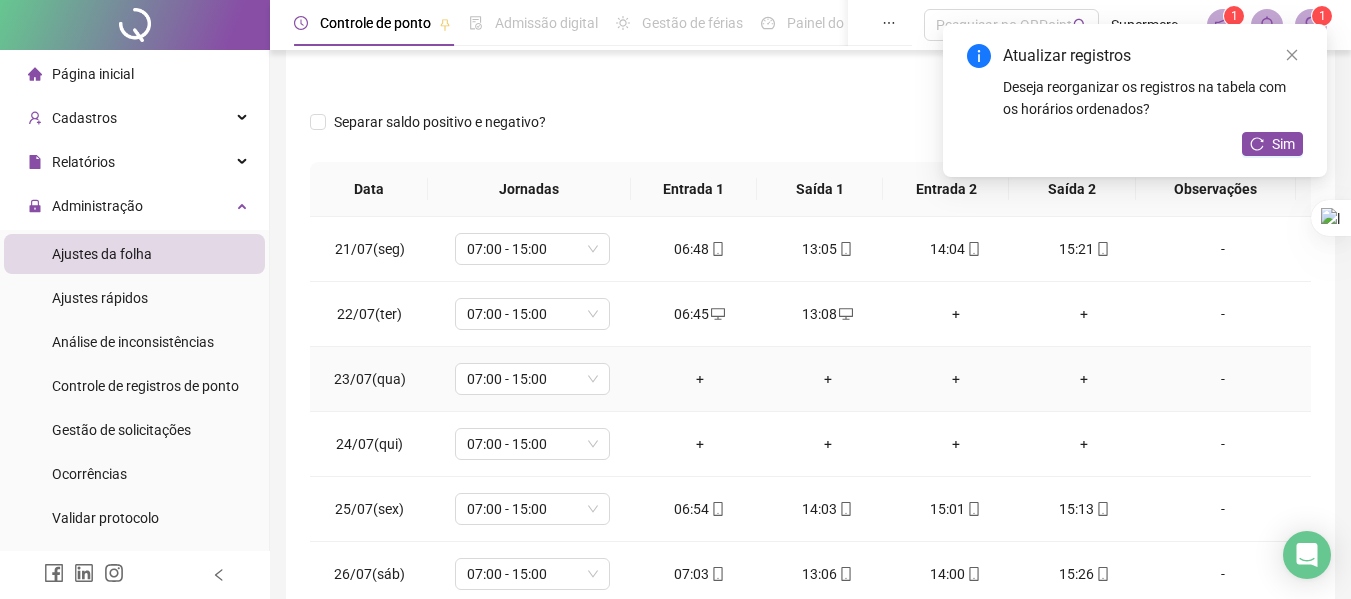 click on "+" at bounding box center [700, 379] 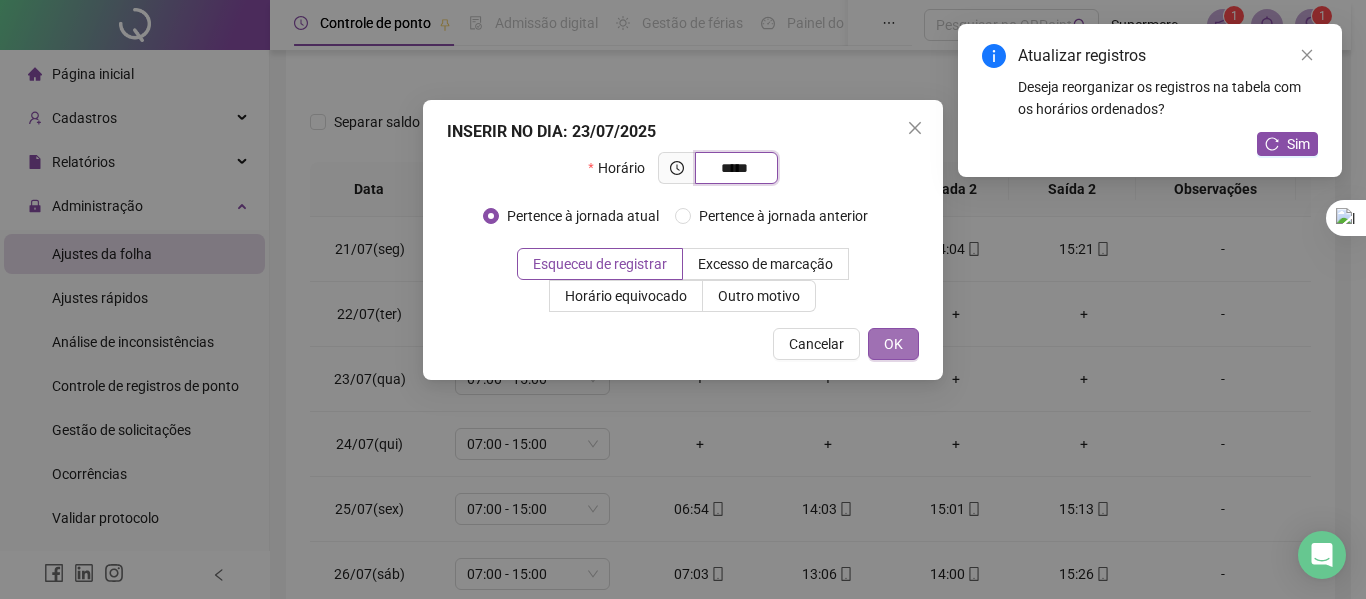 type on "*****" 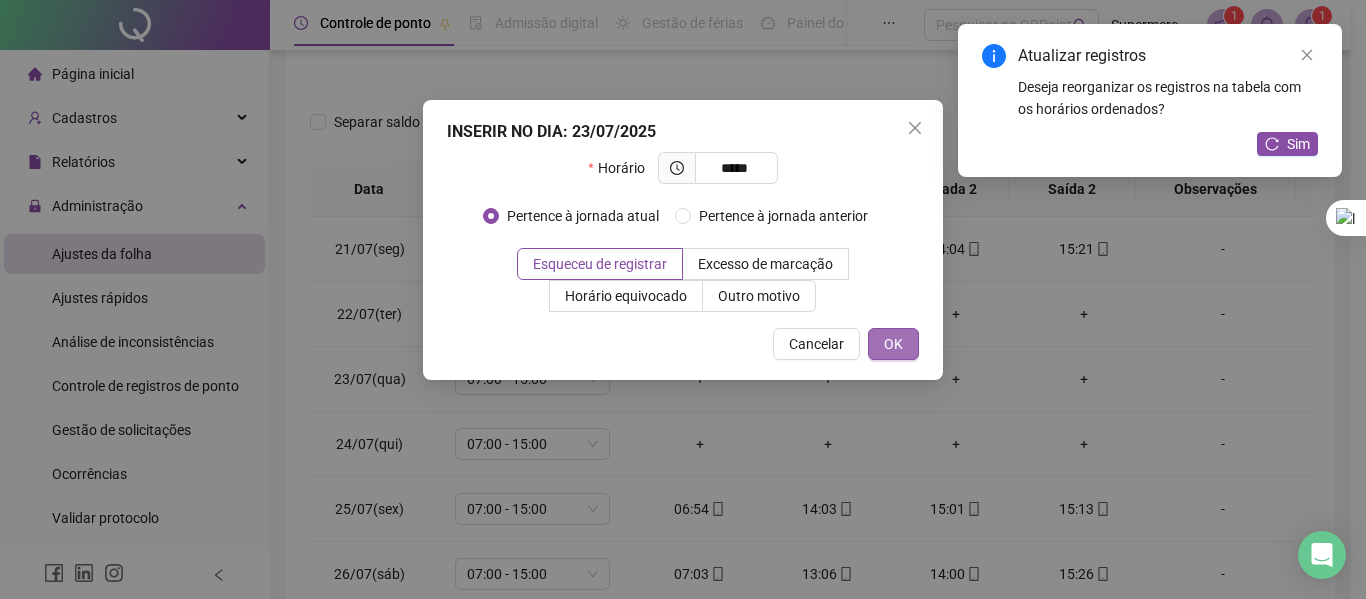 click on "OK" at bounding box center (893, 344) 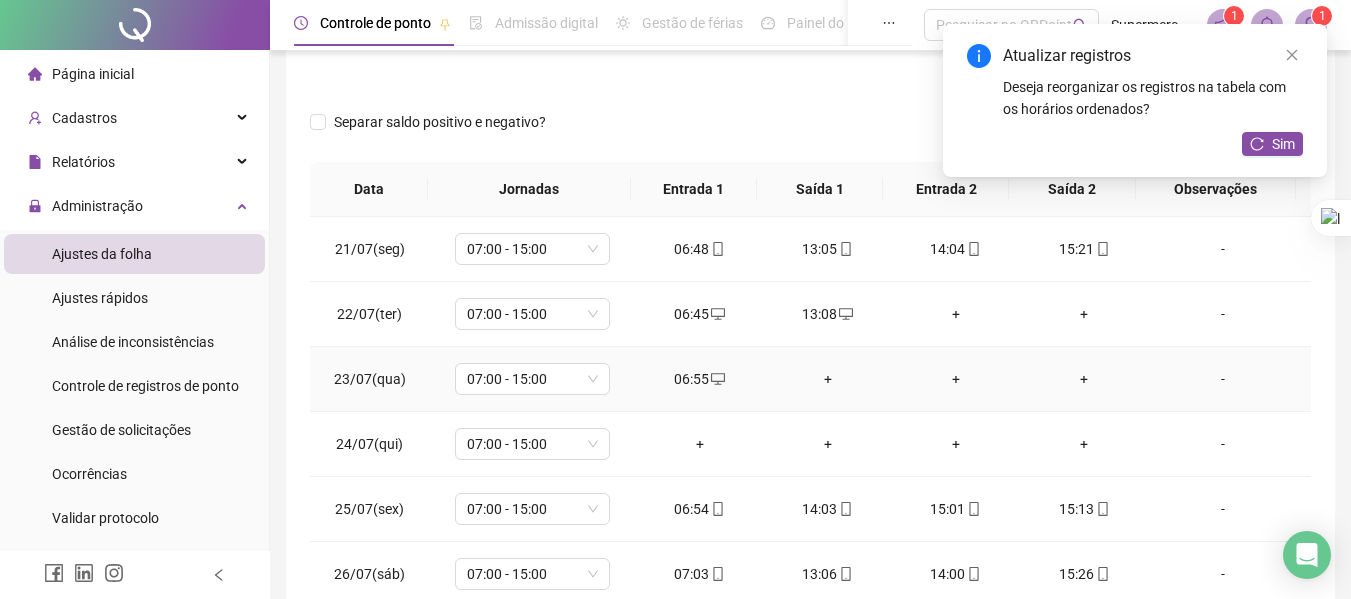 click on "+" at bounding box center [828, 379] 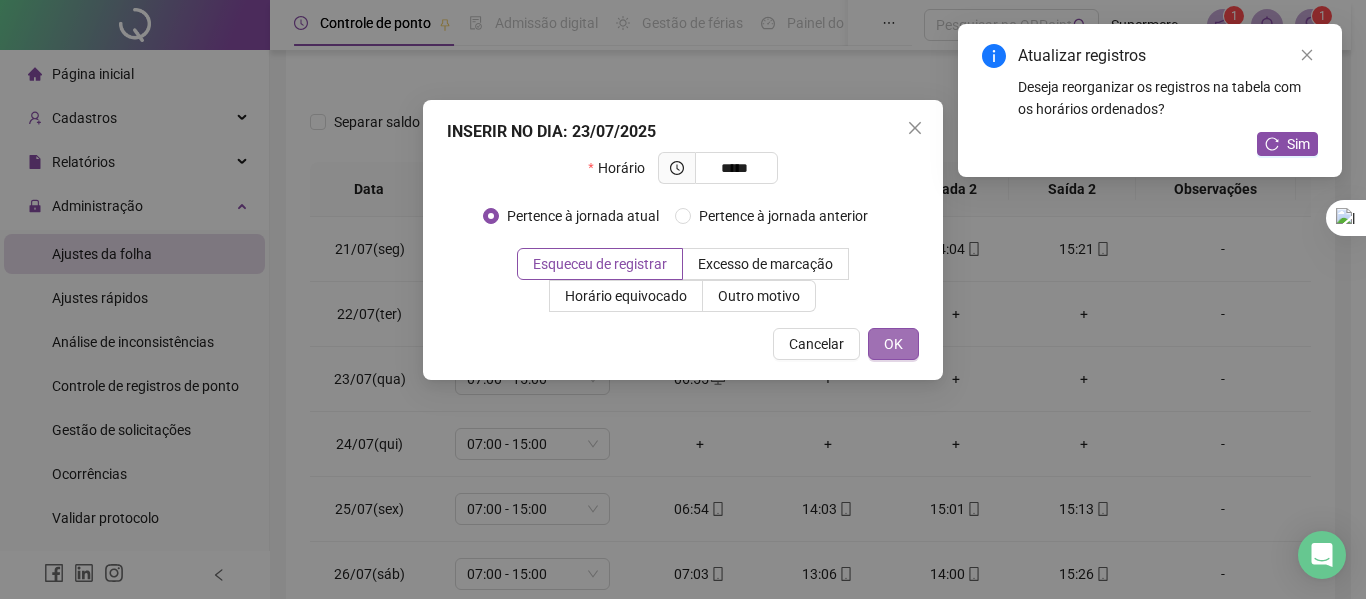 type on "*****" 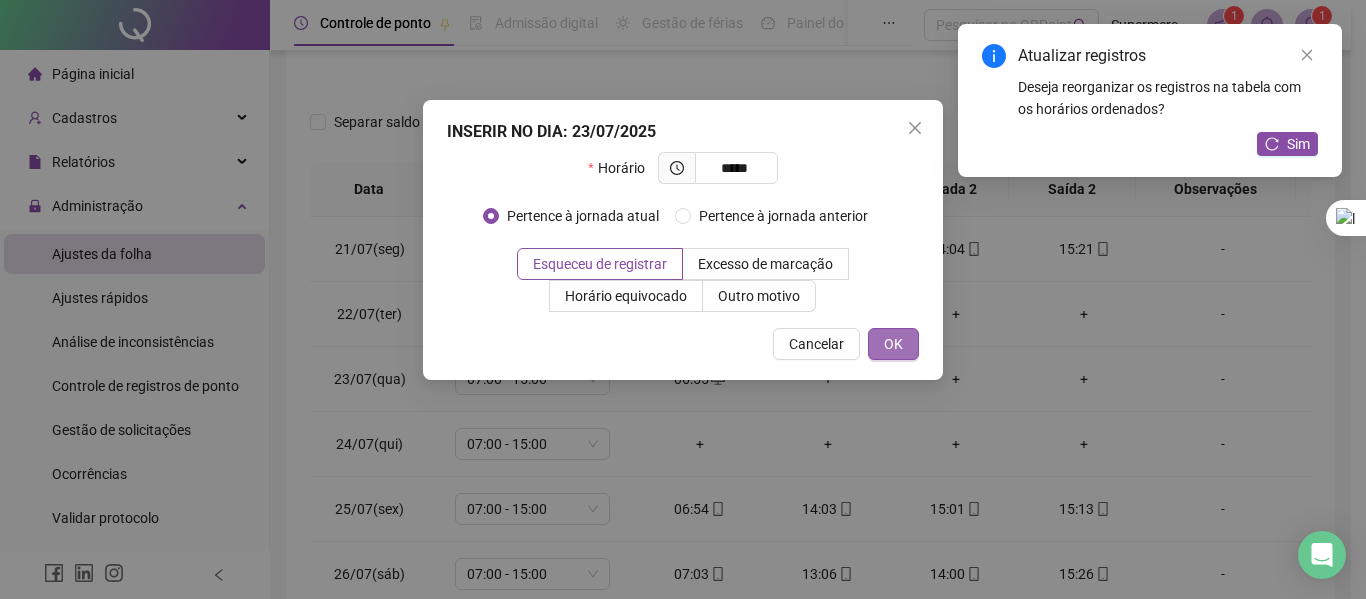 click on "OK" at bounding box center (893, 344) 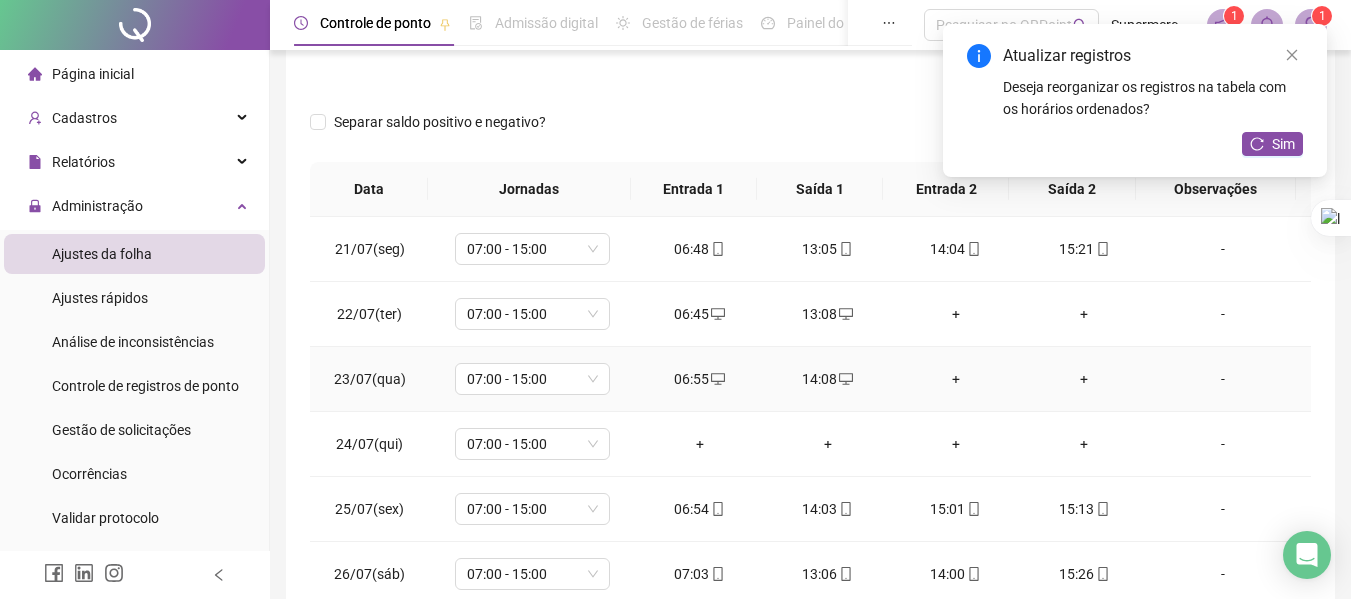 click 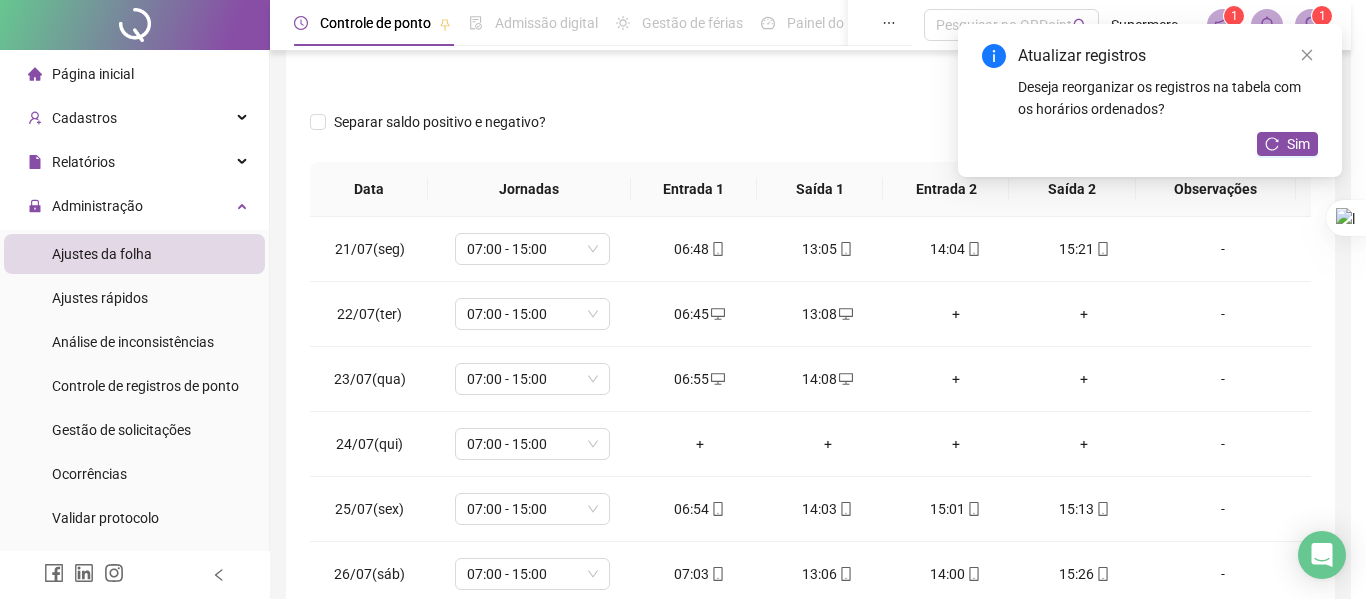 type on "**********" 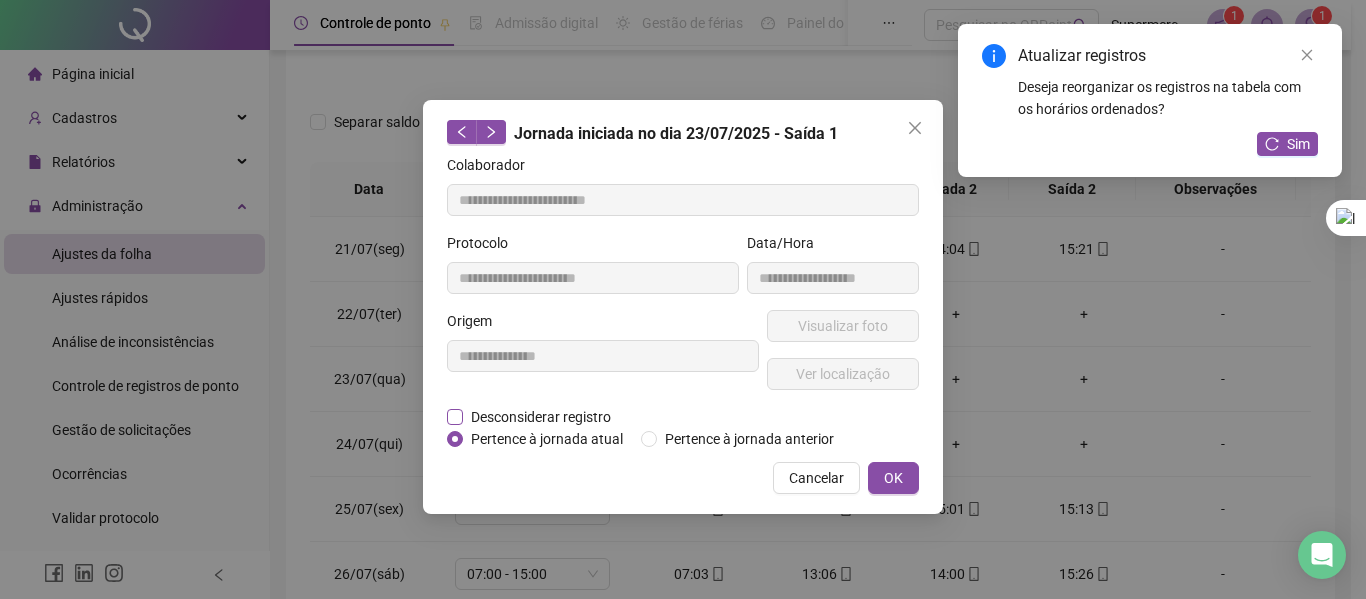 drag, startPoint x: 526, startPoint y: 431, endPoint x: 532, endPoint y: 417, distance: 15.231546 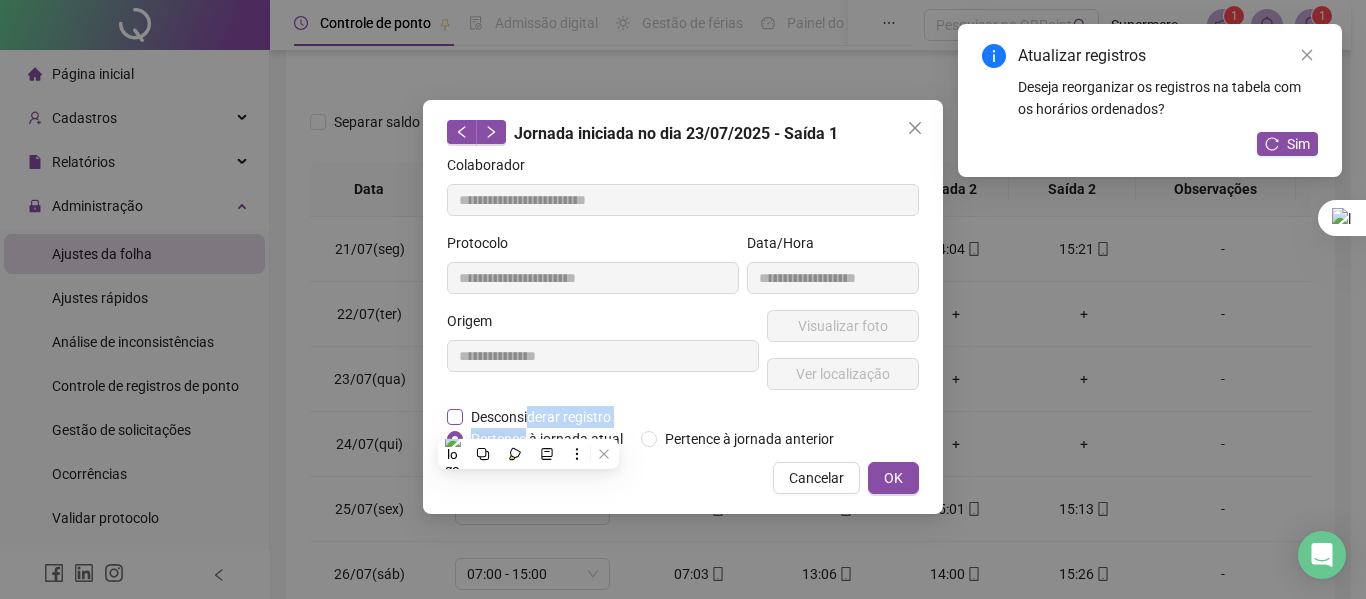click on "Desconsiderar registro" at bounding box center (541, 417) 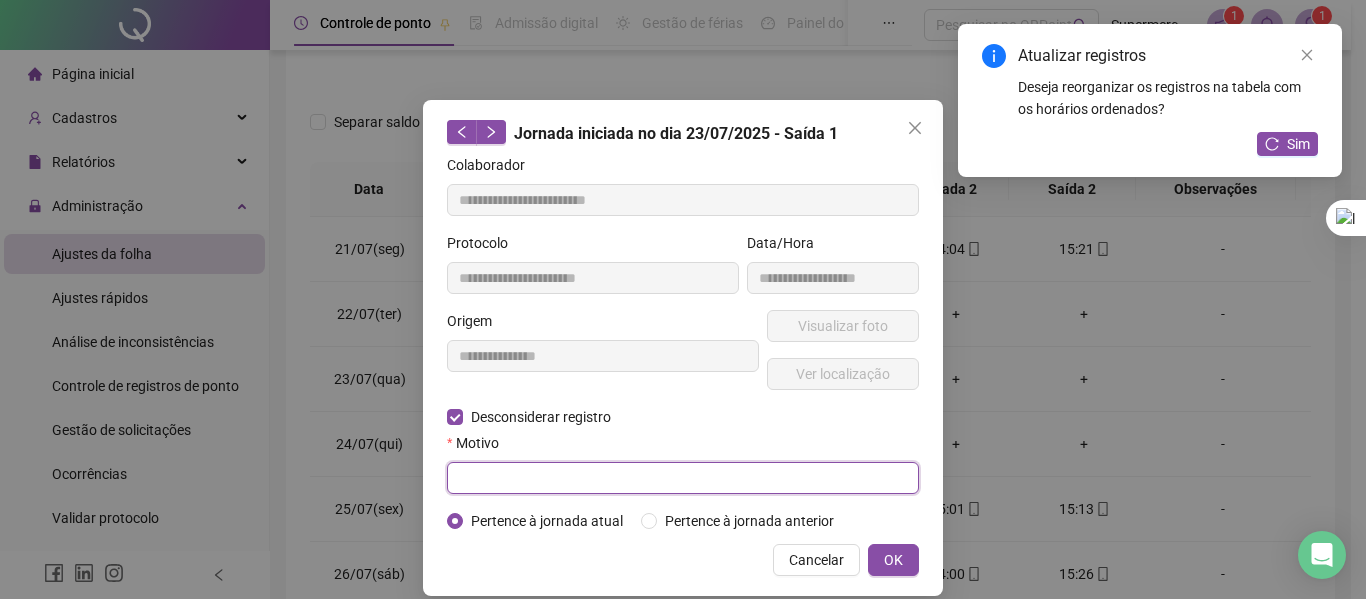 drag, startPoint x: 483, startPoint y: 481, endPoint x: 478, endPoint y: 471, distance: 11.18034 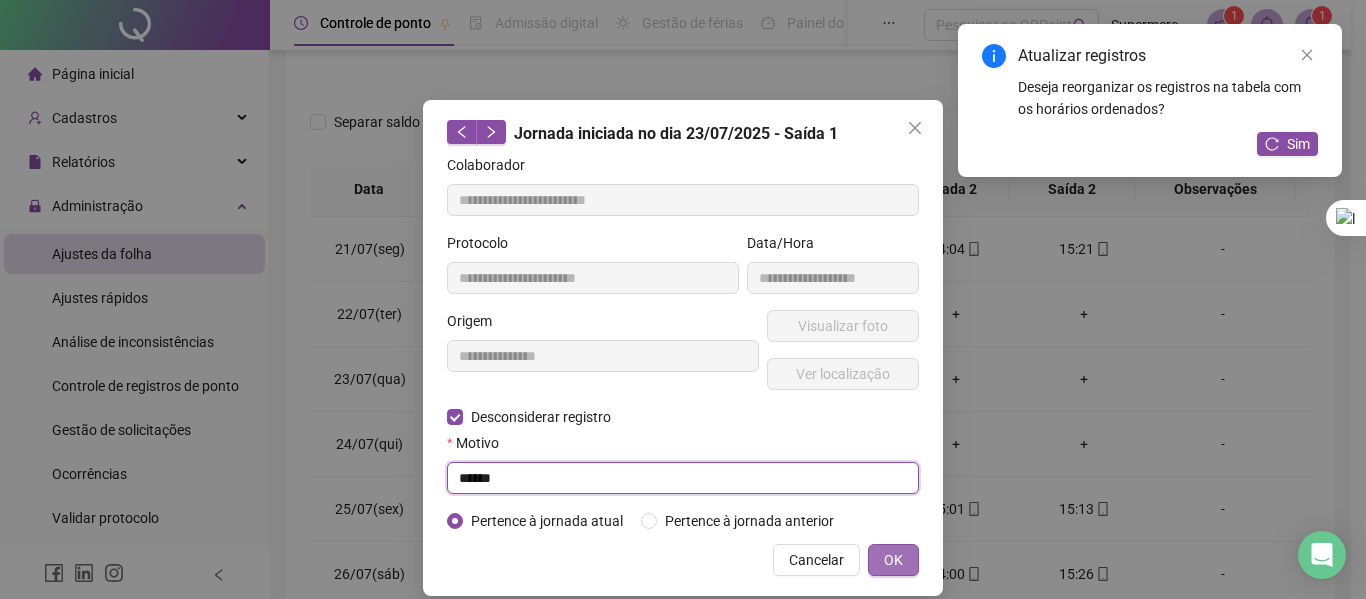 type on "******" 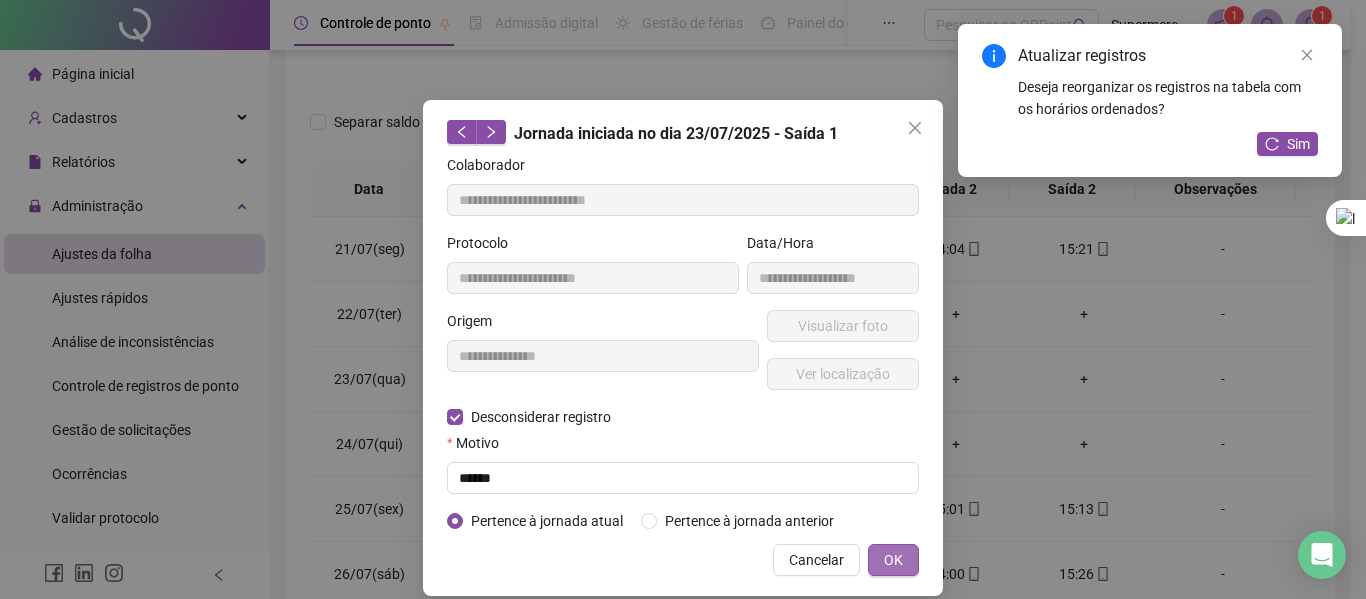 click on "OK" at bounding box center [893, 560] 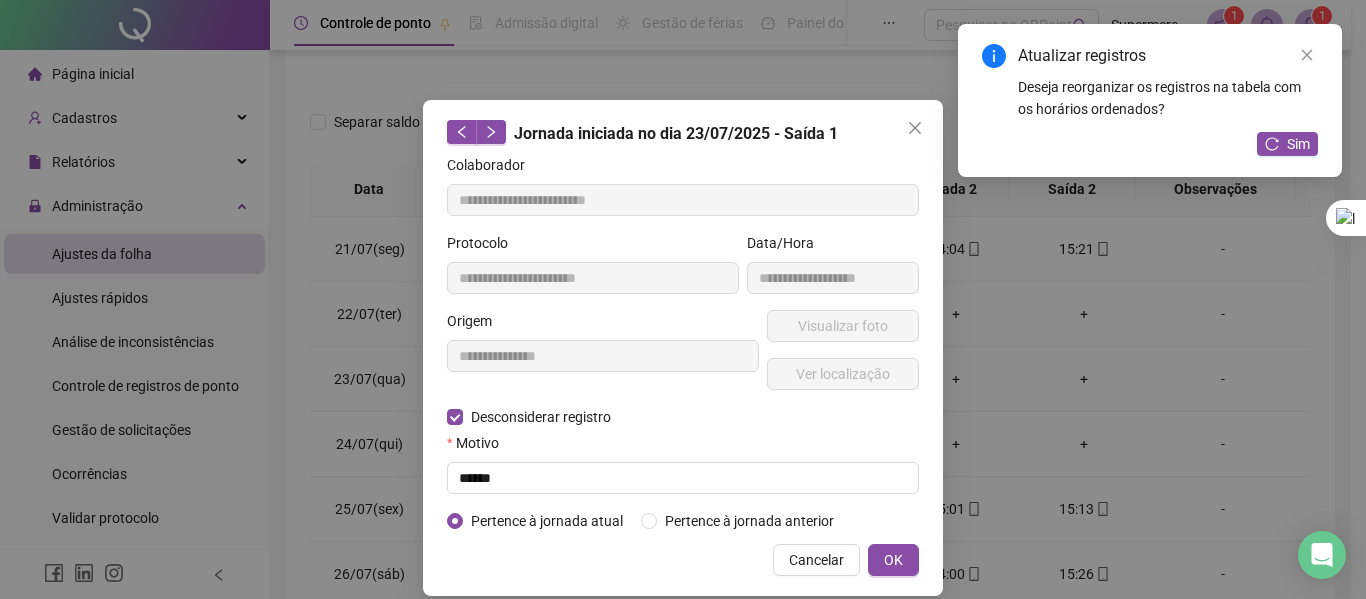 click on "OK" at bounding box center [893, 560] 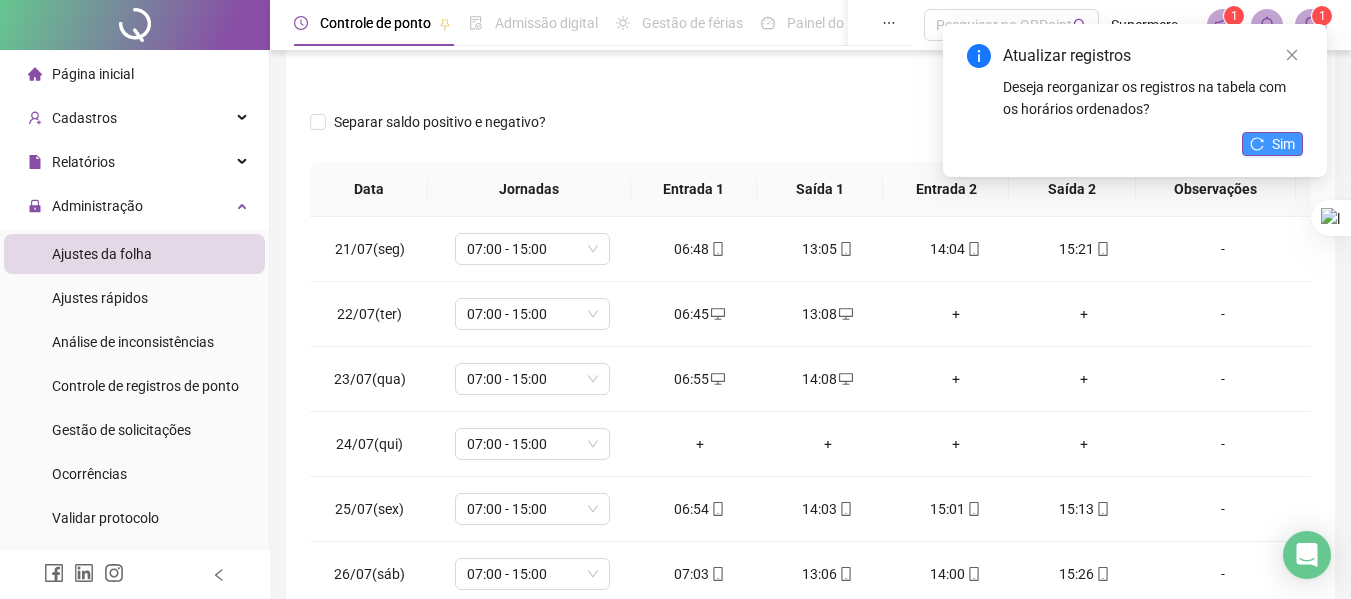 click on "Sim" at bounding box center [1272, 144] 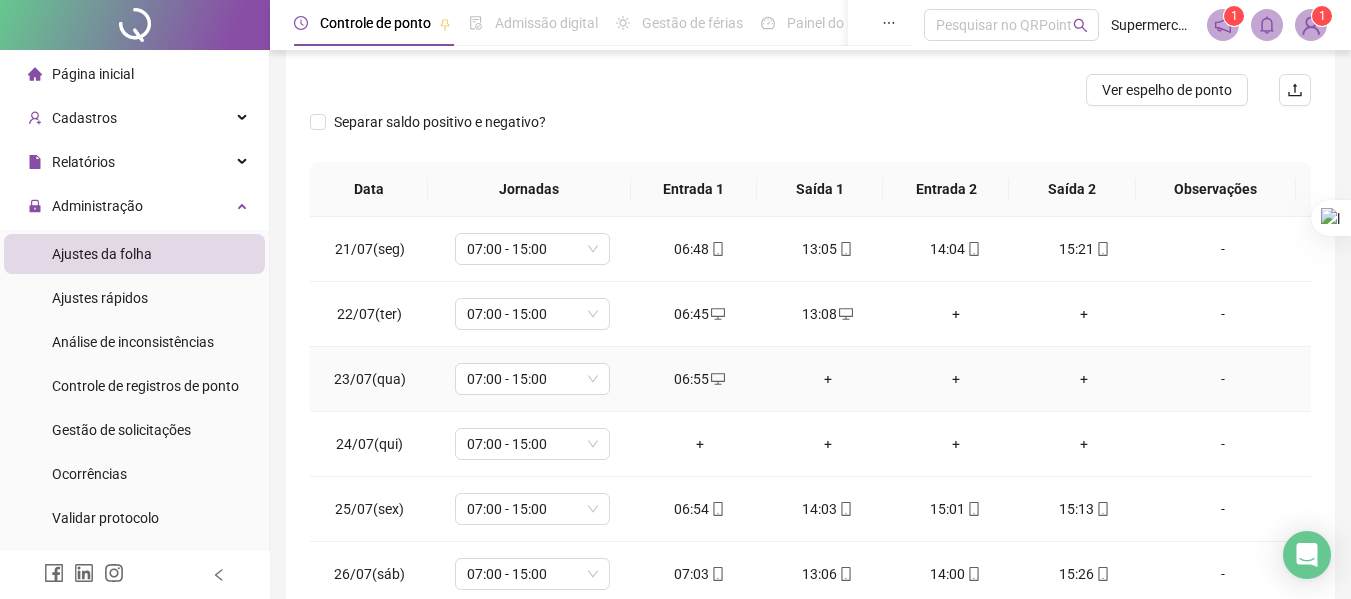 click on "+" at bounding box center [828, 379] 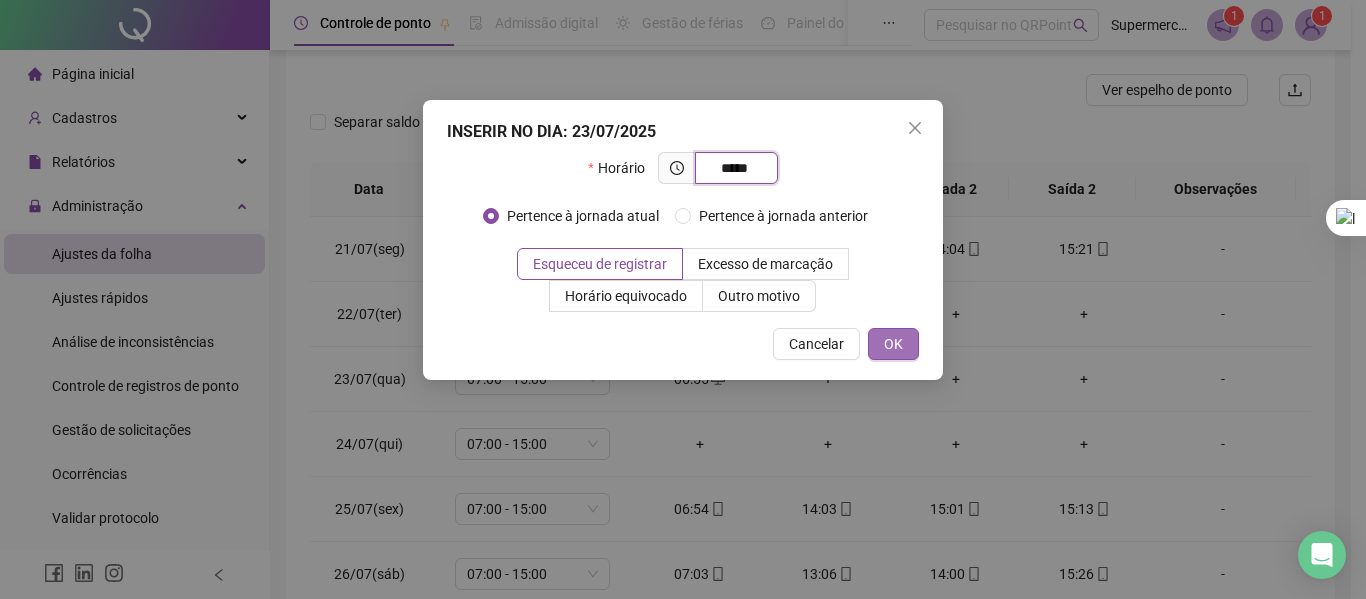 type on "*****" 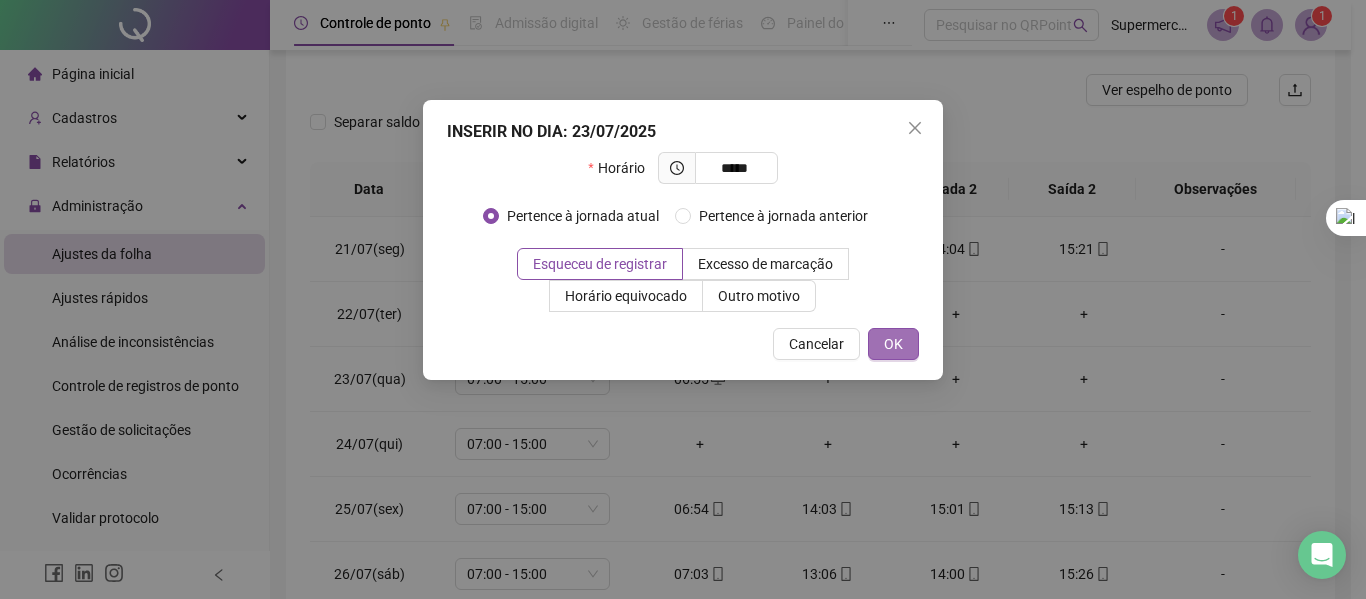 click on "OK" at bounding box center [893, 344] 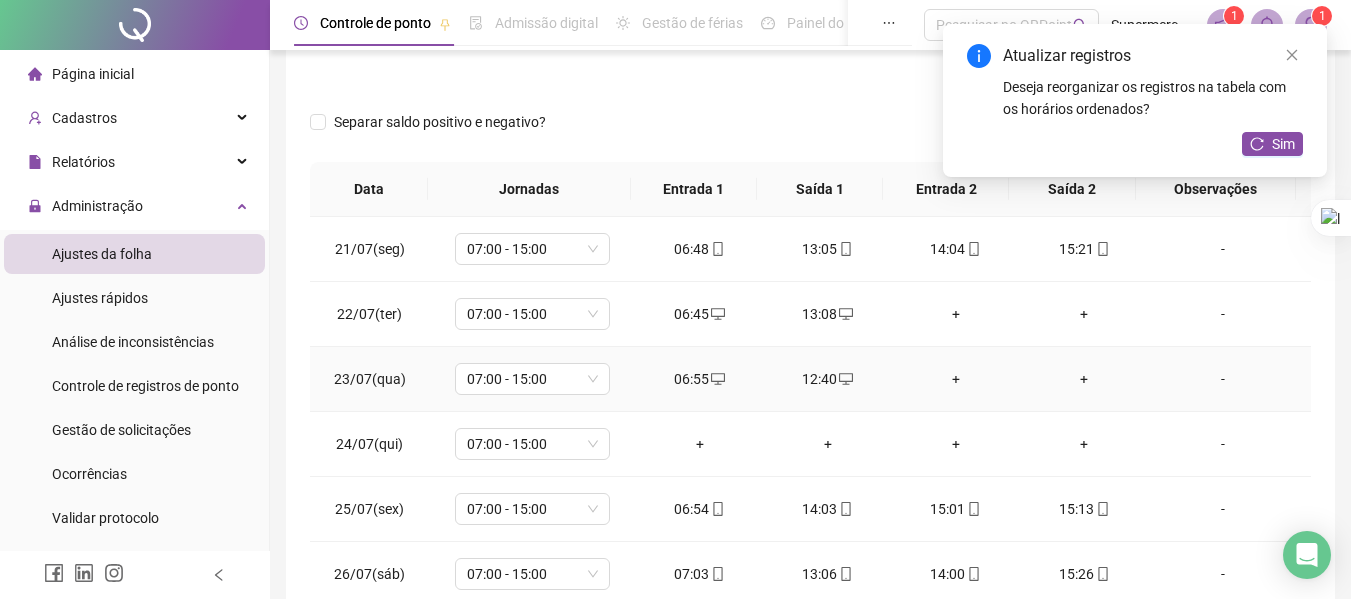 click on "+" at bounding box center [956, 379] 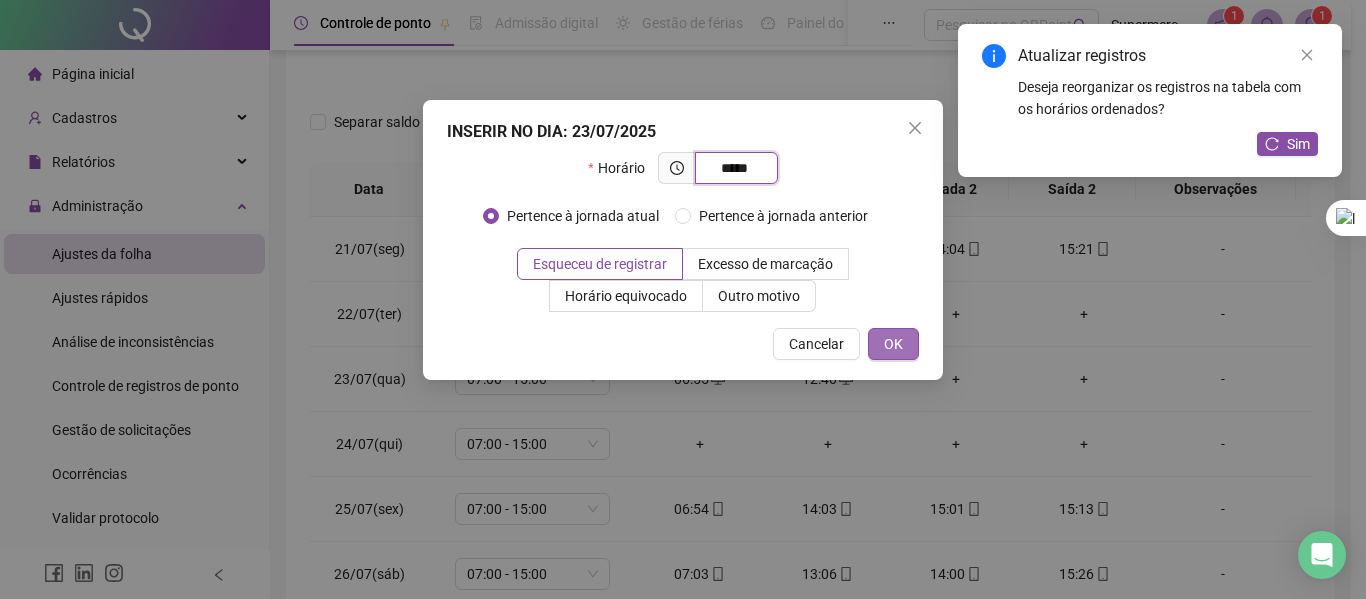 type on "*****" 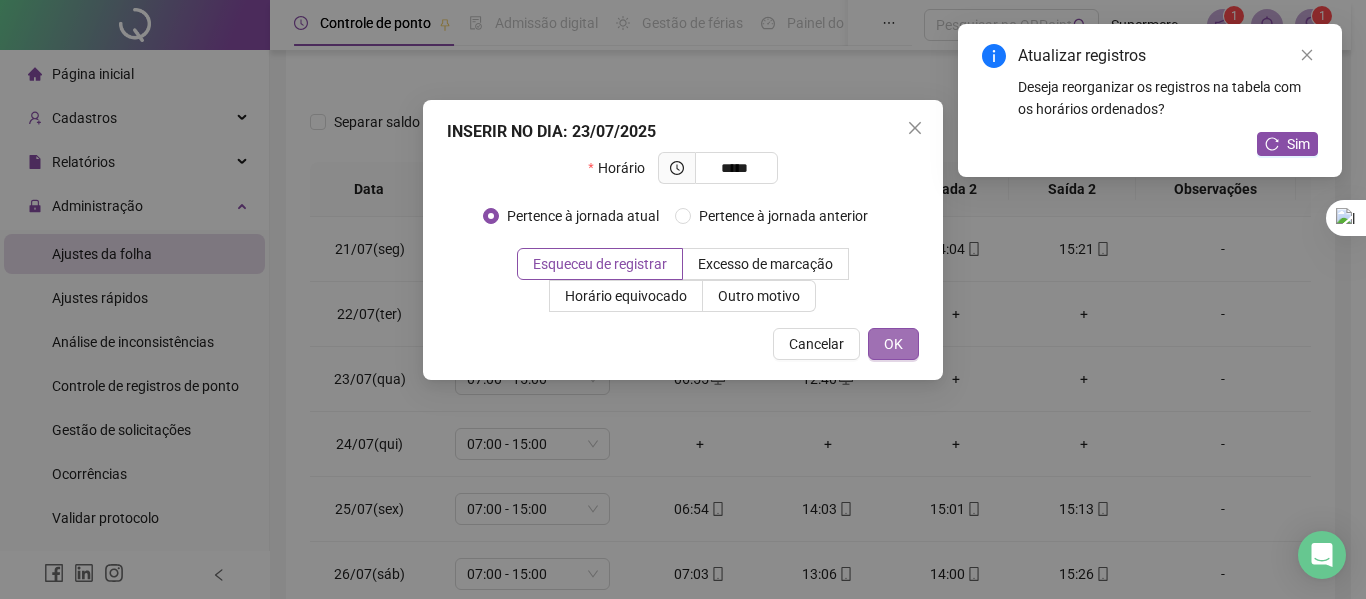 click on "OK" at bounding box center [893, 344] 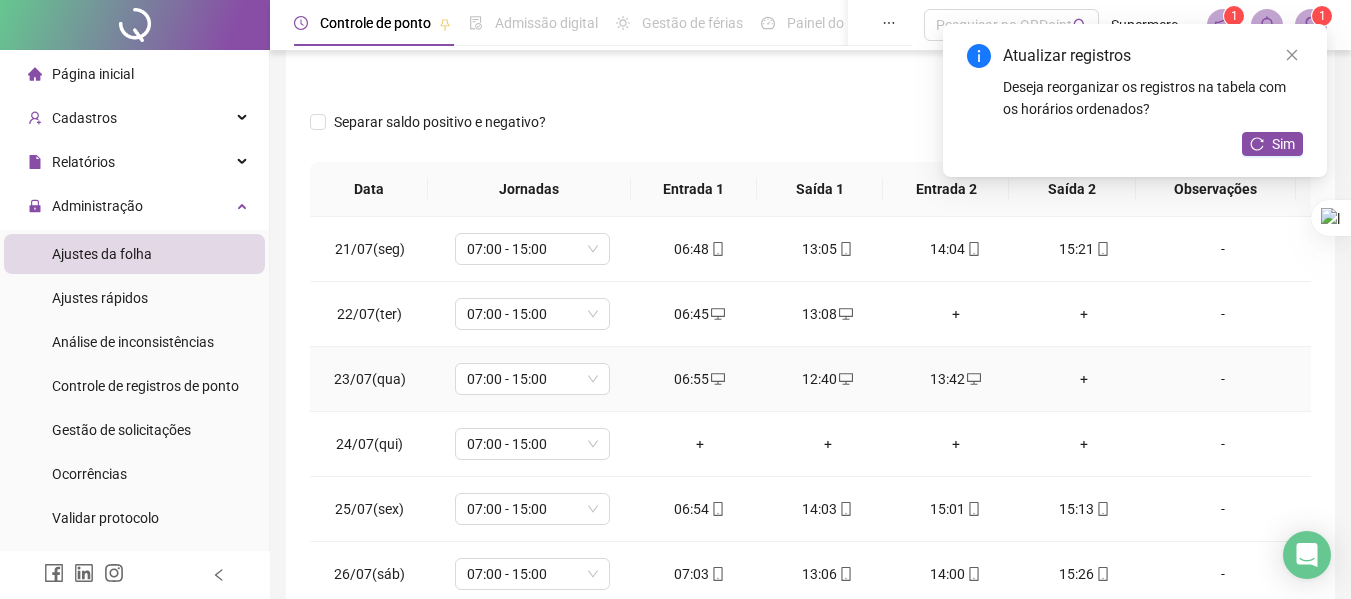 click on "+" at bounding box center [1084, 379] 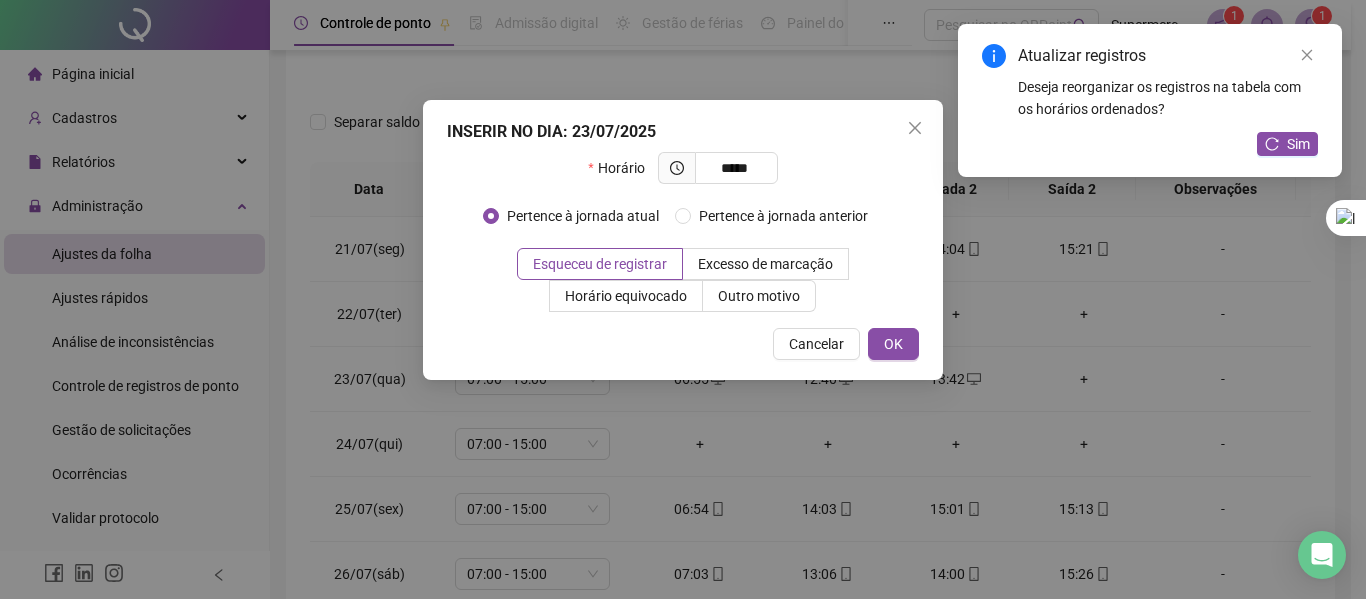 type on "*****" 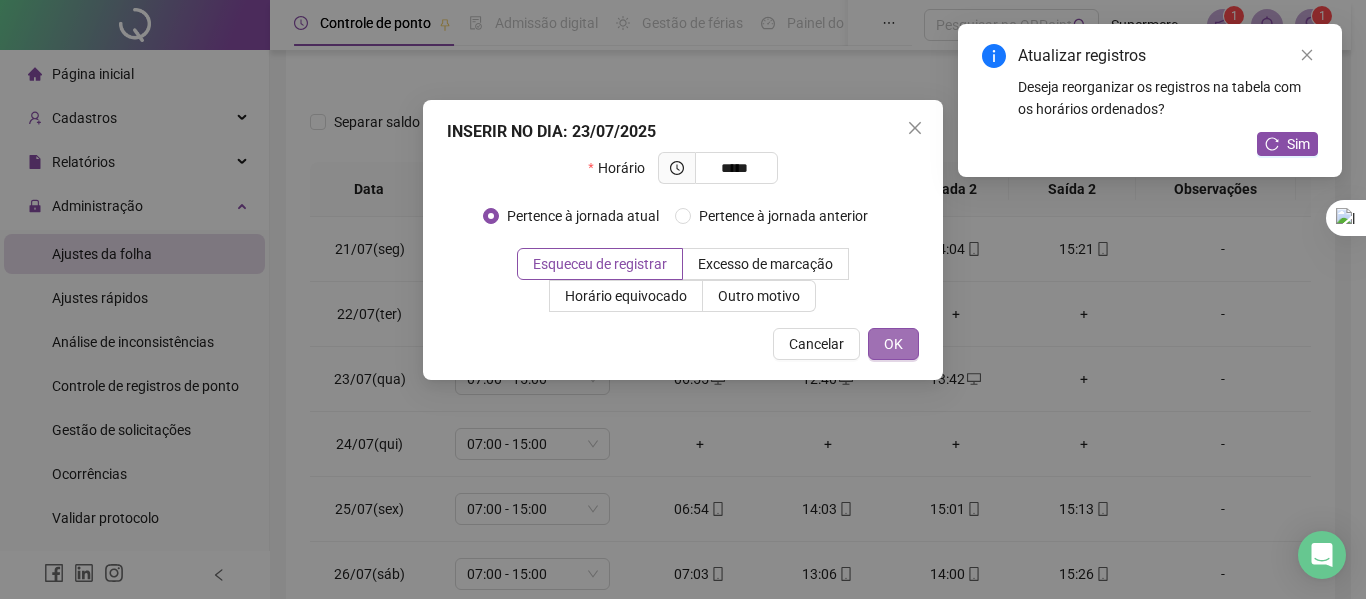 click on "INSERIR NO DIA :   23/07/2025 Horário ***** Pertence à jornada atual Pertence à jornada anterior Esqueceu de registrar Excesso de marcação Horário equivocado Outro motivo Motivo Cancelar OK" at bounding box center [683, 240] 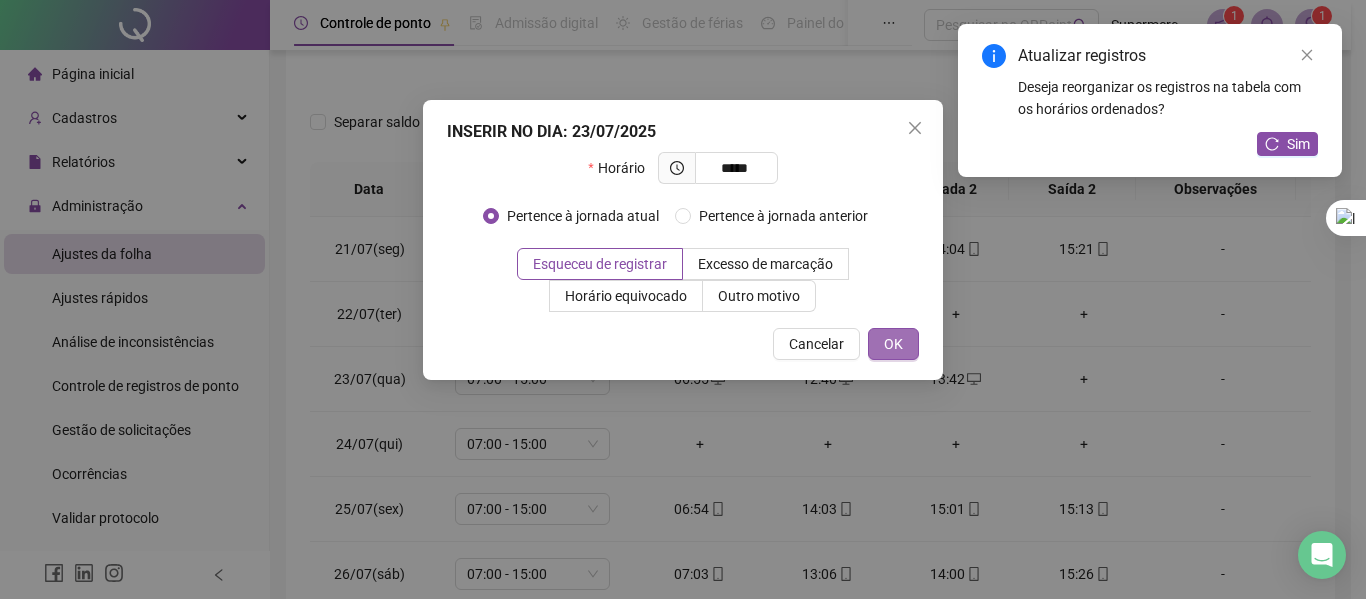 click on "OK" at bounding box center [893, 344] 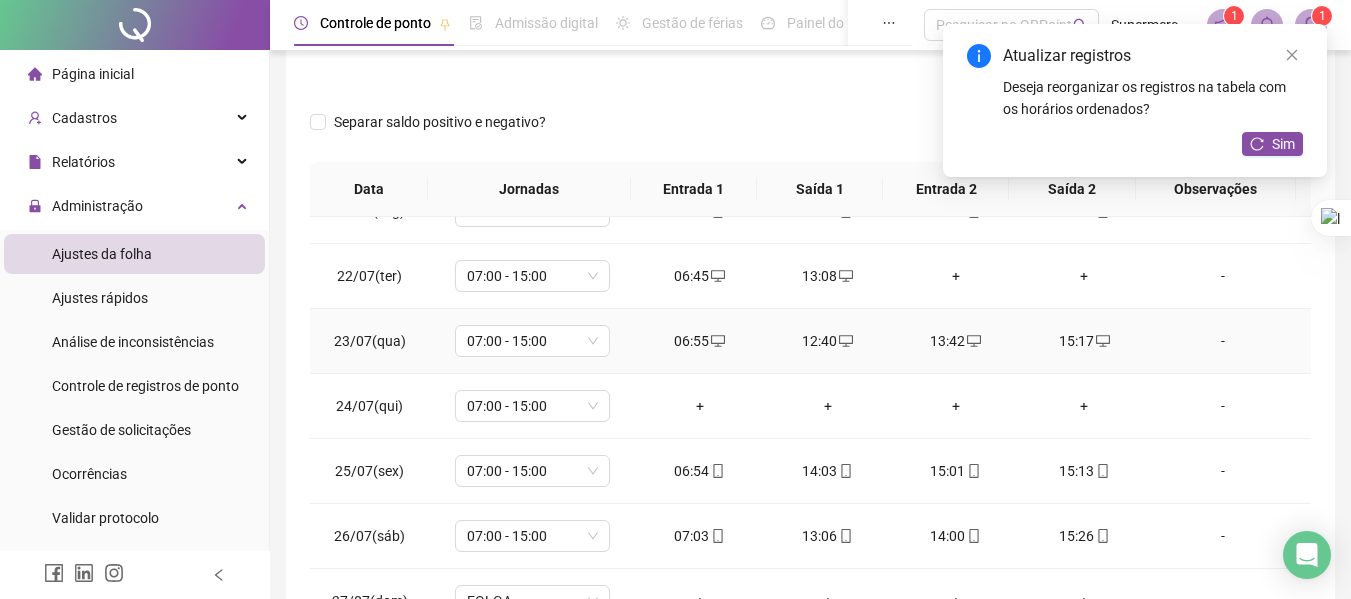 scroll, scrollTop: 1400, scrollLeft: 0, axis: vertical 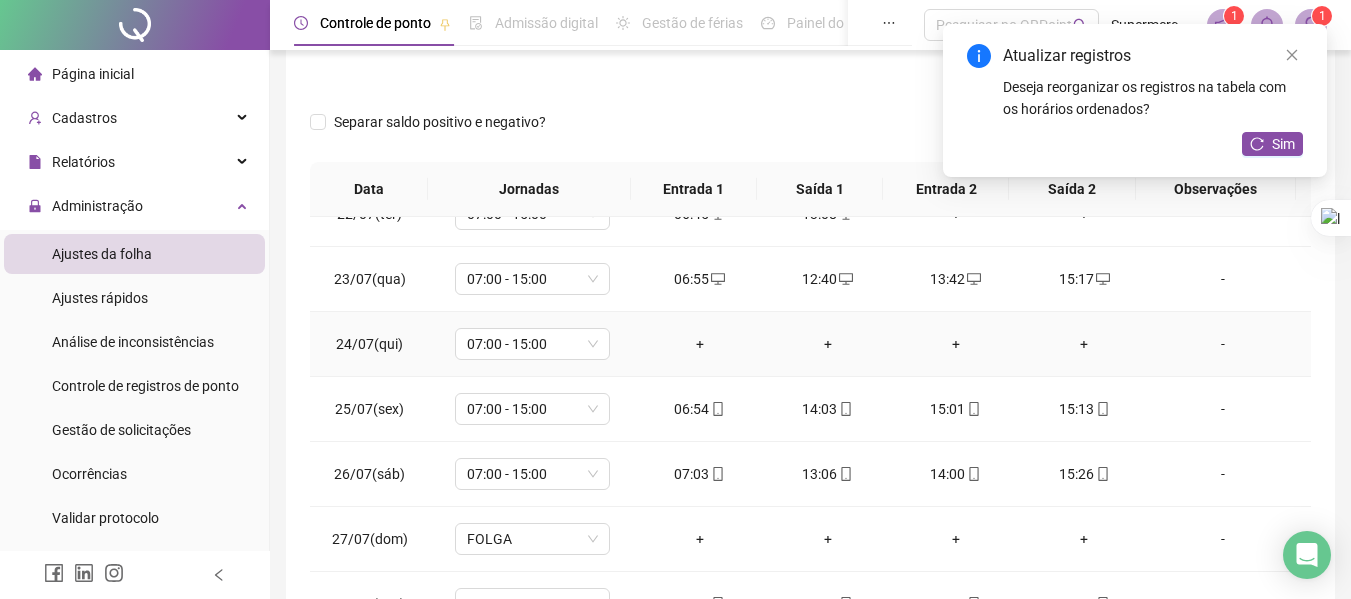 click on "+" at bounding box center (700, 344) 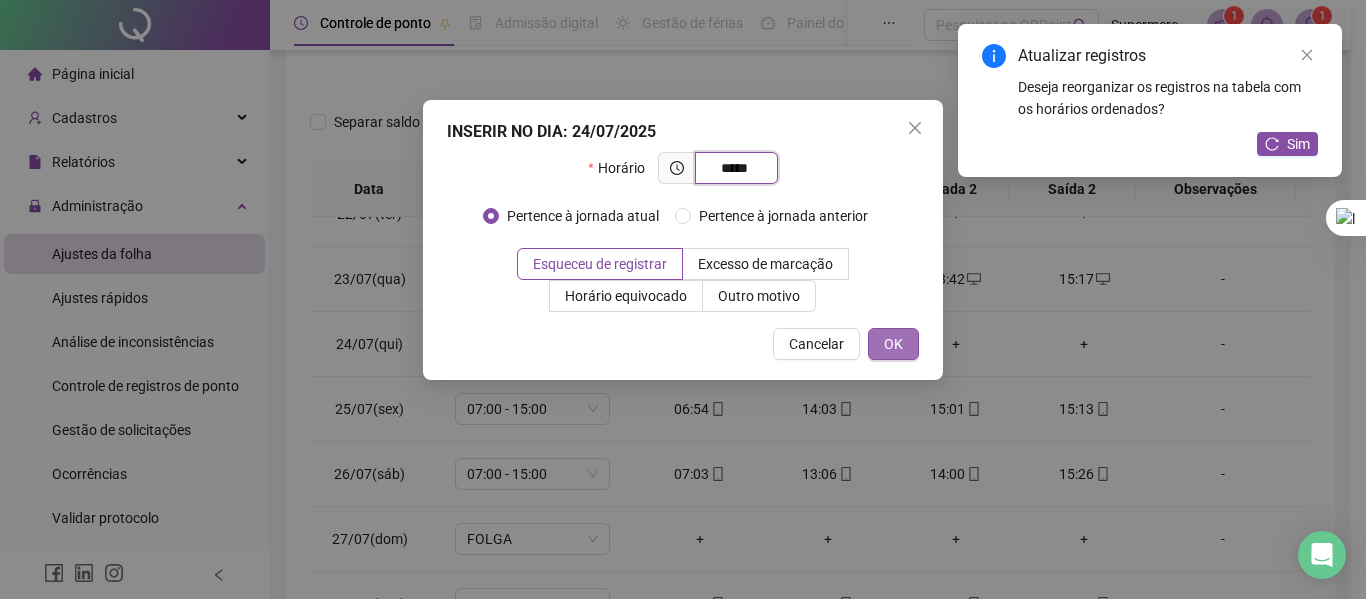 type on "*****" 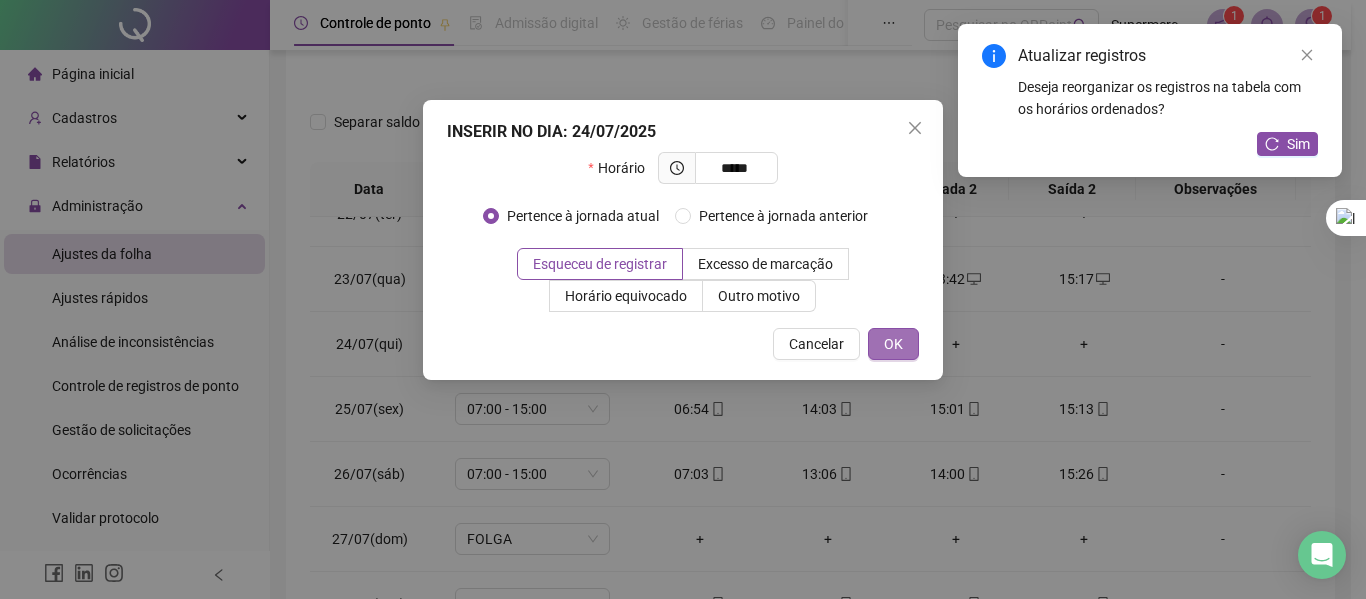 click on "OK" at bounding box center (893, 344) 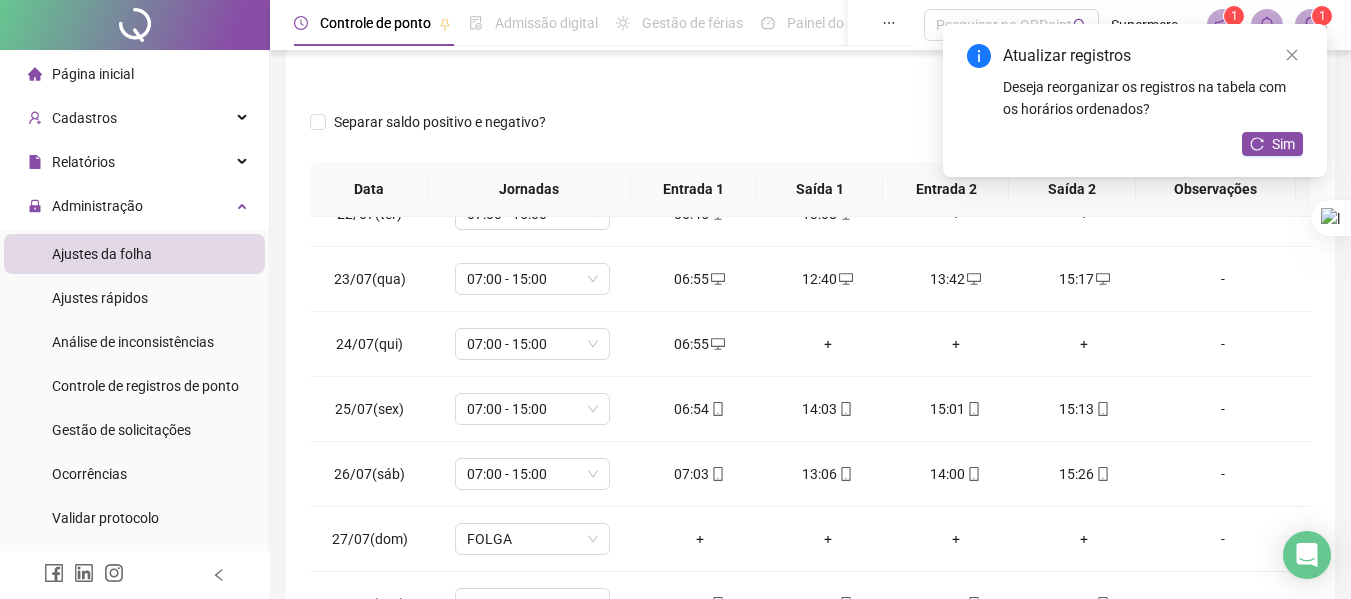 click on "+" at bounding box center [828, 344] 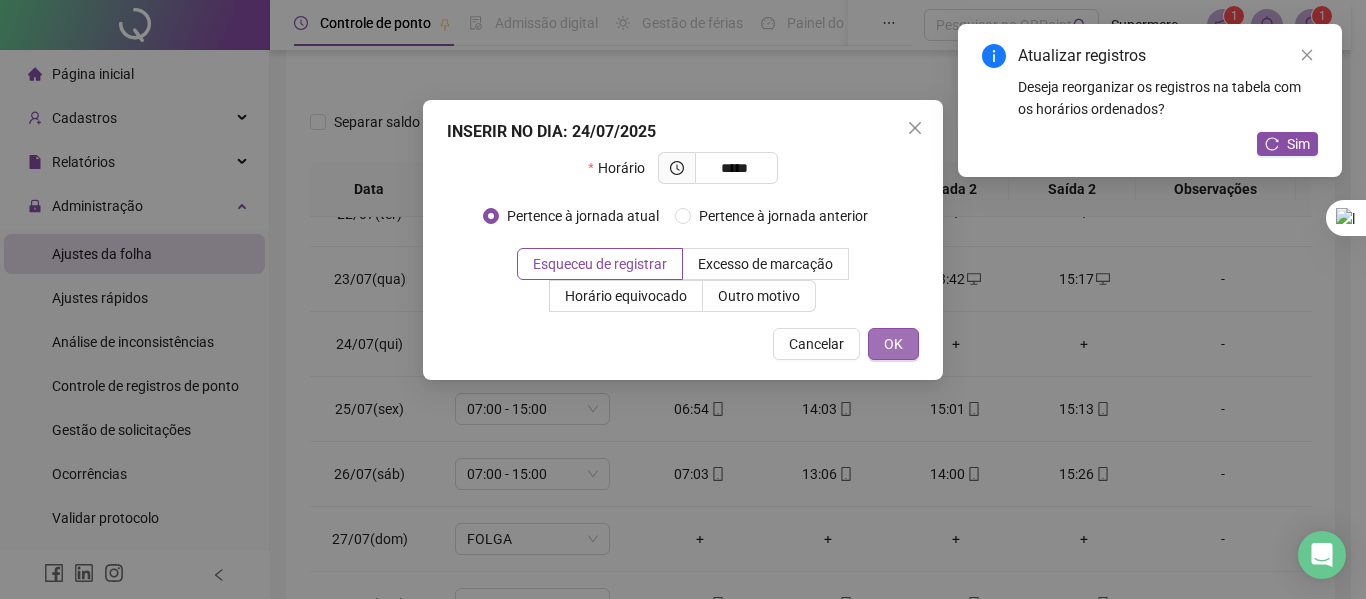 type on "*****" 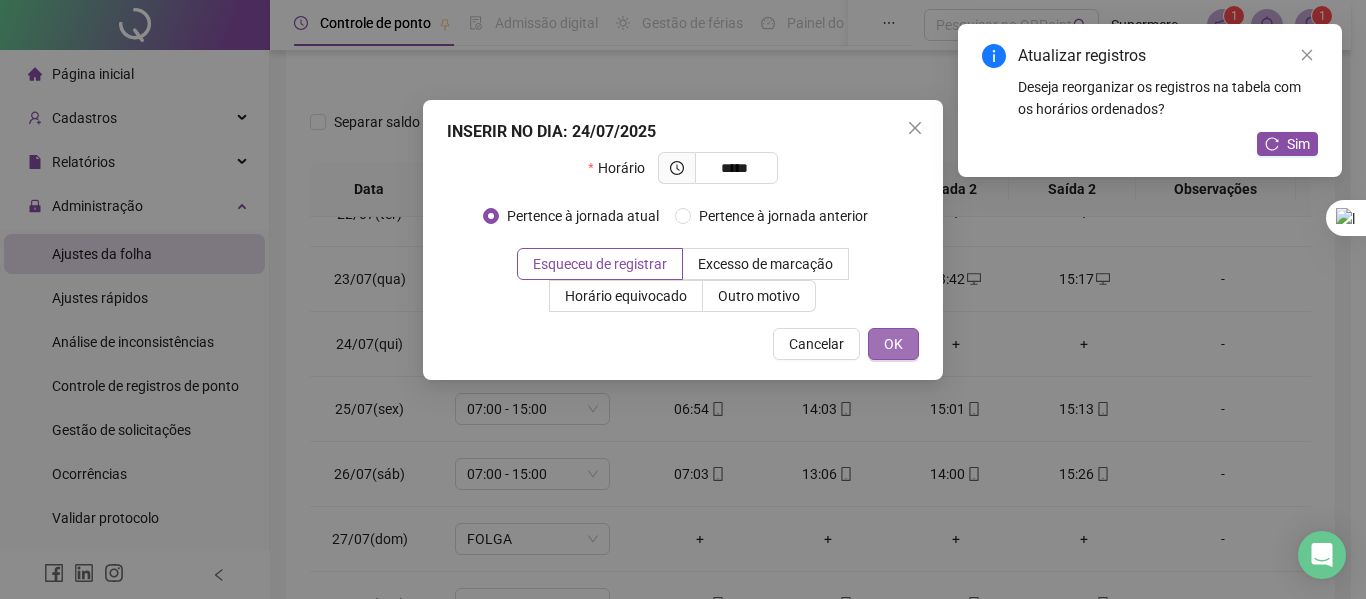 click on "OK" at bounding box center (893, 344) 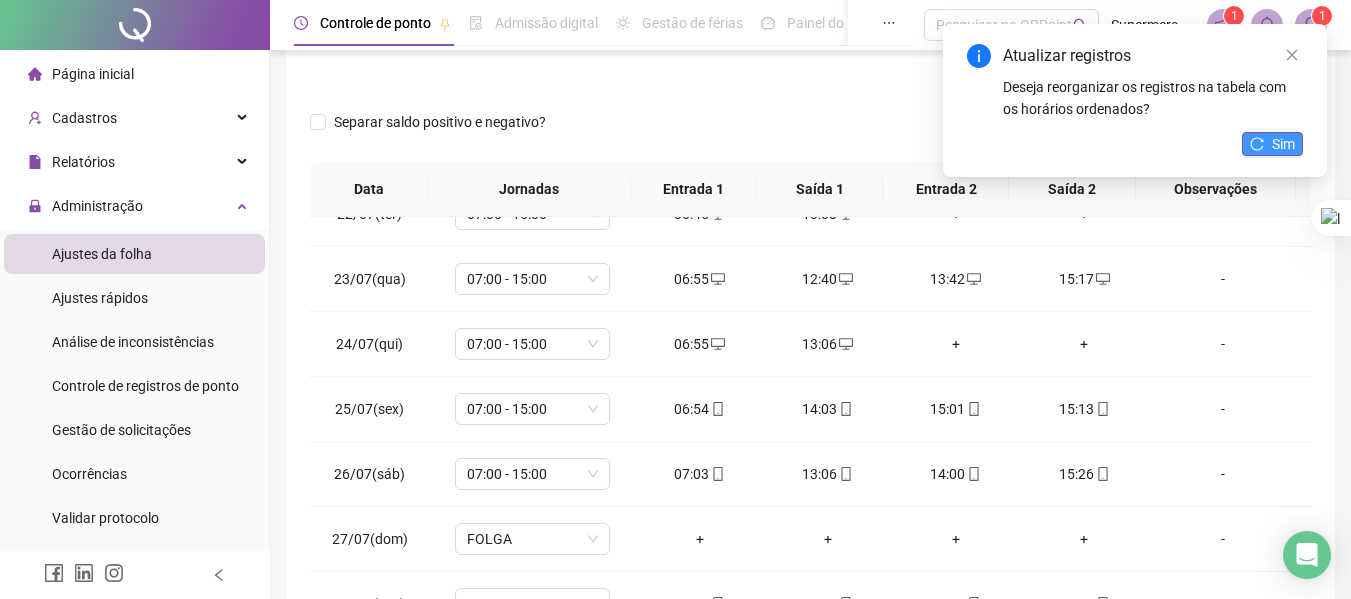 click on "Sim" at bounding box center [1283, 144] 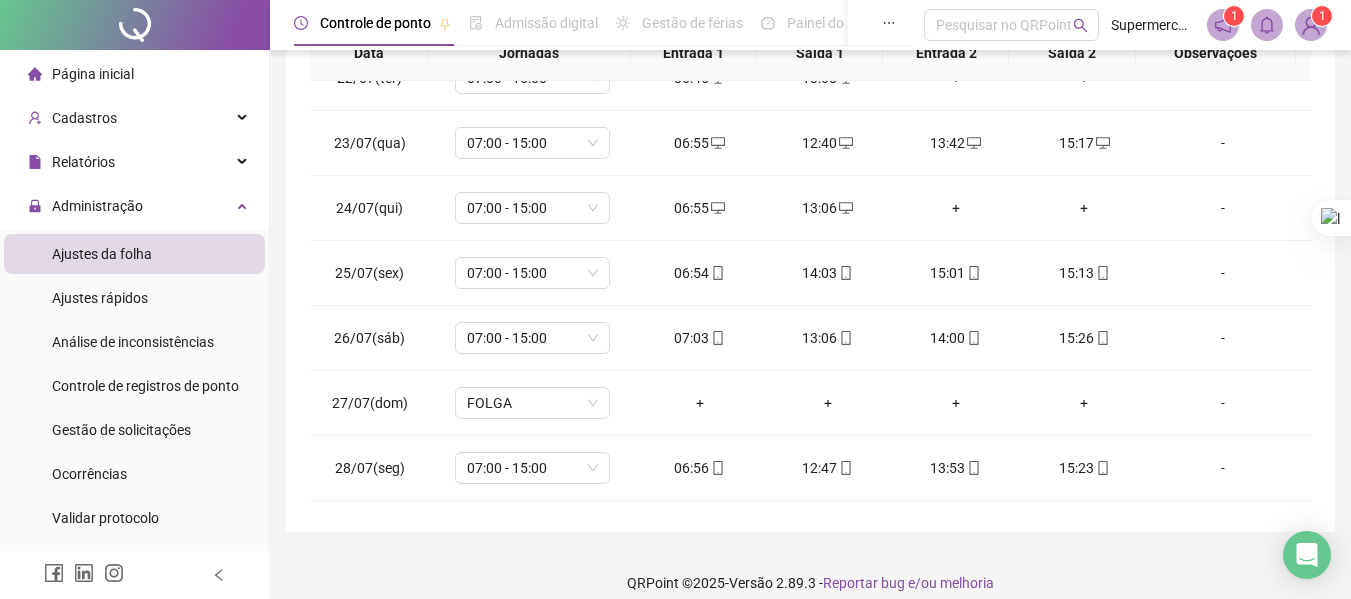 scroll, scrollTop: 455, scrollLeft: 0, axis: vertical 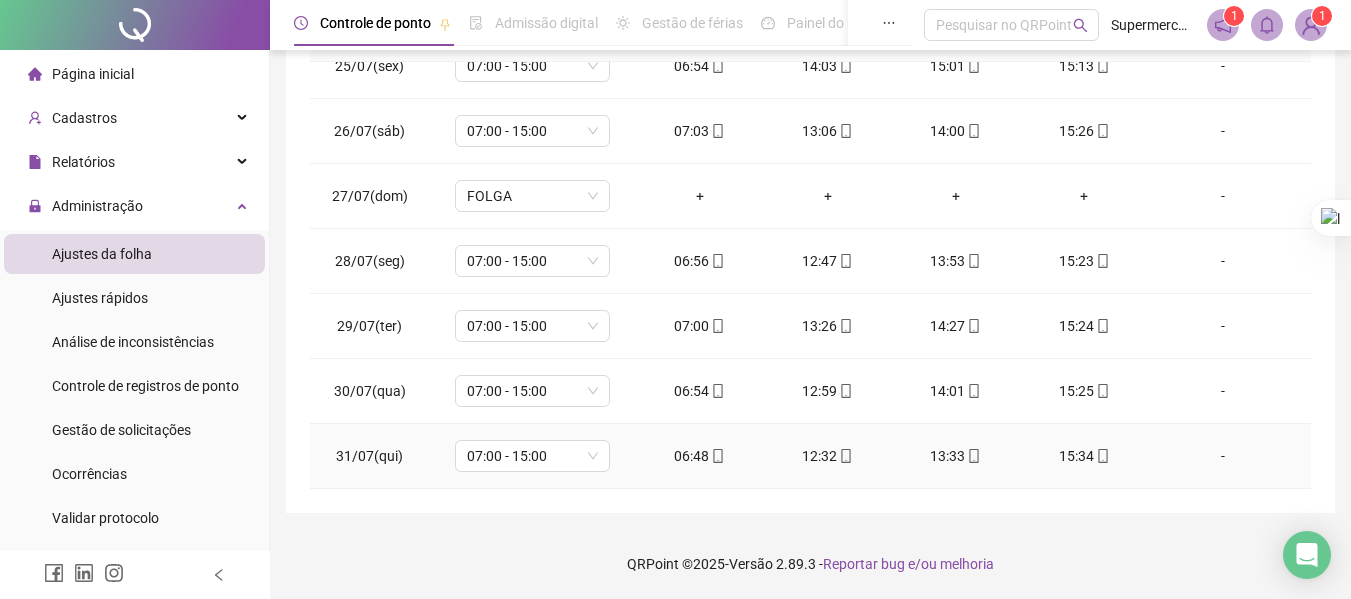 click 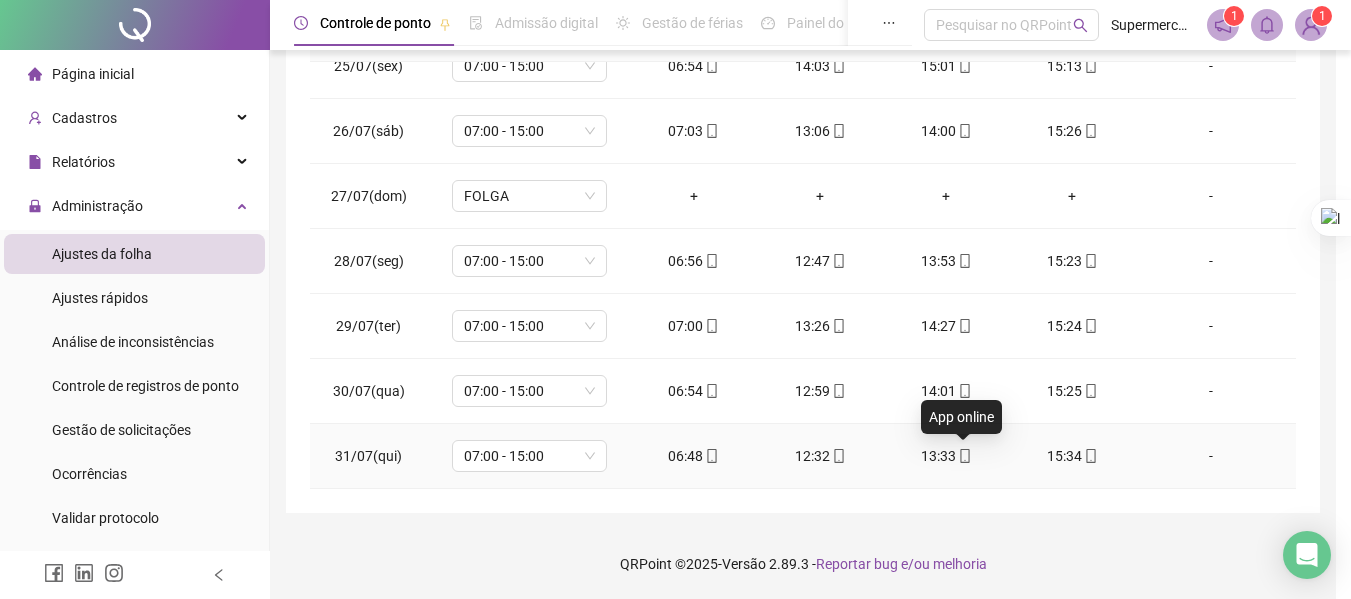 type on "**********" 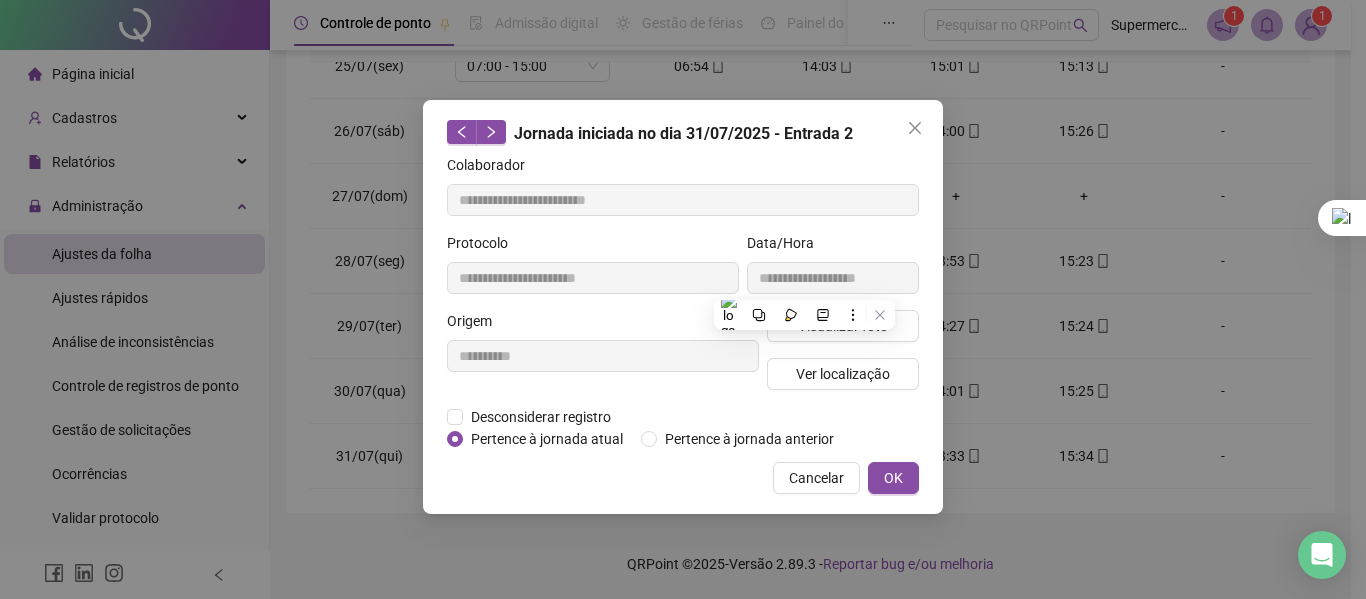 click at bounding box center [791, 315] 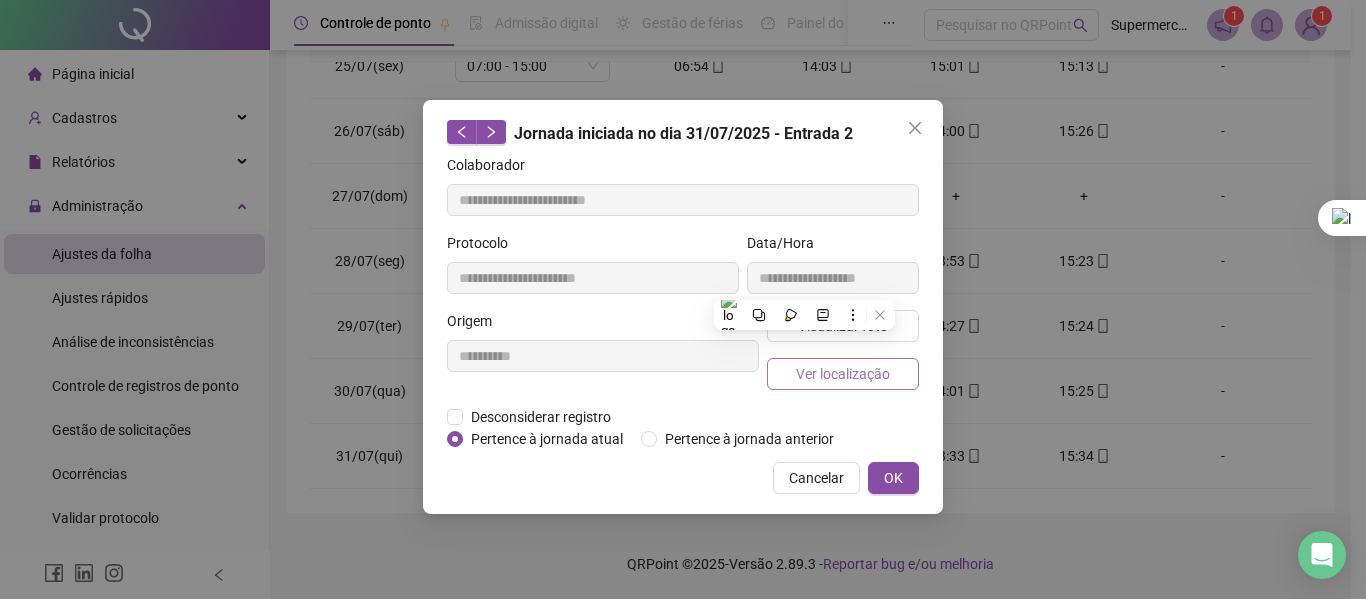 click on "Ver localização" at bounding box center [843, 374] 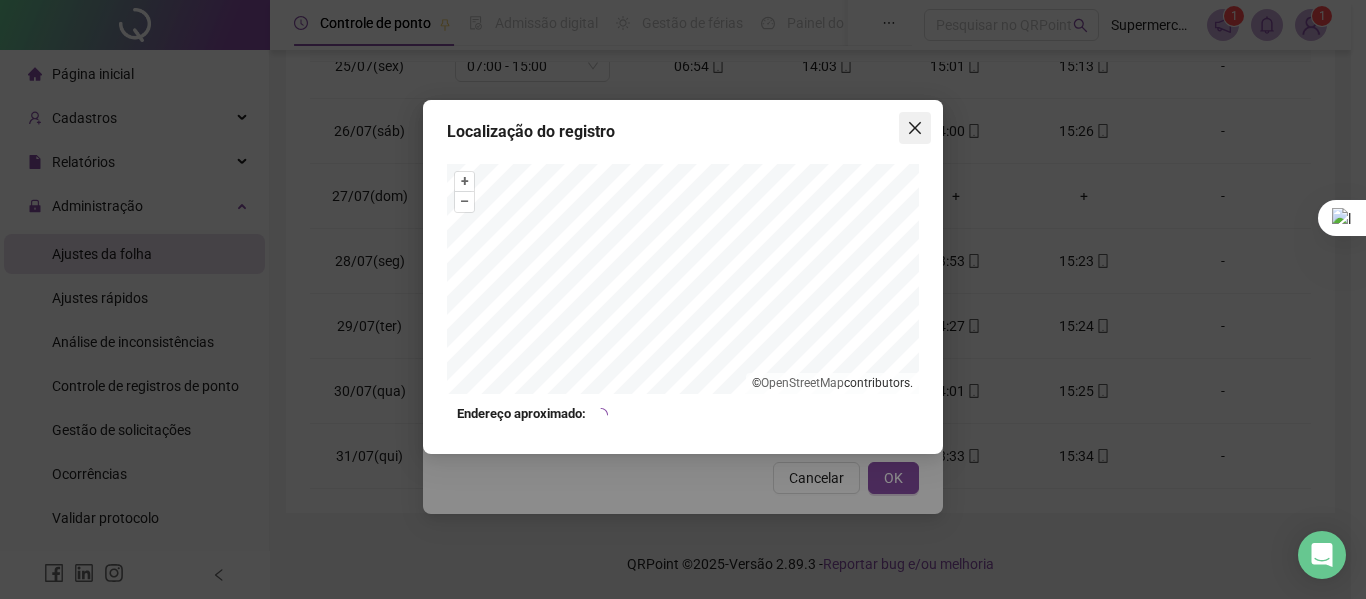 click 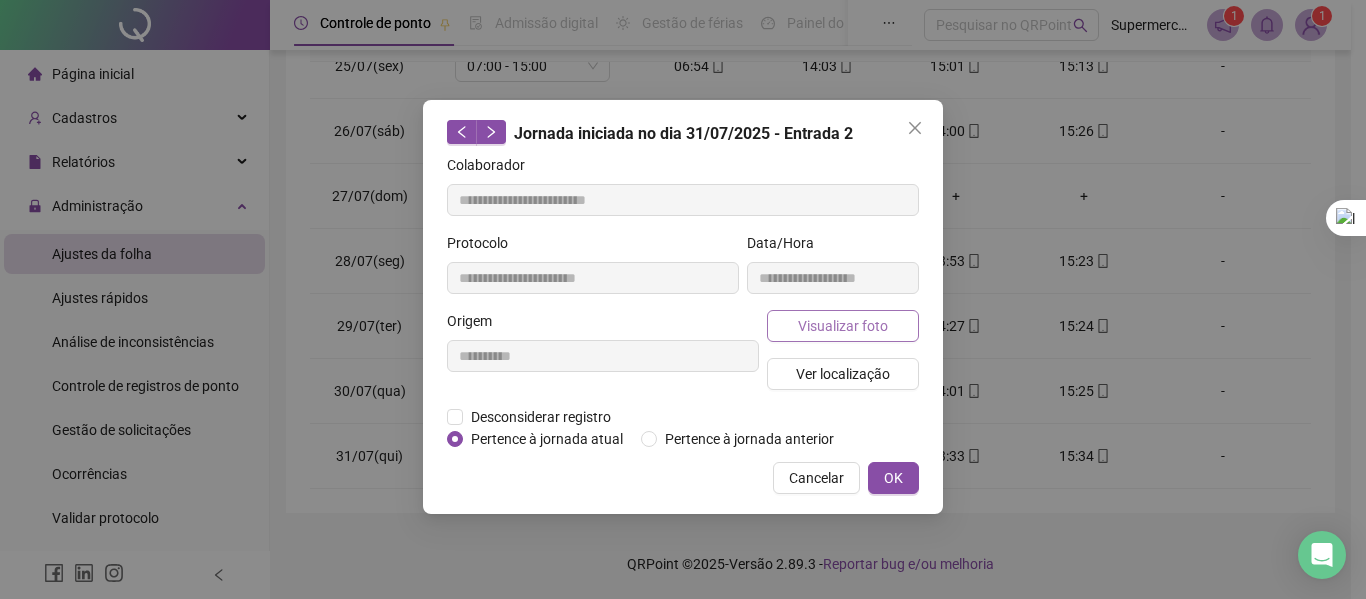 click on "Visualizar foto" at bounding box center [843, 326] 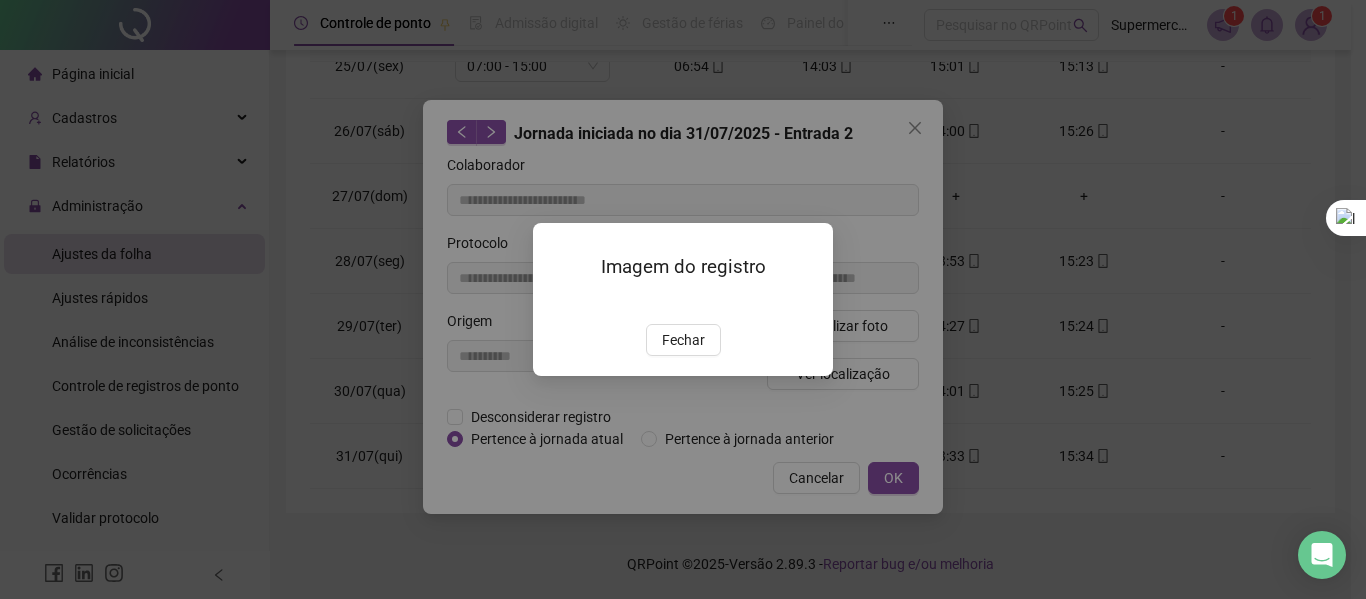 click on "Fechar" at bounding box center (683, 340) 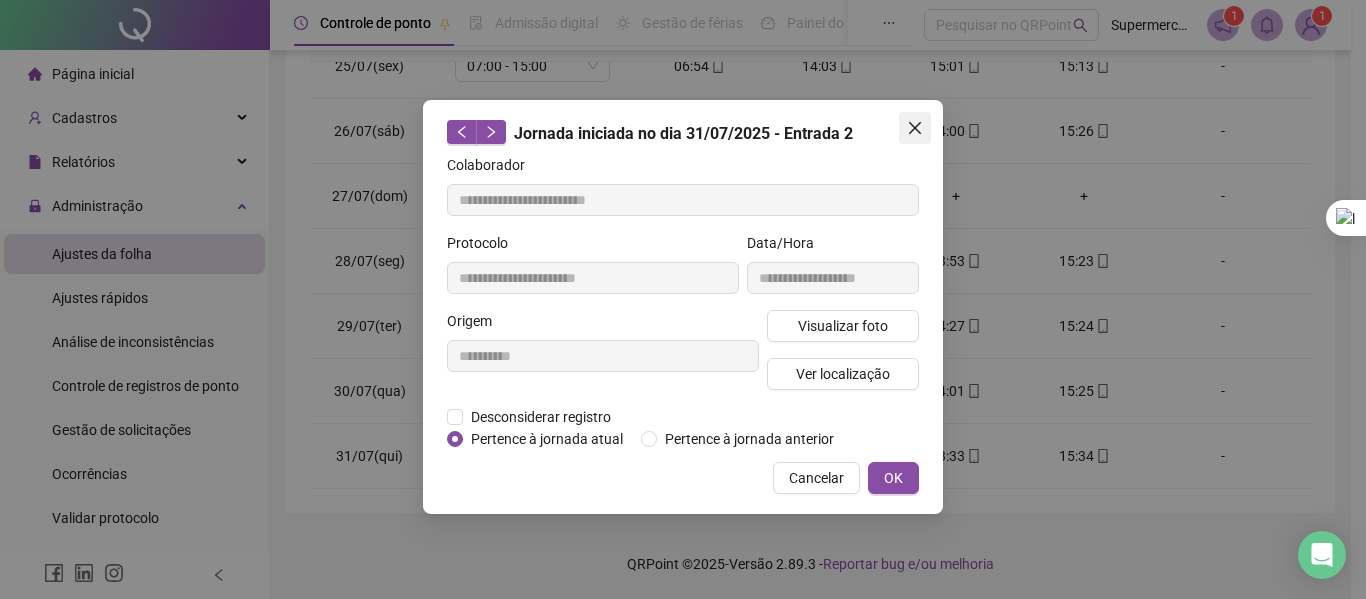 click 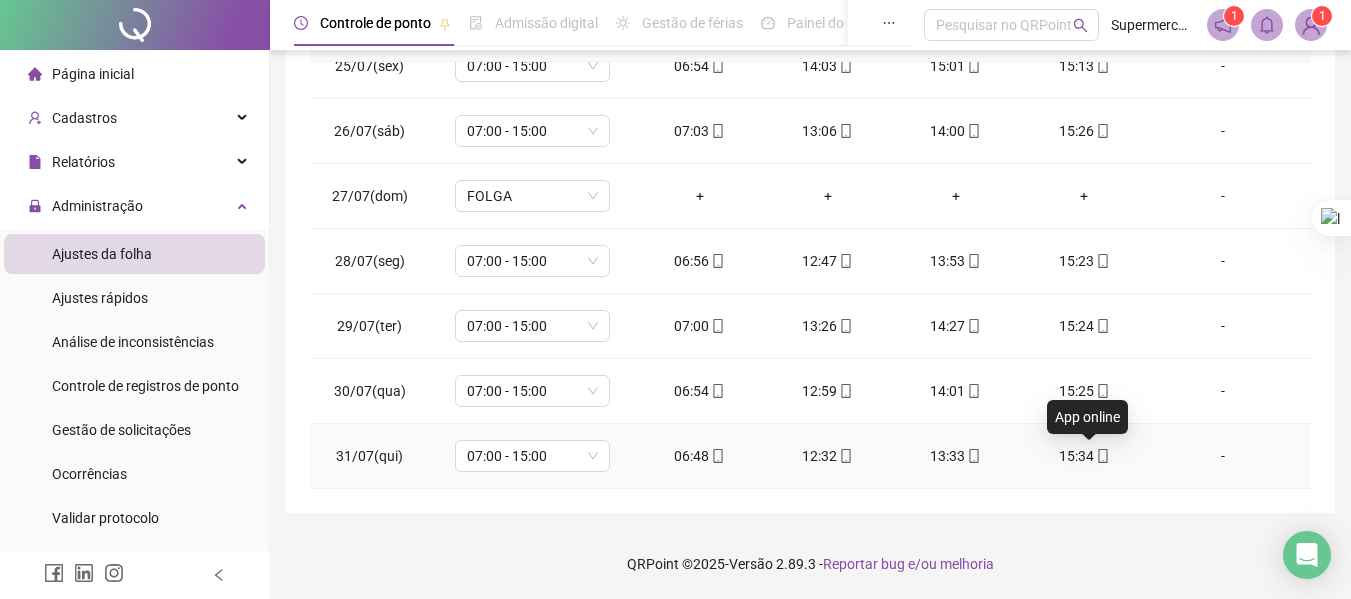 click 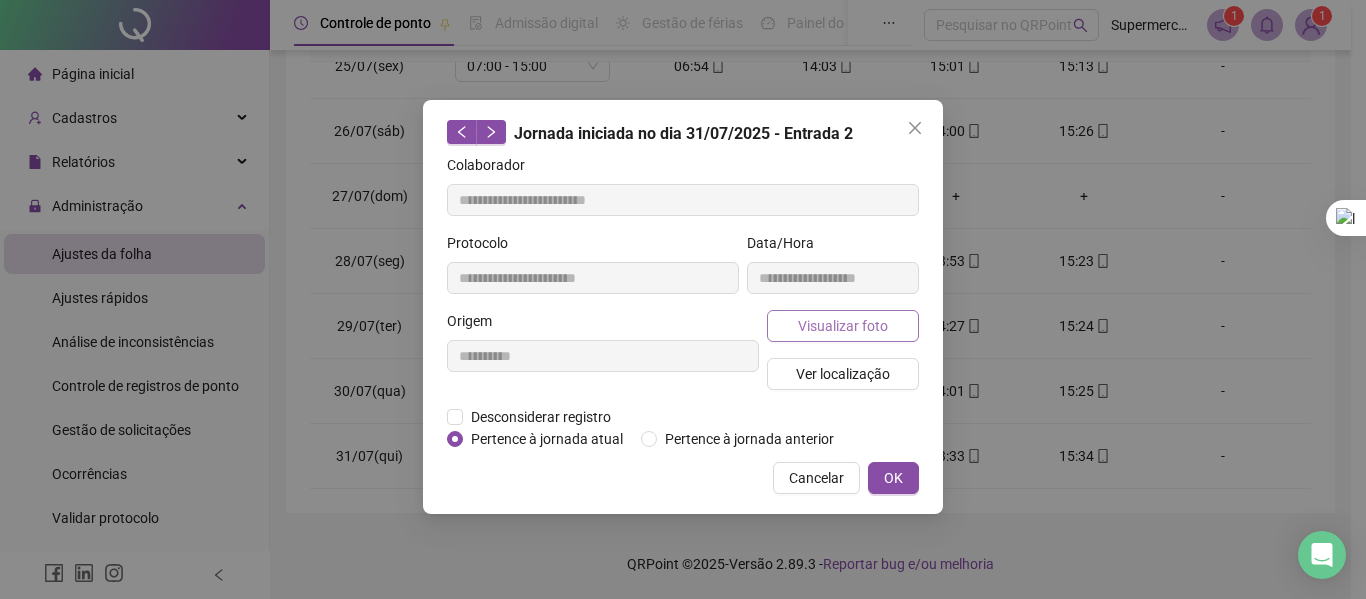 click on "Visualizar foto" at bounding box center [843, 326] 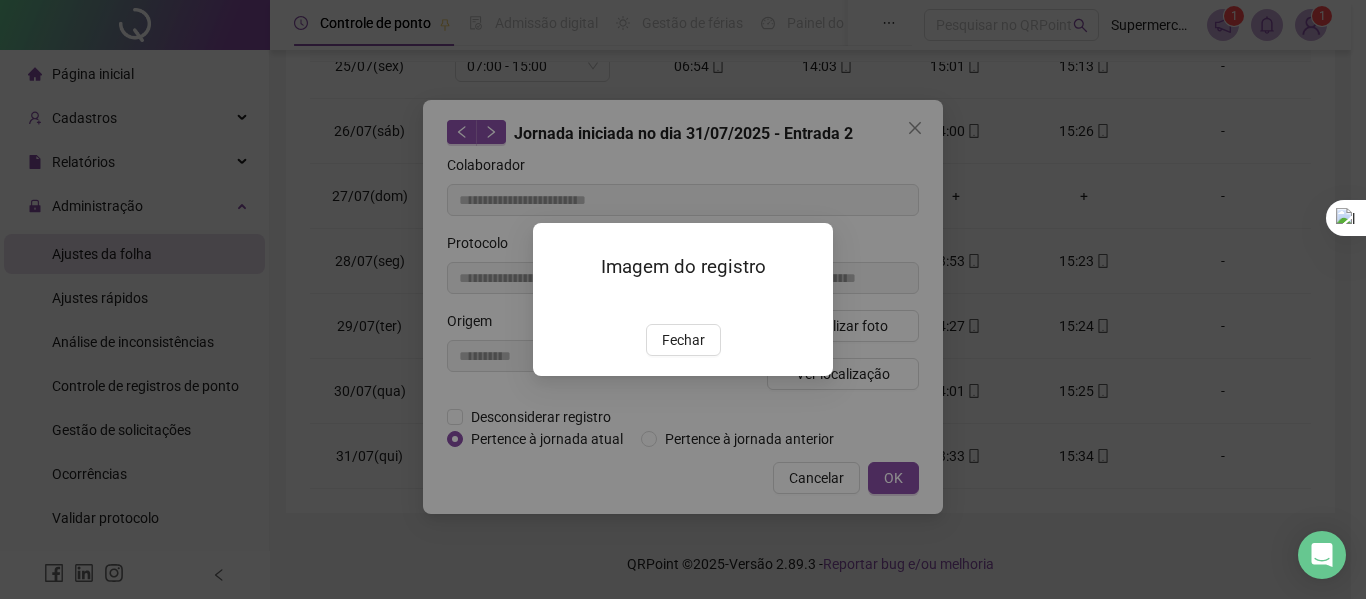 type on "**********" 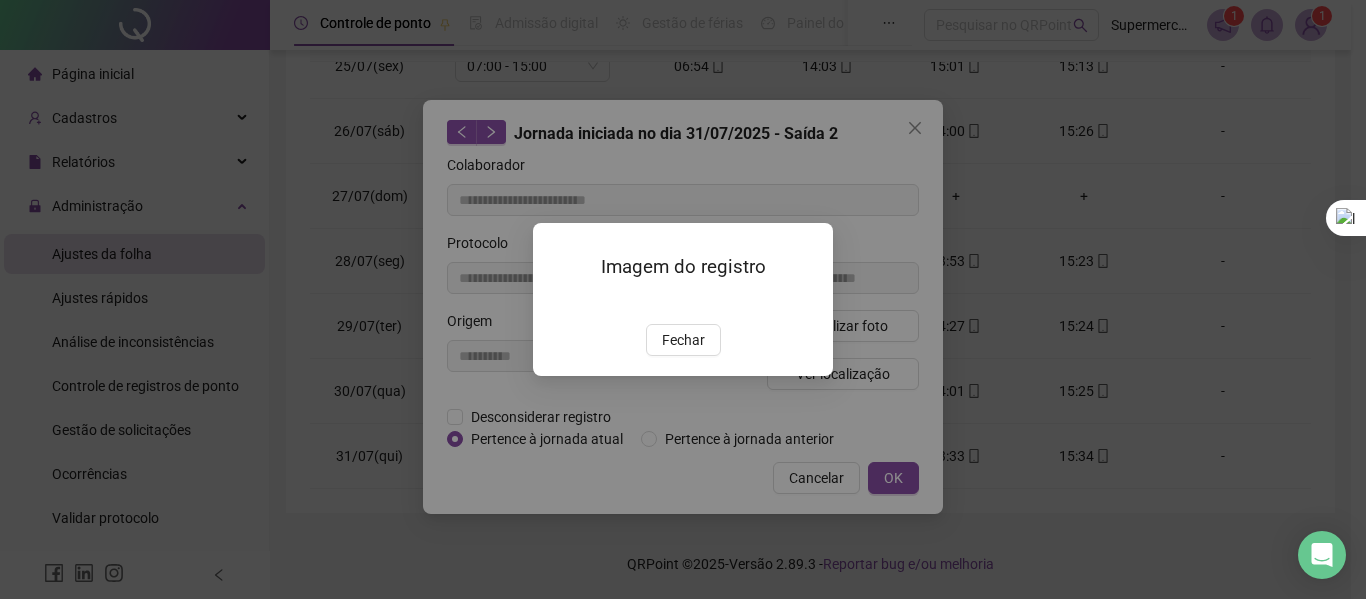 click on "Imagem do registro Fechar" at bounding box center (683, 299) 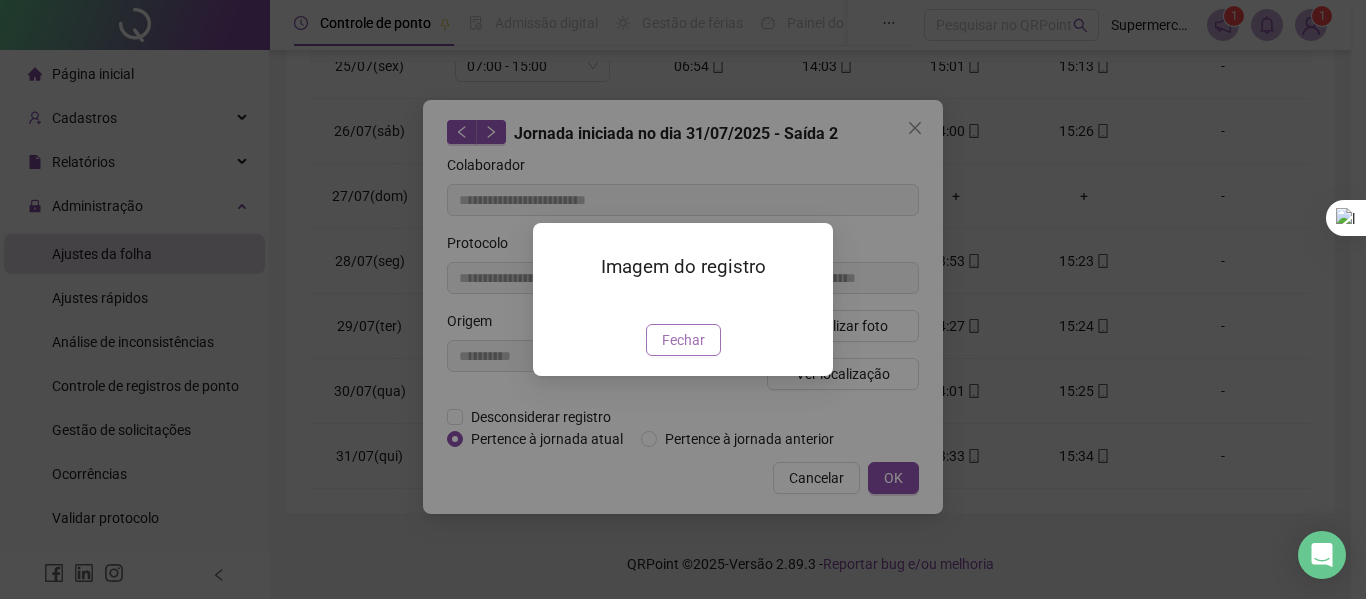 click on "Fechar" at bounding box center (683, 340) 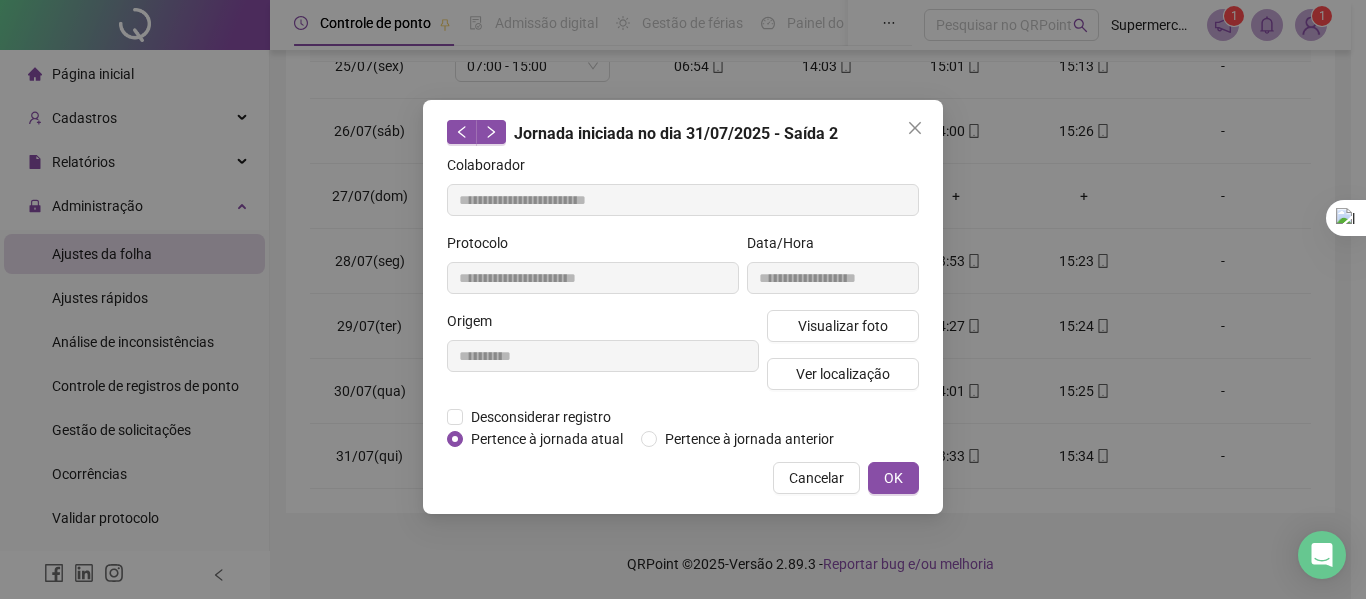 click 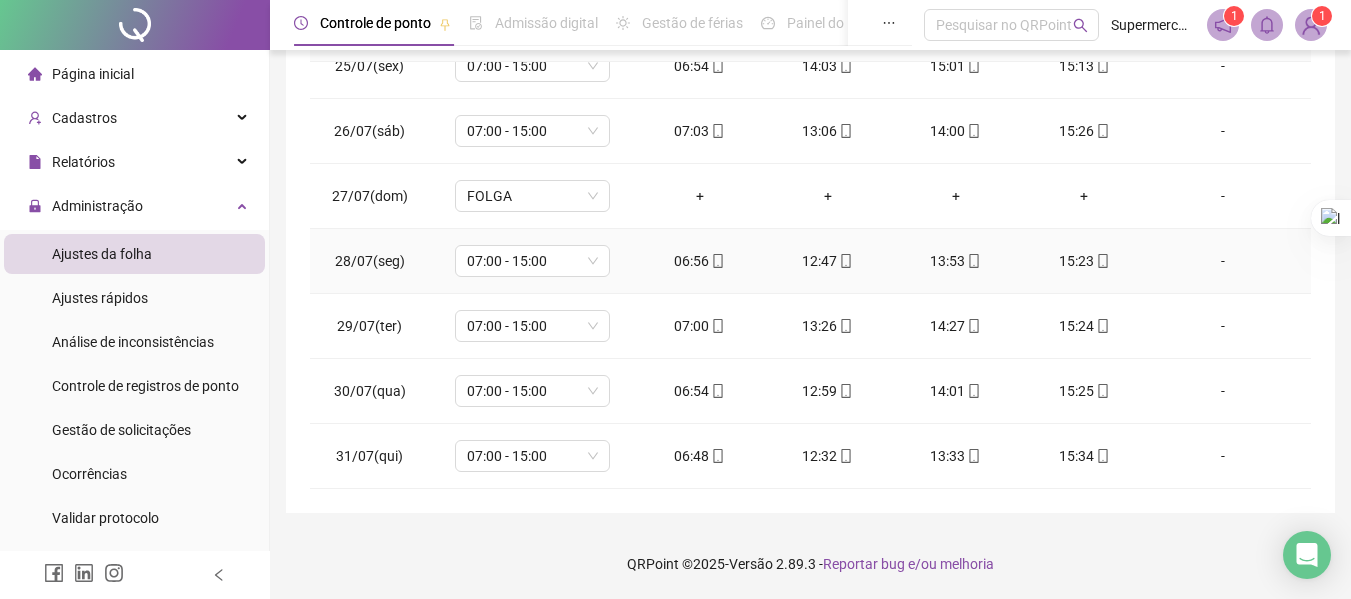 click 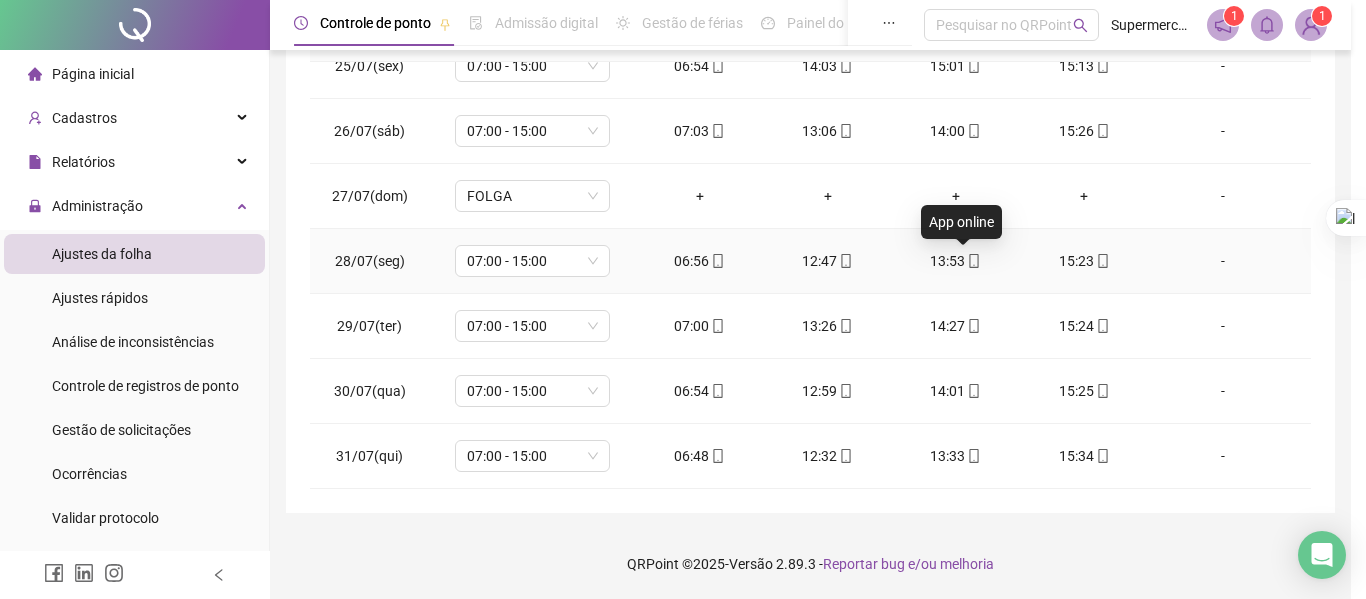 type on "**********" 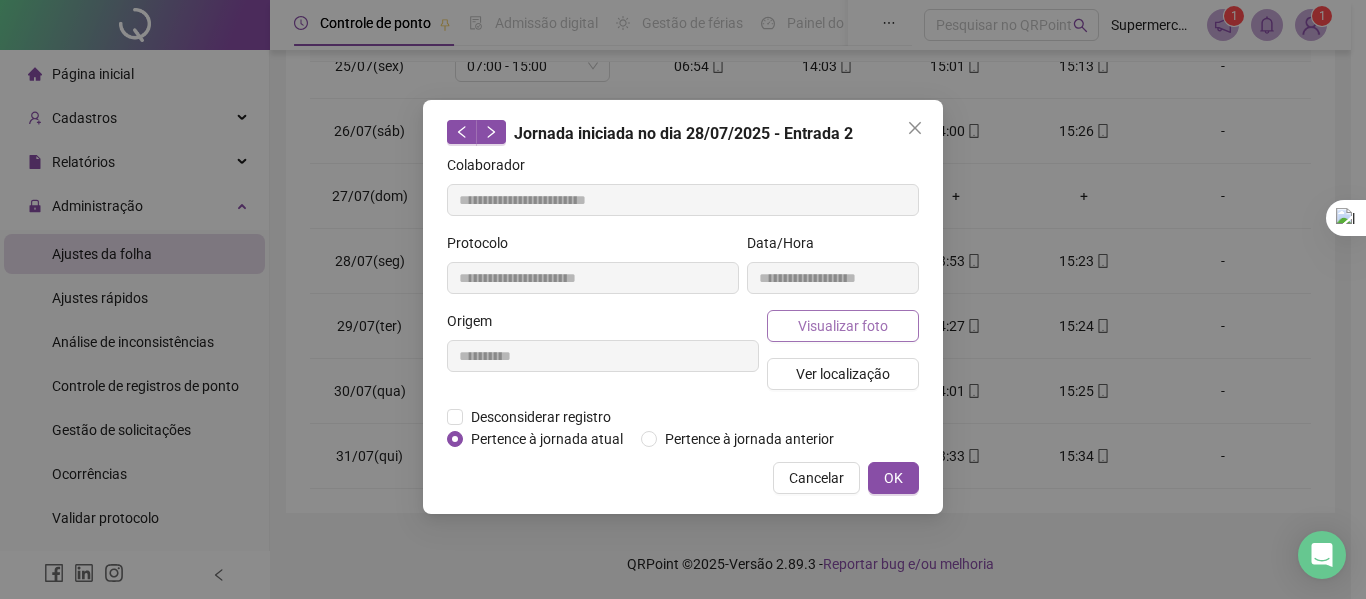 click on "Visualizar foto" at bounding box center [843, 326] 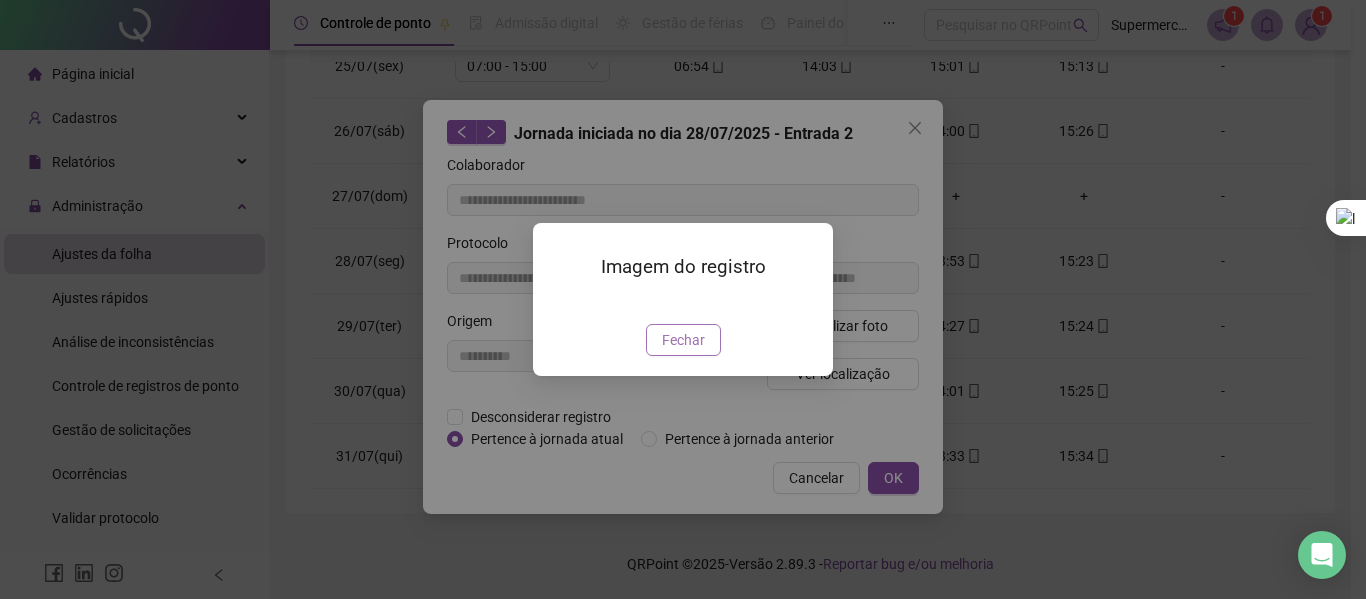 click on "Fechar" at bounding box center (683, 340) 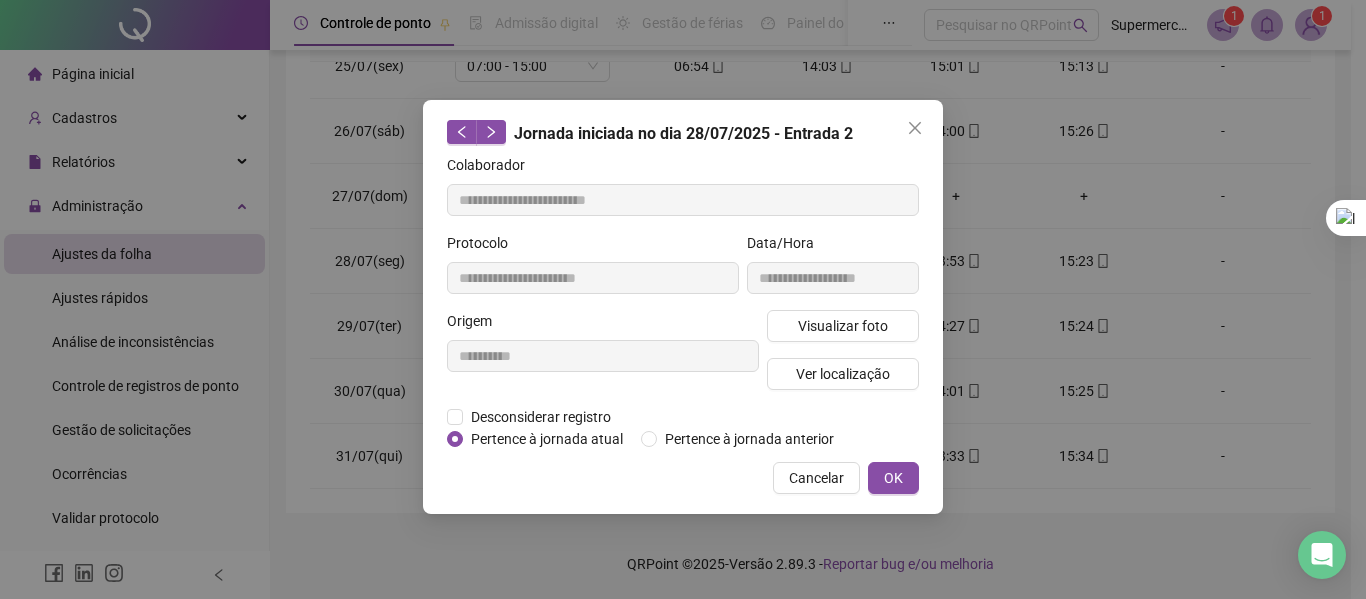 click on "Cancelar" at bounding box center [816, 478] 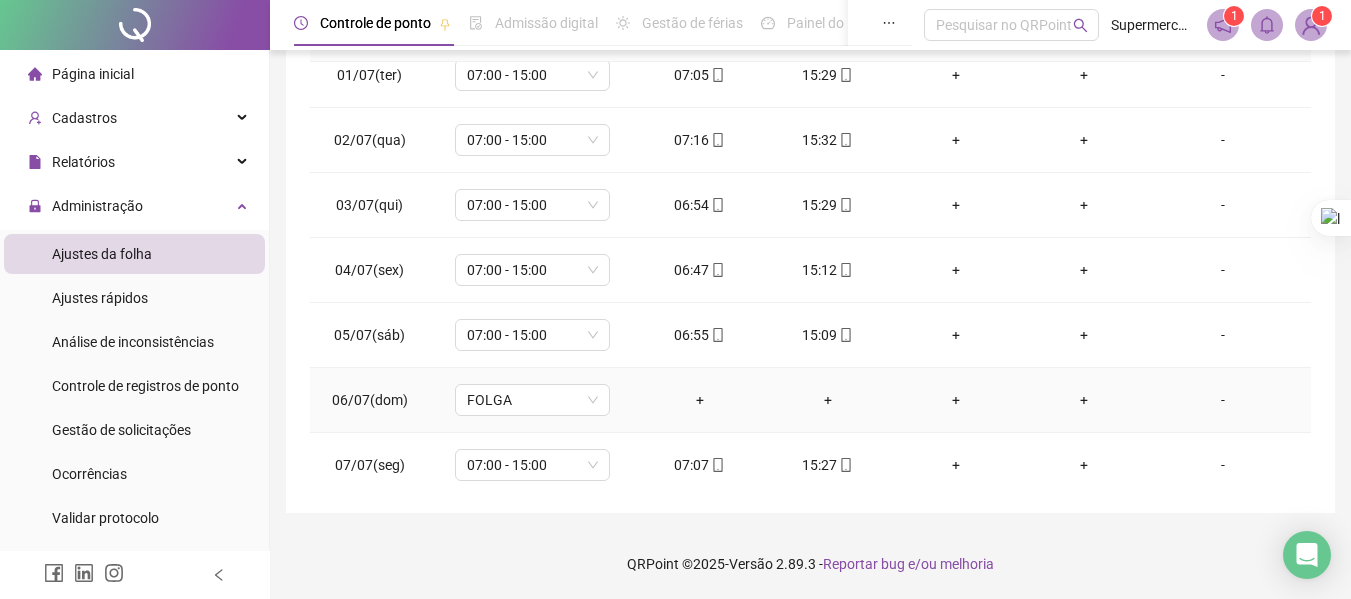 scroll, scrollTop: 0, scrollLeft: 0, axis: both 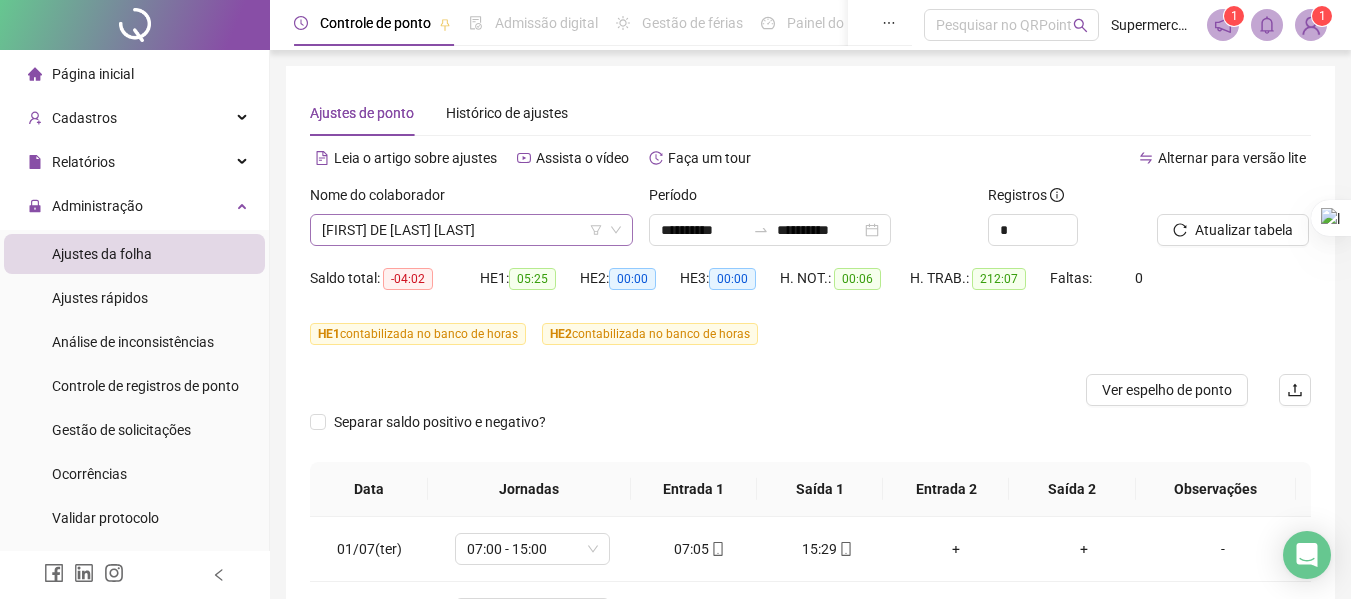 click on "[FIRST] DE [LAST] [LAST]" at bounding box center [471, 230] 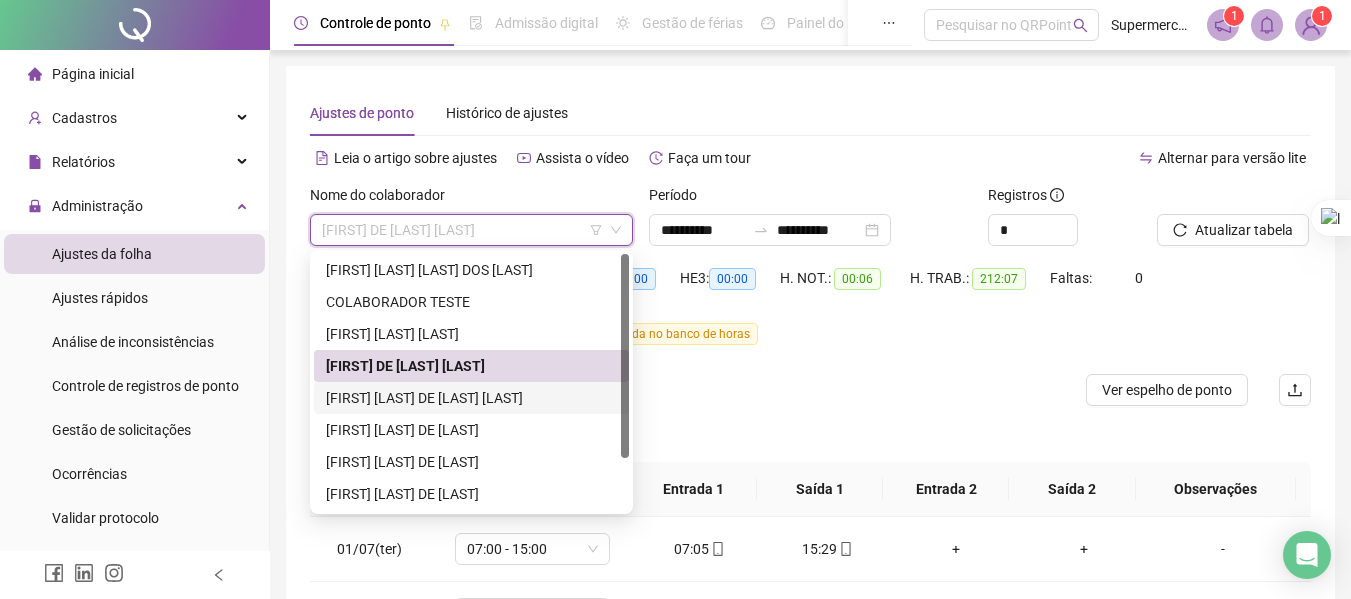 click on "[FIRST] [LAST] DE [LAST] [LAST]" at bounding box center (471, 398) 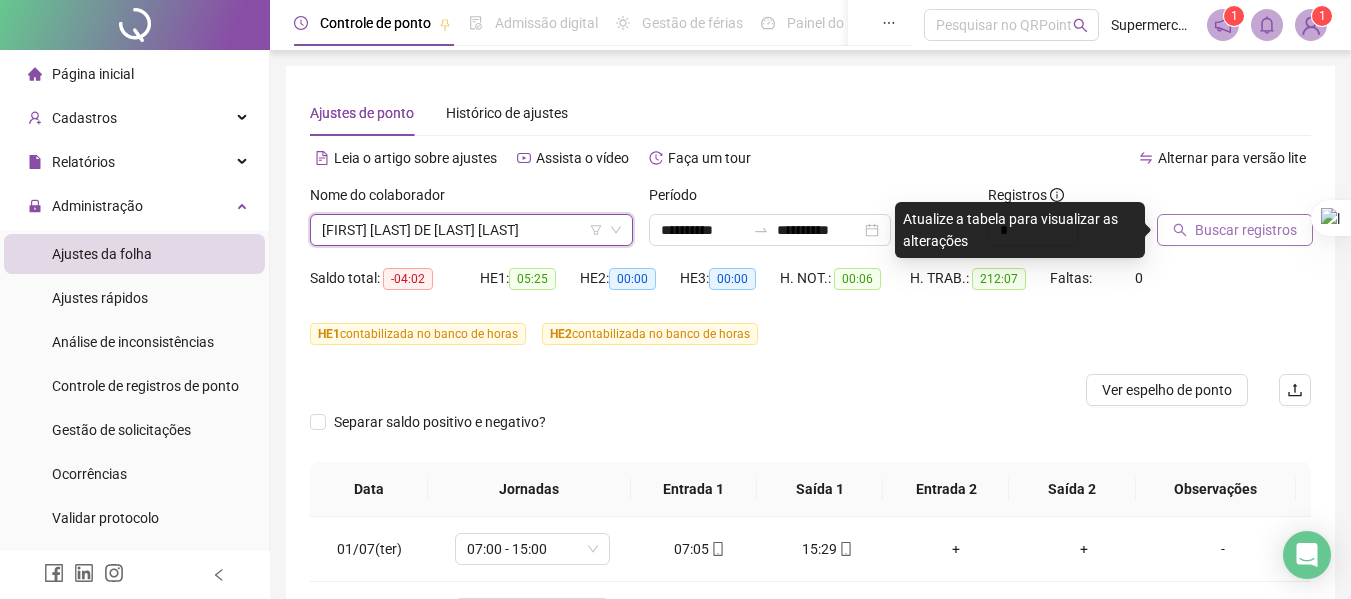 click on "Buscar registros" at bounding box center (1235, 230) 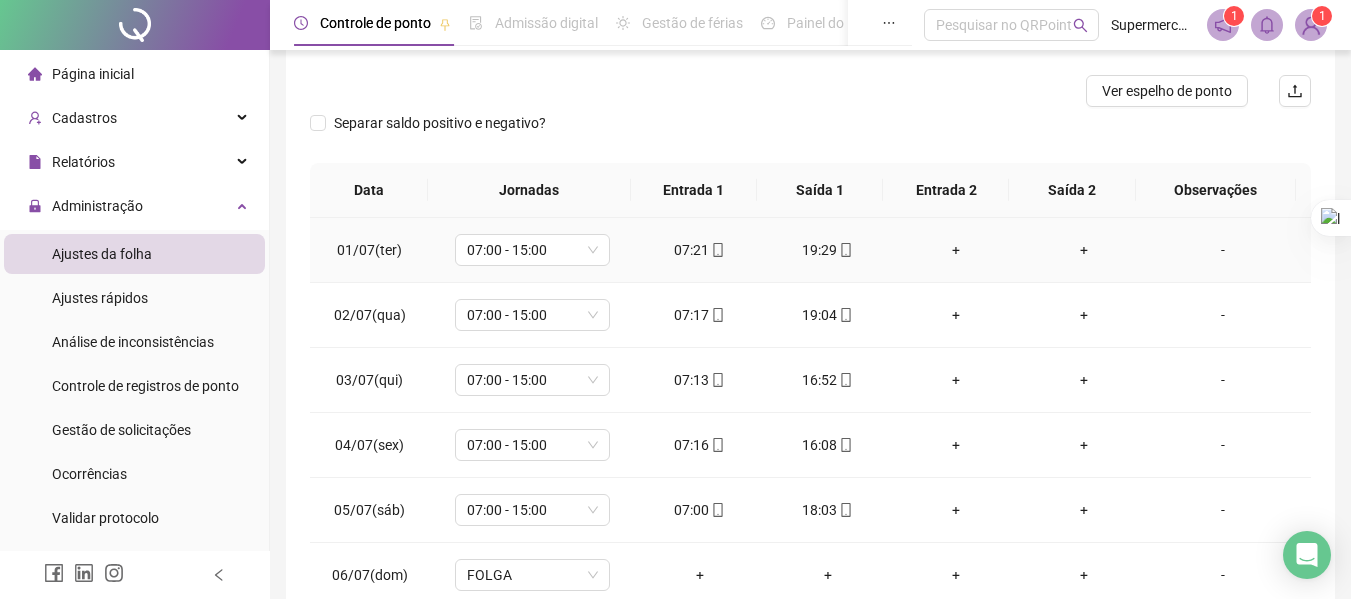 scroll, scrollTop: 300, scrollLeft: 0, axis: vertical 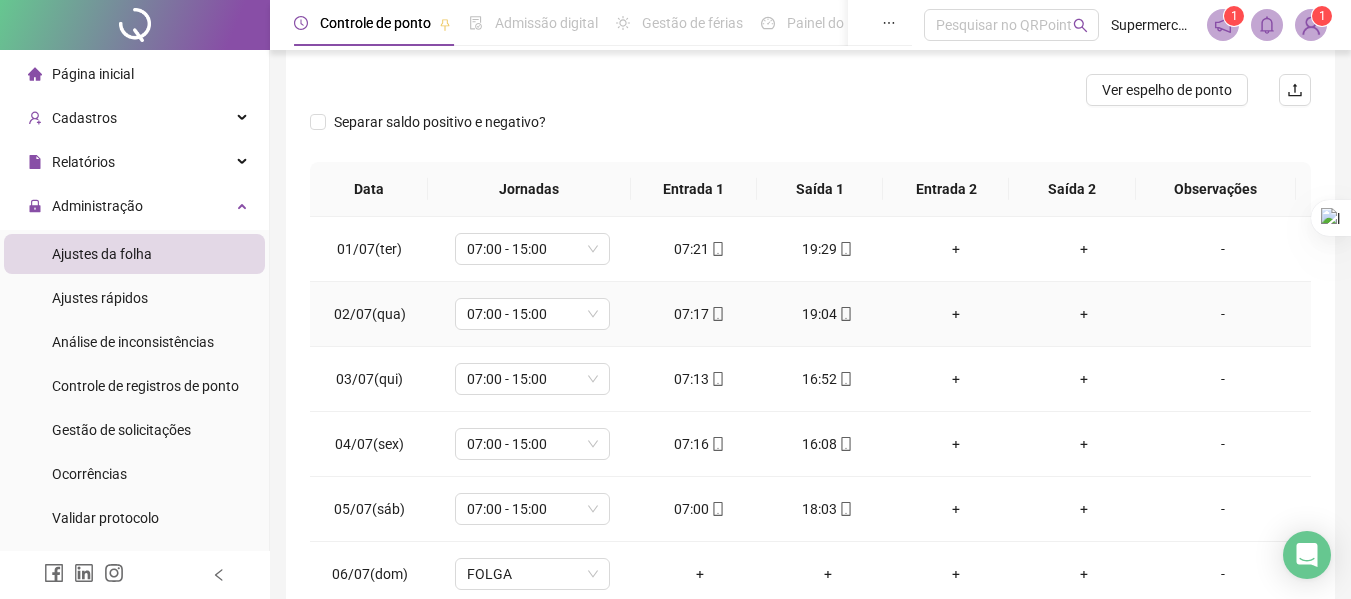 click 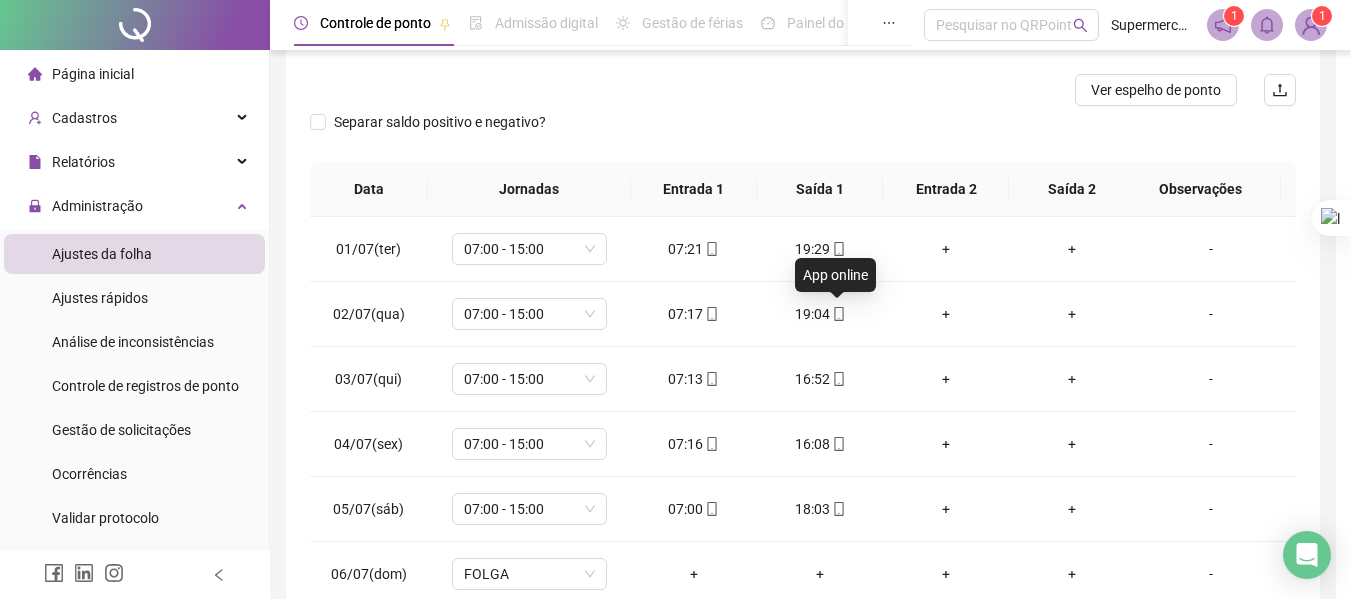 type on "**********" 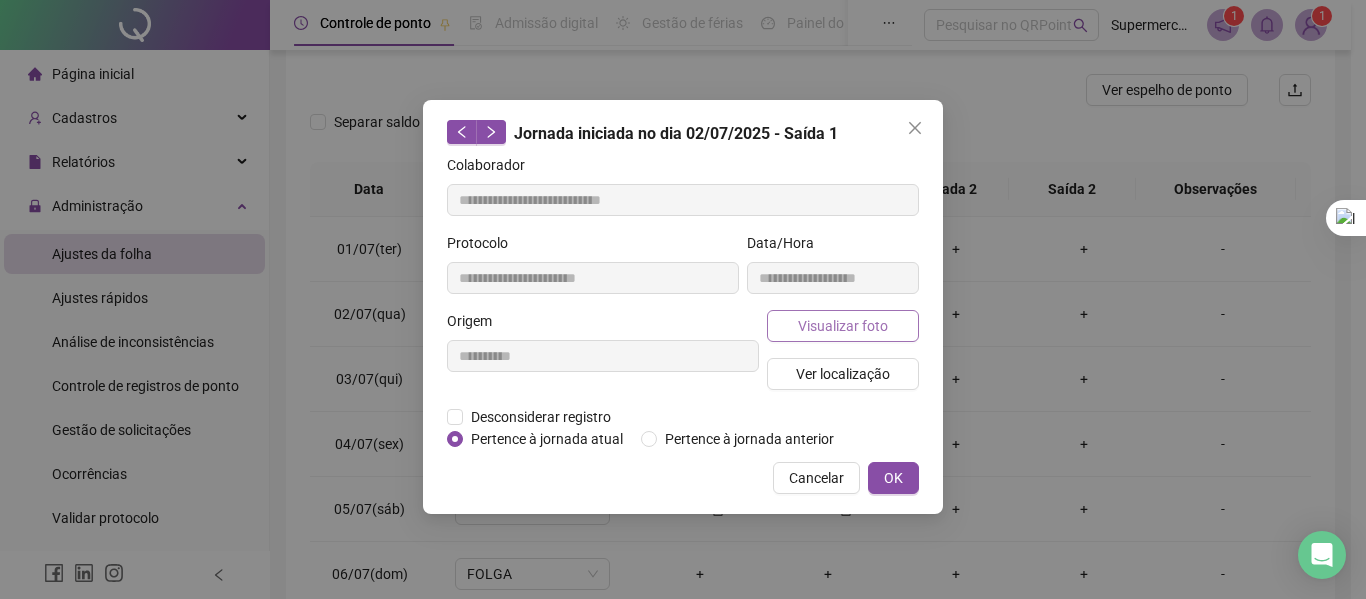 click on "Visualizar foto" at bounding box center (843, 326) 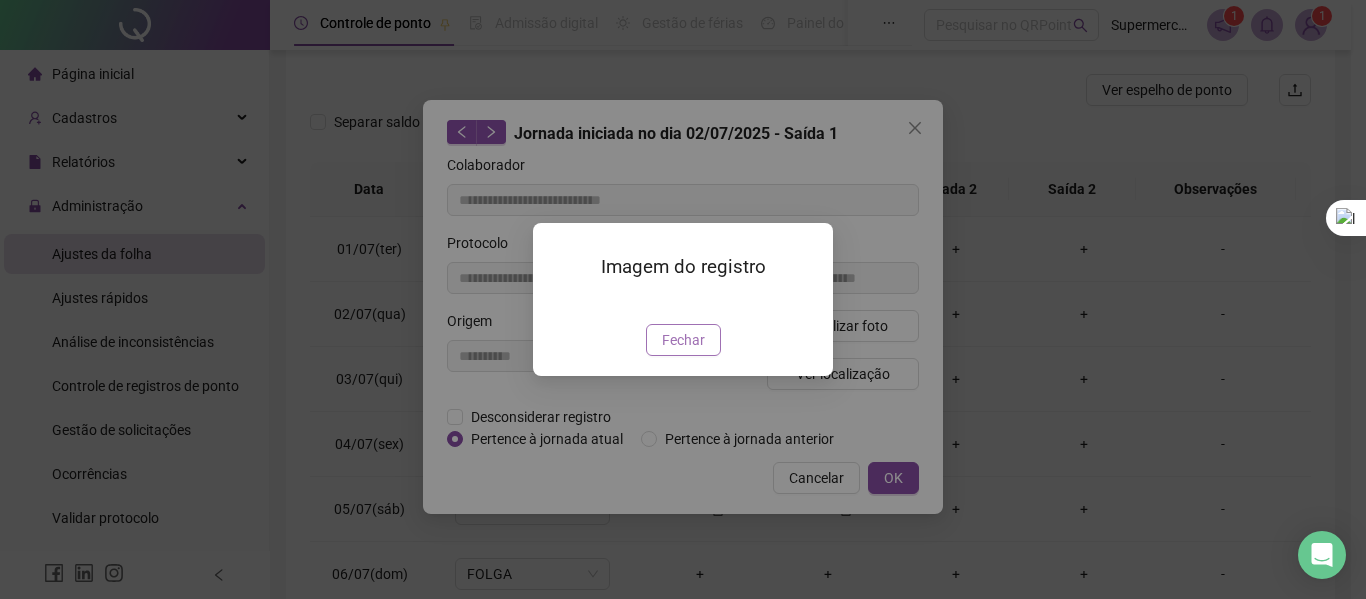 click on "Fechar" at bounding box center [683, 340] 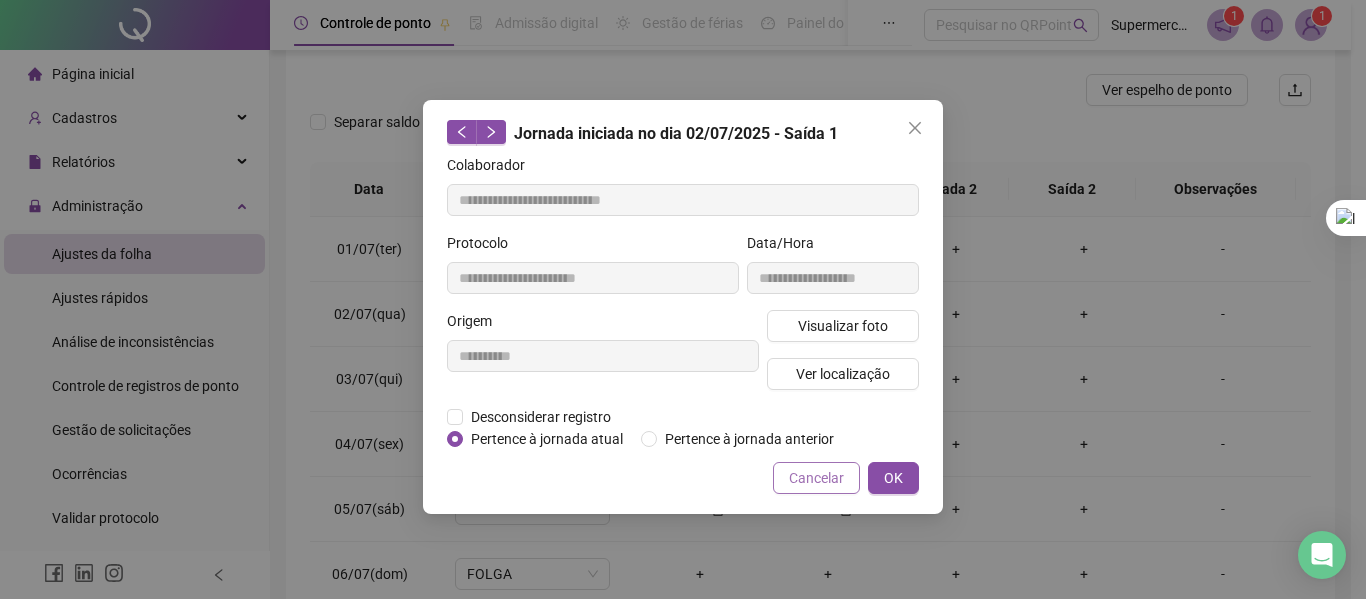 click on "Cancelar" at bounding box center (816, 478) 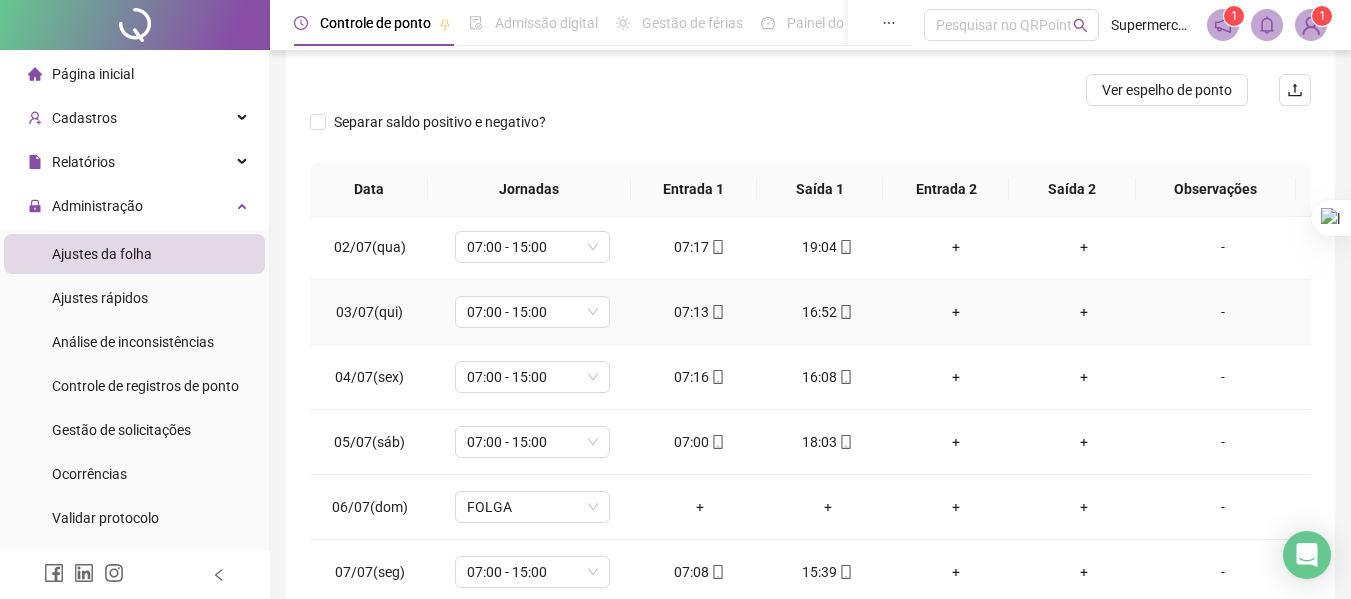 scroll, scrollTop: 100, scrollLeft: 0, axis: vertical 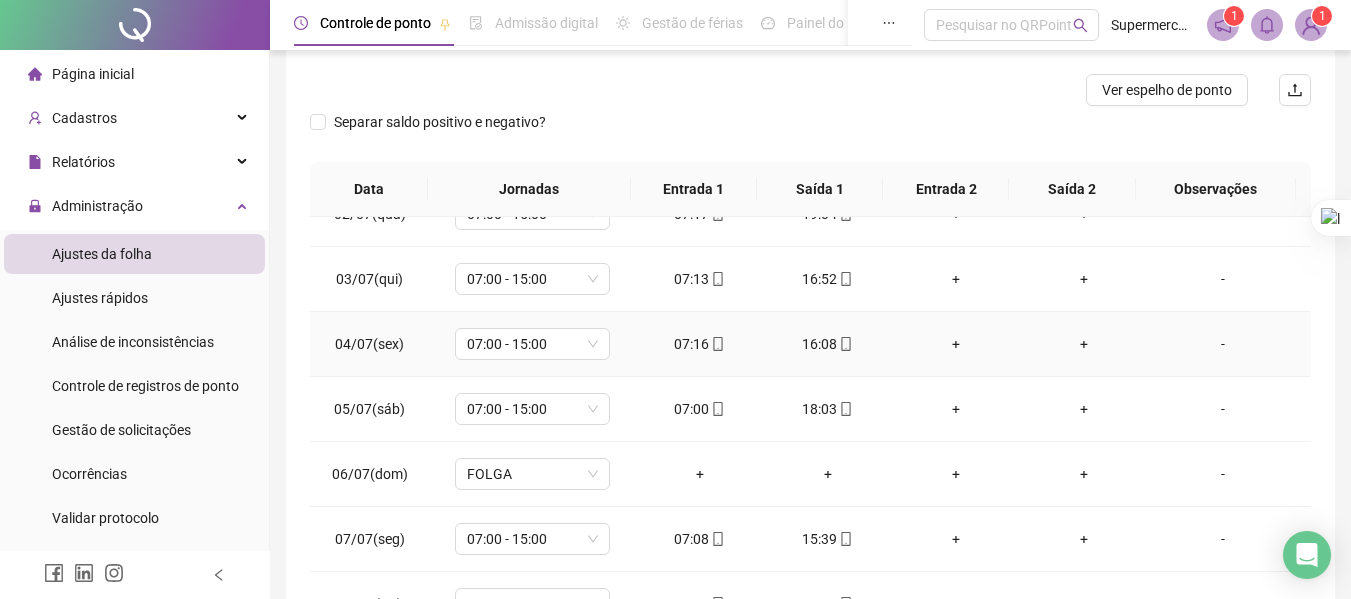 click 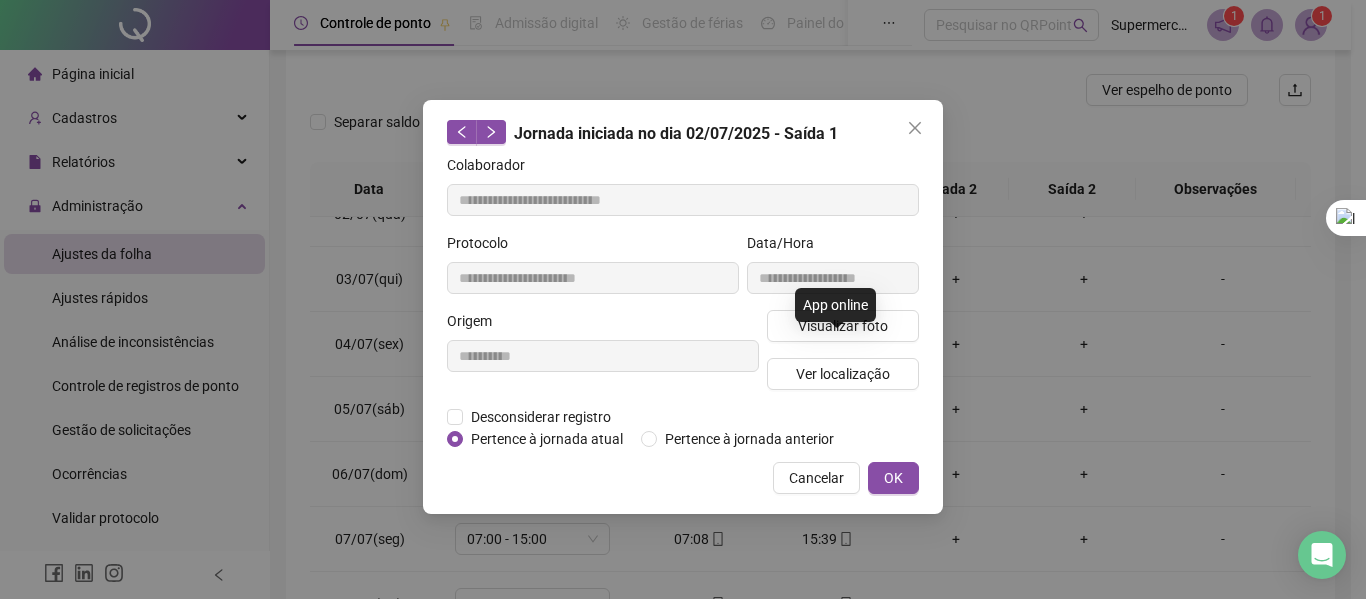 type on "**********" 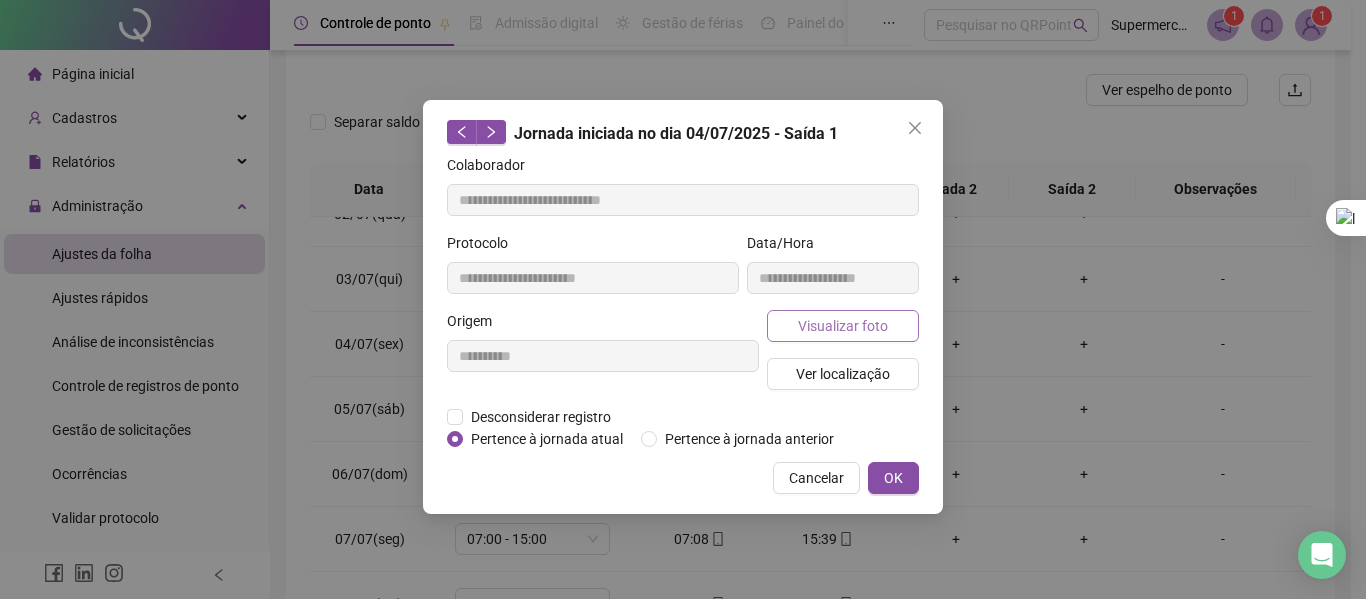 click on "Visualizar foto" at bounding box center [843, 326] 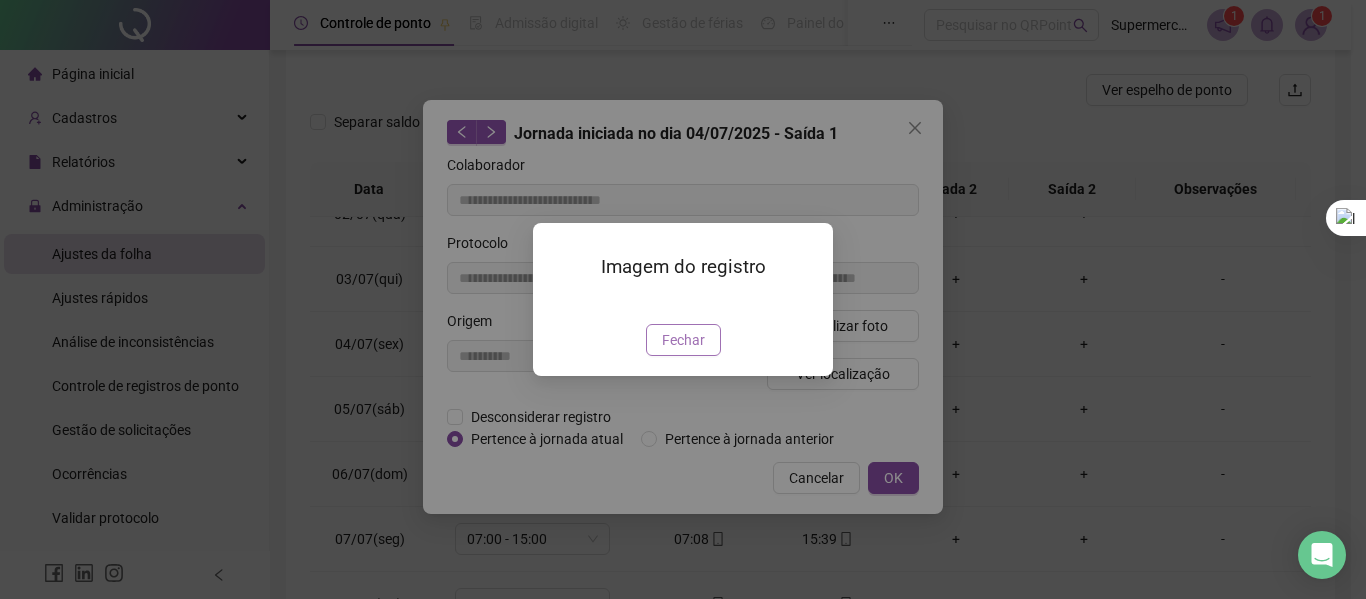 click on "Fechar" at bounding box center (683, 340) 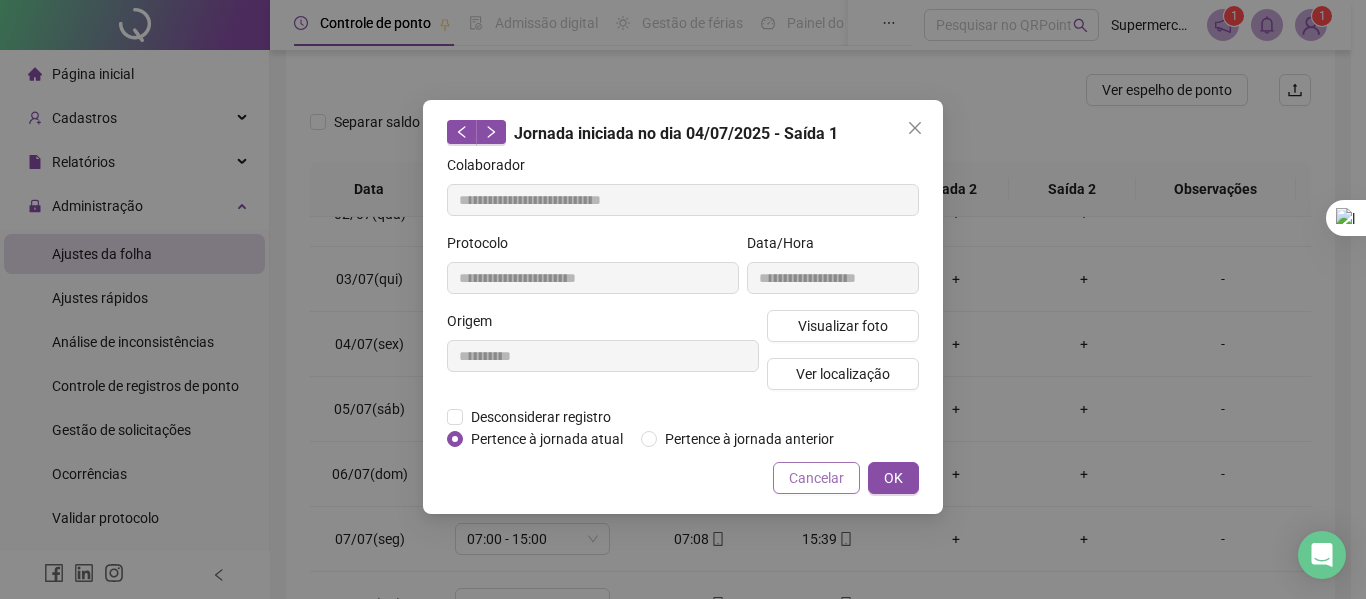 click on "Cancelar" at bounding box center [816, 478] 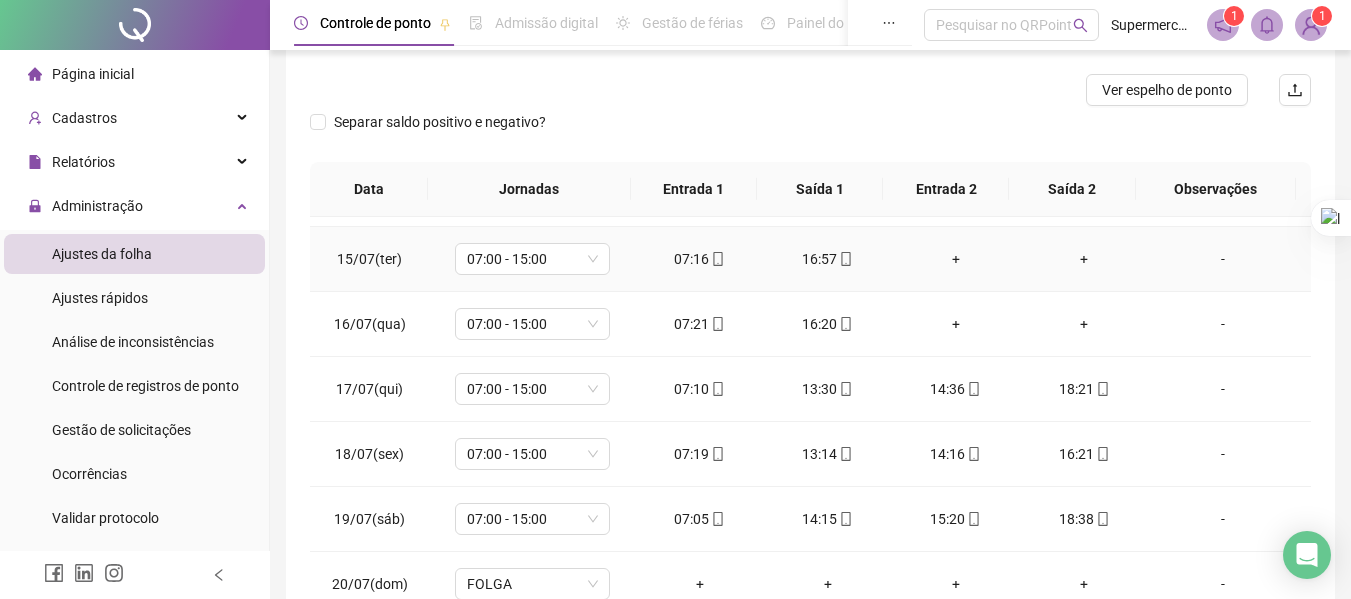 scroll, scrollTop: 700, scrollLeft: 0, axis: vertical 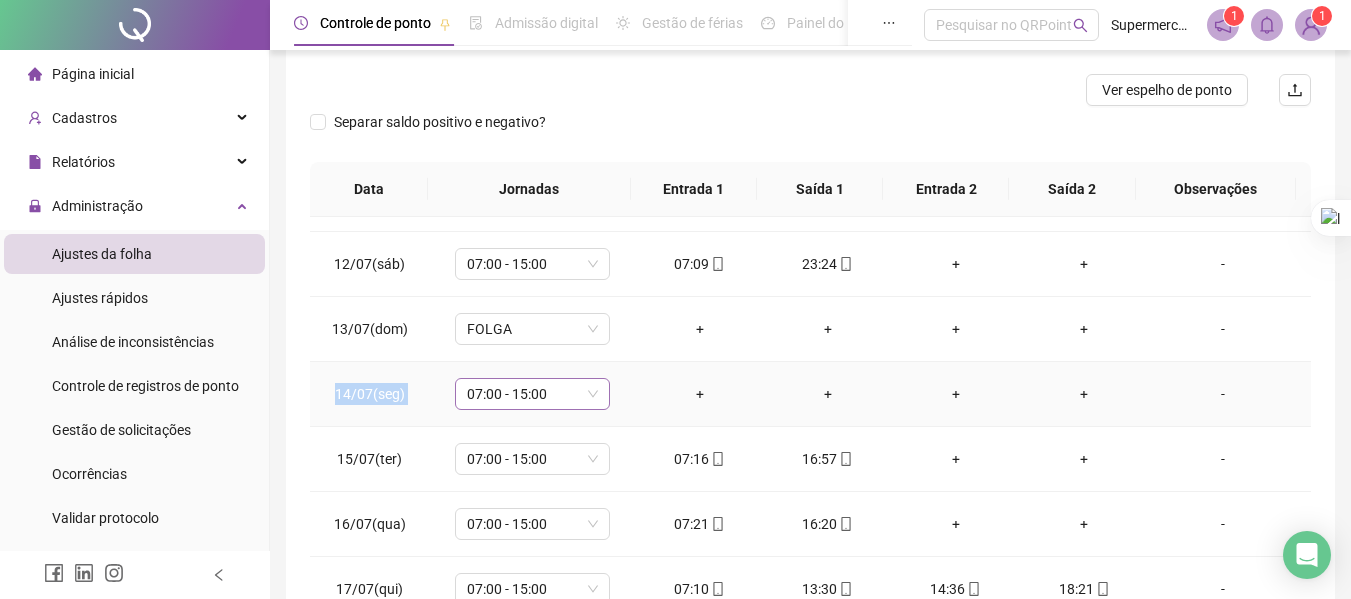 drag, startPoint x: 322, startPoint y: 387, endPoint x: 604, endPoint y: 394, distance: 282.08685 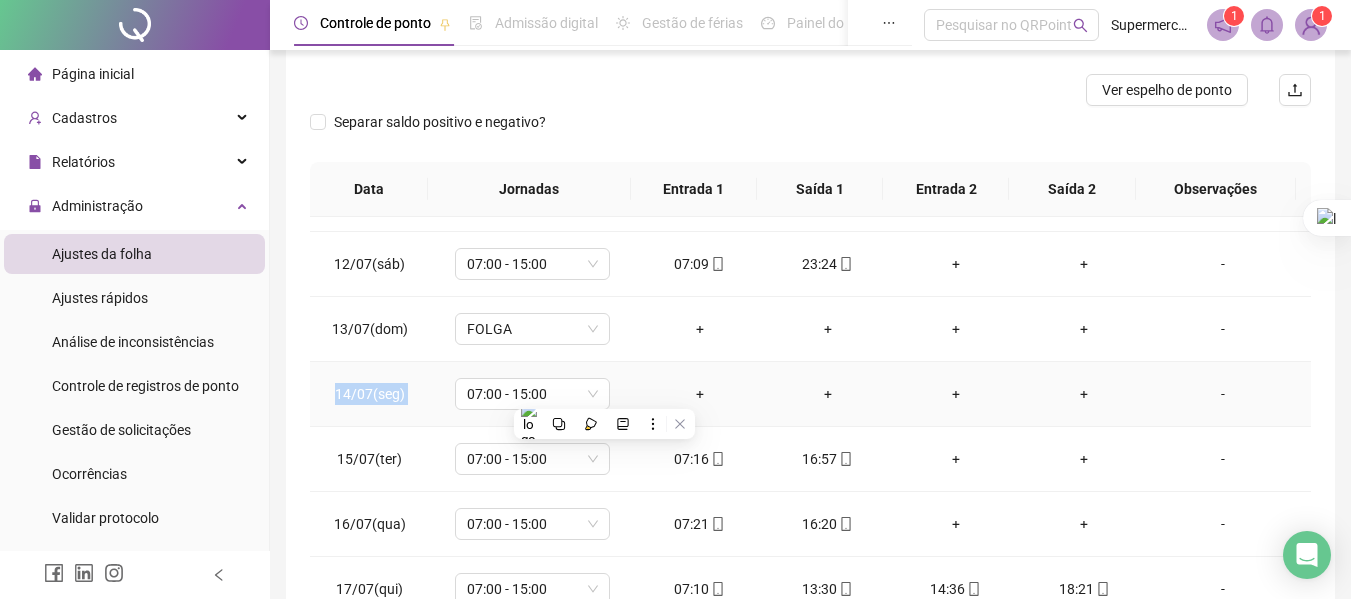 copy on "14/07(seg) 07:00 - 15:00" 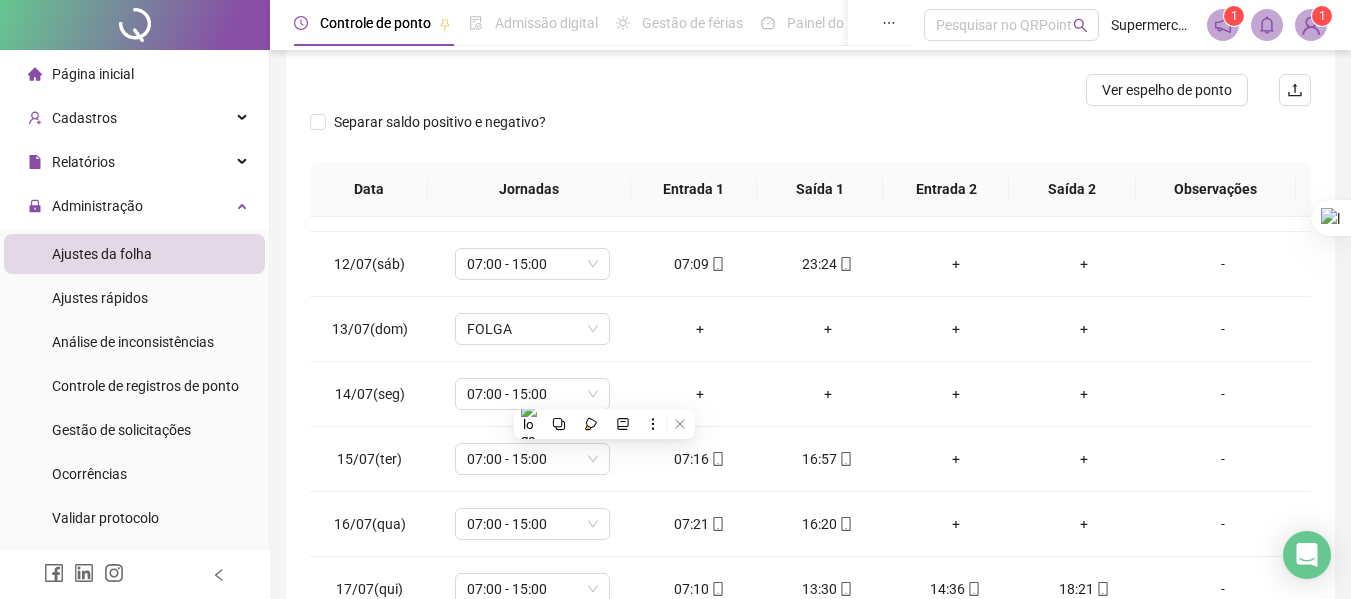 click on "**********" at bounding box center (810, 217) 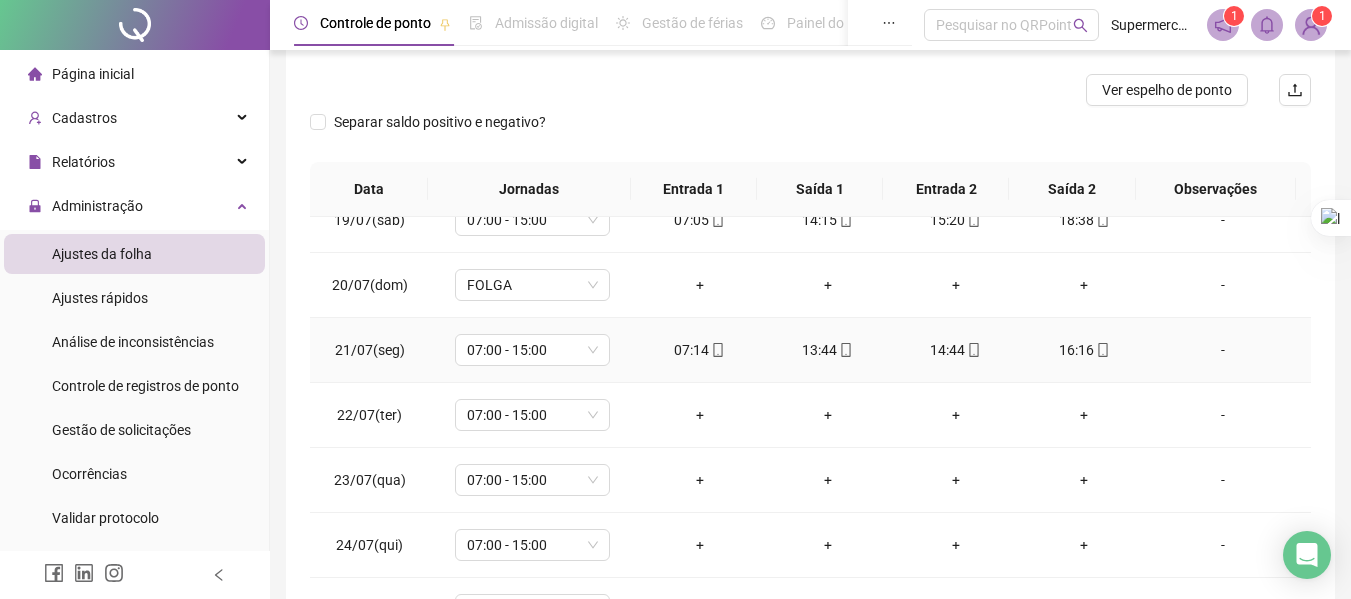 scroll, scrollTop: 1200, scrollLeft: 0, axis: vertical 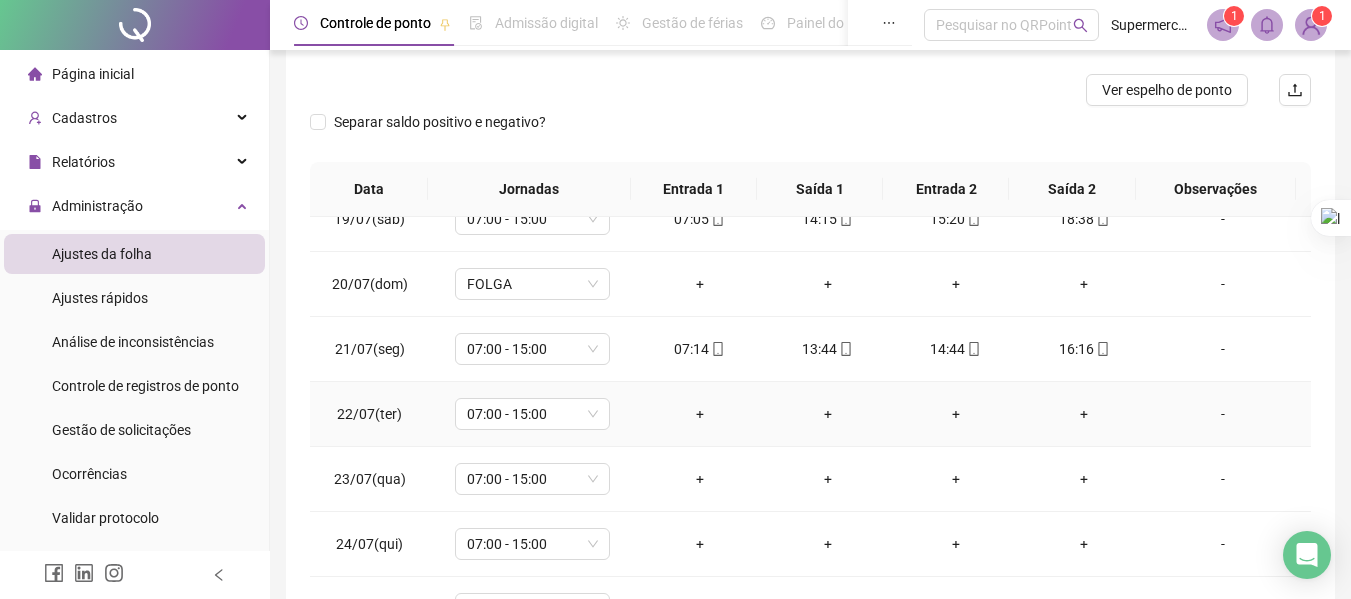 click on "+" at bounding box center [700, 414] 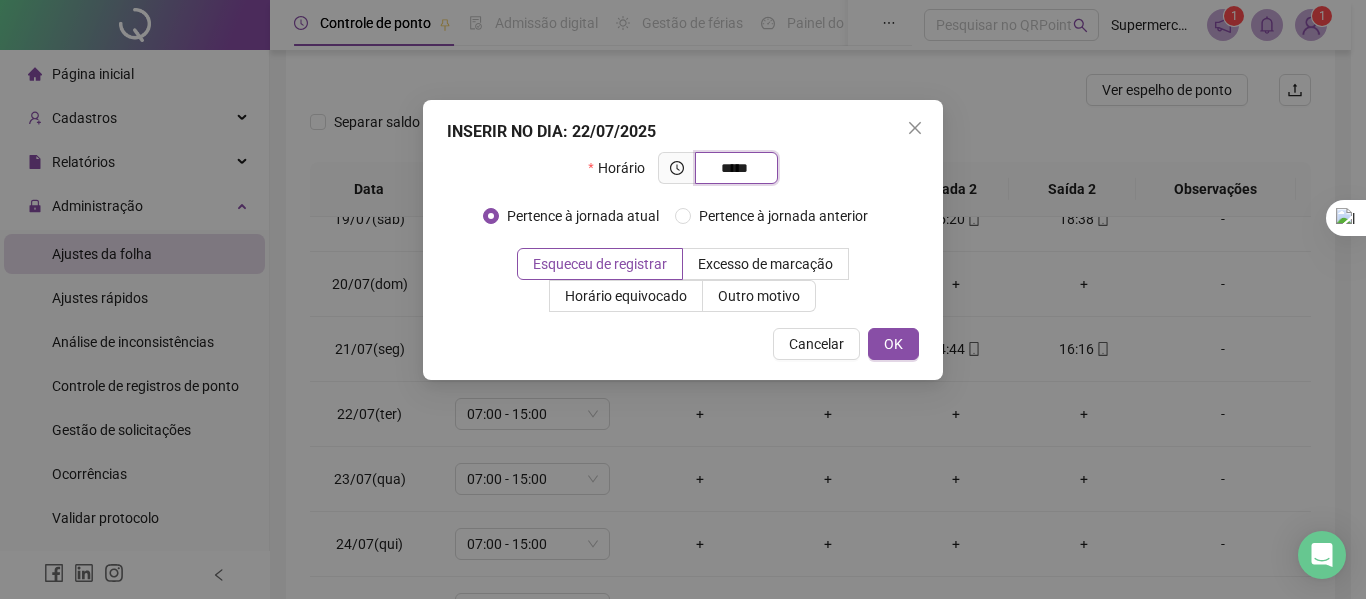type on "*****" 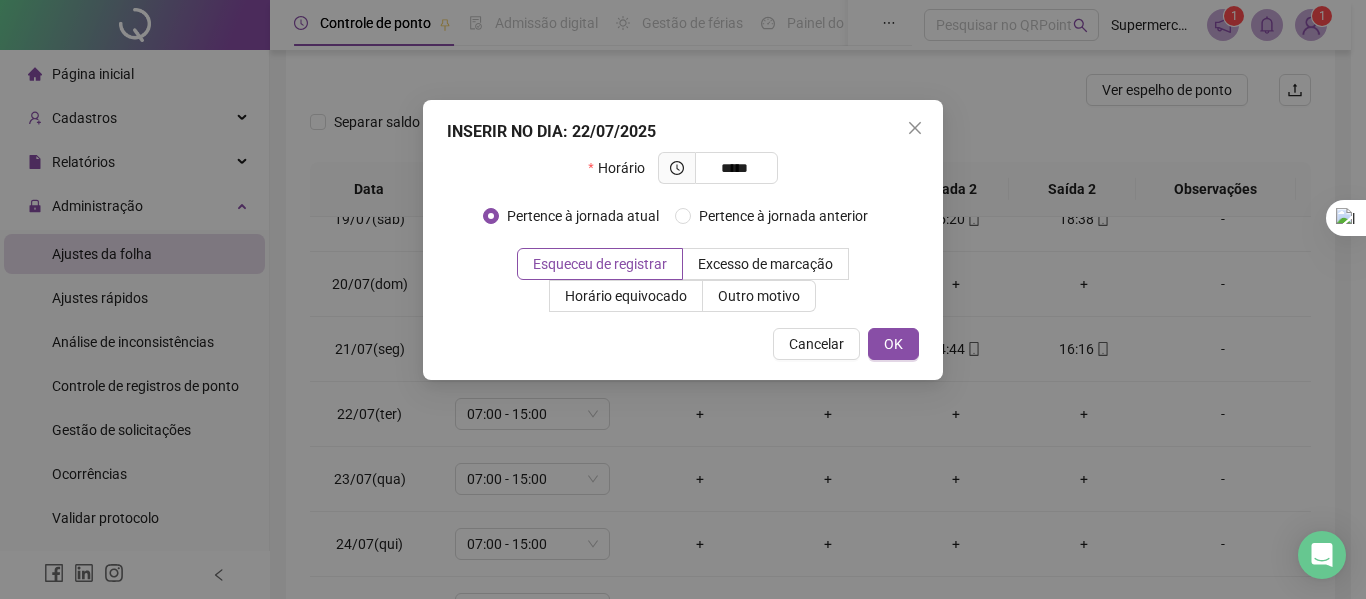 click on "INSERIR NO DIA :   22/07/2025 Horário ***** Pertence à jornada atual Pertence à jornada anterior Esqueceu de registrar Excesso de marcação Horário equivocado Outro motivo Motivo Cancelar OK" at bounding box center [683, 240] 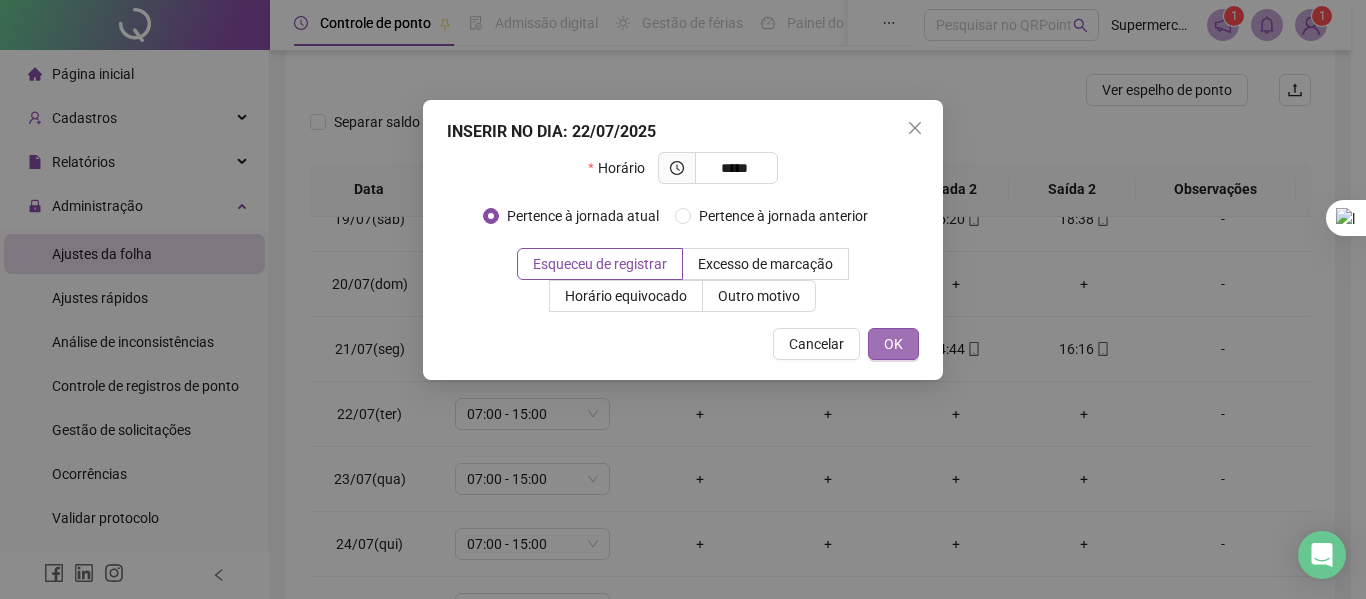 click on "OK" at bounding box center (893, 344) 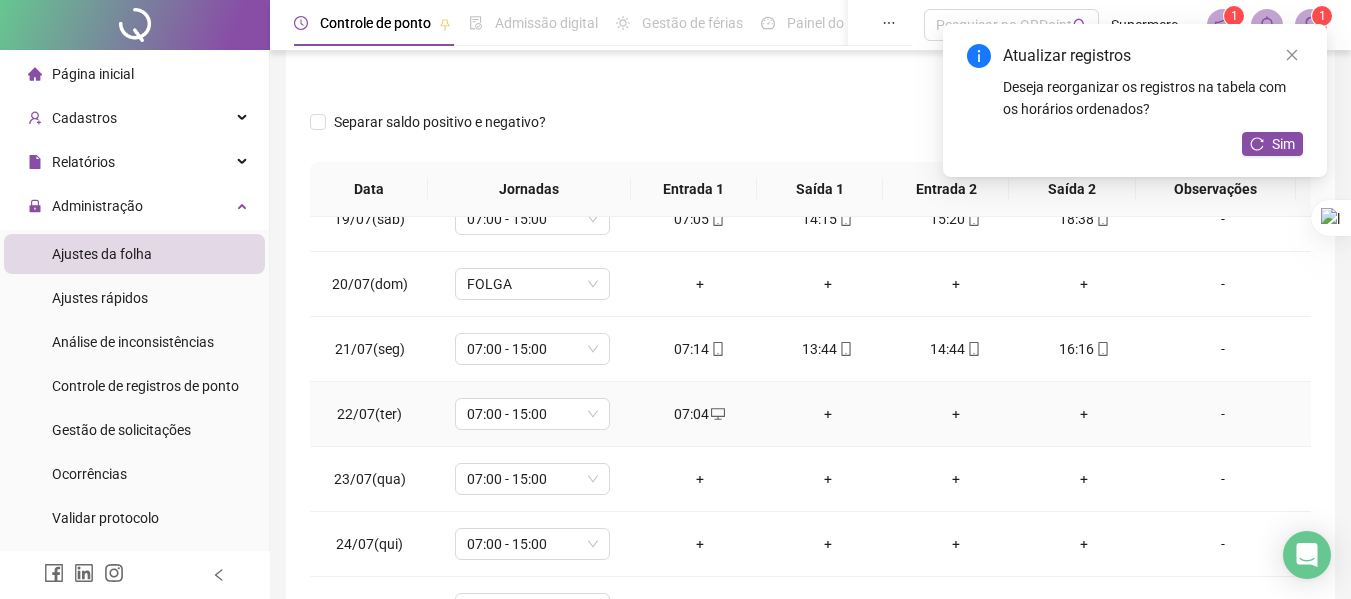 click on "+" at bounding box center [828, 414] 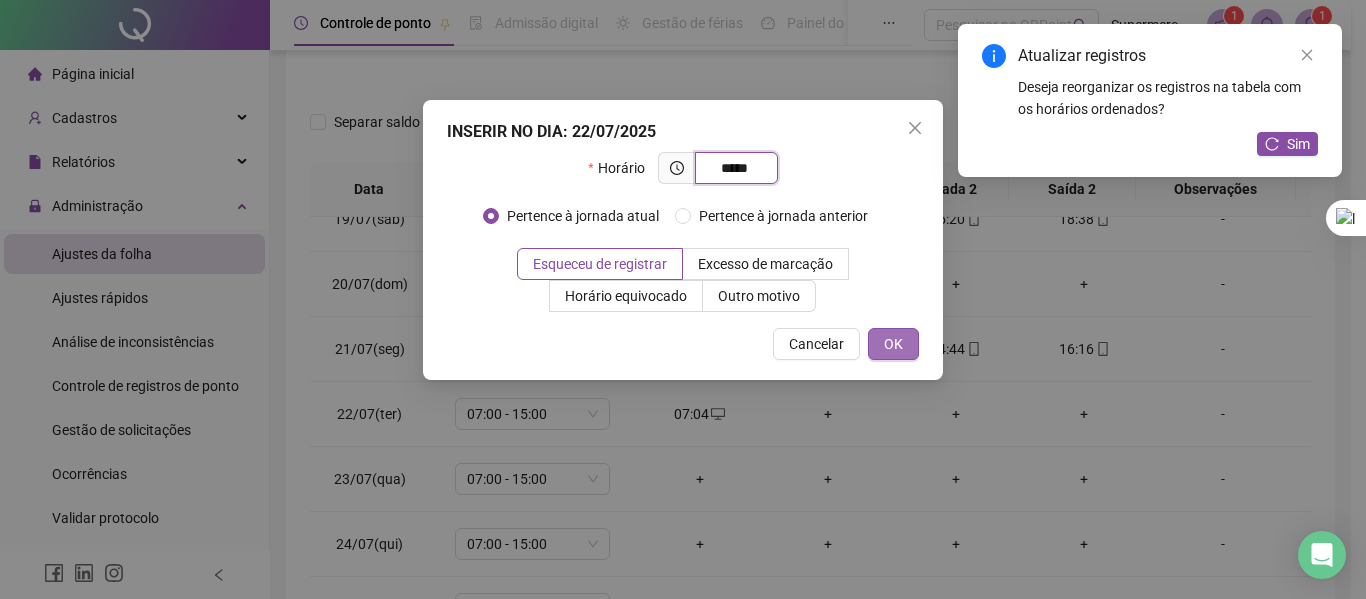 type on "*****" 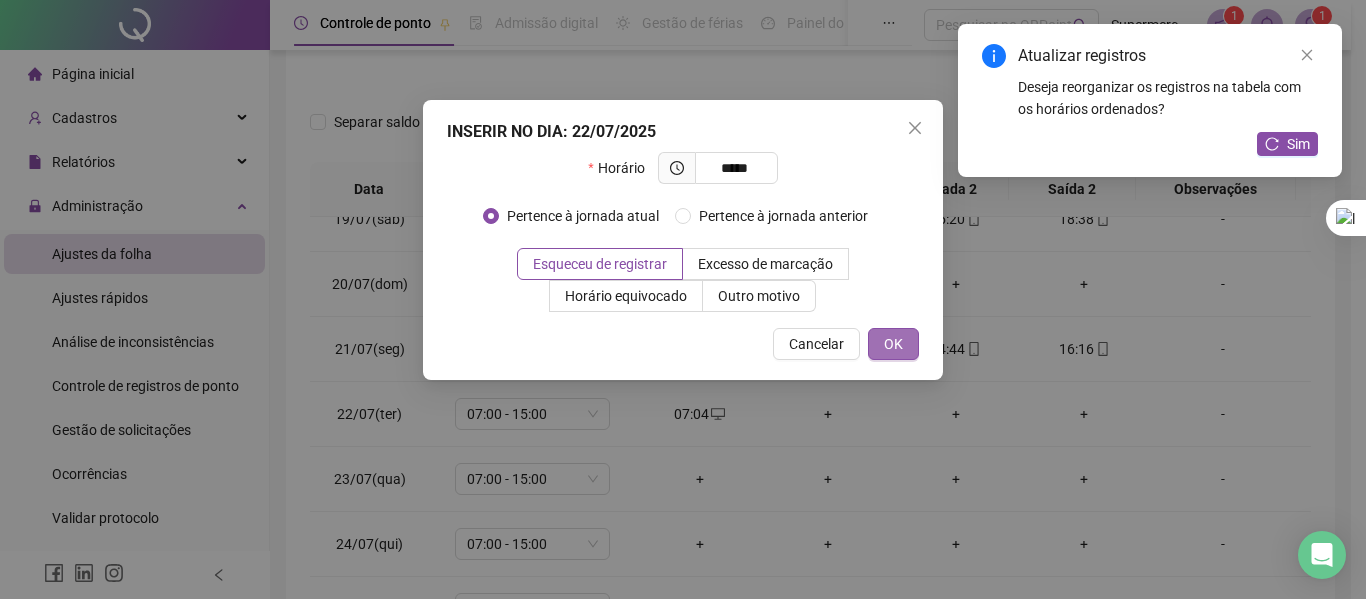 click on "OK" at bounding box center [893, 344] 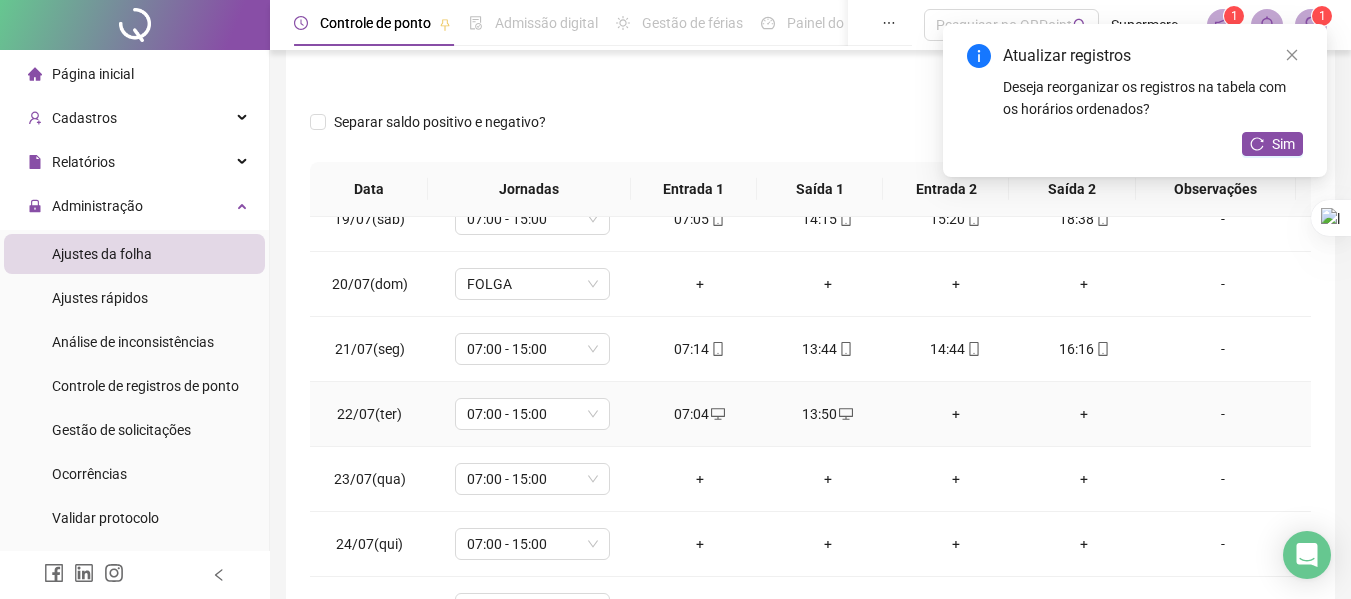 click on "+" at bounding box center [956, 414] 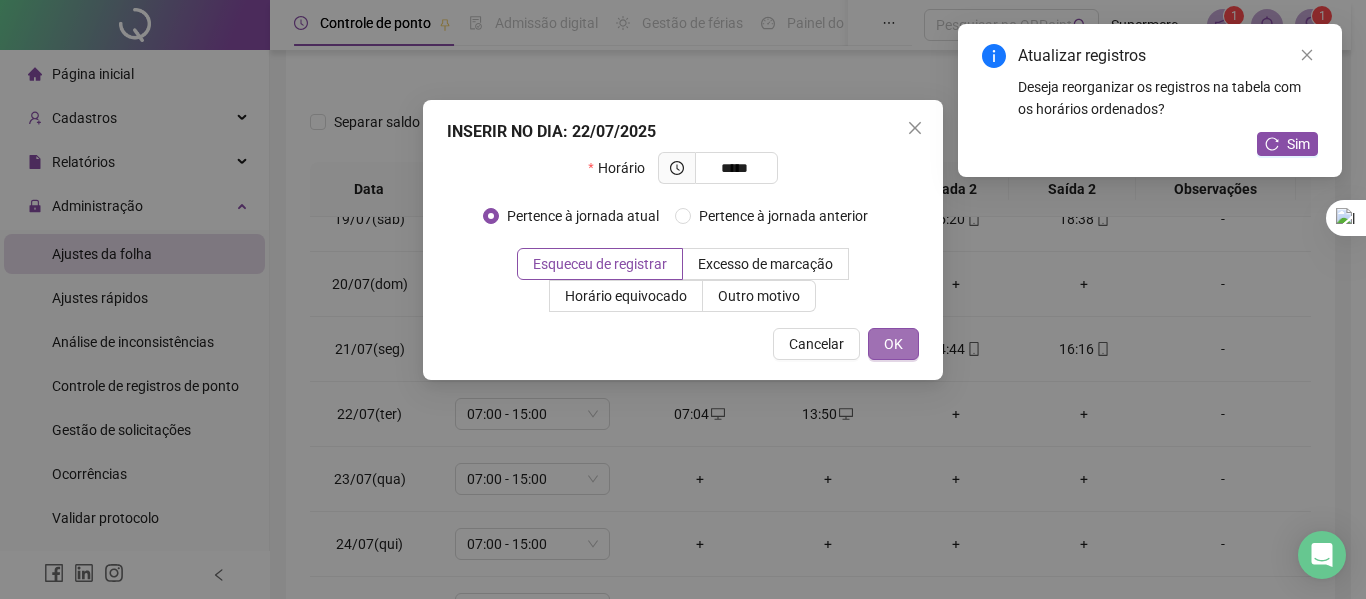 type on "*****" 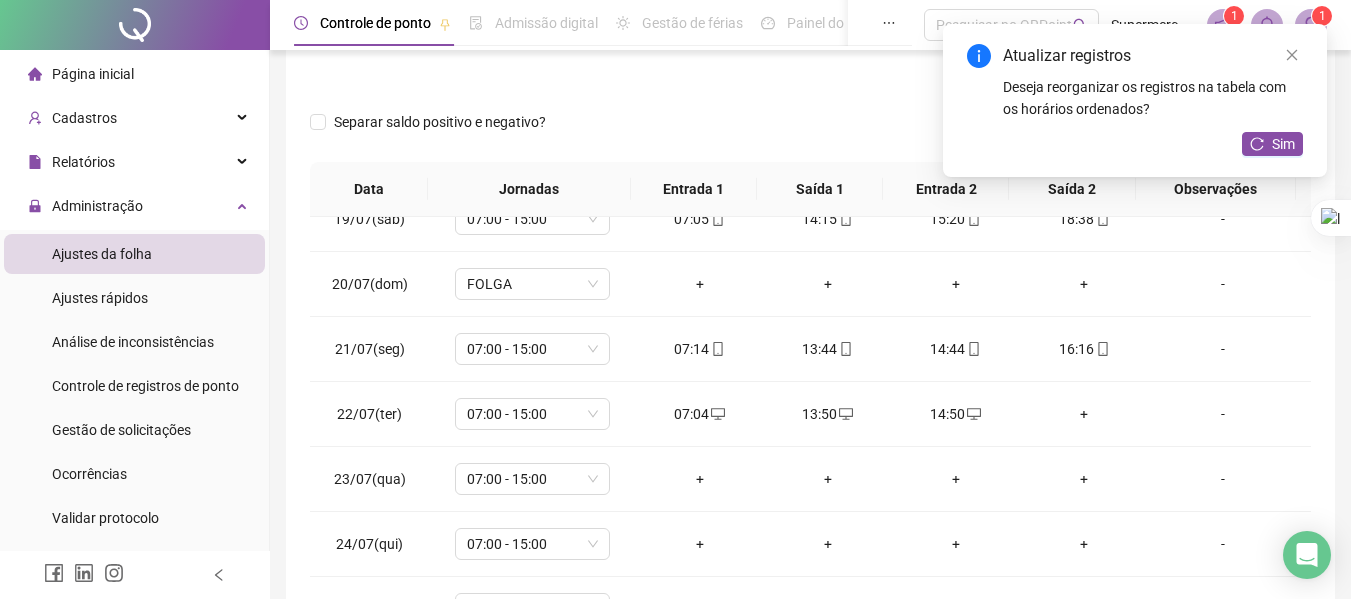 click on "+" at bounding box center [1084, 414] 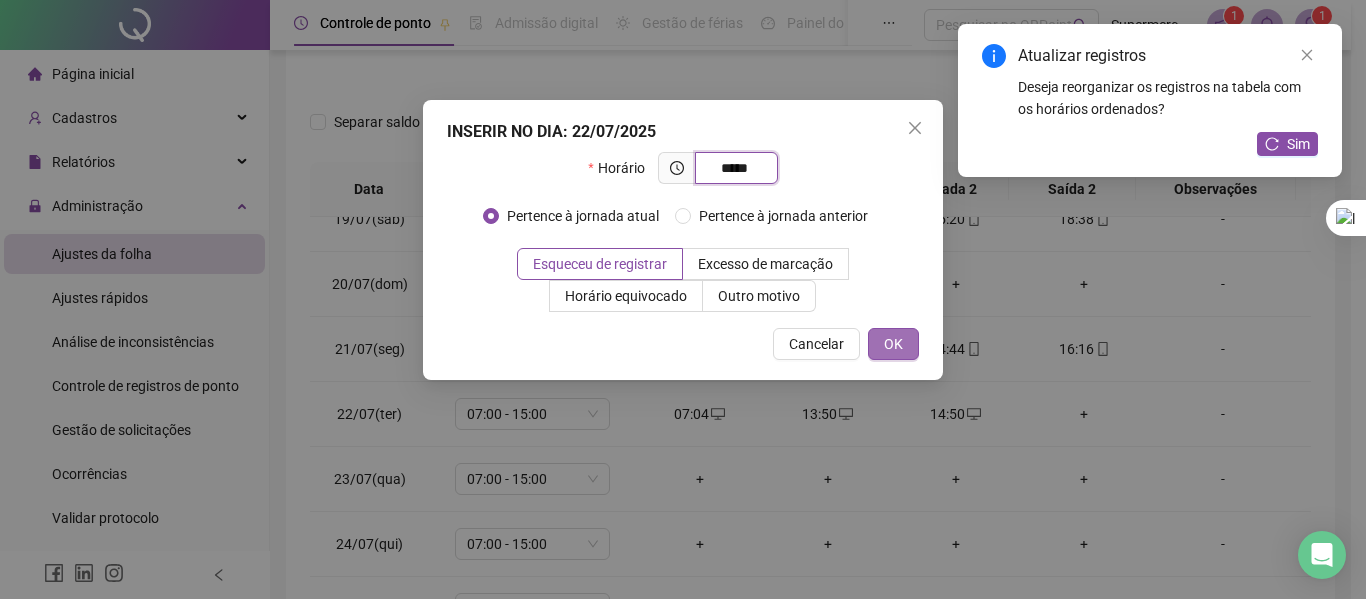 type on "*****" 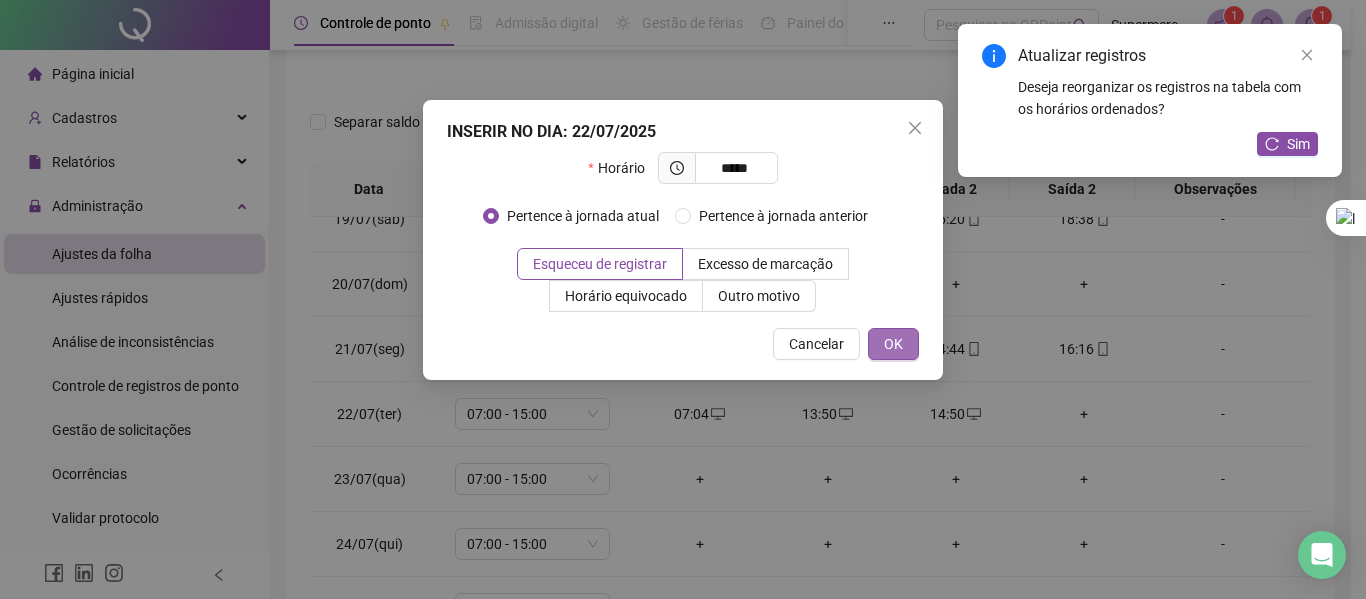click on "OK" at bounding box center [893, 344] 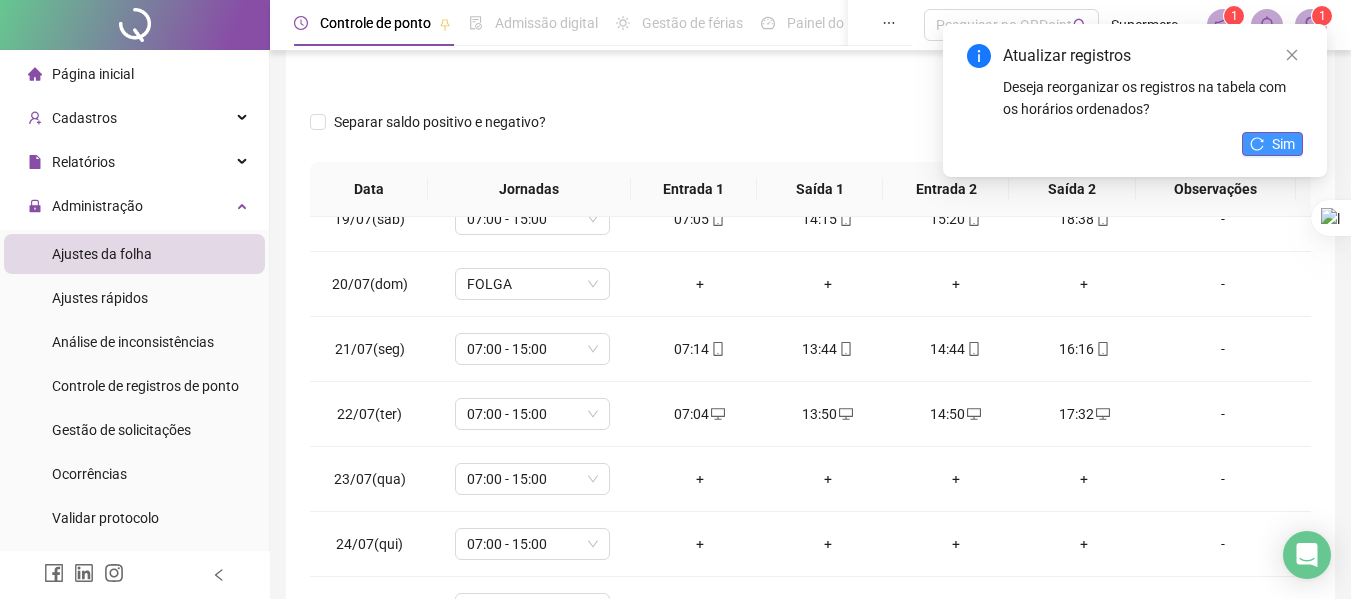 click 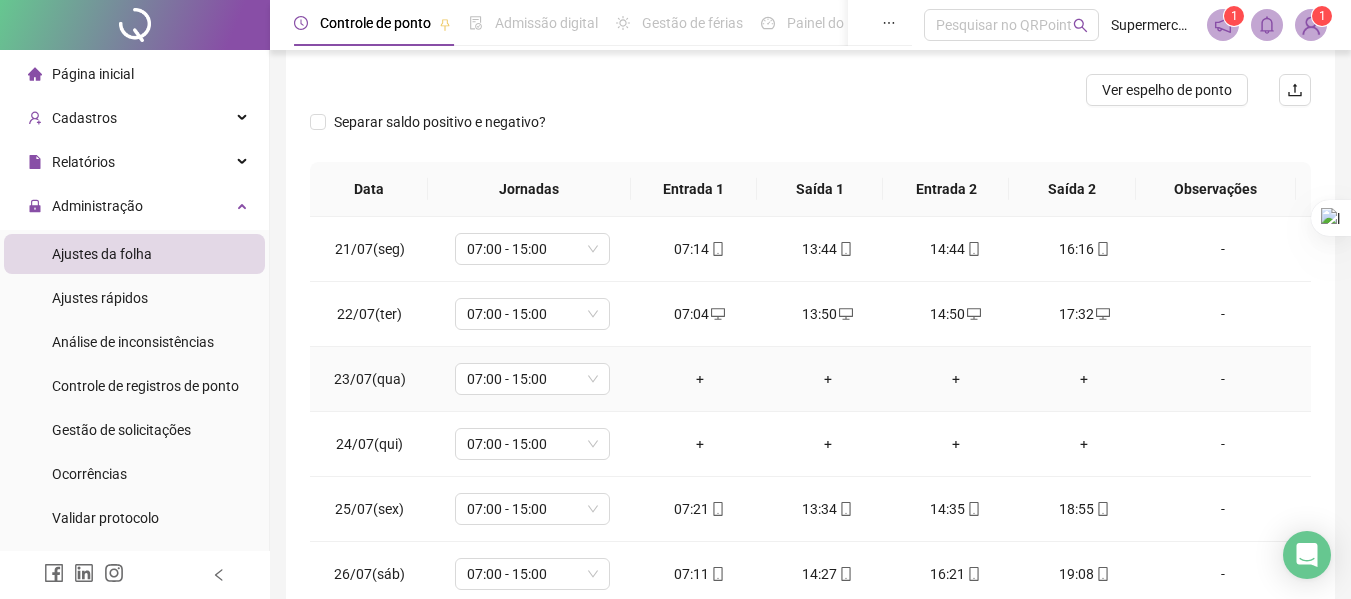 scroll, scrollTop: 1400, scrollLeft: 0, axis: vertical 